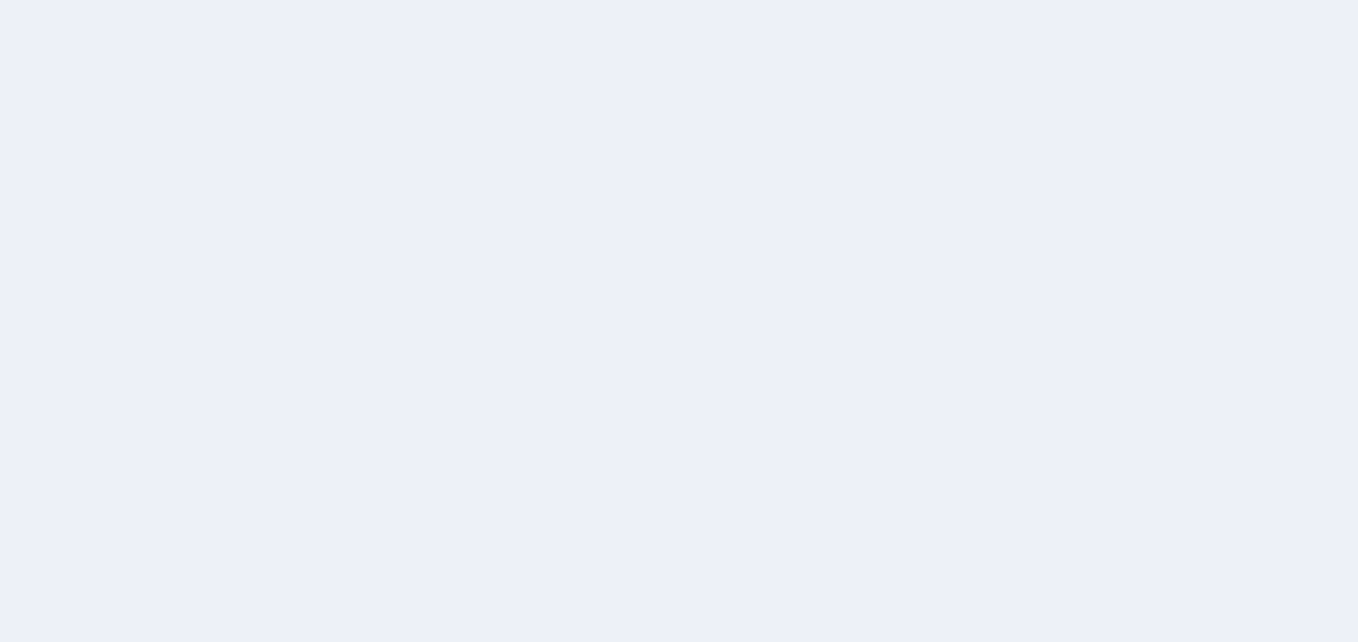 scroll, scrollTop: 0, scrollLeft: 0, axis: both 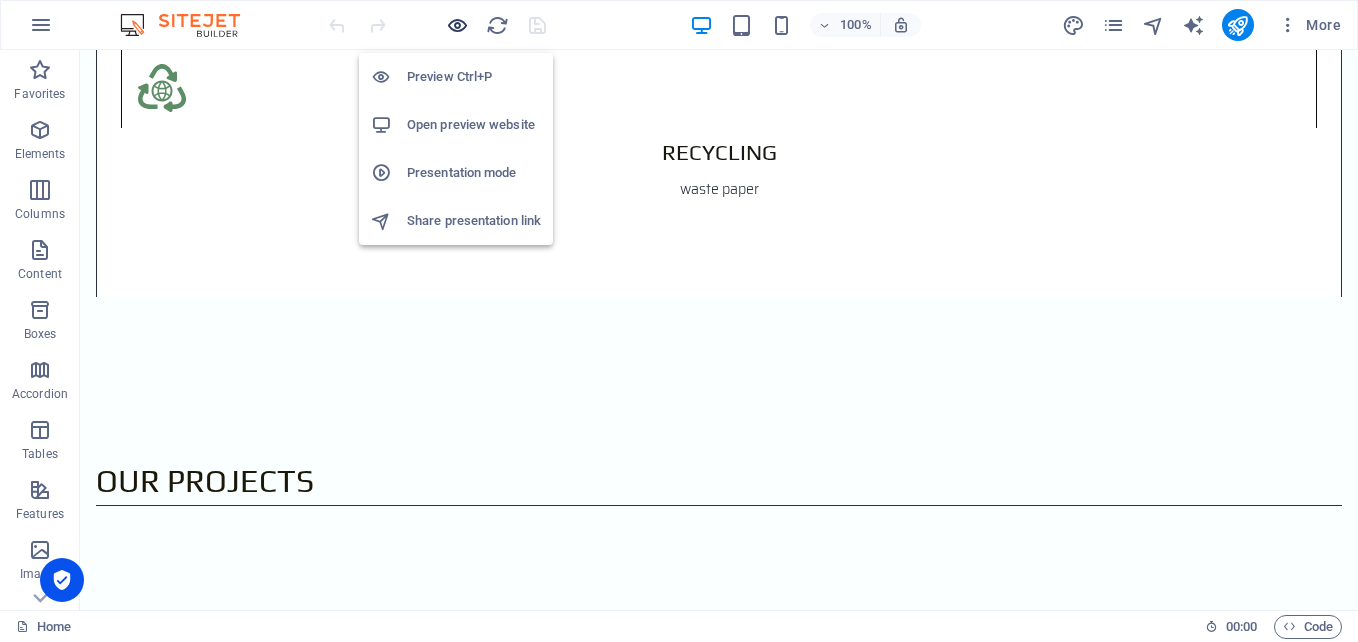click at bounding box center (457, 25) 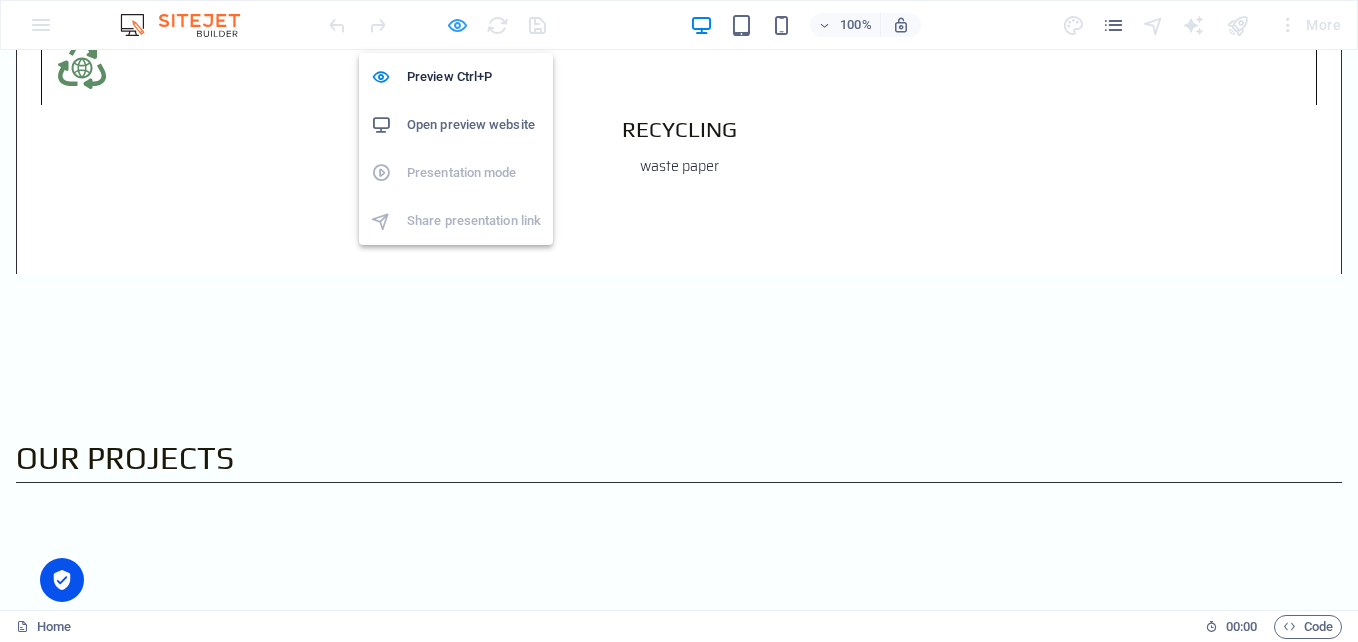 scroll, scrollTop: 3109, scrollLeft: 0, axis: vertical 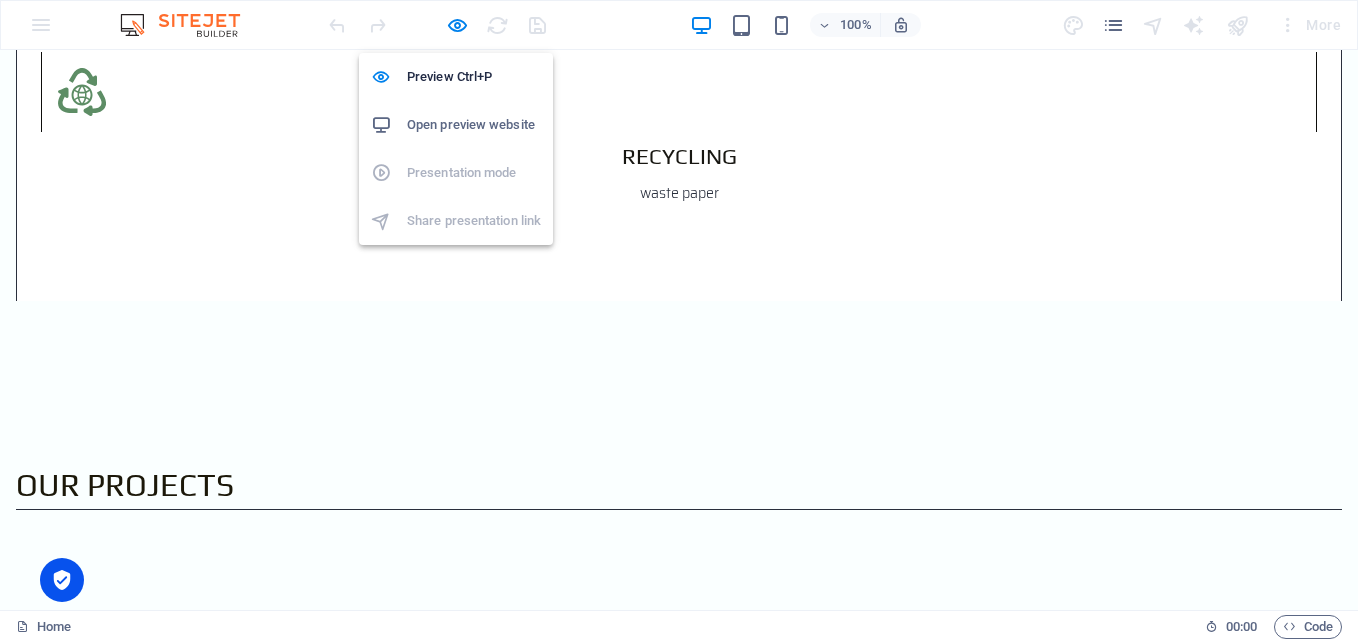 click on "Open preview website" at bounding box center [474, 125] 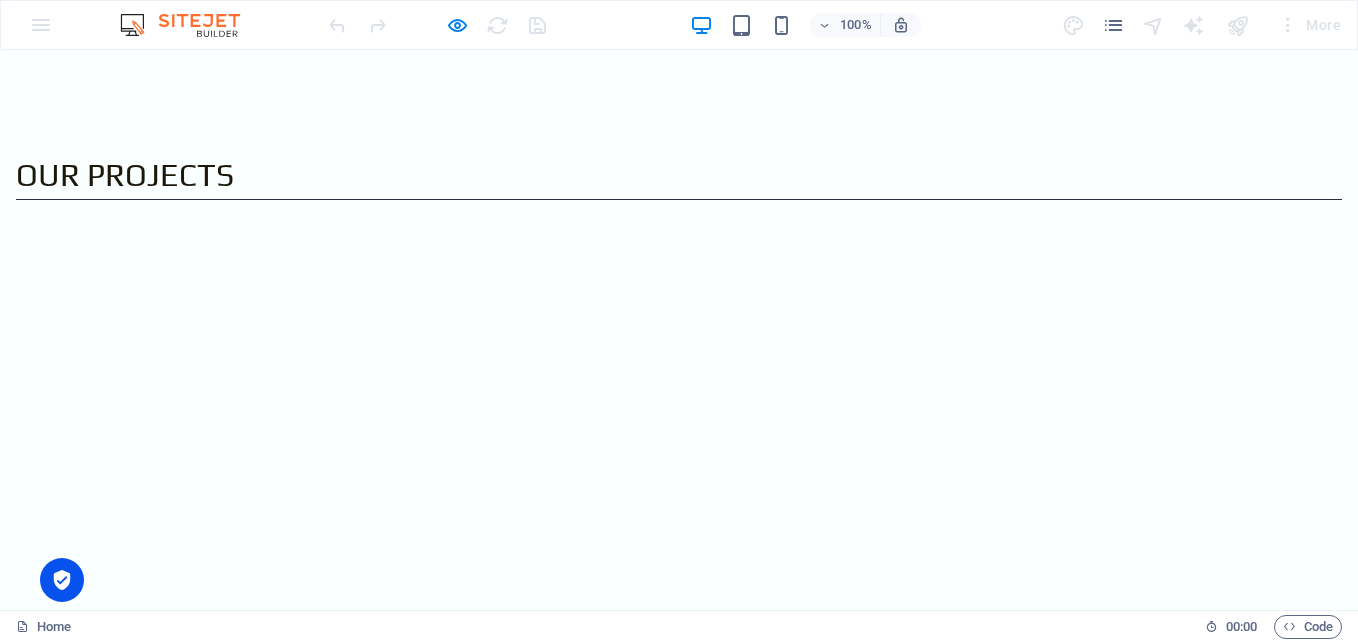 scroll, scrollTop: 3871, scrollLeft: 0, axis: vertical 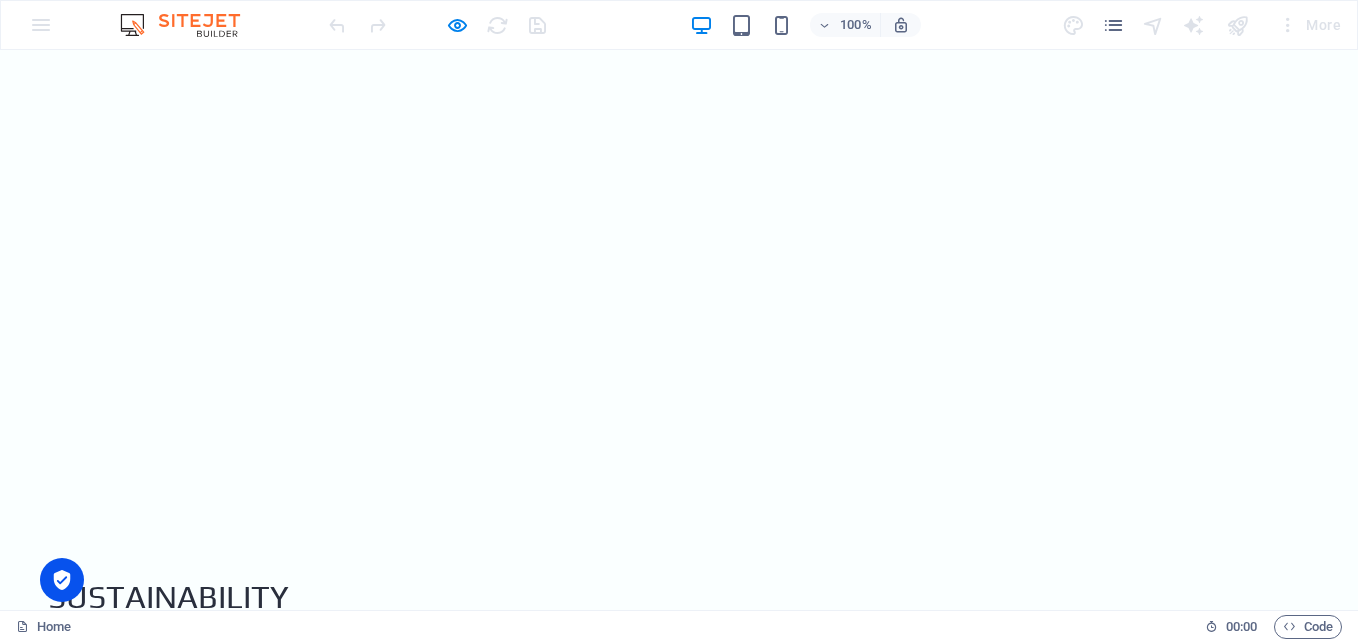 click on "[GEOGRAPHIC_DATA] [GEOGRAPHIC_DATA] 30th Jl. Jend. Sudirman [GEOGRAPHIC_DATA]" at bounding box center [679, 2688] 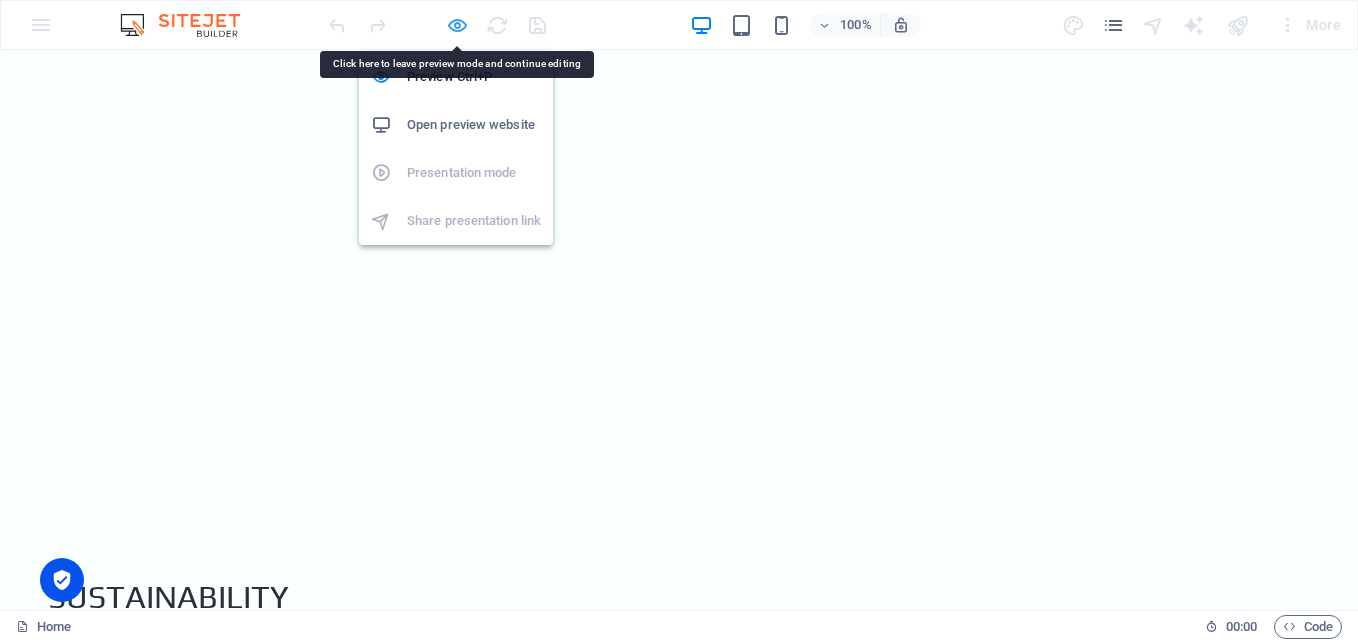 click at bounding box center [457, 25] 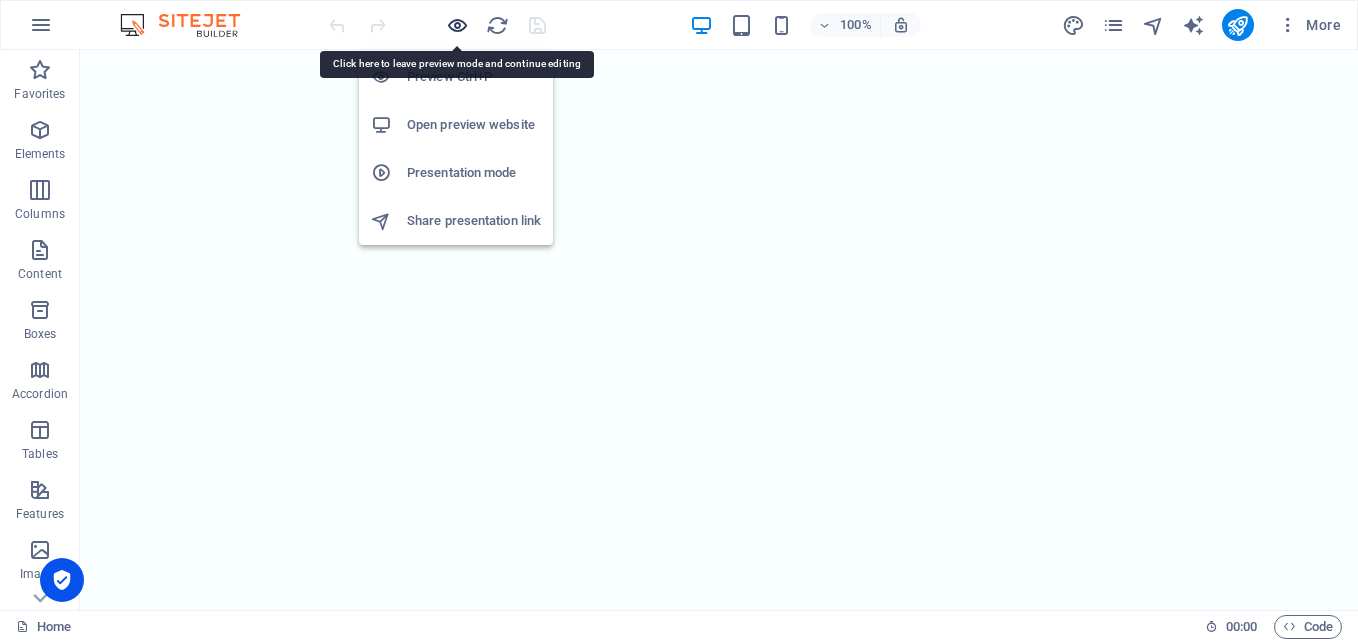 scroll, scrollTop: 3929, scrollLeft: 0, axis: vertical 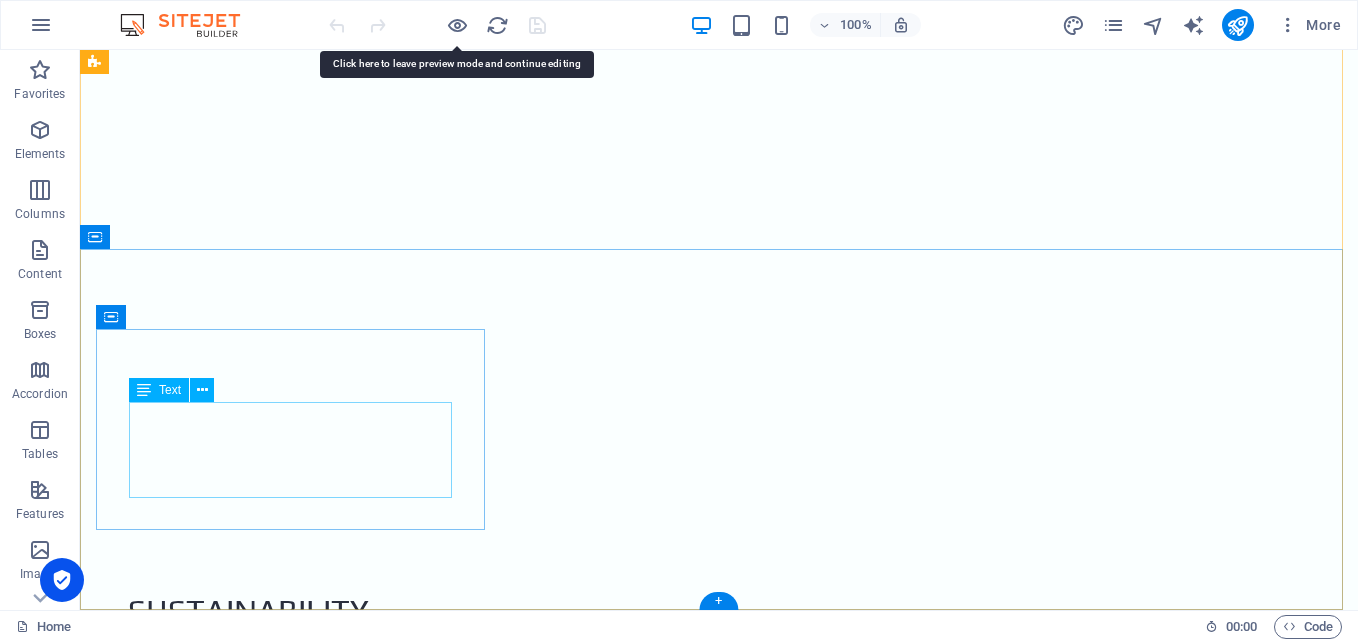 click on "Sampoerna Strategic Square South Tower 30th Jl. Jend. Sudirman Jakarta Sampoerna Strategic Square South Tower 30th Jl. Jend. Sudirman Jakarta" at bounding box center (719, 2622) 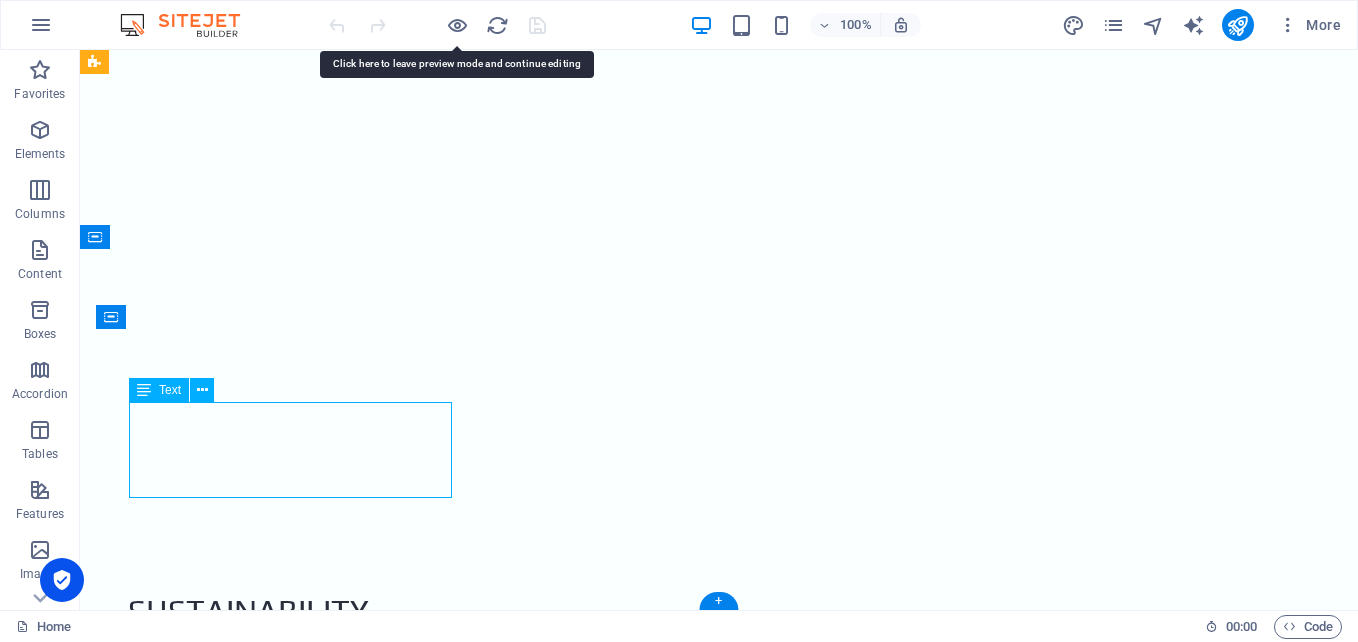click on "Sampoerna Strategic Square South Tower 30th Jl. Jend. Sudirman Jakarta Sampoerna Strategic Square South Tower 30th Jl. Jend. Sudirman Jakarta" at bounding box center (719, 2622) 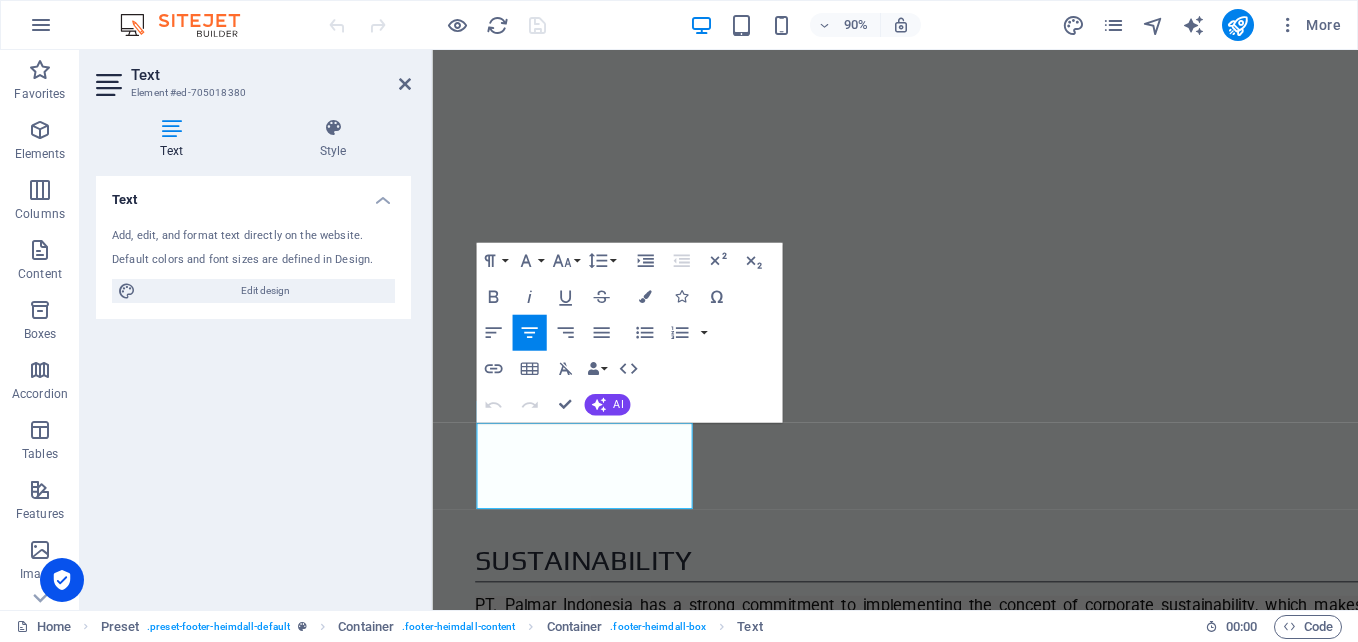 drag, startPoint x: 699, startPoint y: 482, endPoint x: 789, endPoint y: 1165, distance: 688.9042 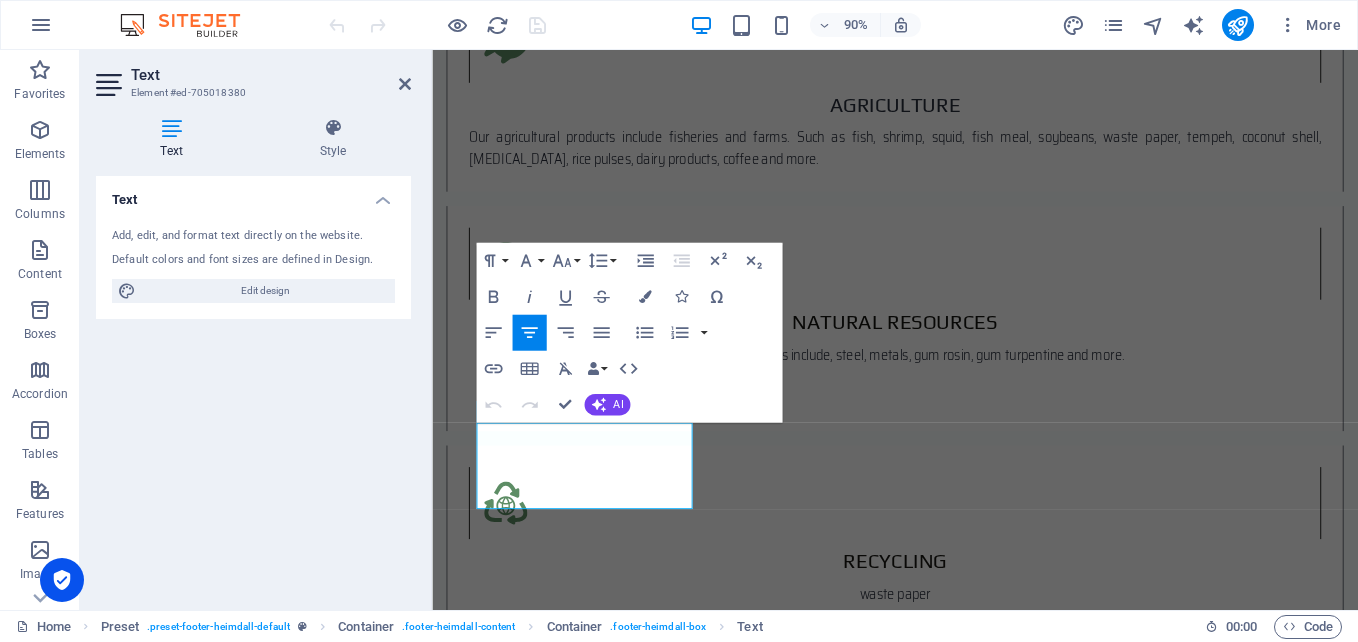 scroll, scrollTop: 4032, scrollLeft: 0, axis: vertical 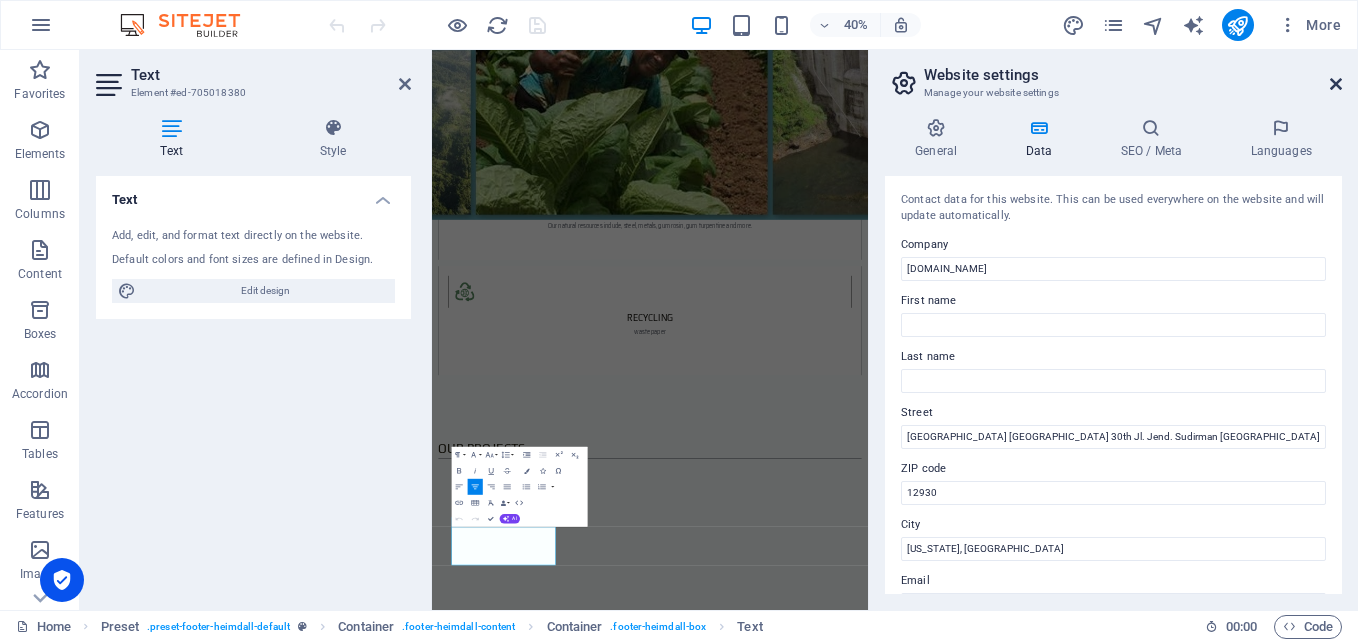 click at bounding box center [1336, 84] 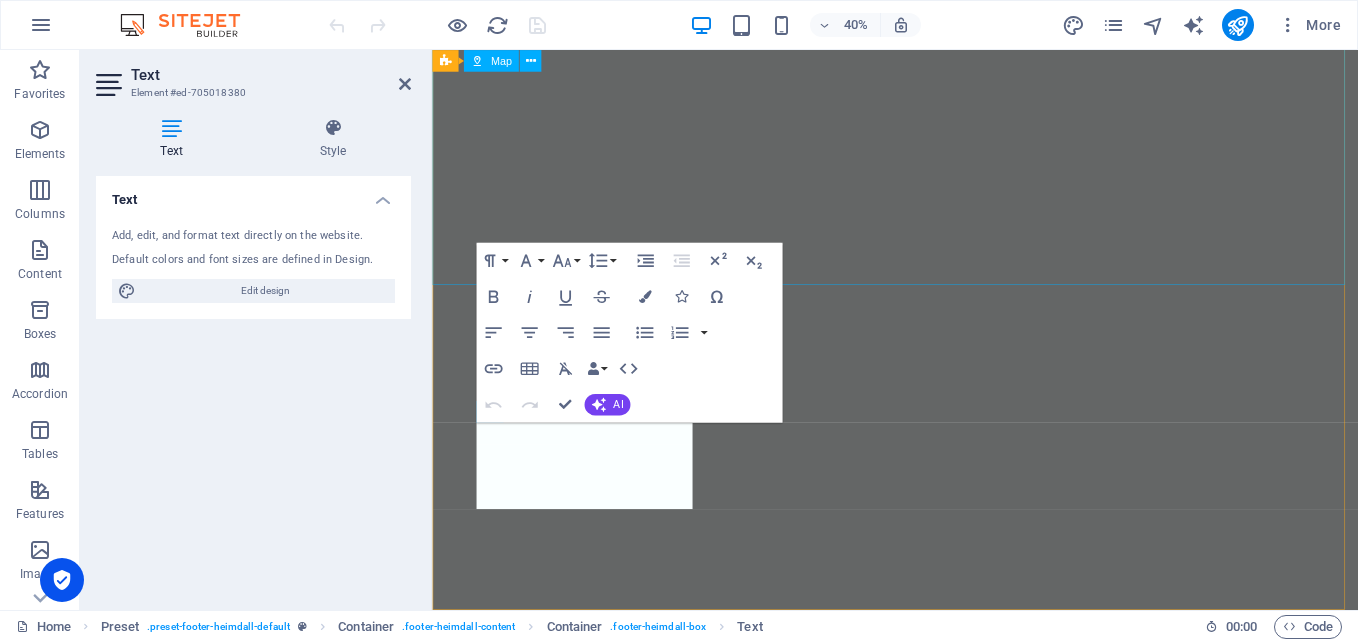 scroll, scrollTop: 4146, scrollLeft: 0, axis: vertical 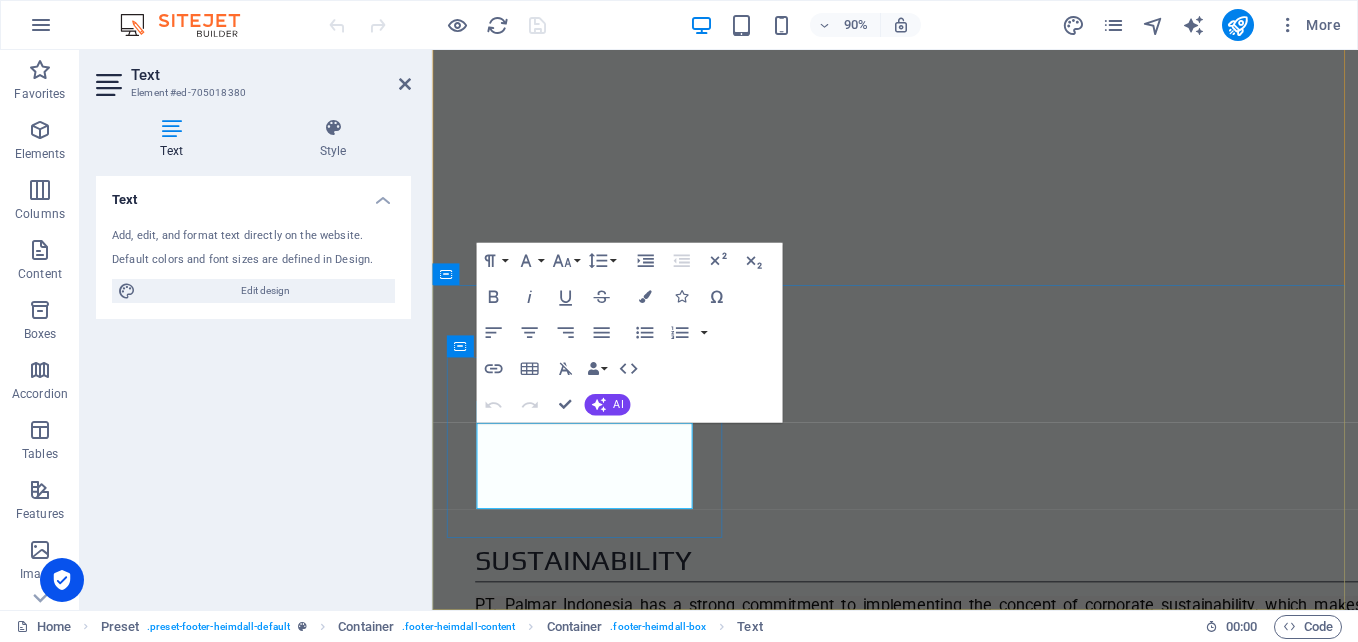 click on "[GEOGRAPHIC_DATA] [GEOGRAPHIC_DATA] 30th Jl. Jend. Sudirman [GEOGRAPHIC_DATA]" at bounding box center (946, 2451) 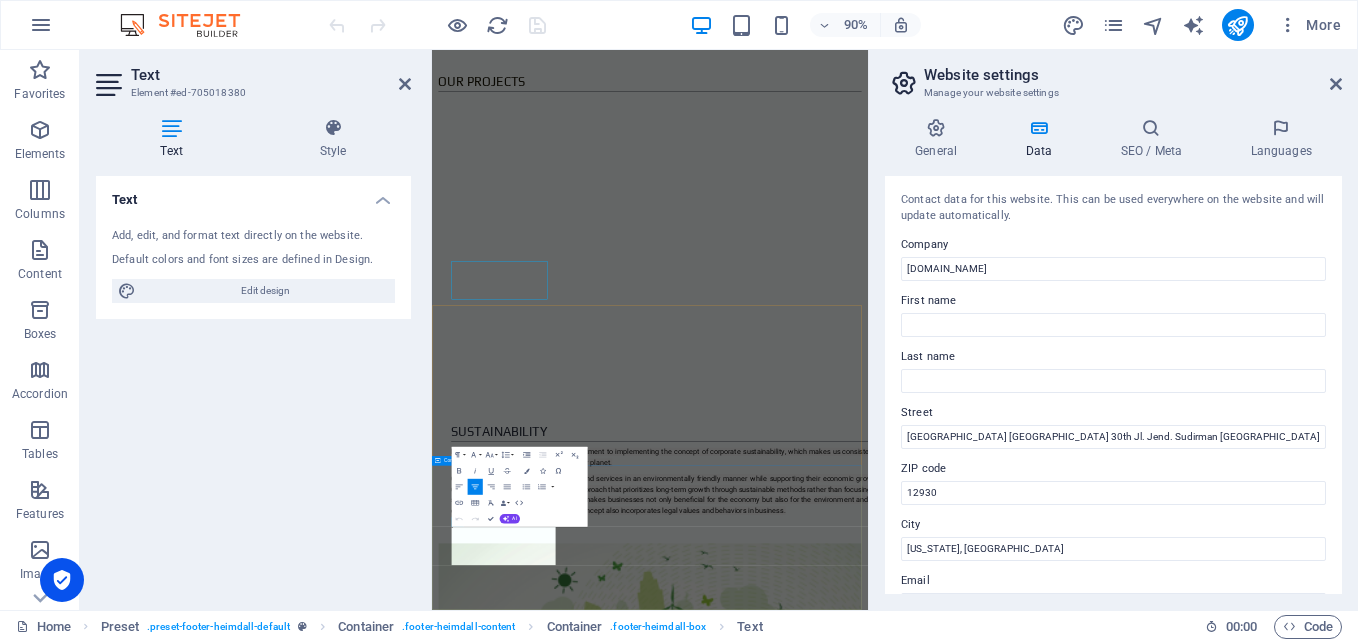 scroll, scrollTop: 4032, scrollLeft: 0, axis: vertical 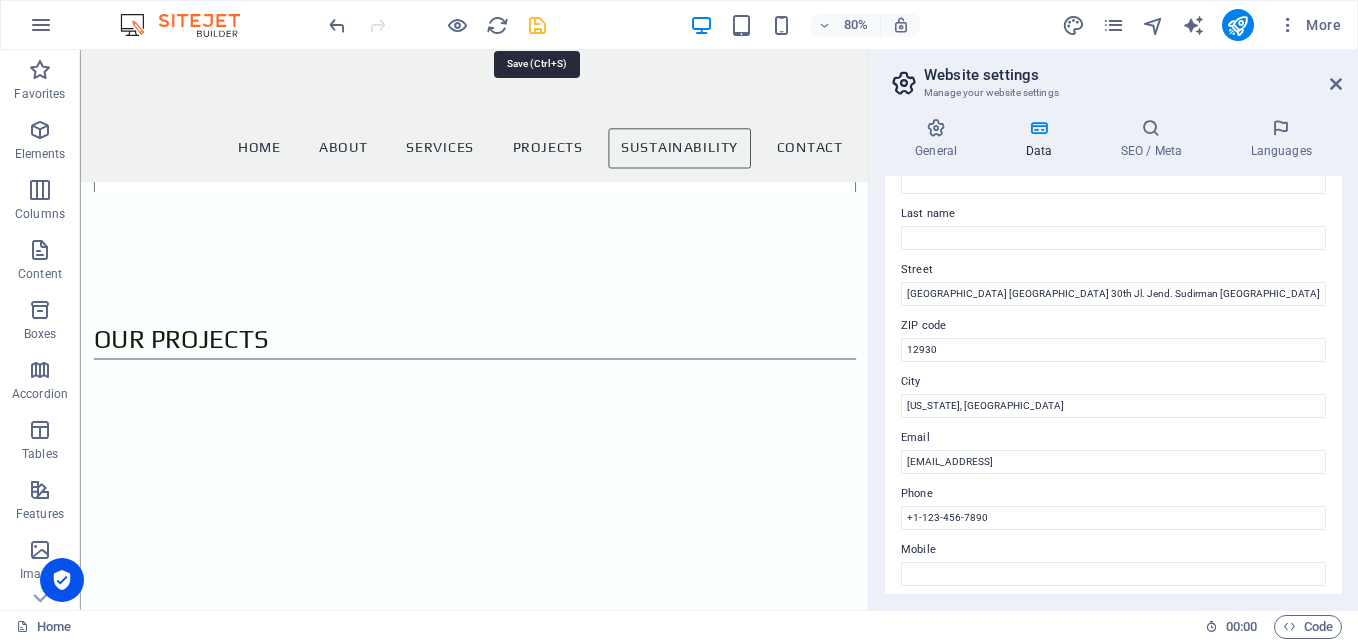 click at bounding box center [537, 25] 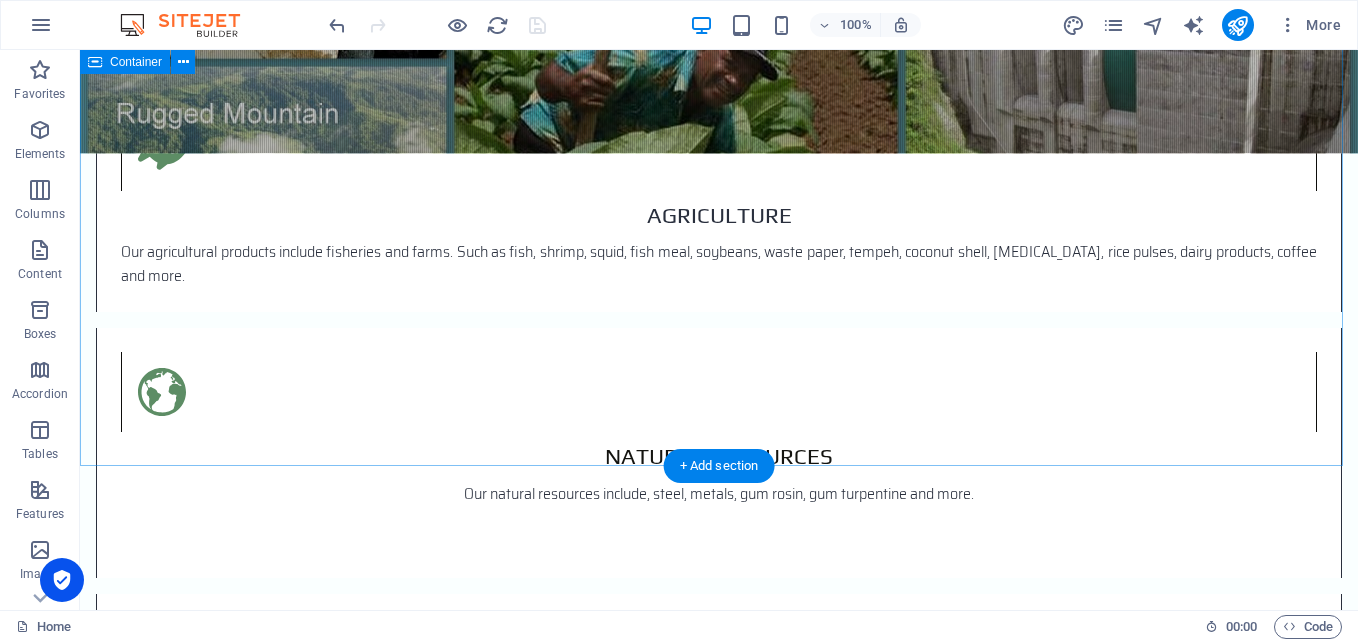 scroll, scrollTop: 2915, scrollLeft: 0, axis: vertical 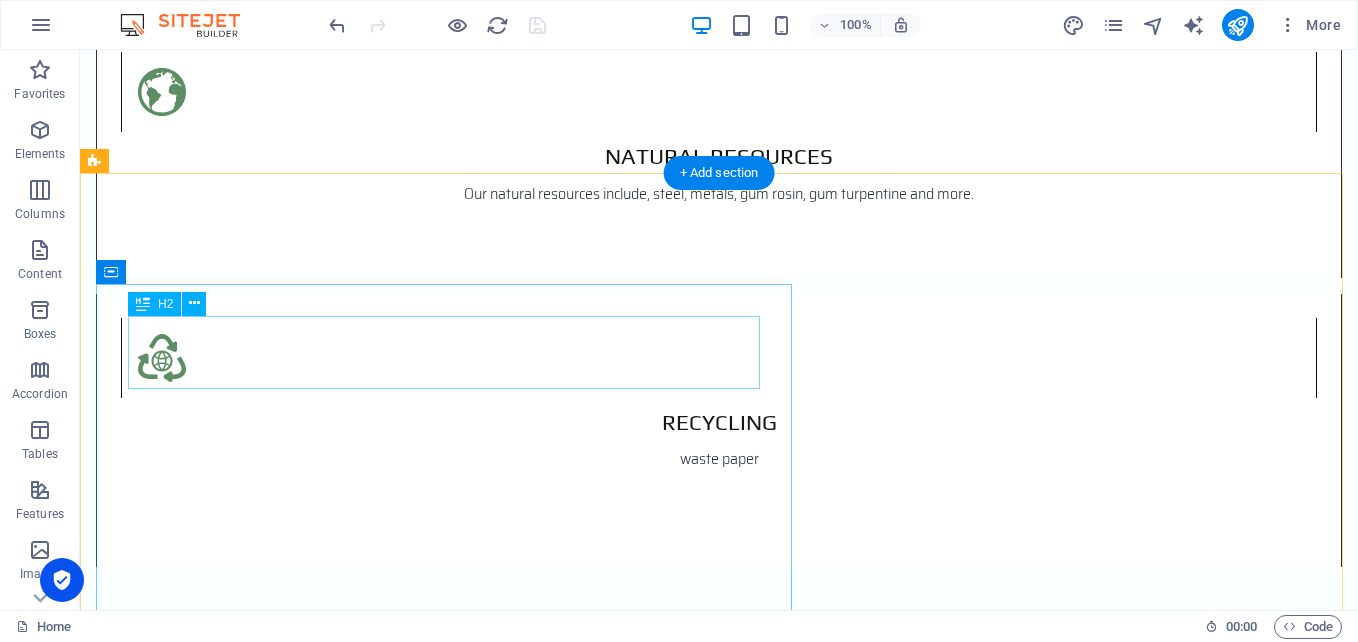 click on "​ SUSTAINABILITY" at bounding box center [759, 1613] 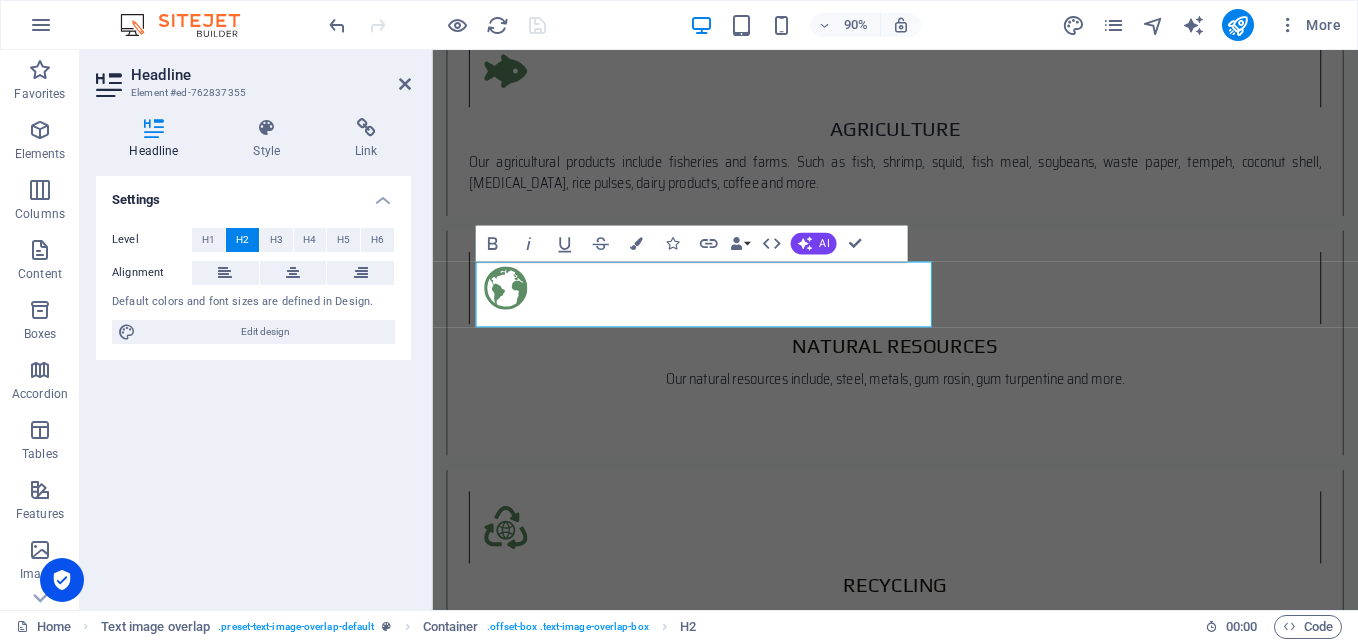 scroll, scrollTop: 3175, scrollLeft: 0, axis: vertical 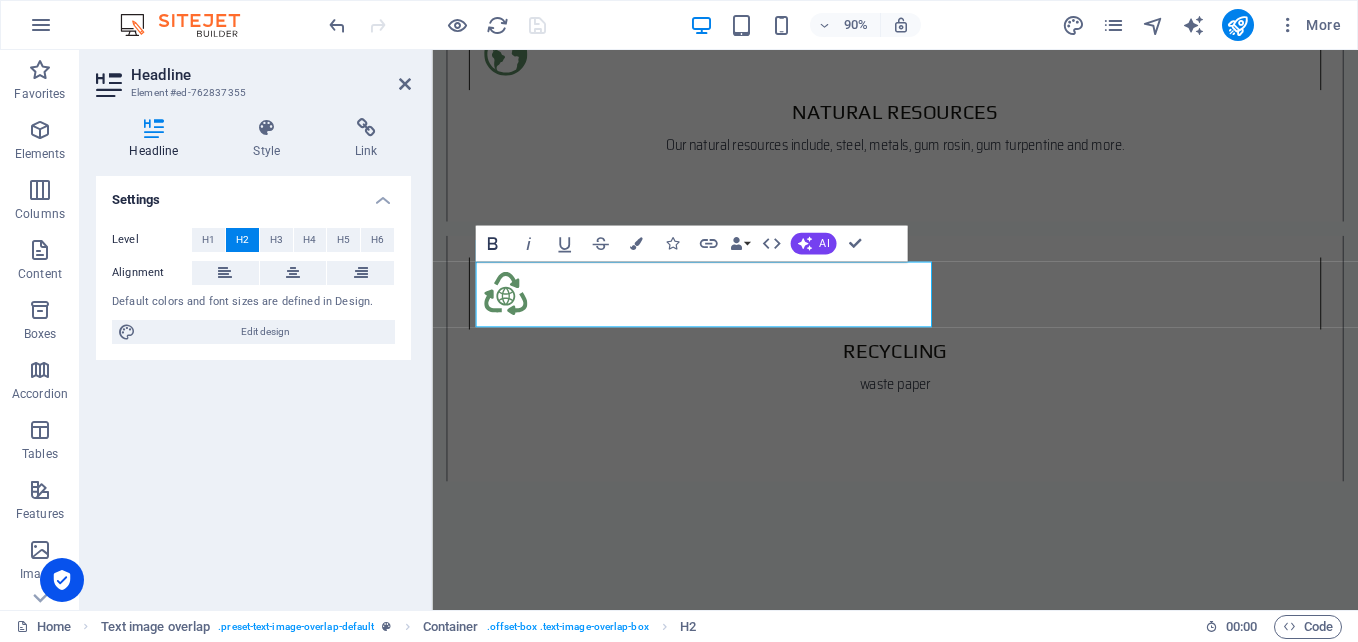 click 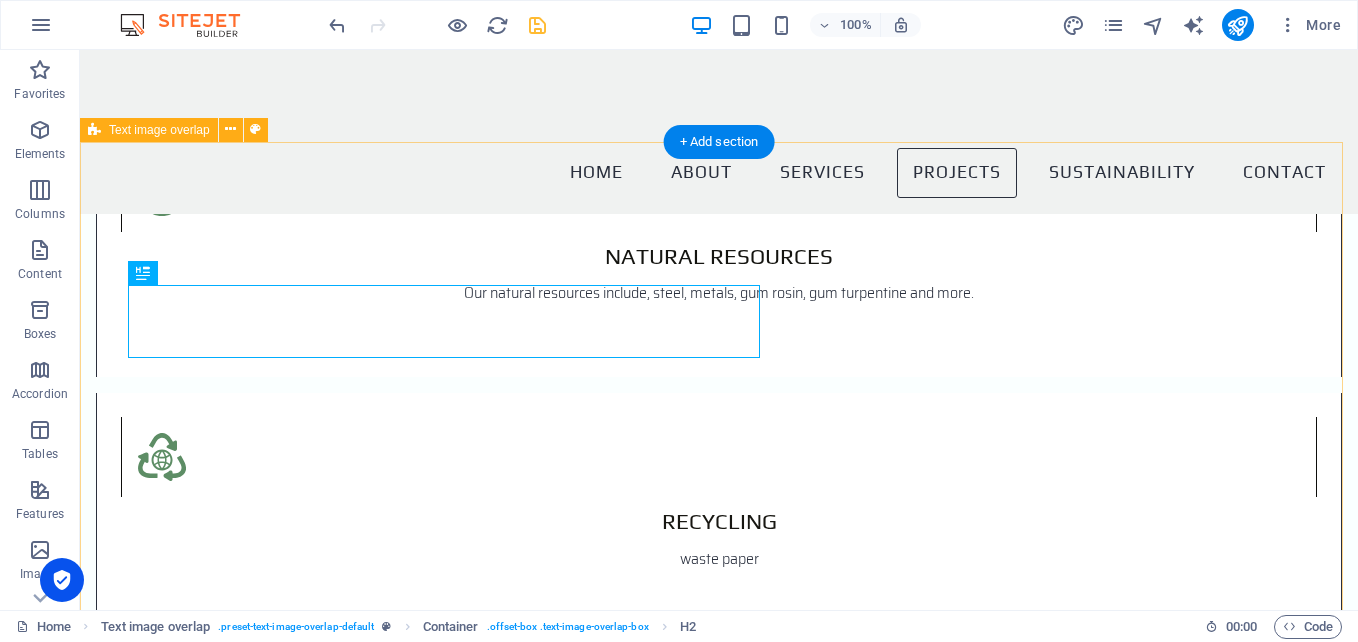 scroll, scrollTop: 2646, scrollLeft: 0, axis: vertical 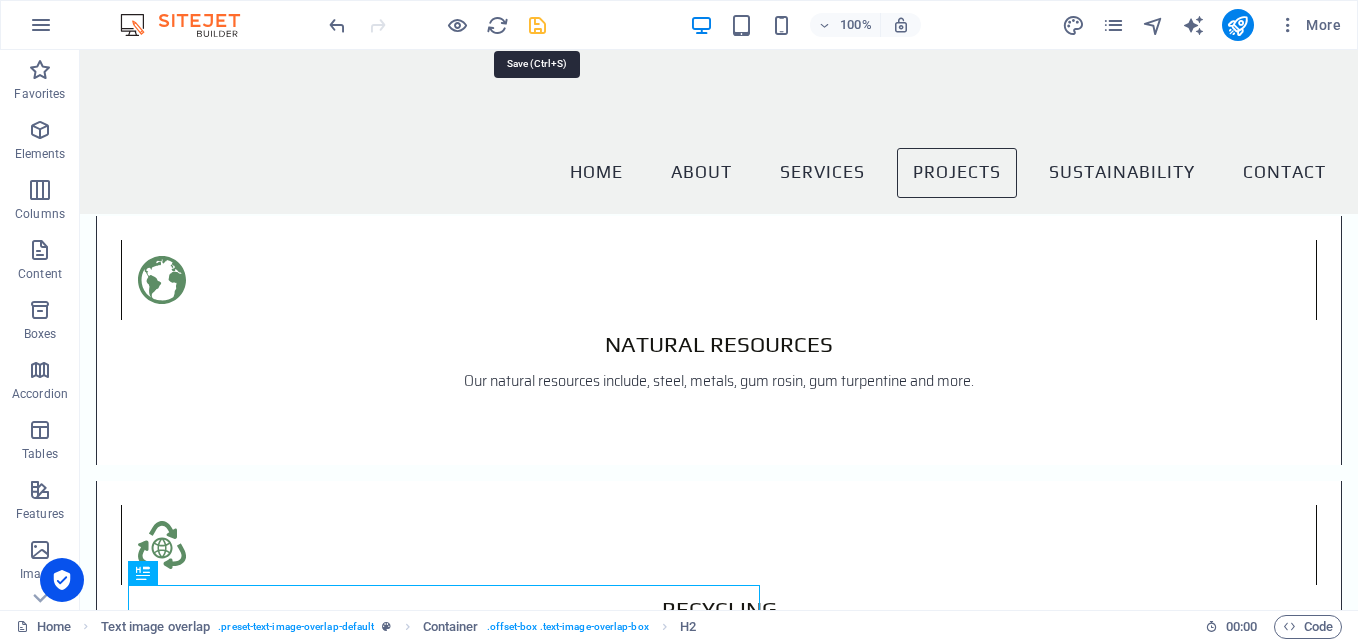 click at bounding box center (537, 25) 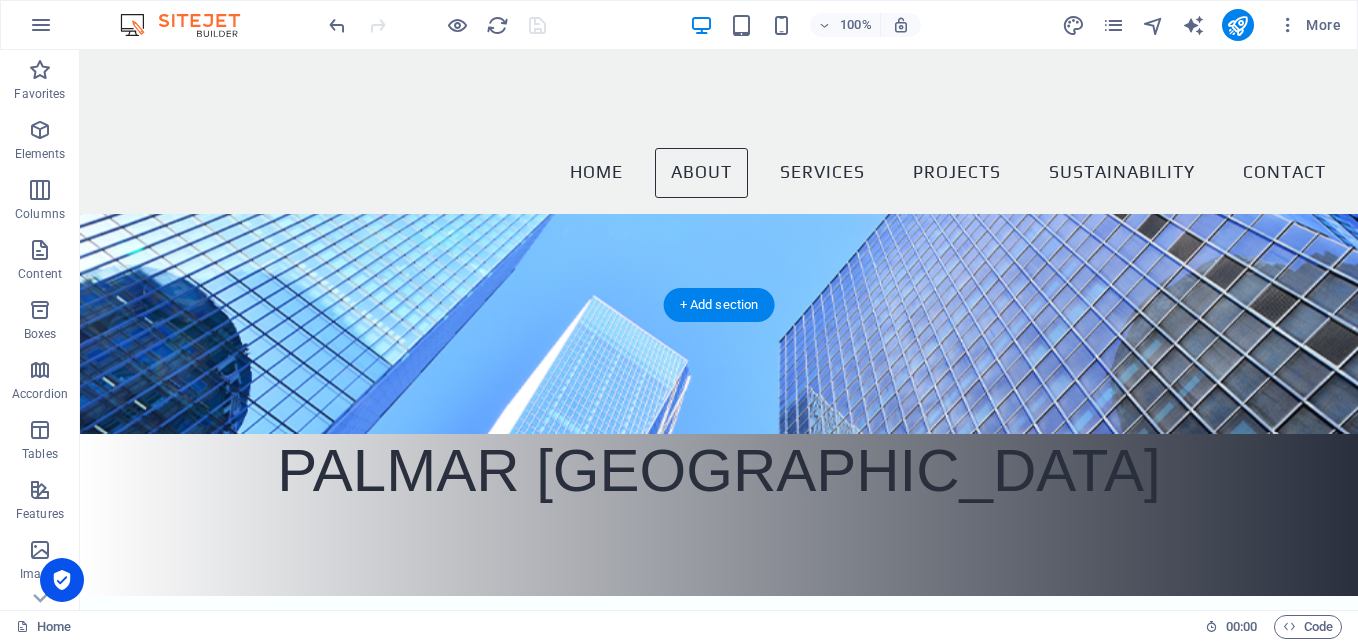 scroll, scrollTop: 305, scrollLeft: 0, axis: vertical 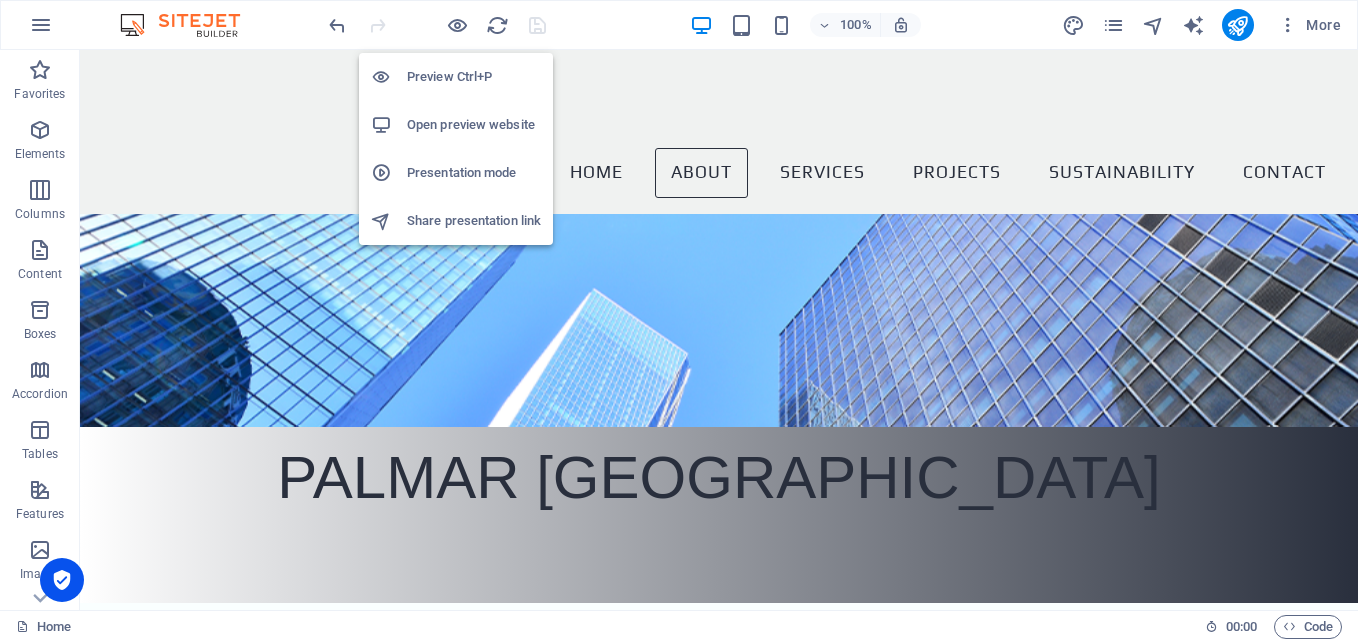 click on "Open preview website" at bounding box center [474, 125] 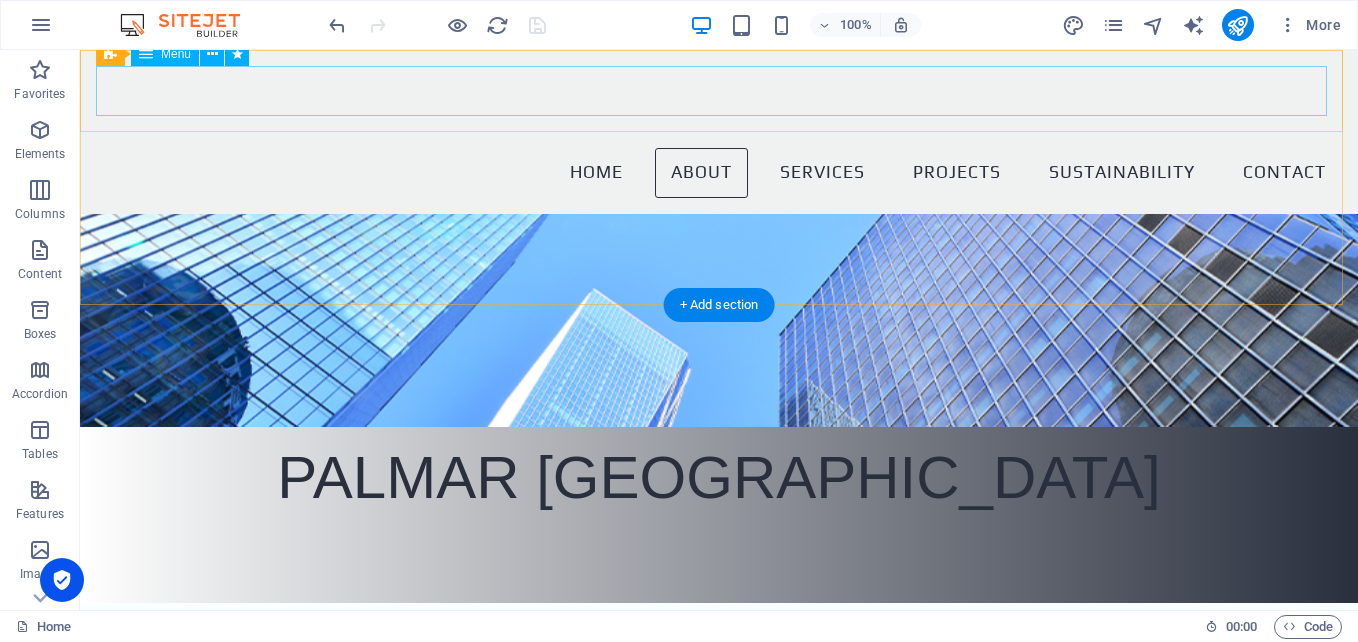 click on "Home About Services Projects Sustainability Contact" at bounding box center (719, 173) 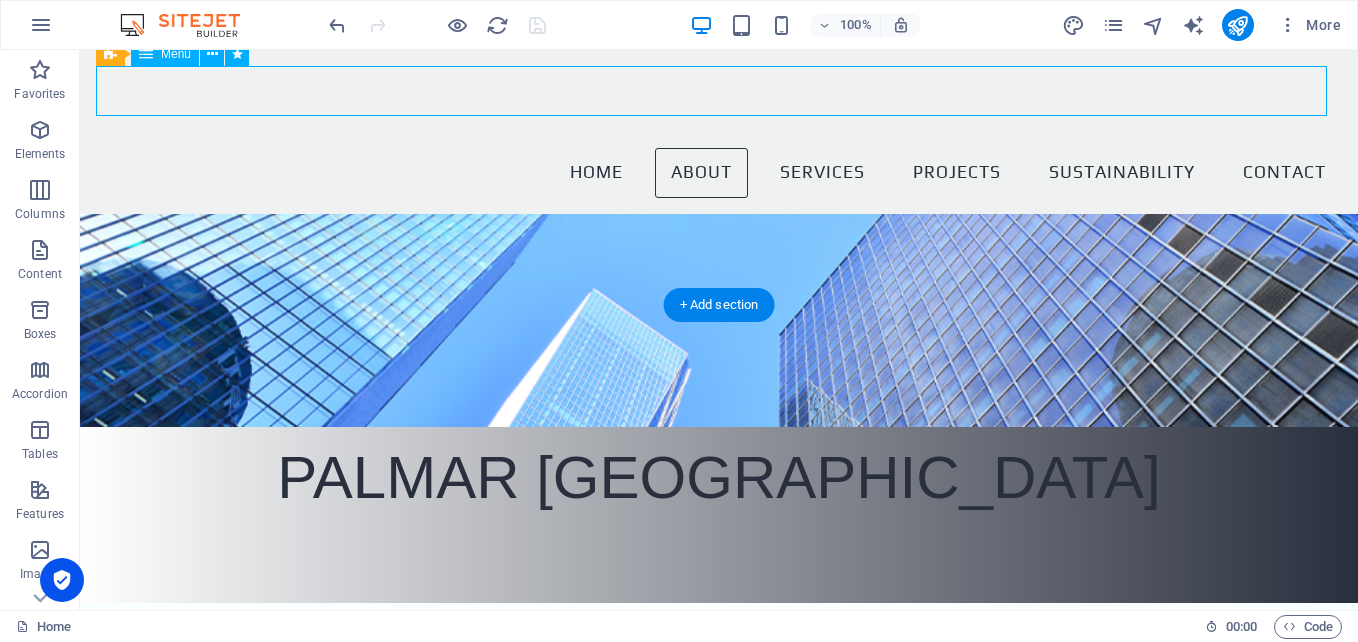 click on "Home About Services Projects Sustainability Contact" at bounding box center (719, 173) 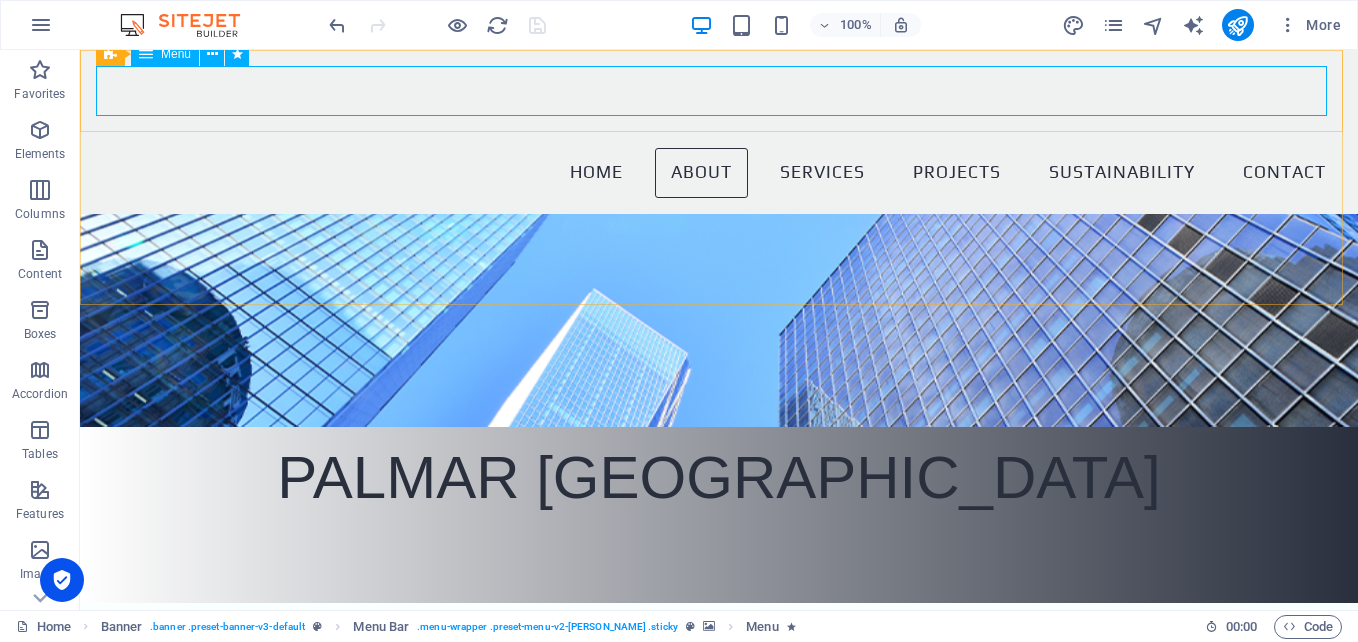 click on "Menu" at bounding box center (165, 54) 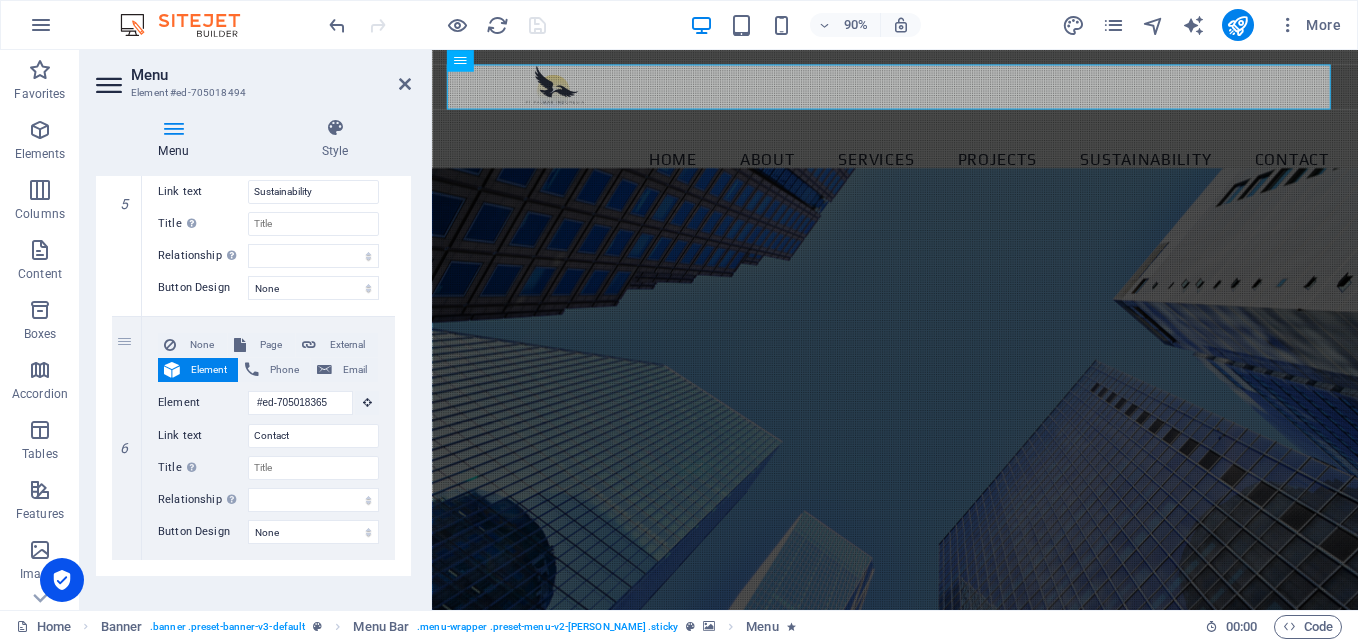 scroll, scrollTop: 1322, scrollLeft: 0, axis: vertical 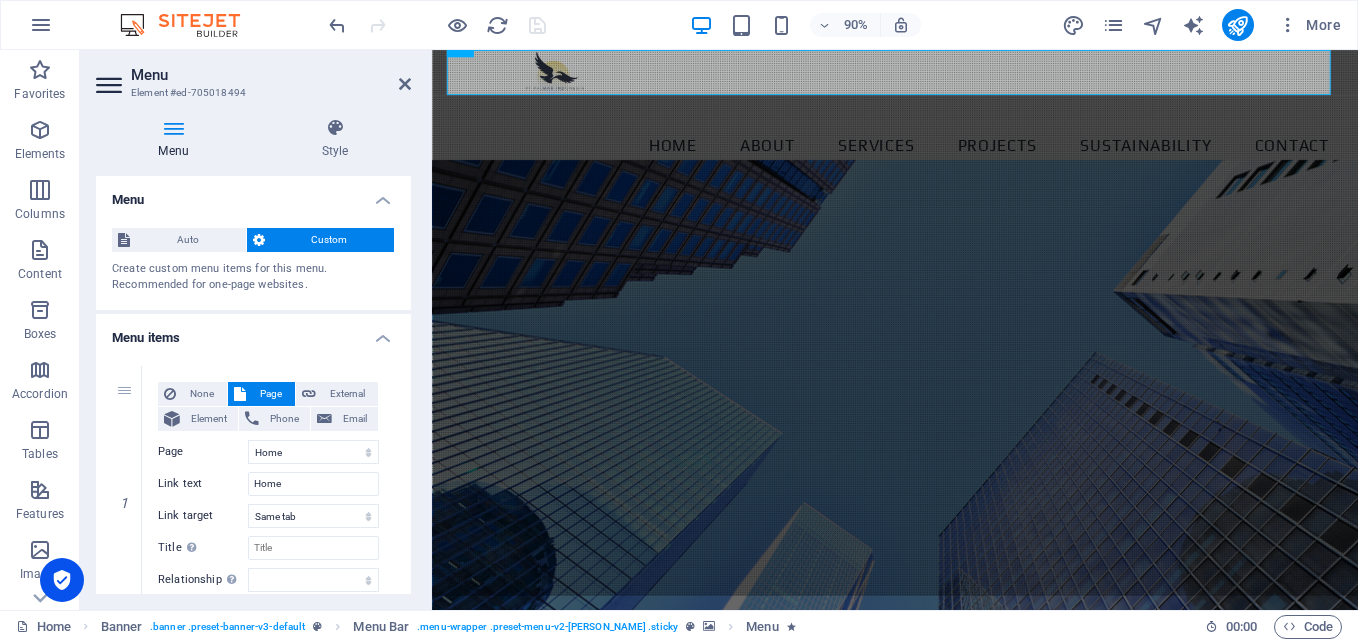 click on "Custom" at bounding box center (330, 240) 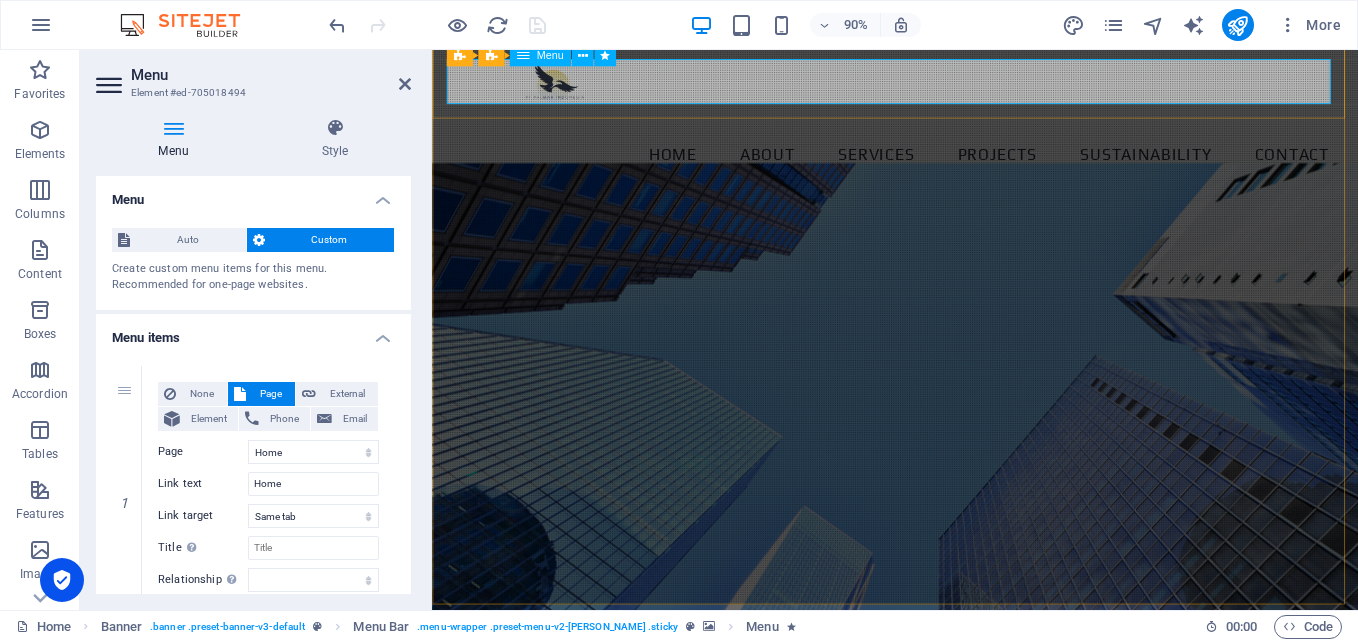 scroll, scrollTop: 0, scrollLeft: 0, axis: both 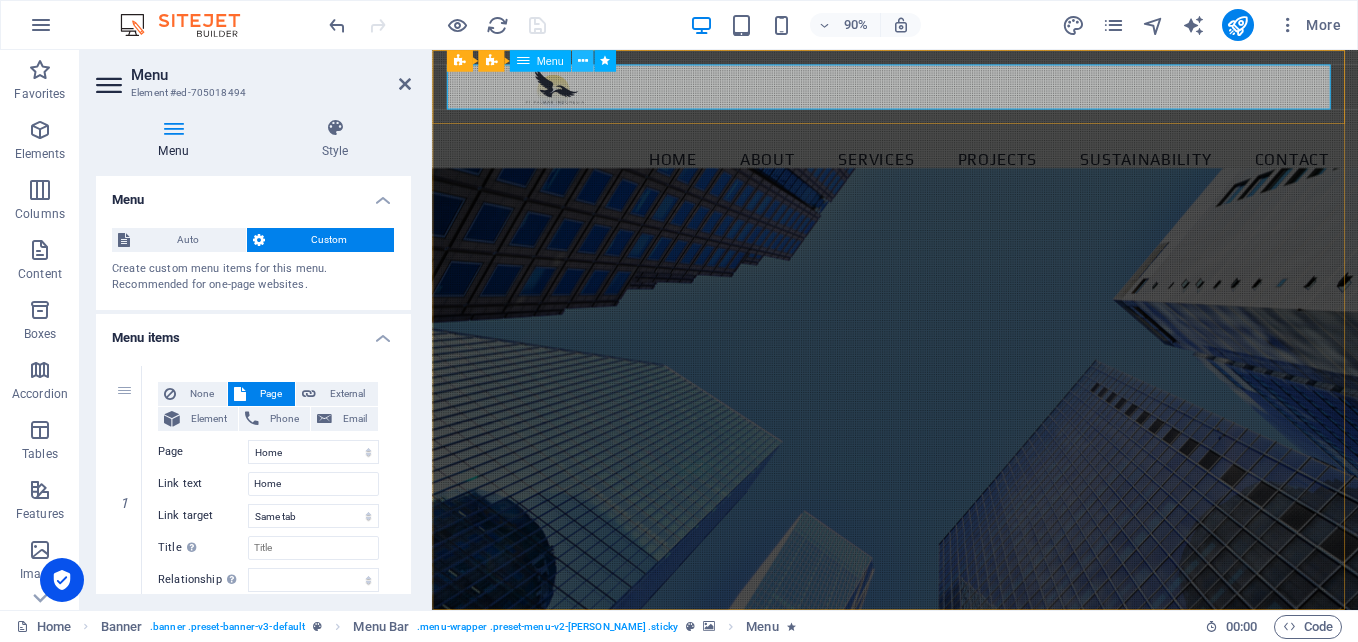 click at bounding box center [582, 60] 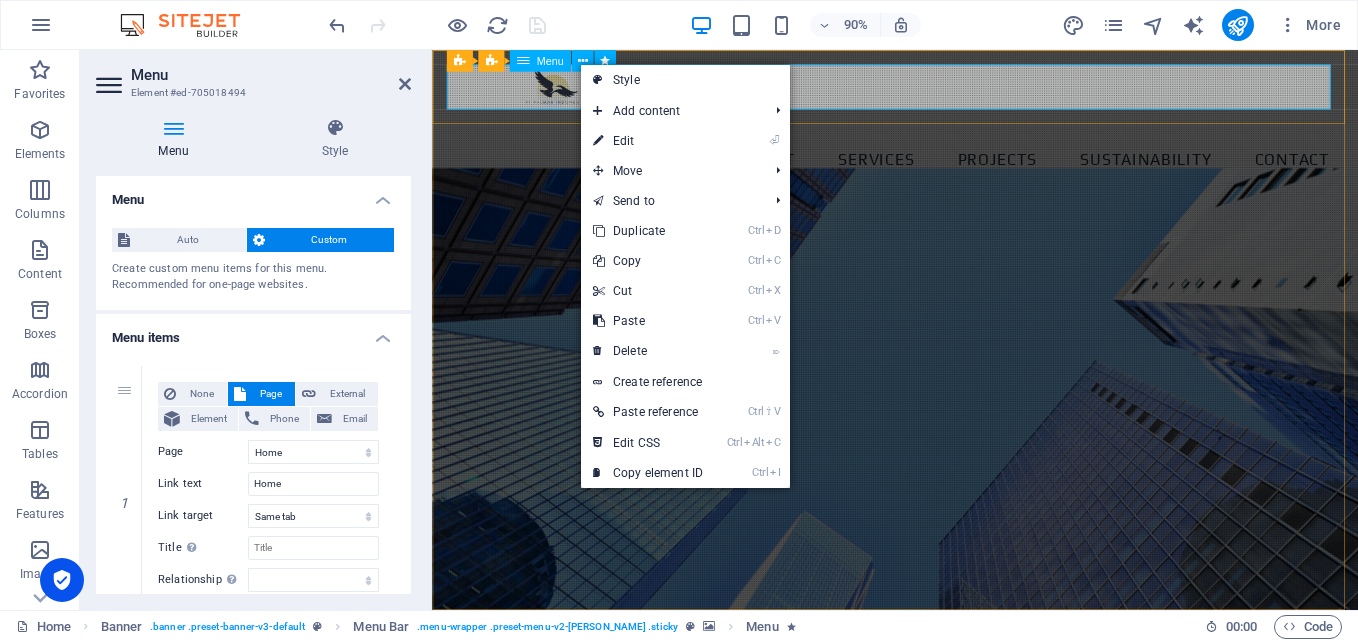 click on "Menu" at bounding box center [549, 60] 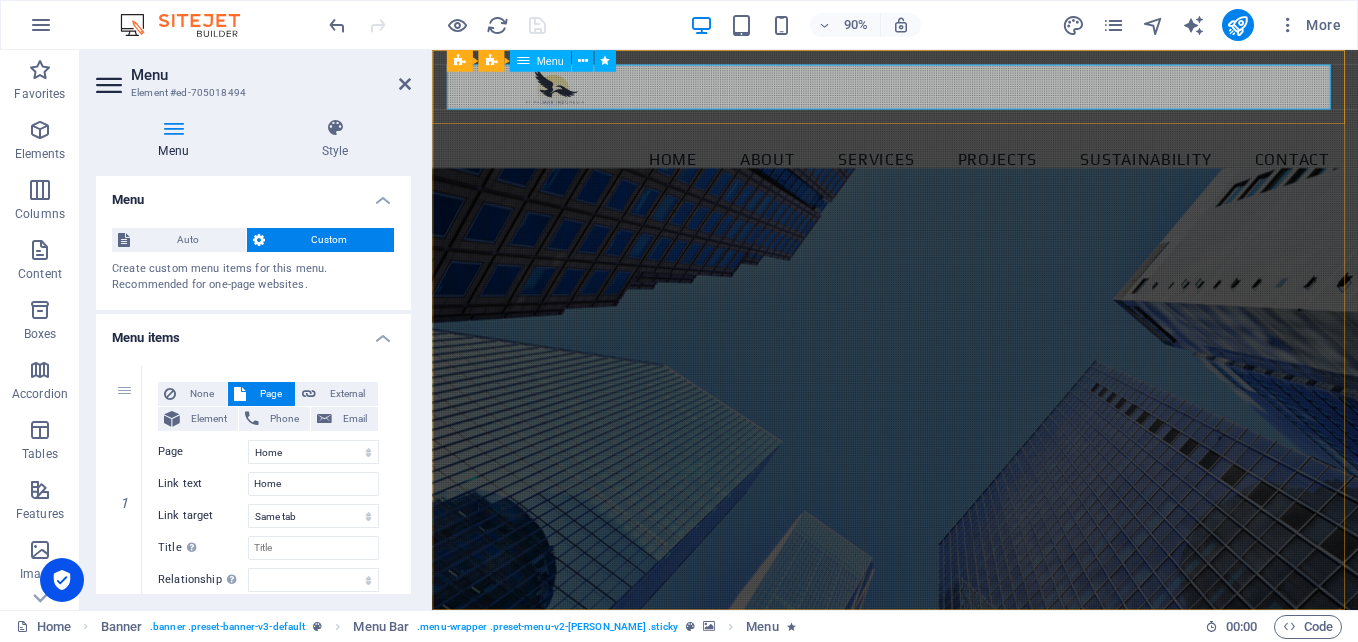 click on "Menu" at bounding box center [549, 60] 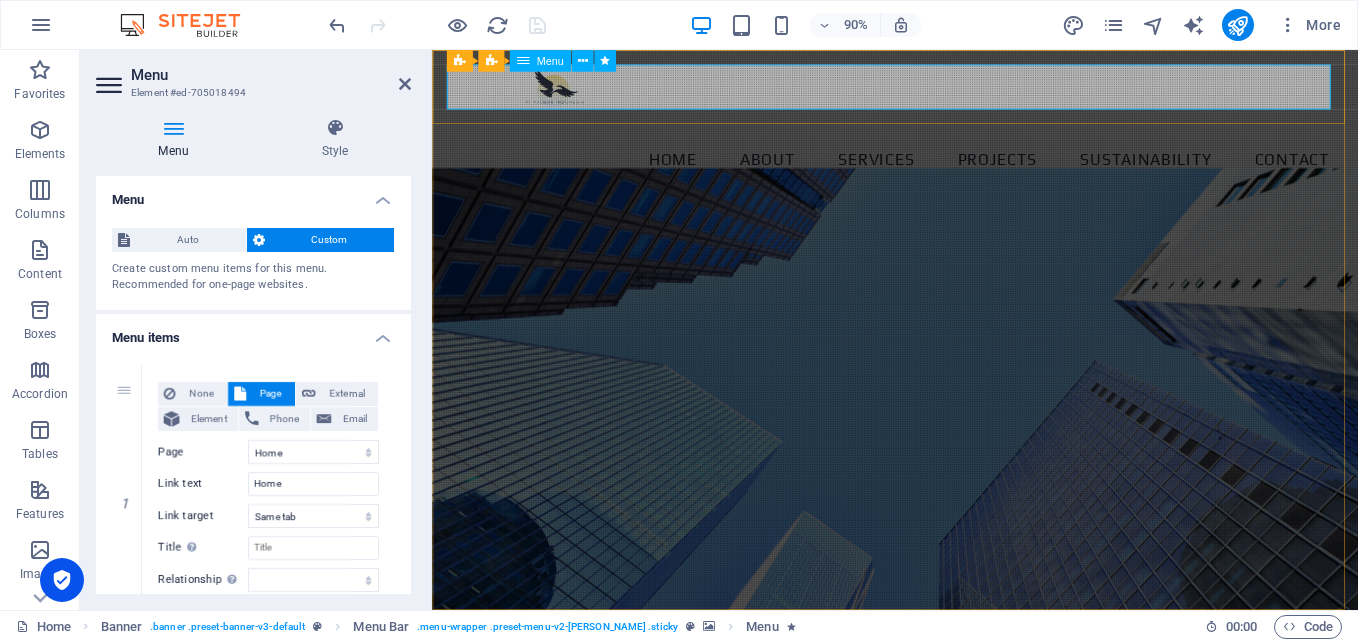 click on "Menu" at bounding box center [549, 60] 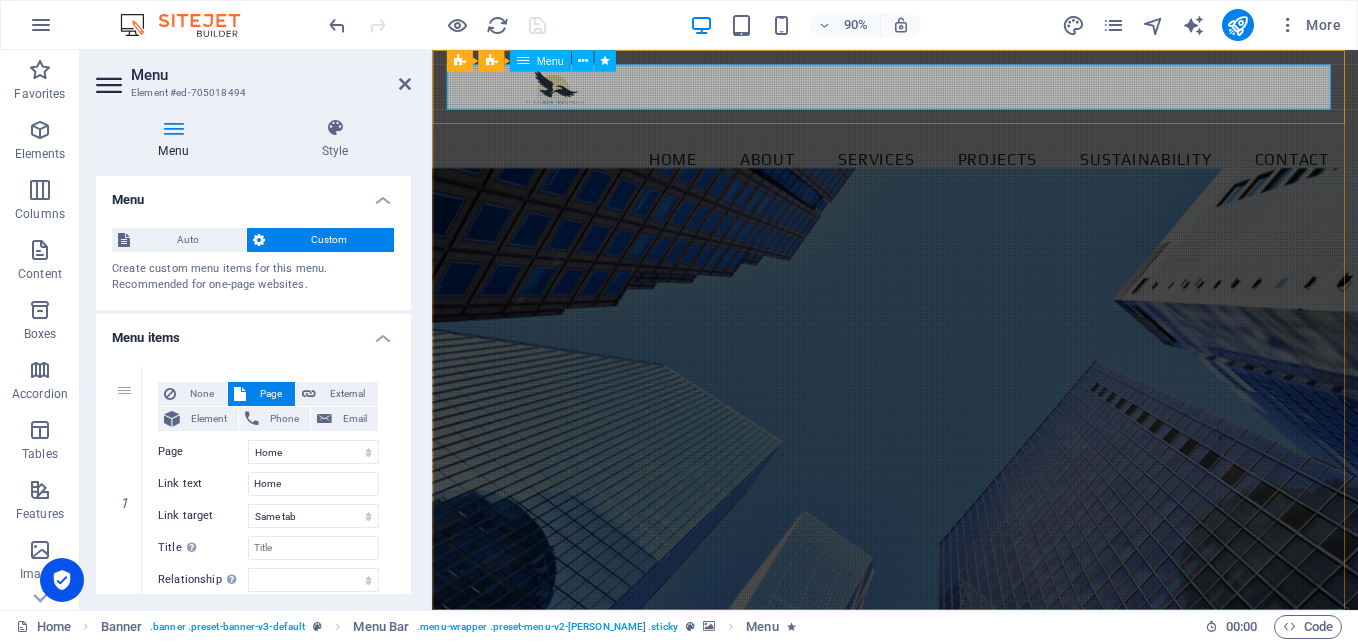 click on "Menu" at bounding box center (549, 60) 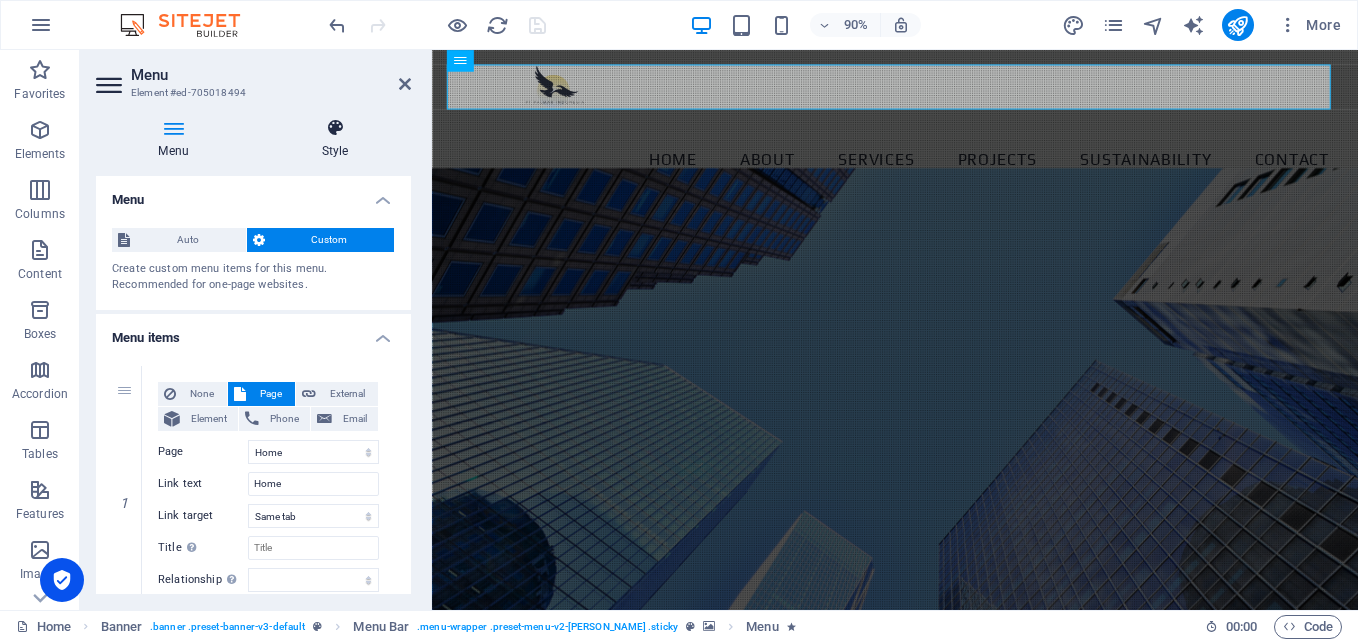 click at bounding box center [335, 128] 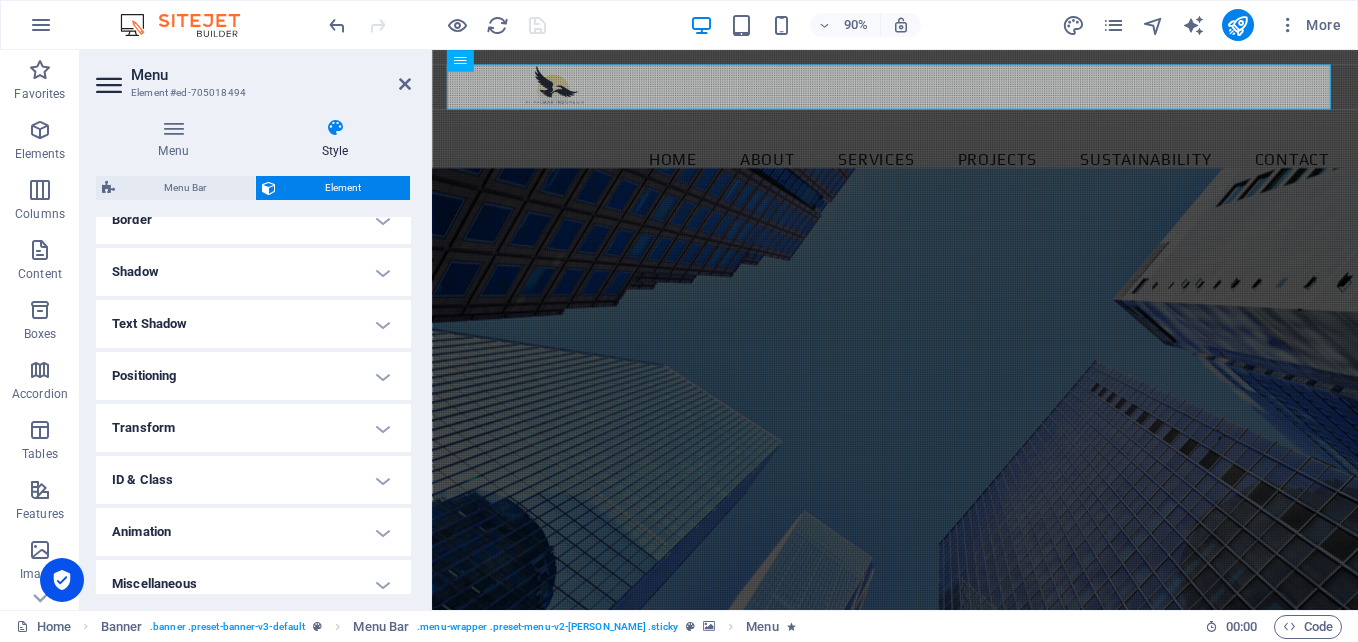 scroll, scrollTop: 468, scrollLeft: 0, axis: vertical 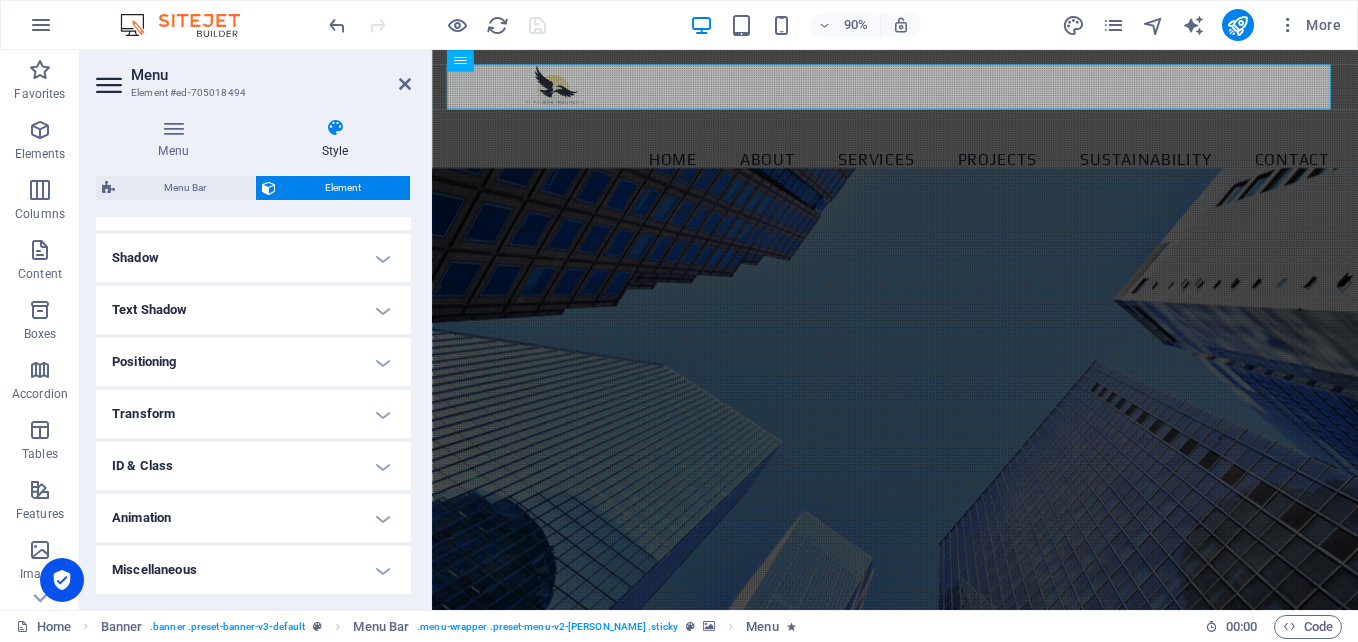 click on "Animation" at bounding box center [253, 518] 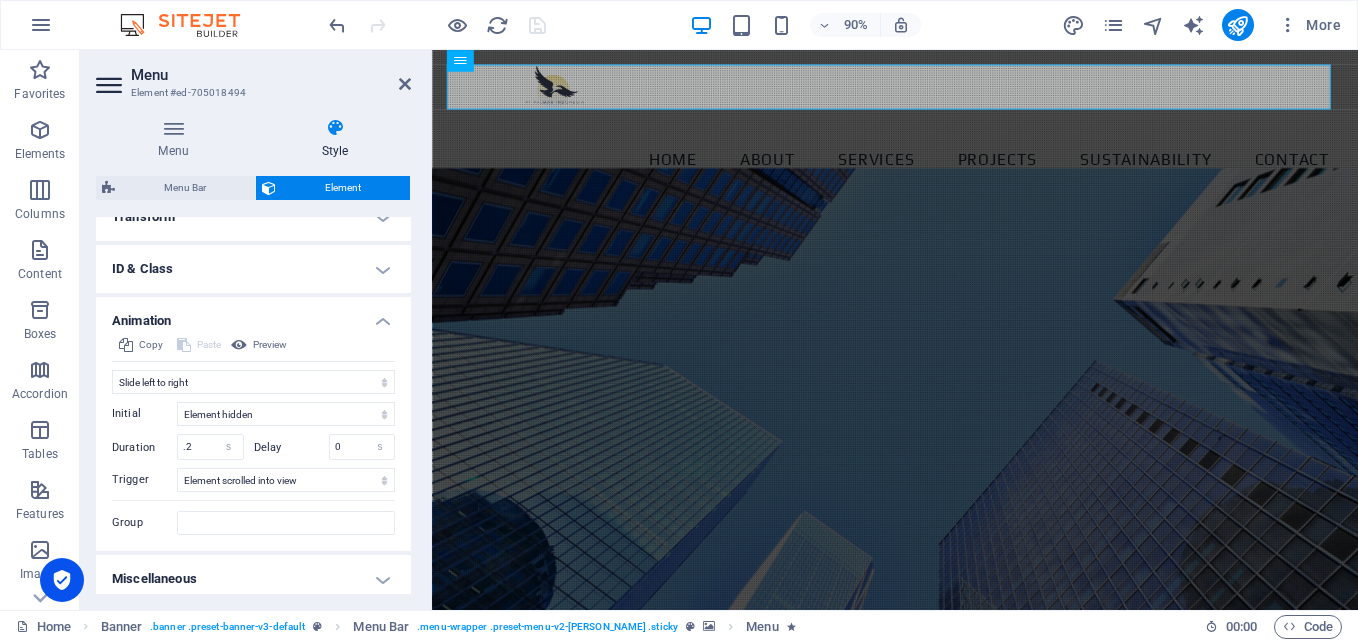 scroll, scrollTop: 668, scrollLeft: 0, axis: vertical 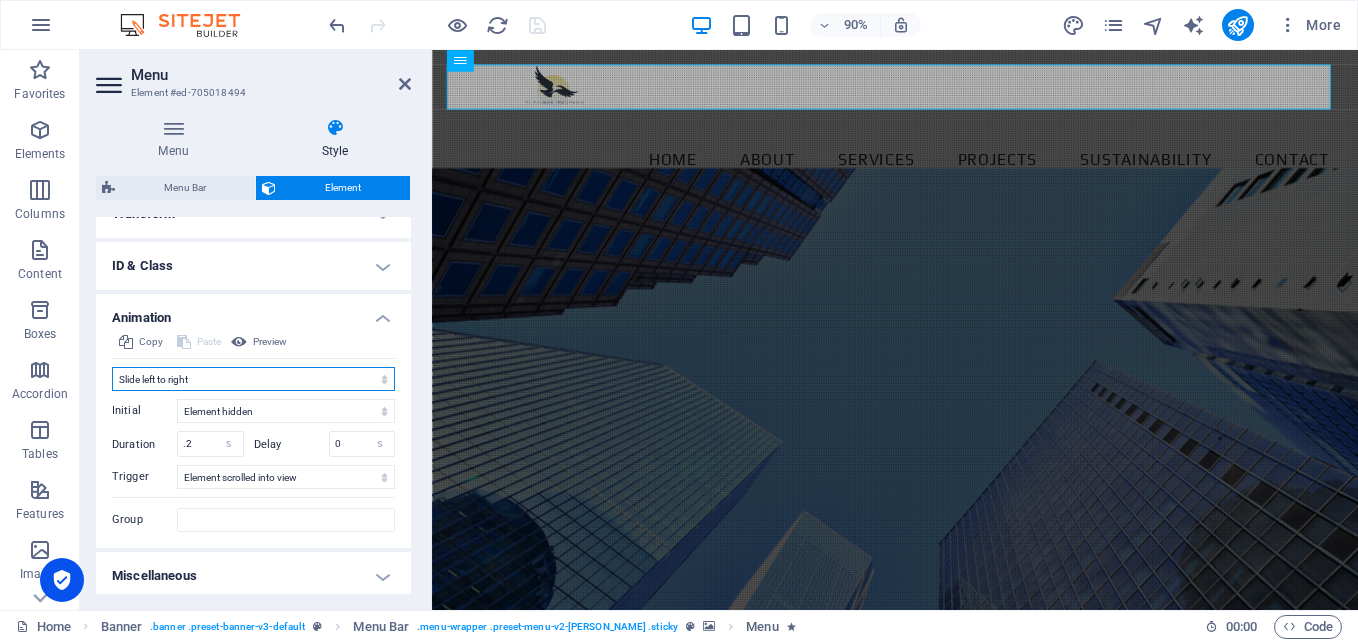 click on "Don't animate Show / Hide Slide up/down Zoom in/out Slide left to right Slide right to left Slide top to bottom Slide bottom to top Pulse Blink Open as overlay" at bounding box center (253, 379) 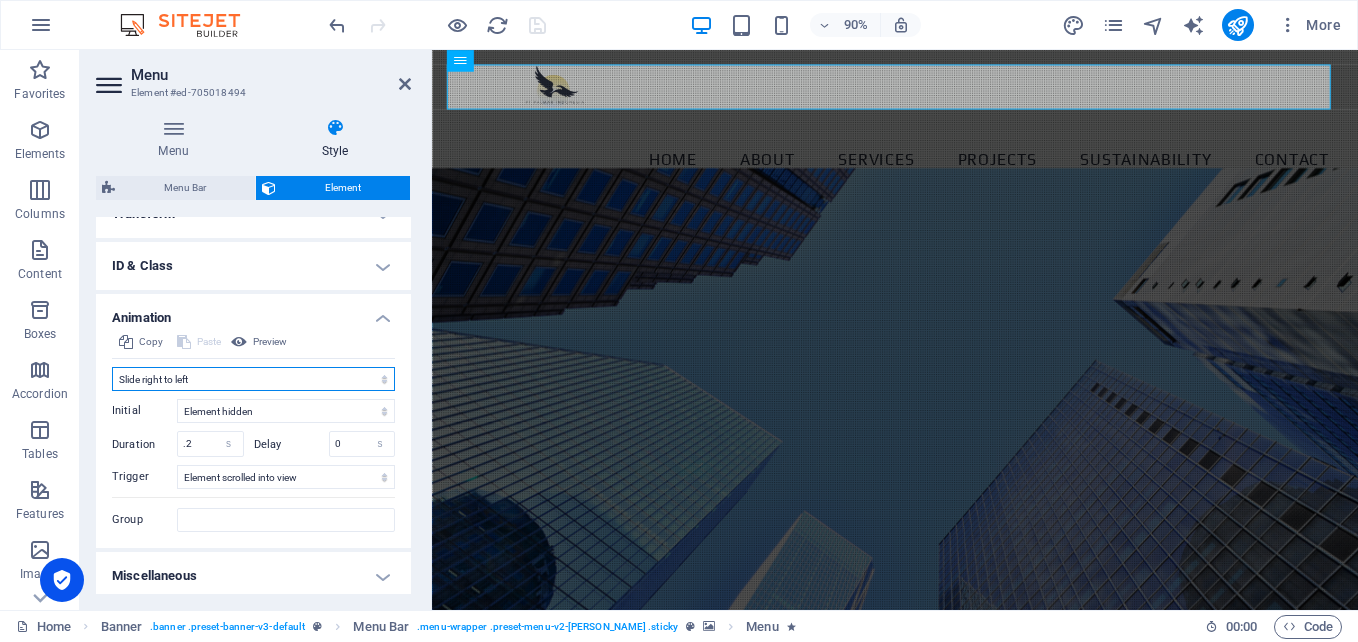 click on "Don't animate Show / Hide Slide up/down Zoom in/out Slide left to right Slide right to left Slide top to bottom Slide bottom to top Pulse Blink Open as overlay" at bounding box center [253, 379] 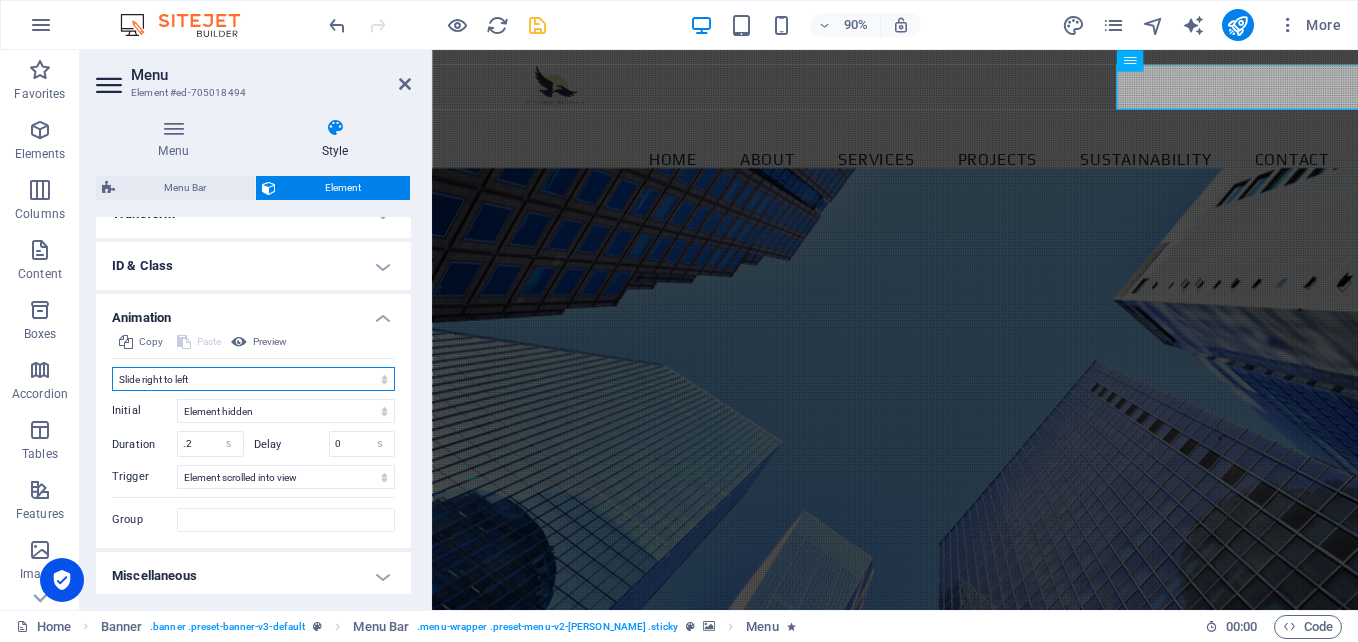 click on "Don't animate Show / Hide Slide up/down Zoom in/out Slide left to right Slide right to left Slide top to bottom Slide bottom to top Pulse Blink Open as overlay" at bounding box center [253, 379] 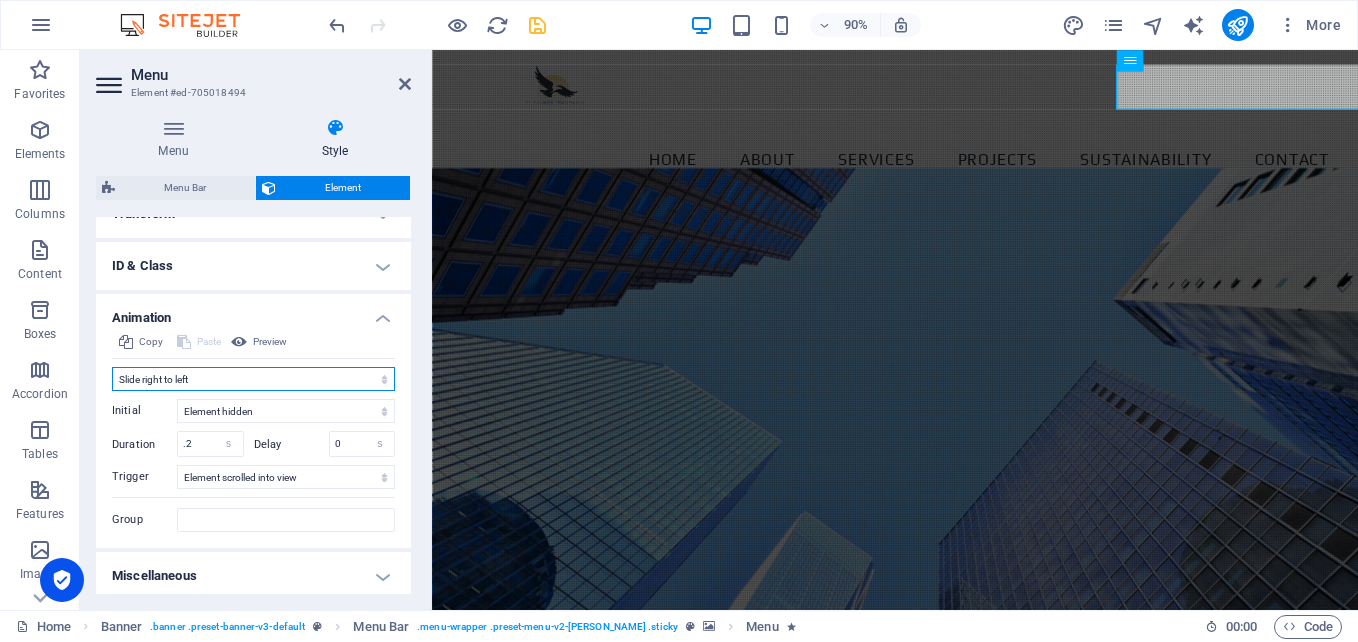 select on "move-top-to-bottom" 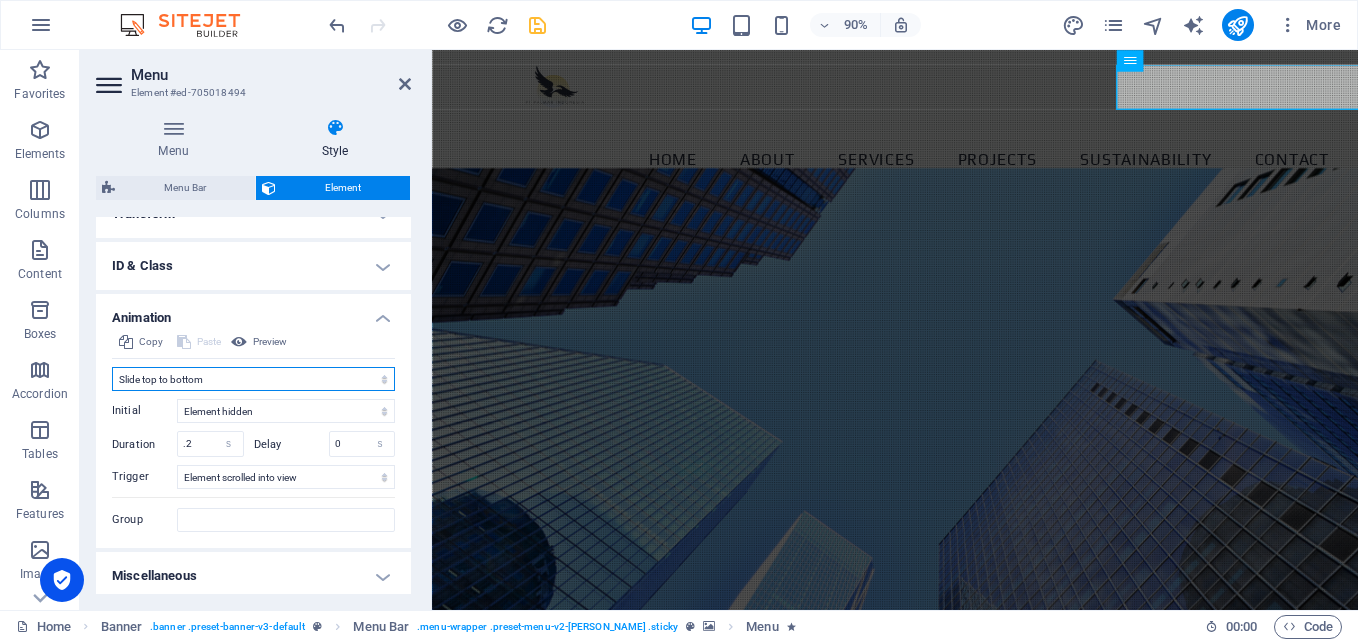 click on "Don't animate Show / Hide Slide up/down Zoom in/out Slide left to right Slide right to left Slide top to bottom Slide bottom to top Pulse Blink Open as overlay" at bounding box center (253, 379) 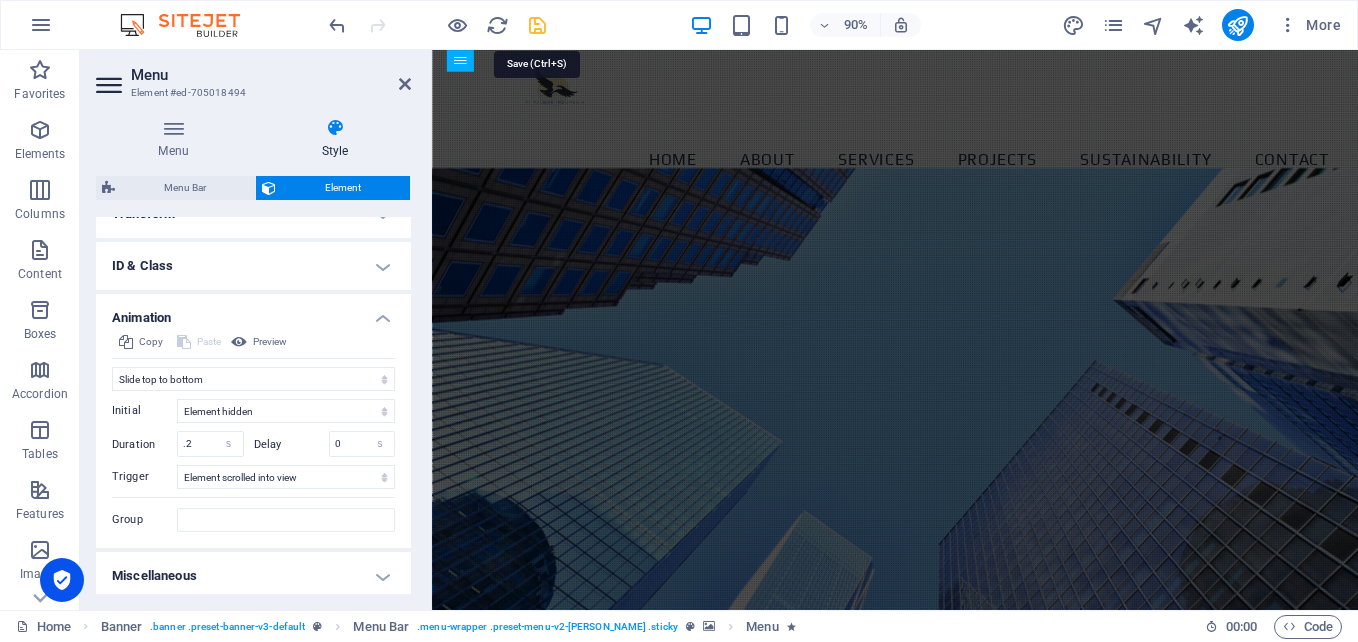 click at bounding box center (537, 25) 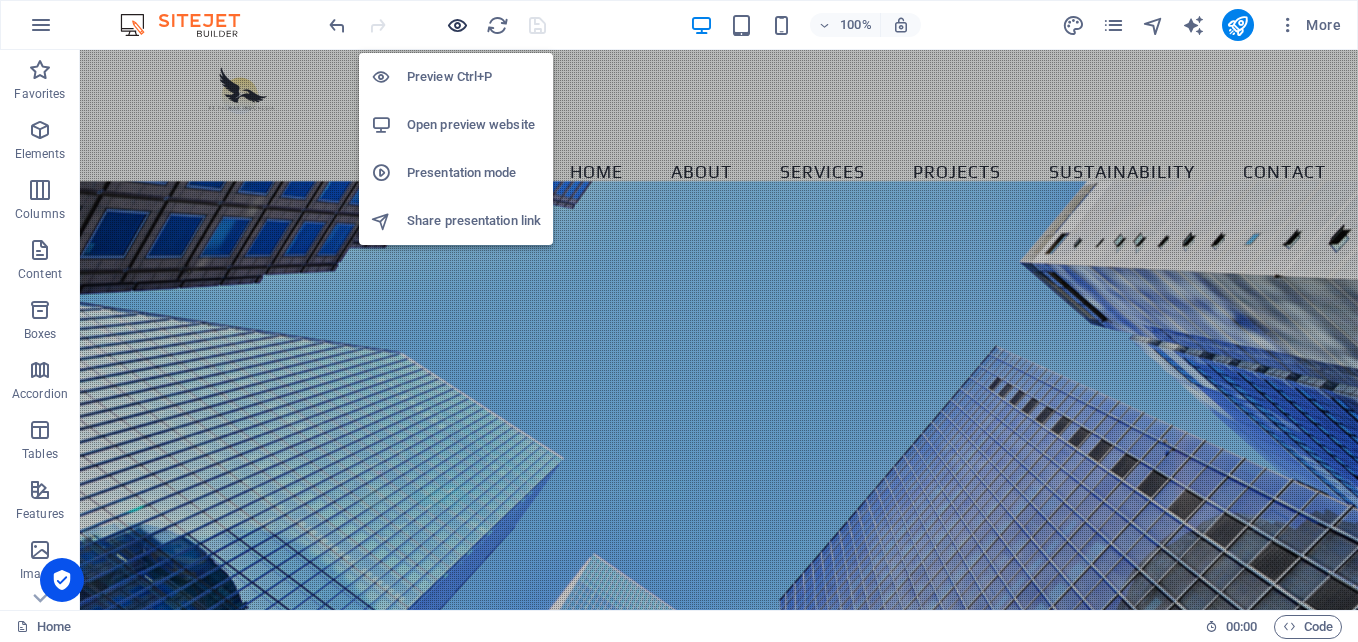 click at bounding box center [457, 25] 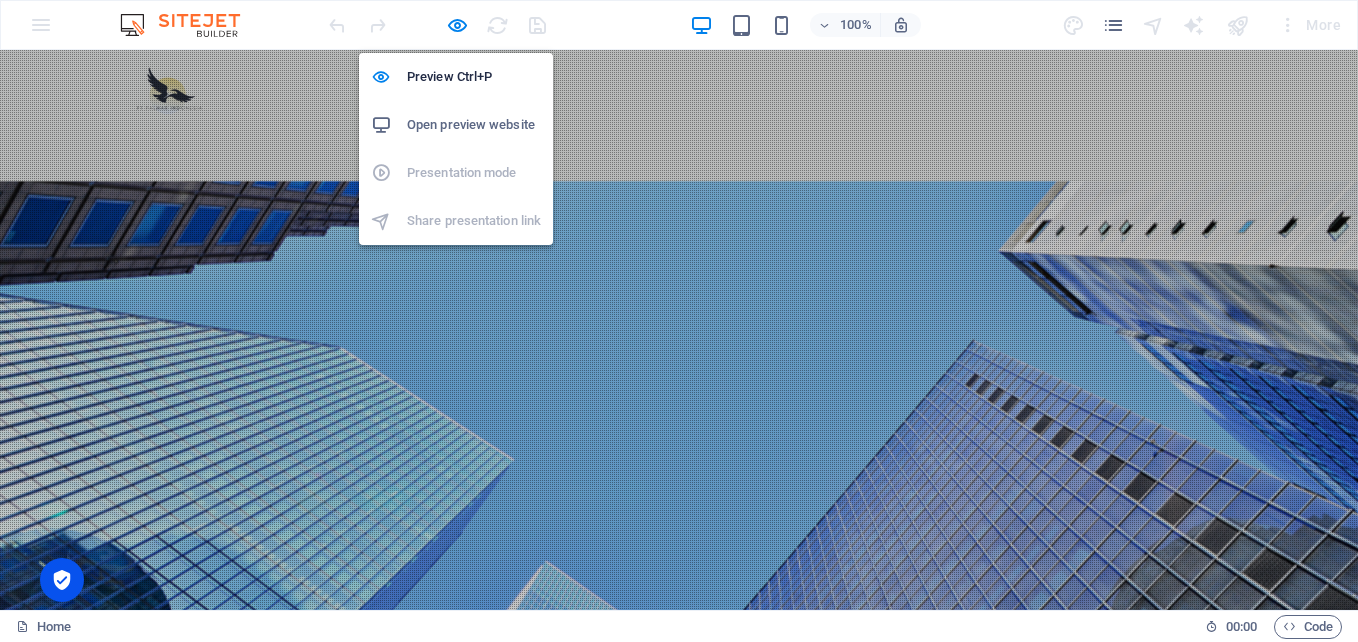 click on "Open preview website" at bounding box center [456, 125] 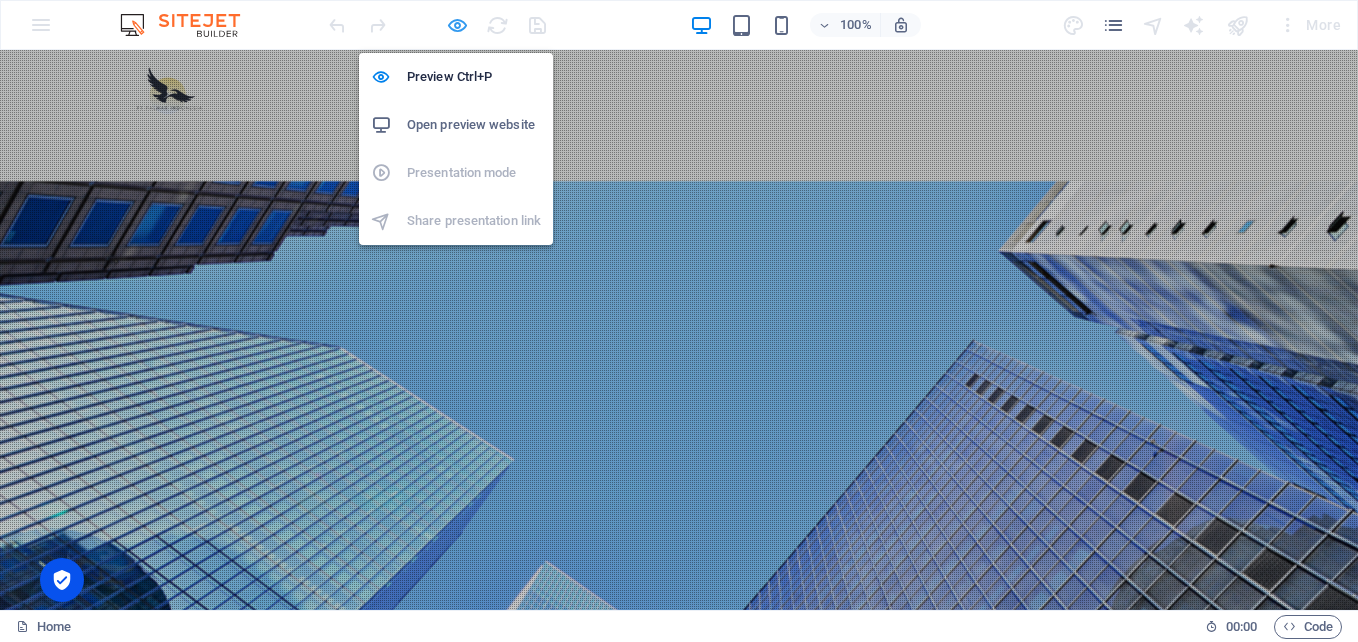 click at bounding box center [457, 25] 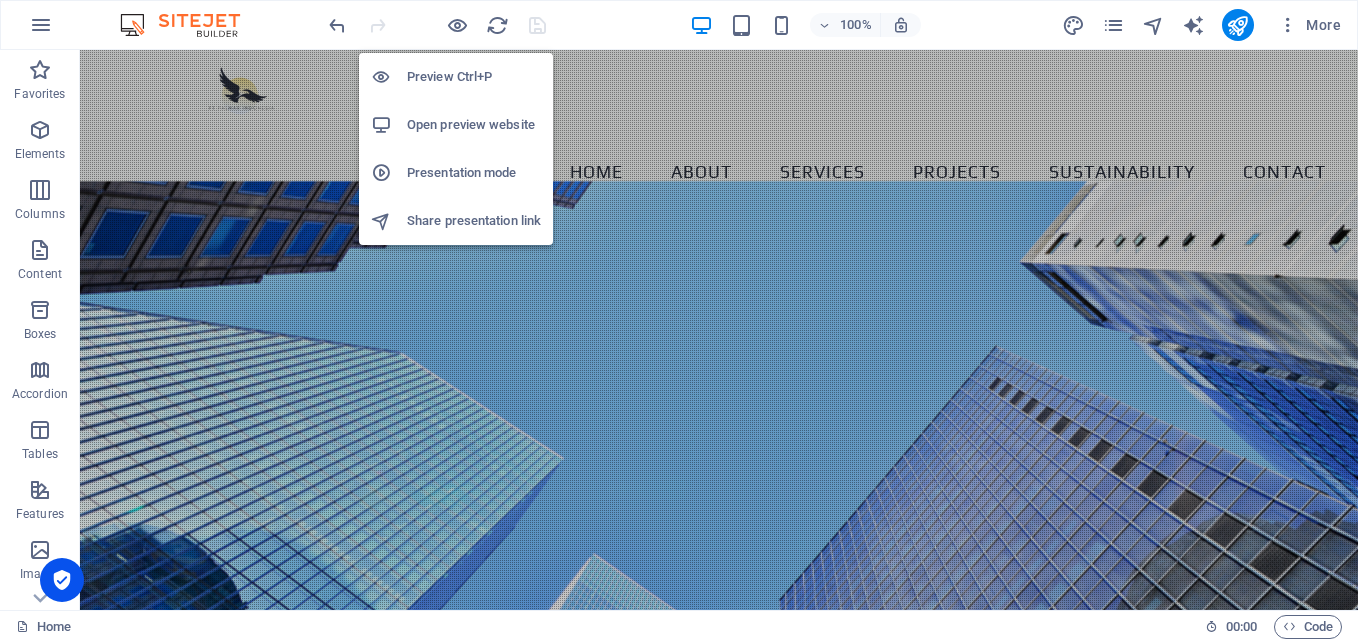 click on "Open preview website" at bounding box center (474, 125) 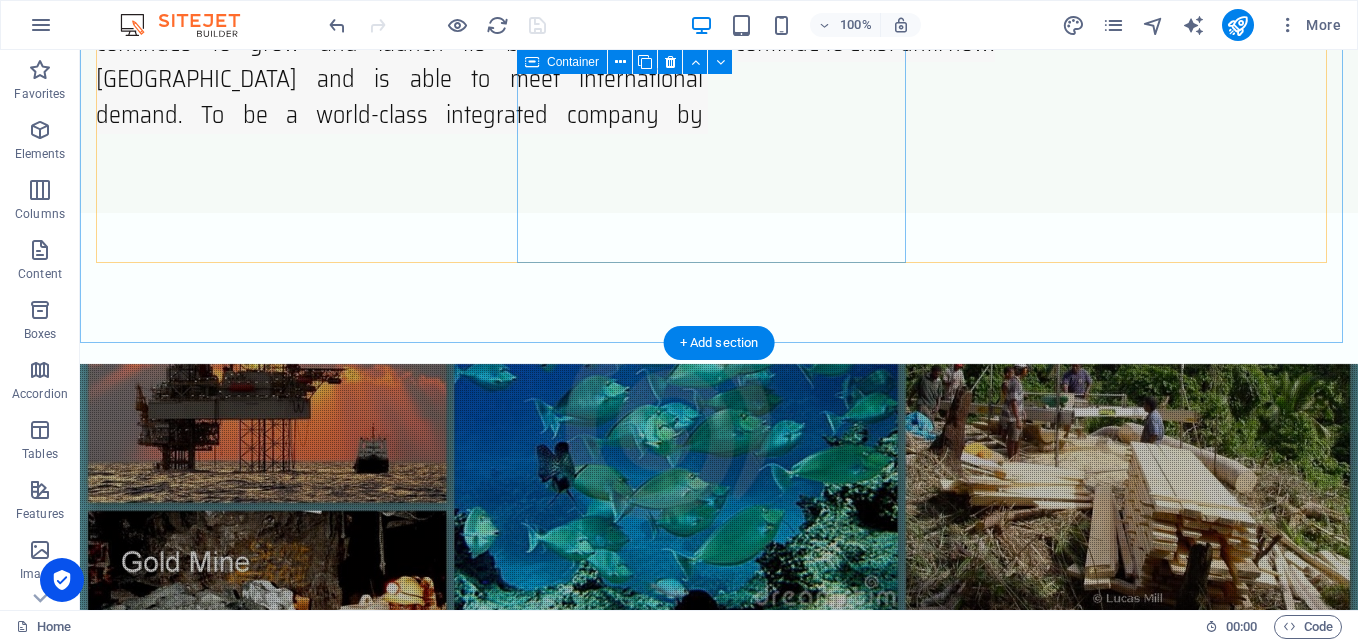 scroll, scrollTop: 2500, scrollLeft: 0, axis: vertical 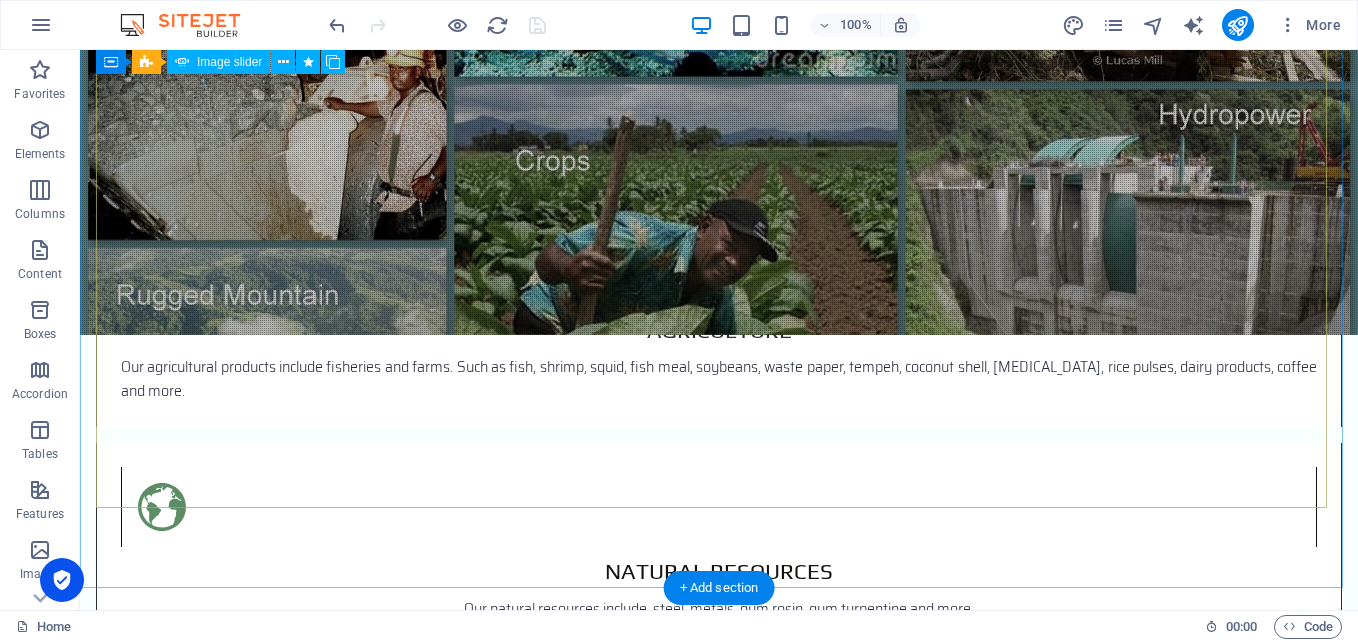 click at bounding box center (-9223, 5651) 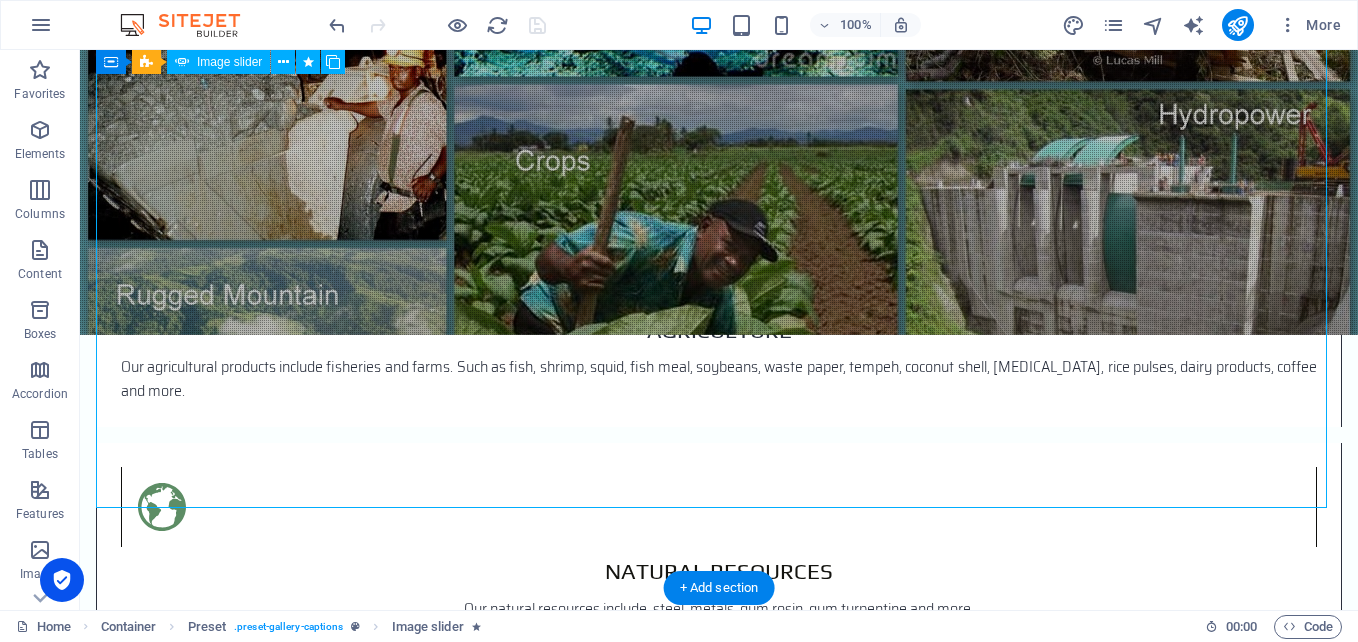 click at bounding box center (-9223, 5651) 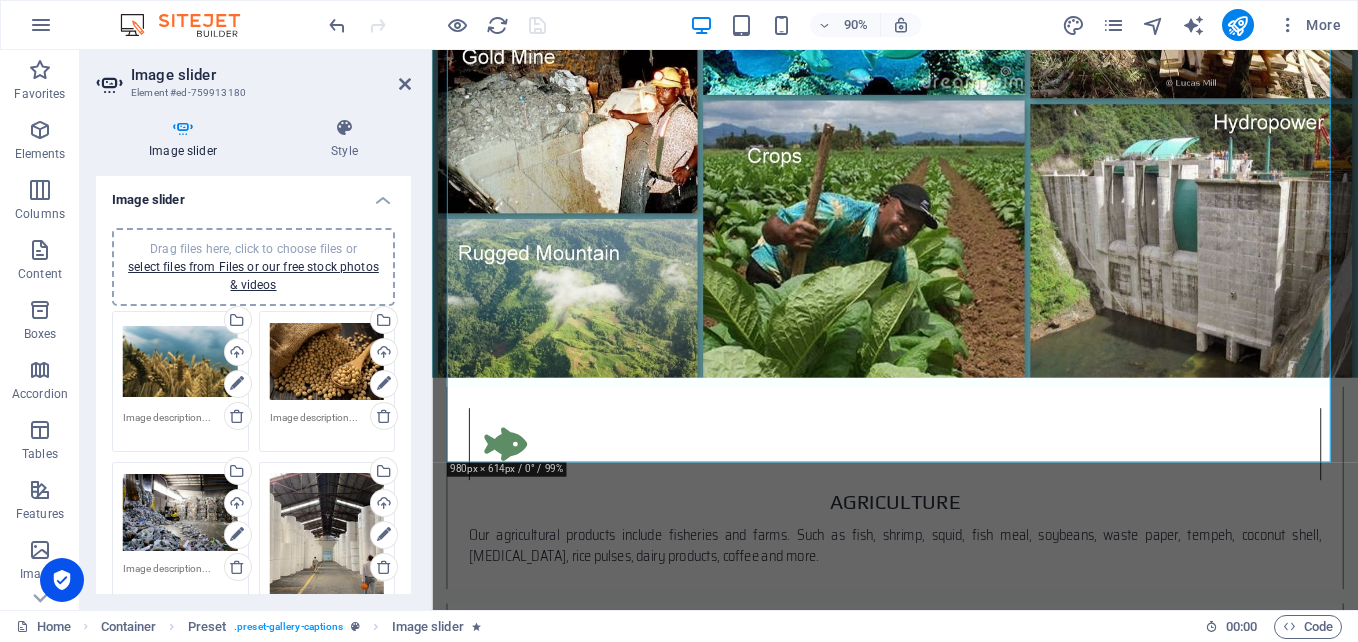 scroll, scrollTop: 2760, scrollLeft: 0, axis: vertical 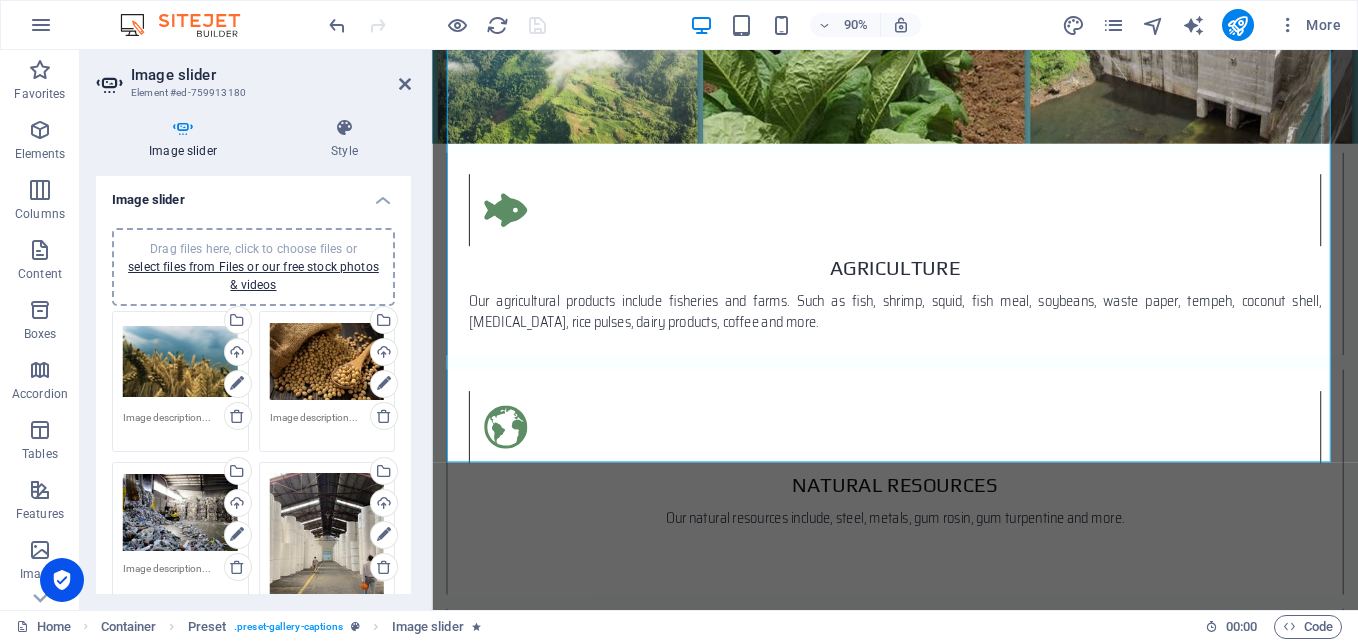 click on "Drag files here, click to choose files or select files from Files or our free stock photos & videos" at bounding box center (253, 267) 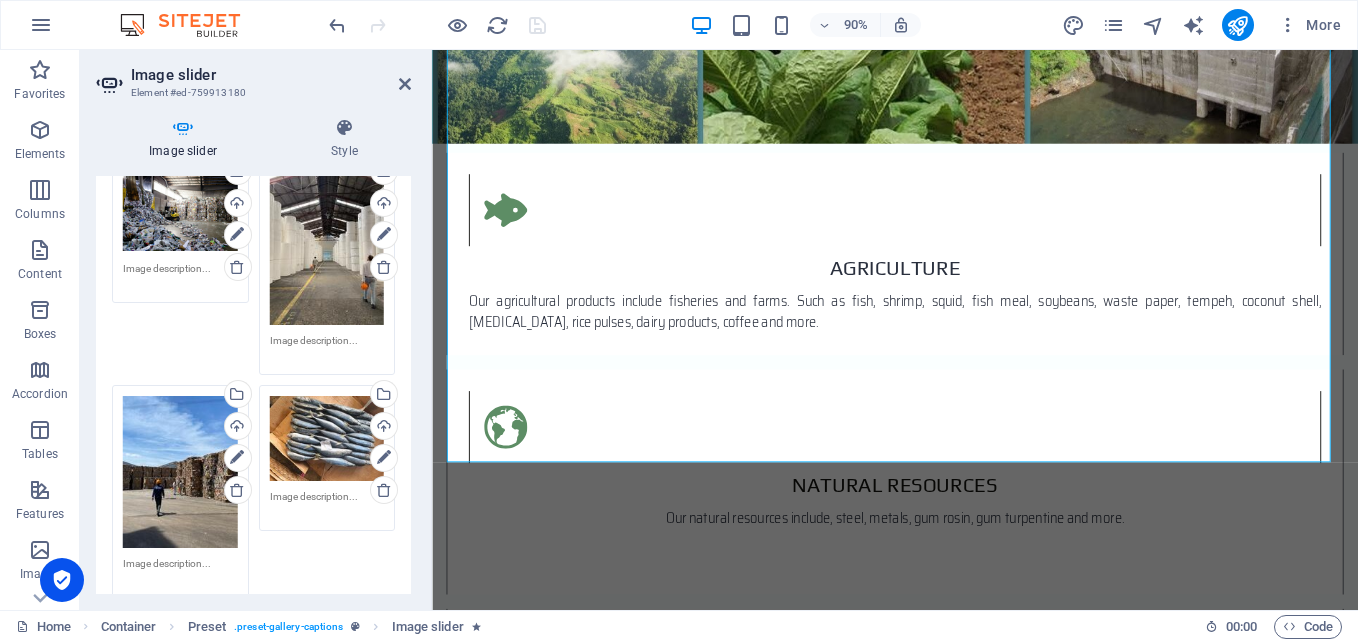 scroll, scrollTop: 0, scrollLeft: 0, axis: both 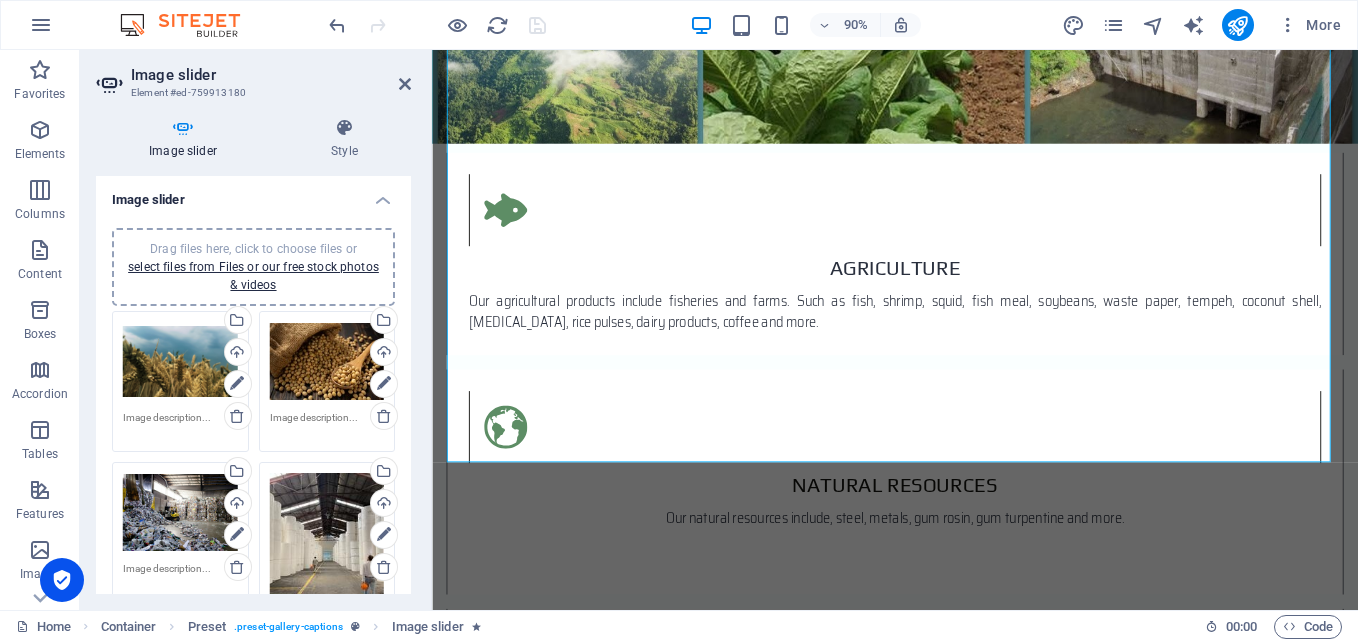 click on "Drag files here, click to choose files or select files from Files or our free stock photos & videos" at bounding box center (253, 267) 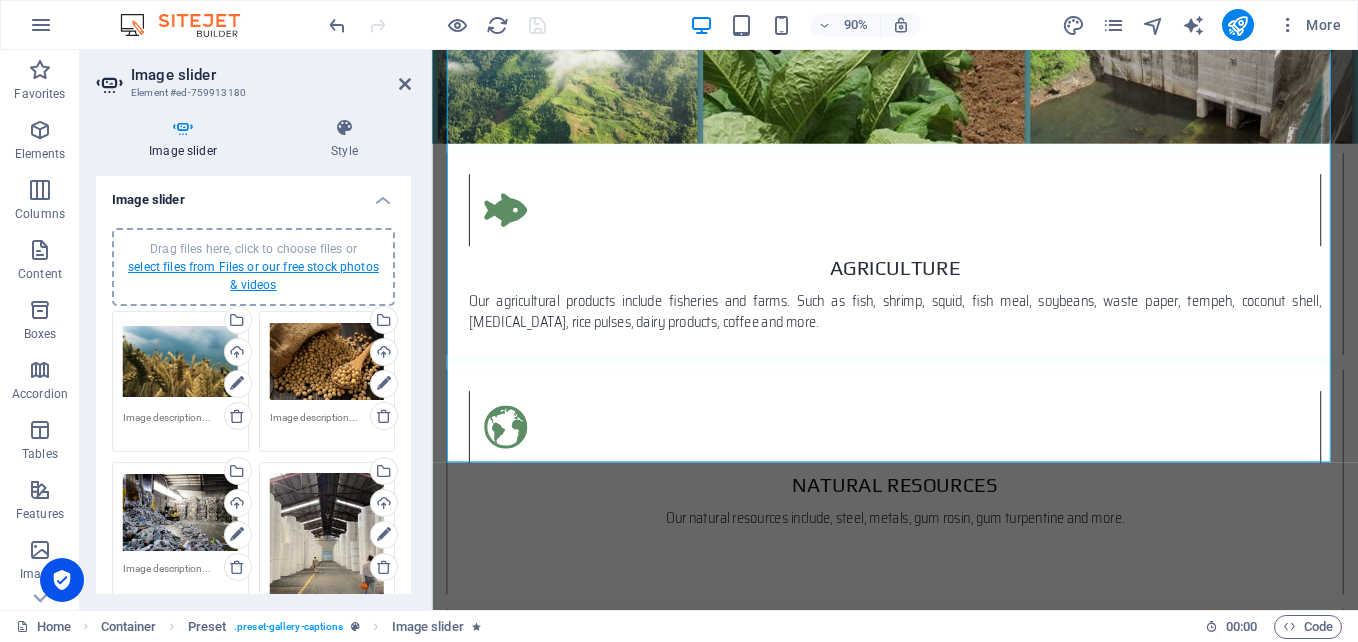 click on "select files from Files or our free stock photos & videos" at bounding box center (253, 276) 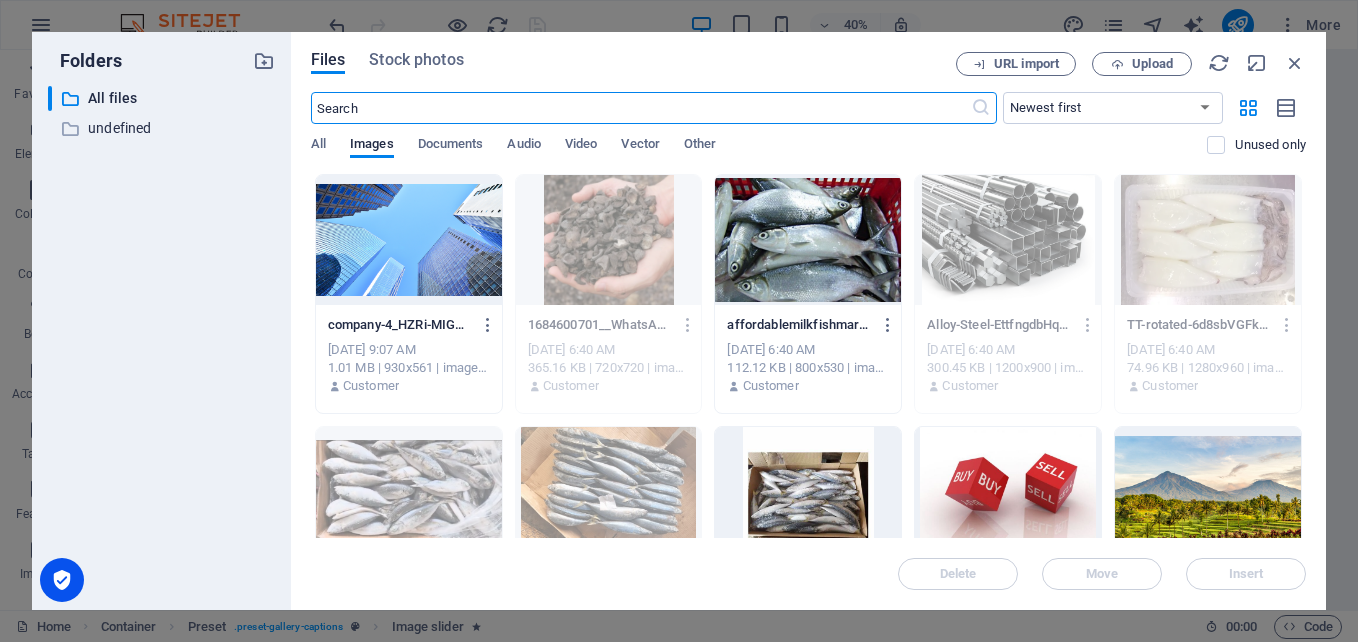 scroll, scrollTop: 3478, scrollLeft: 0, axis: vertical 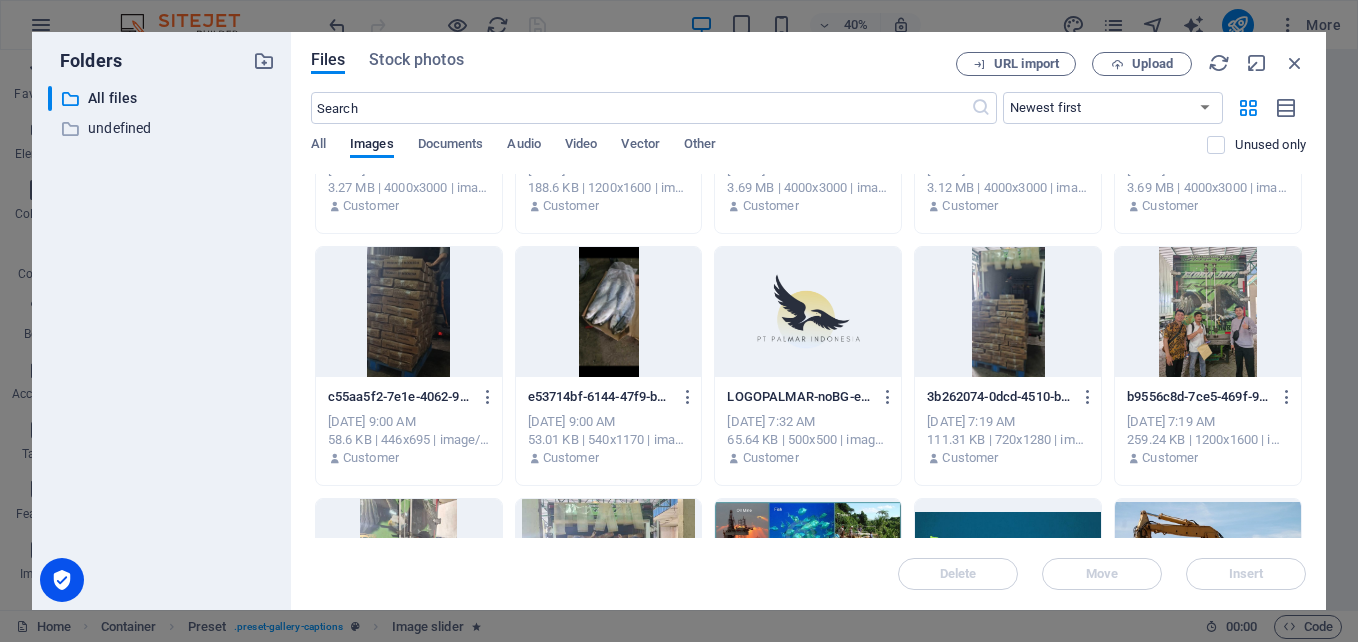 click at bounding box center (1208, 312) 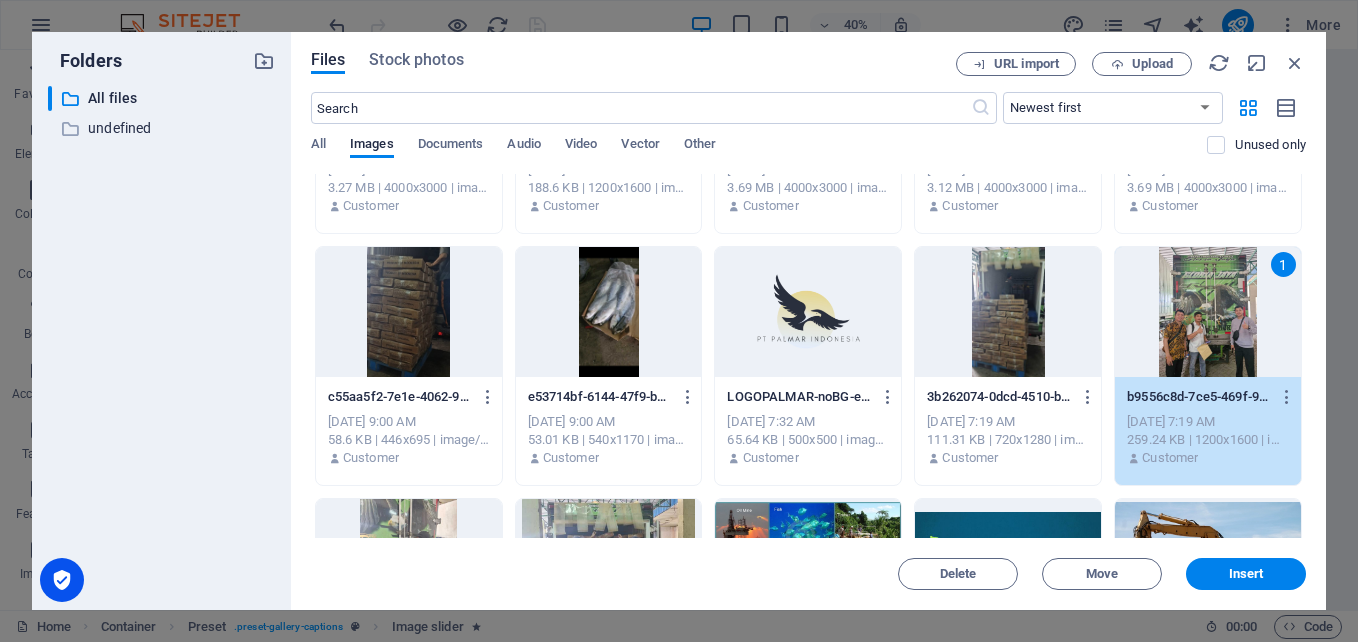 scroll, scrollTop: 2900, scrollLeft: 0, axis: vertical 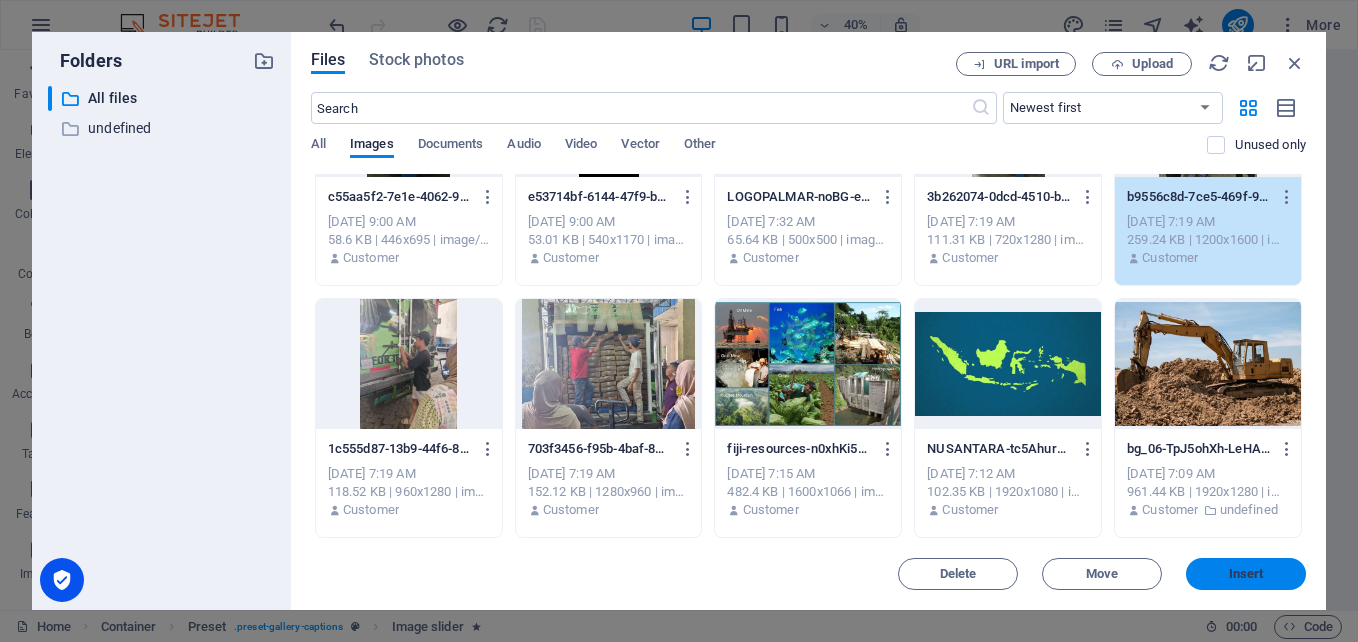 click on "Insert" at bounding box center (1246, 574) 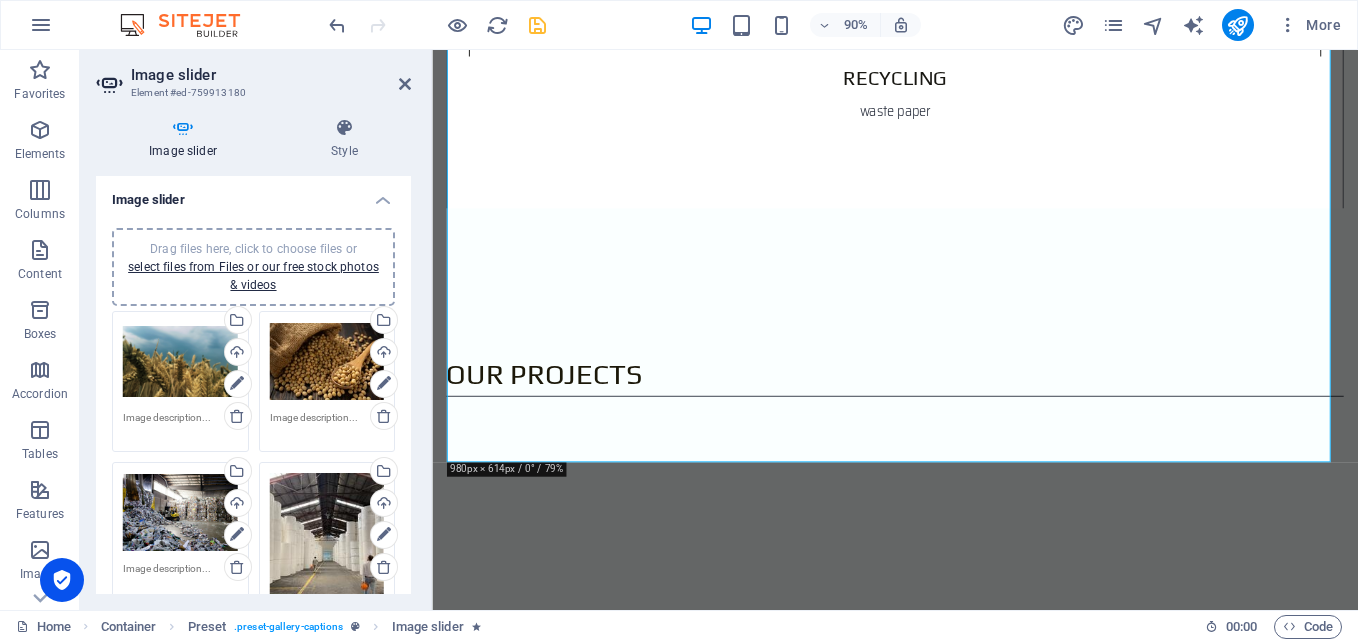 scroll, scrollTop: 2760, scrollLeft: 0, axis: vertical 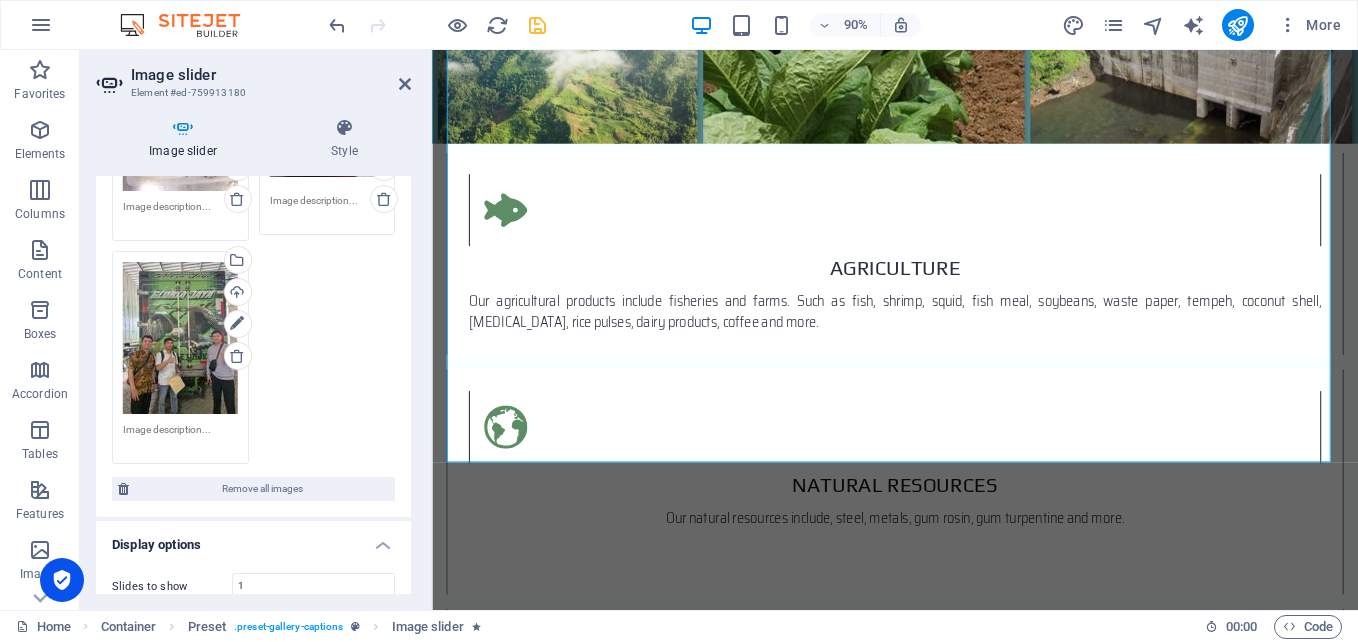 click on "Drag files here, click to choose files or select files from Files or our free stock photos & videos" at bounding box center [180, 338] 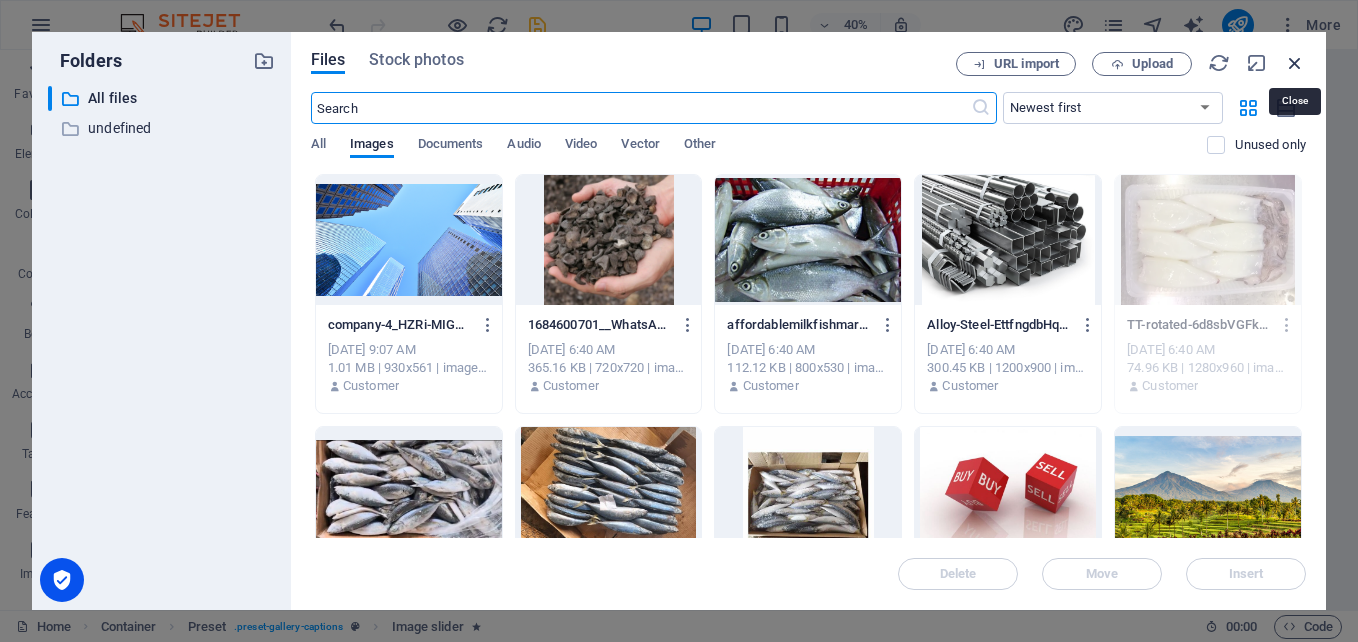 click at bounding box center [1295, 63] 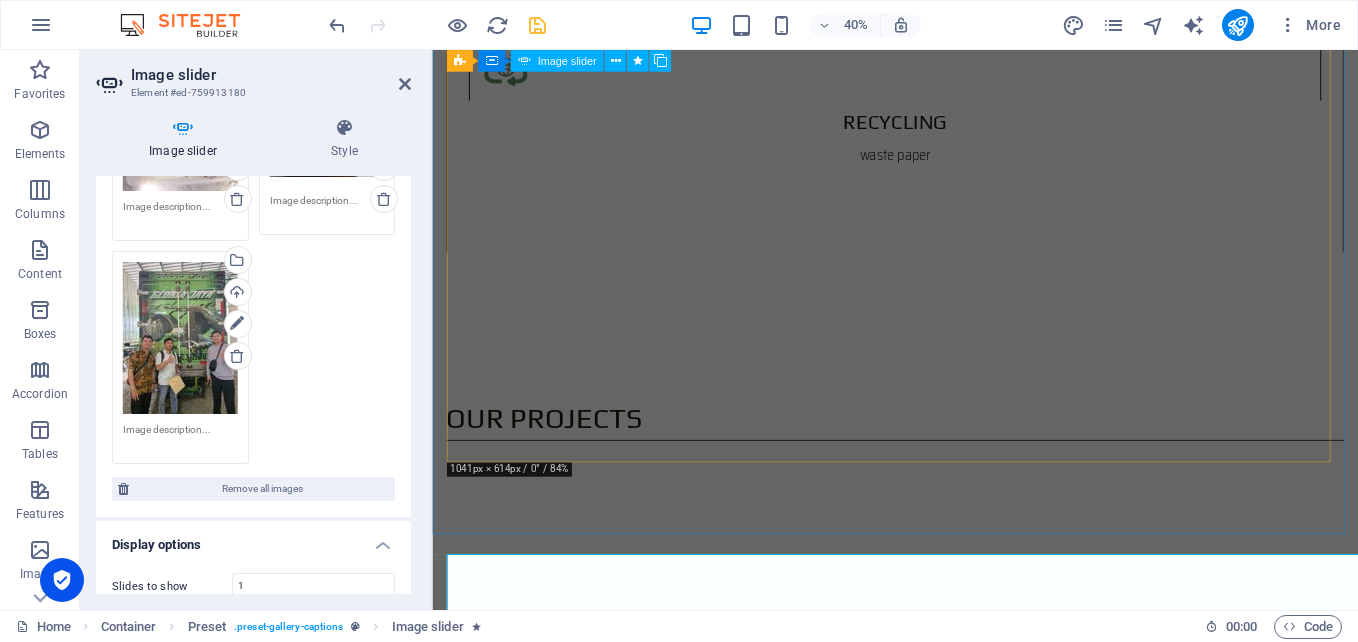 scroll, scrollTop: 2760, scrollLeft: 0, axis: vertical 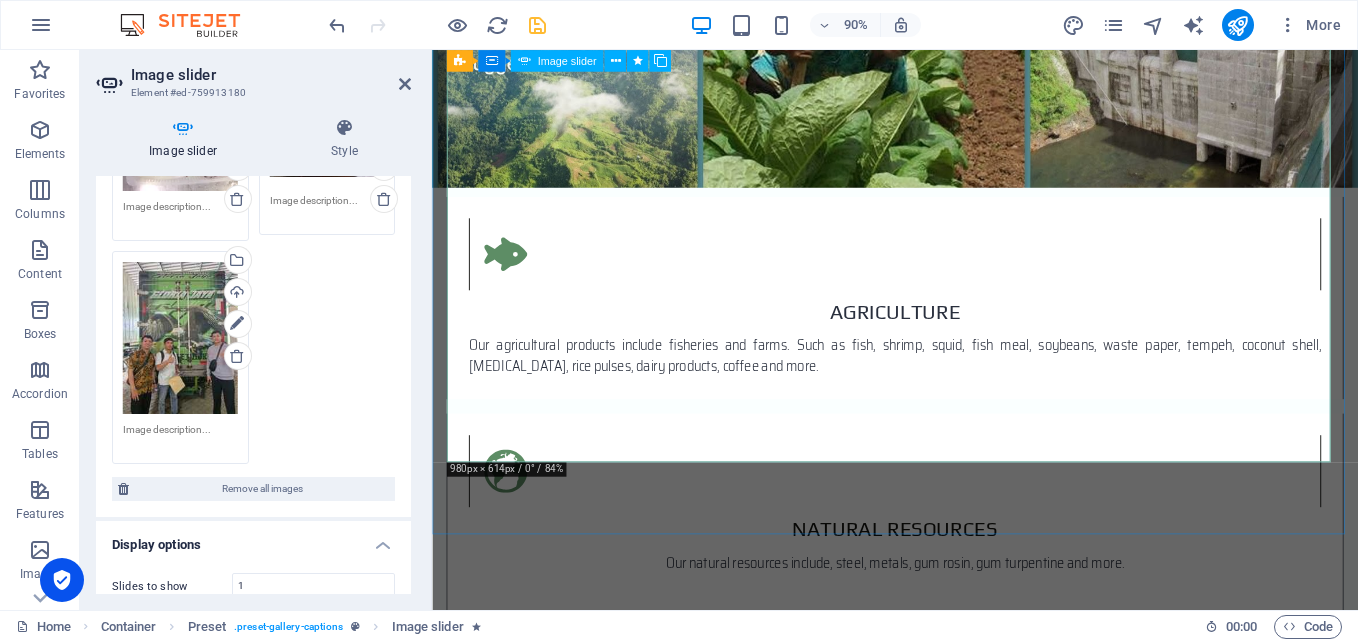 click at bounding box center (449, 6938) 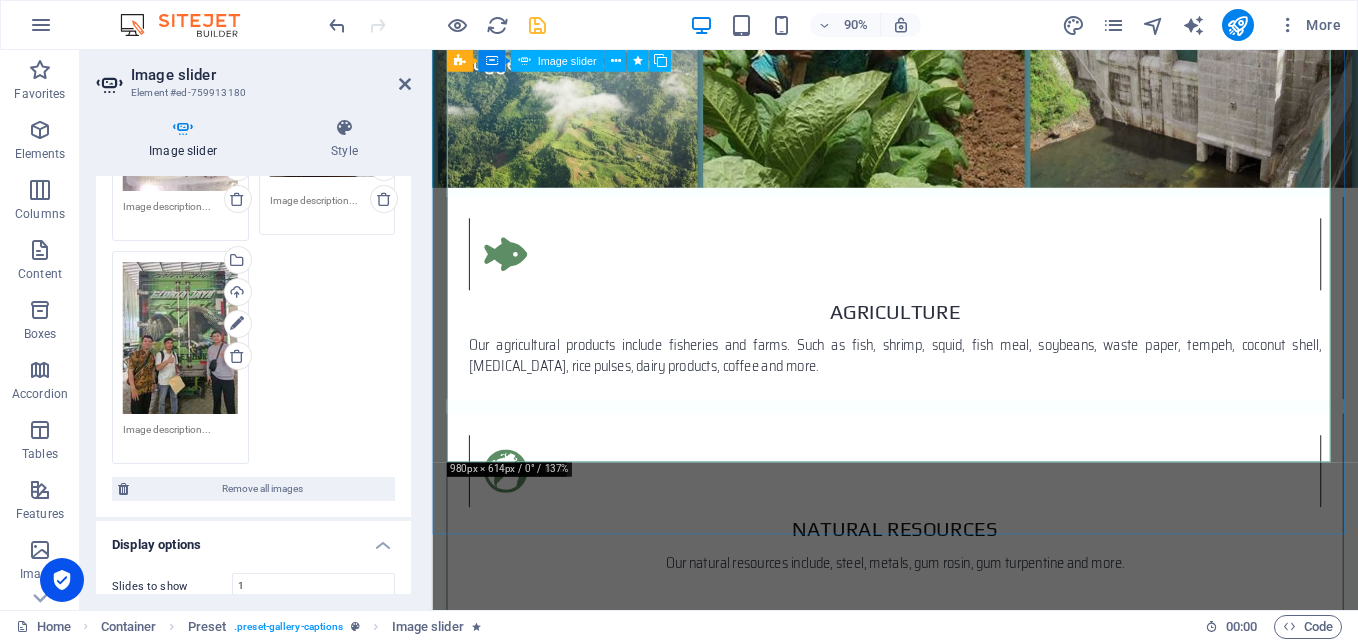 click at bounding box center [449, 6938] 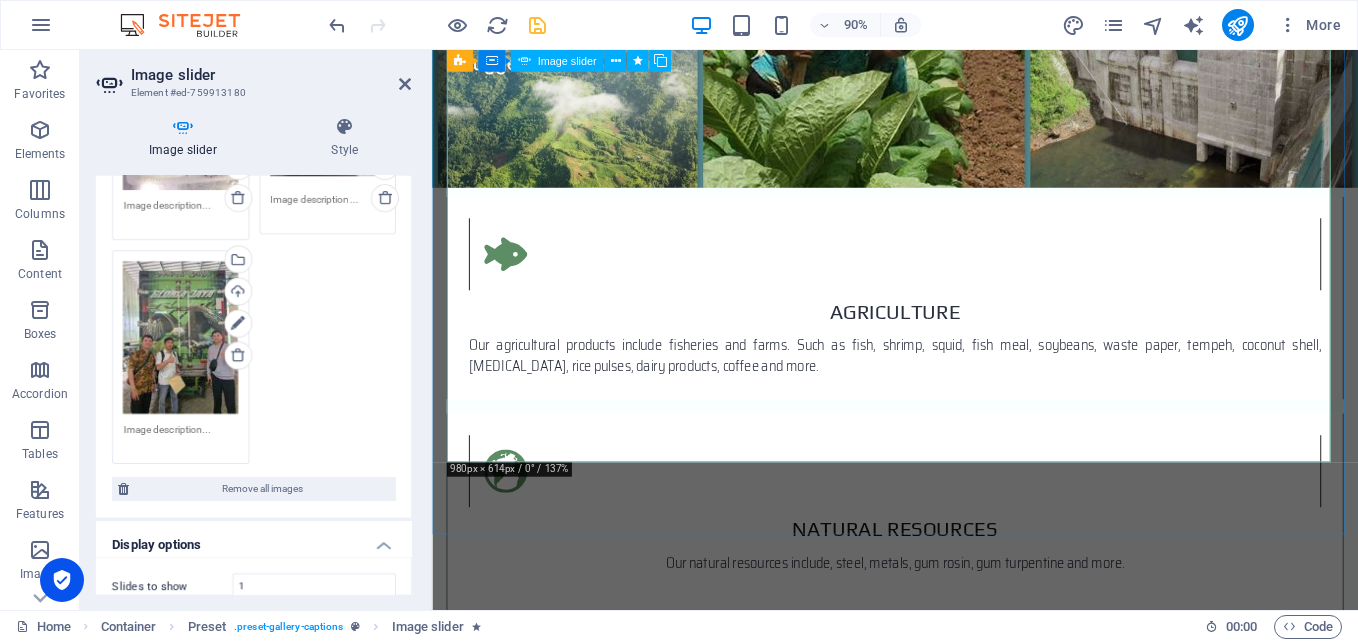 click at bounding box center [449, 6938] 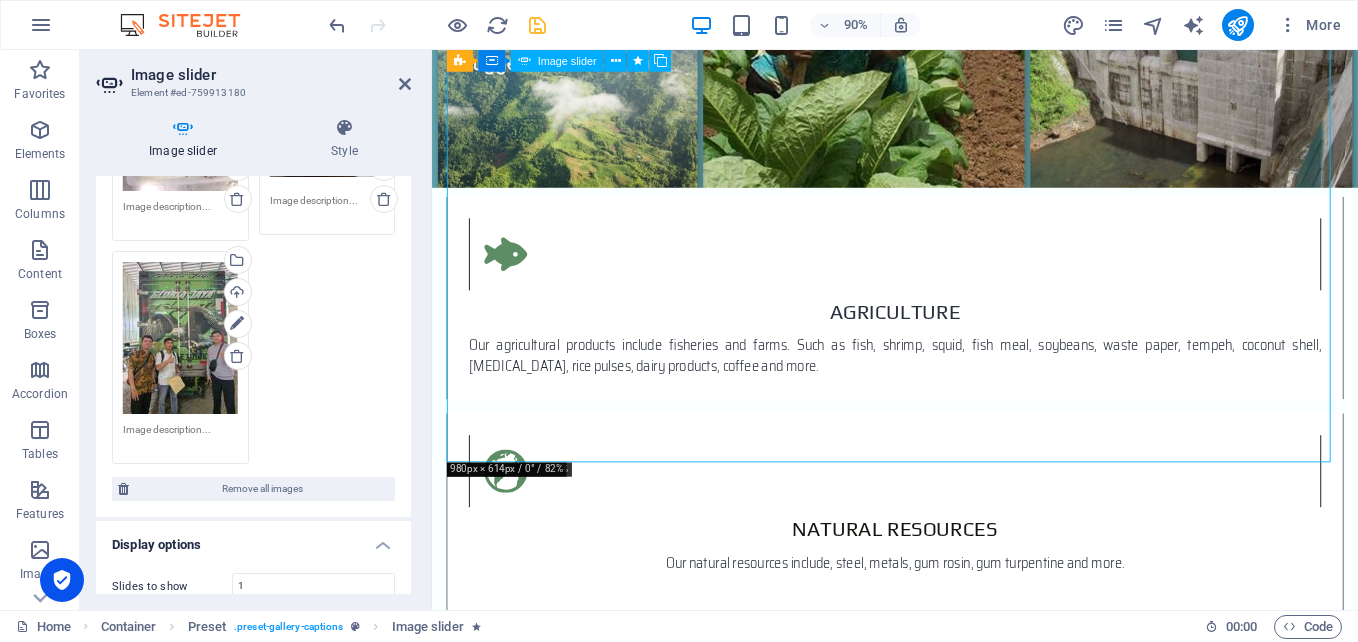 click at bounding box center (449, 6938) 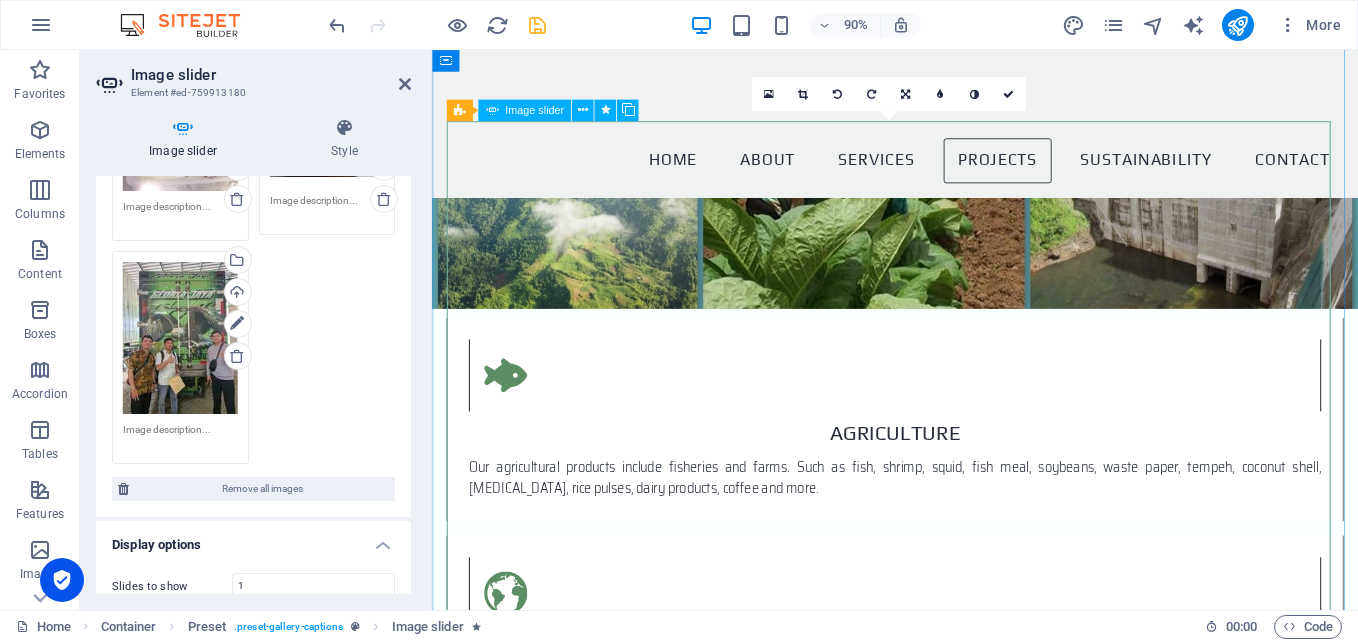 scroll, scrollTop: 2460, scrollLeft: 0, axis: vertical 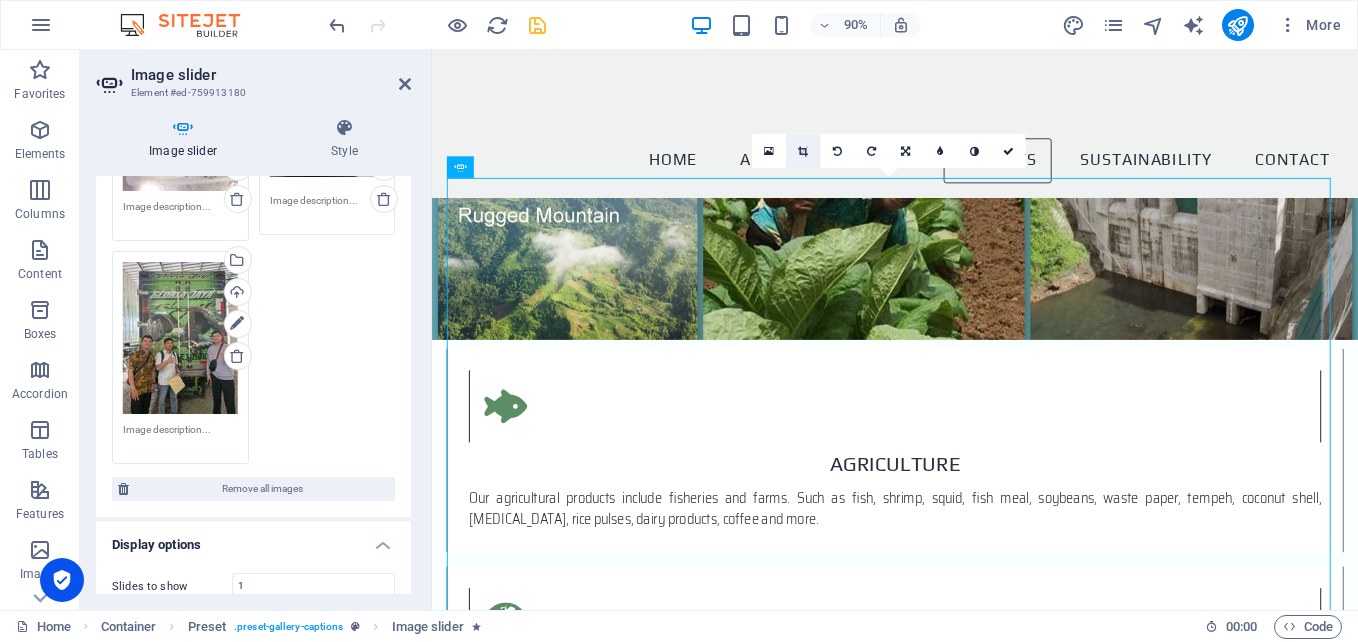 click at bounding box center (803, 150) 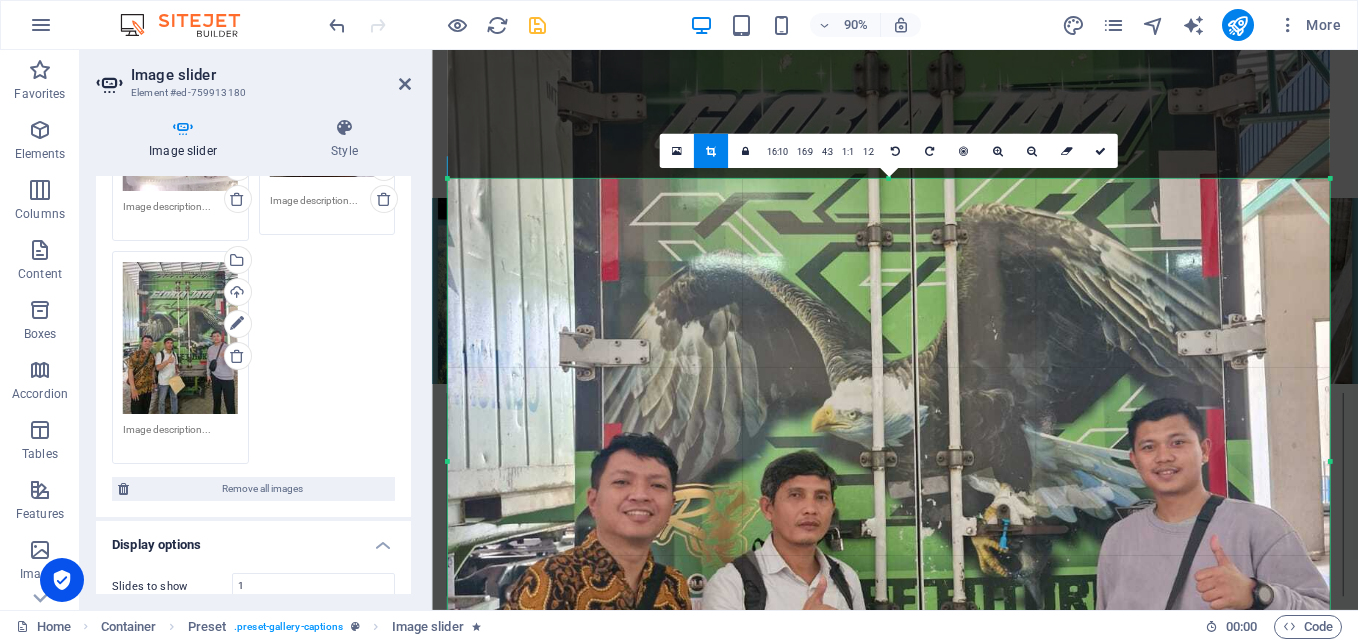 drag, startPoint x: 1326, startPoint y: 175, endPoint x: 1332, endPoint y: 161, distance: 15.231546 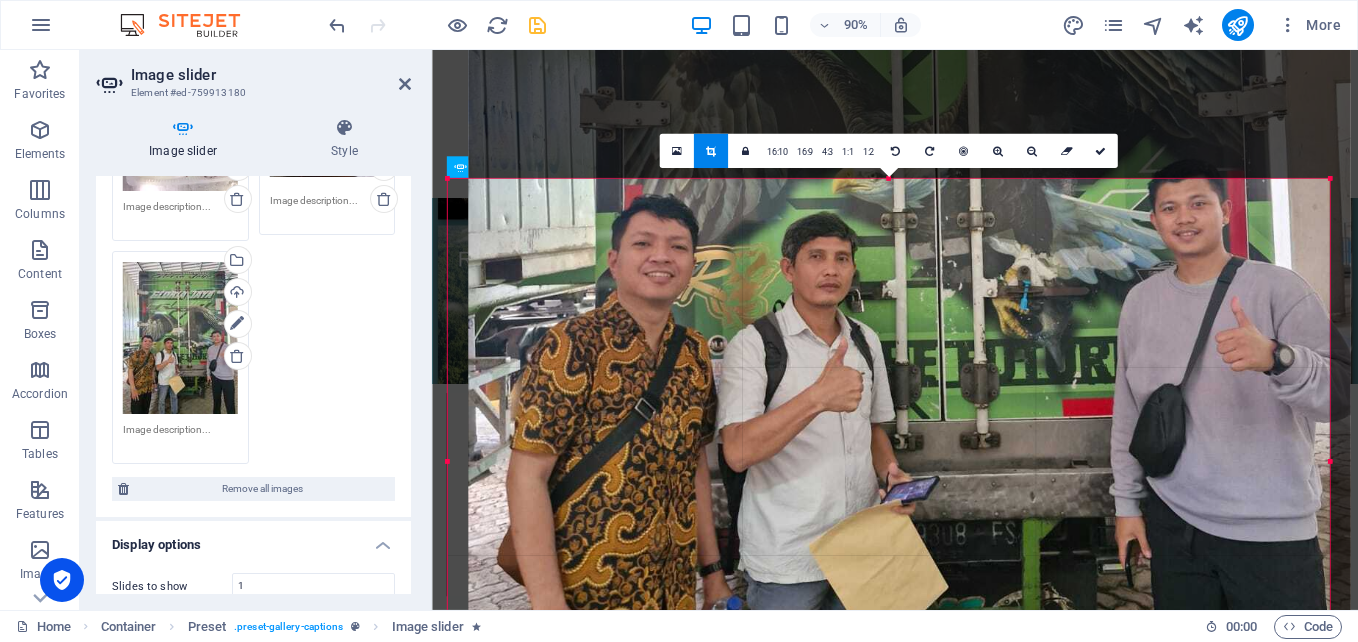 drag, startPoint x: 1100, startPoint y: 387, endPoint x: 1123, endPoint y: 88, distance: 299.8833 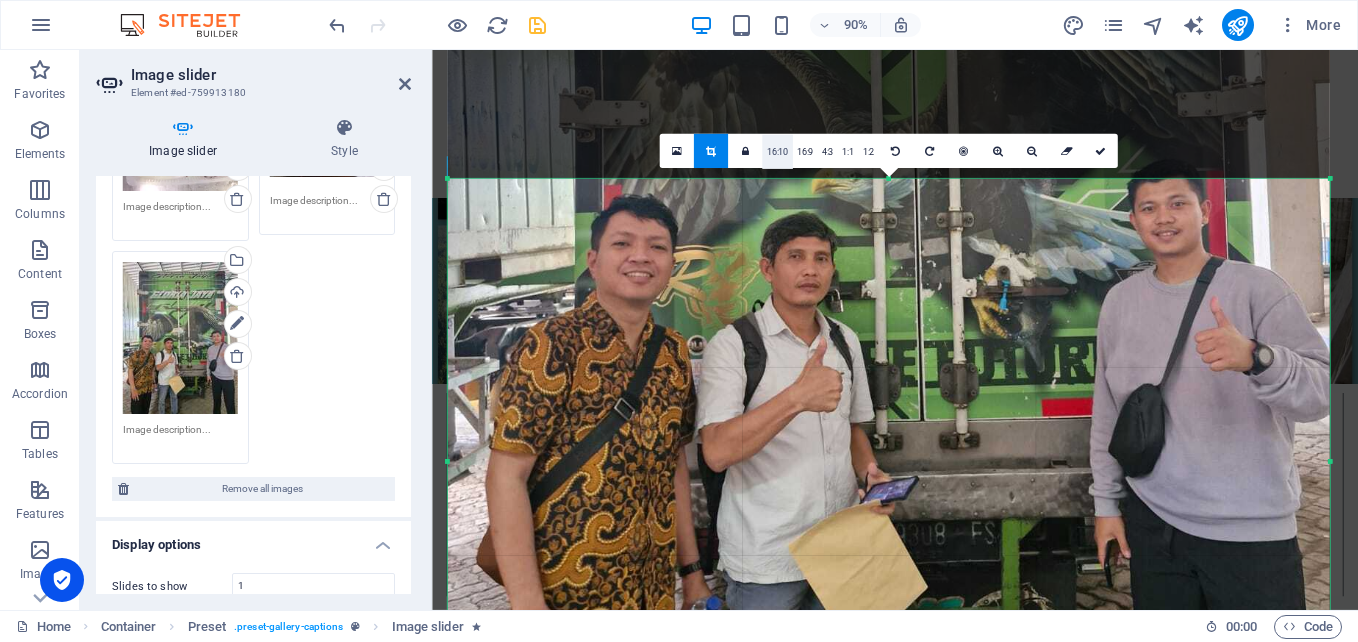 click on "16:10" at bounding box center (777, 151) 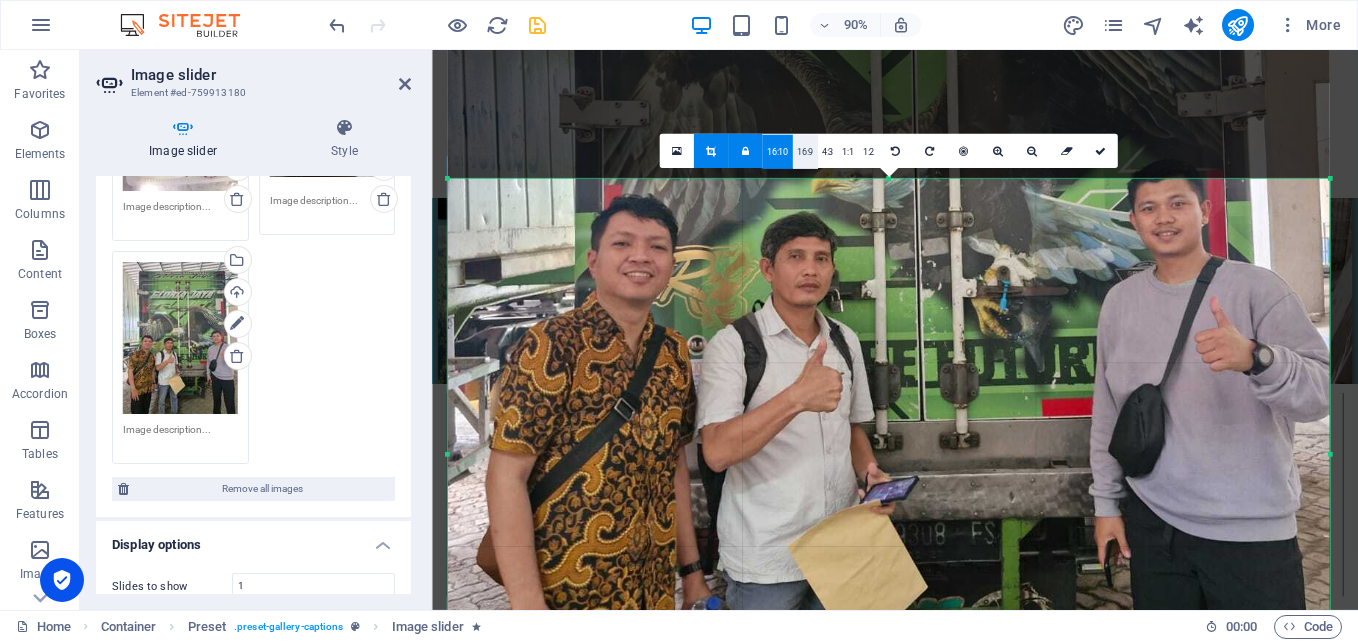 click on "16:9" at bounding box center (804, 151) 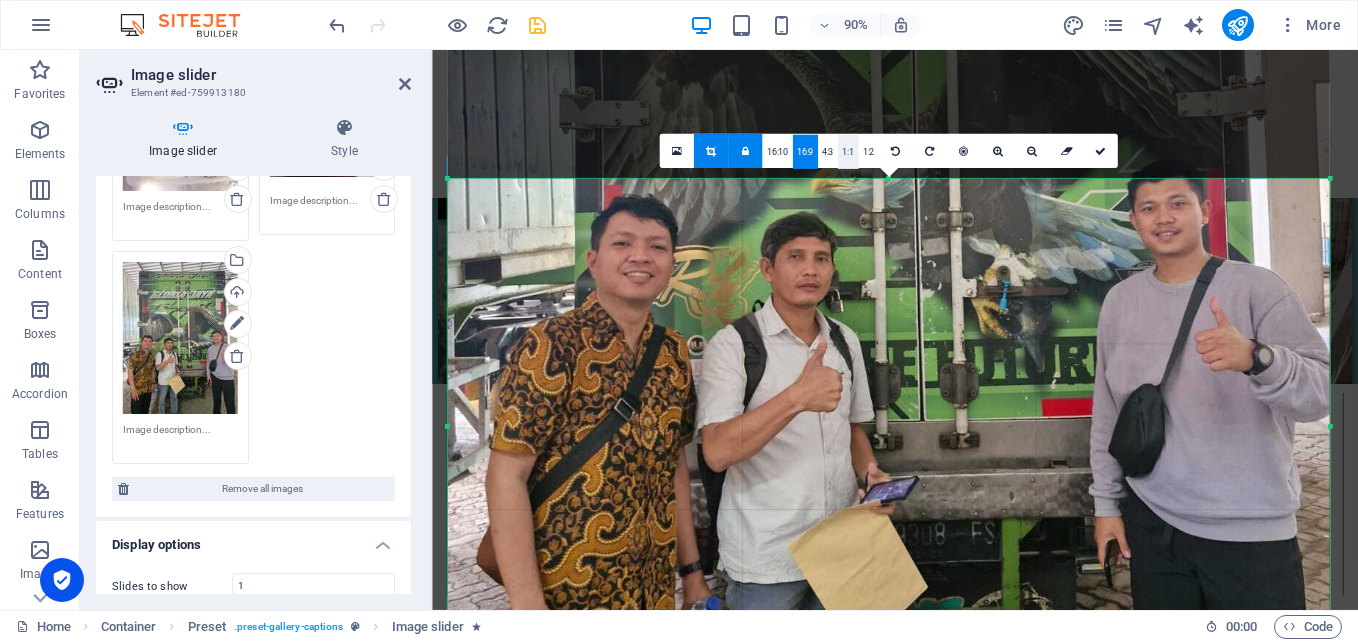 click on "1:1" at bounding box center (847, 151) 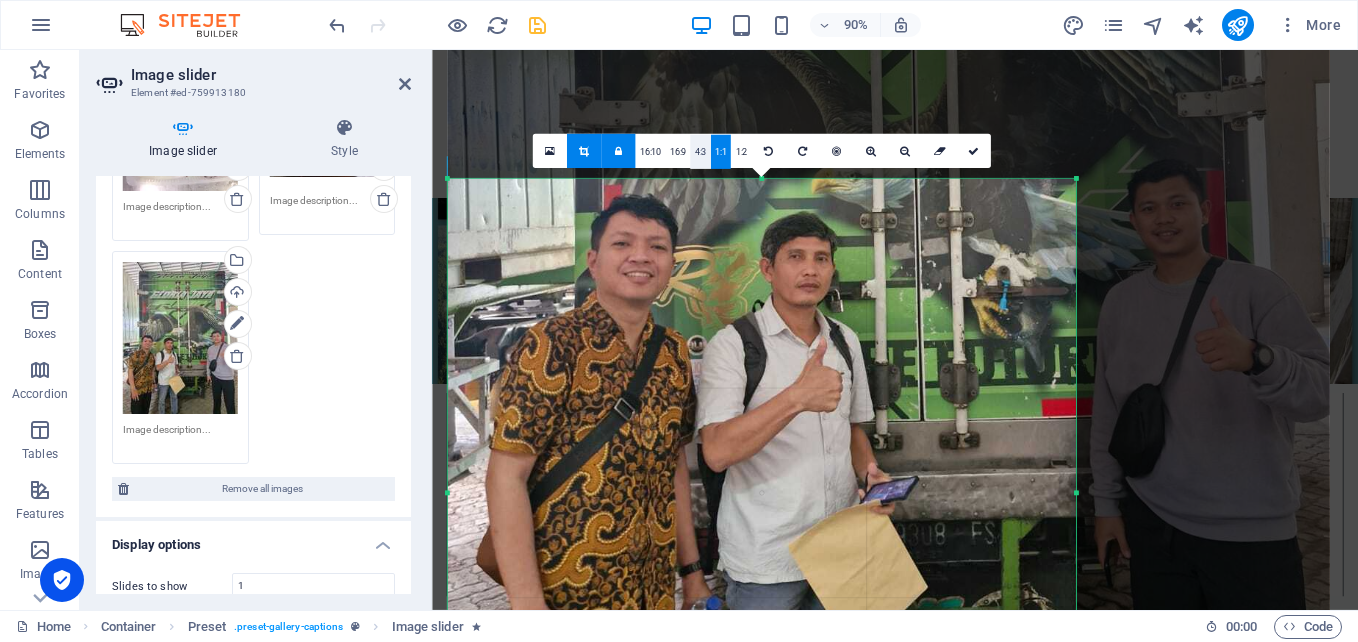 click on "4:3" at bounding box center (700, 151) 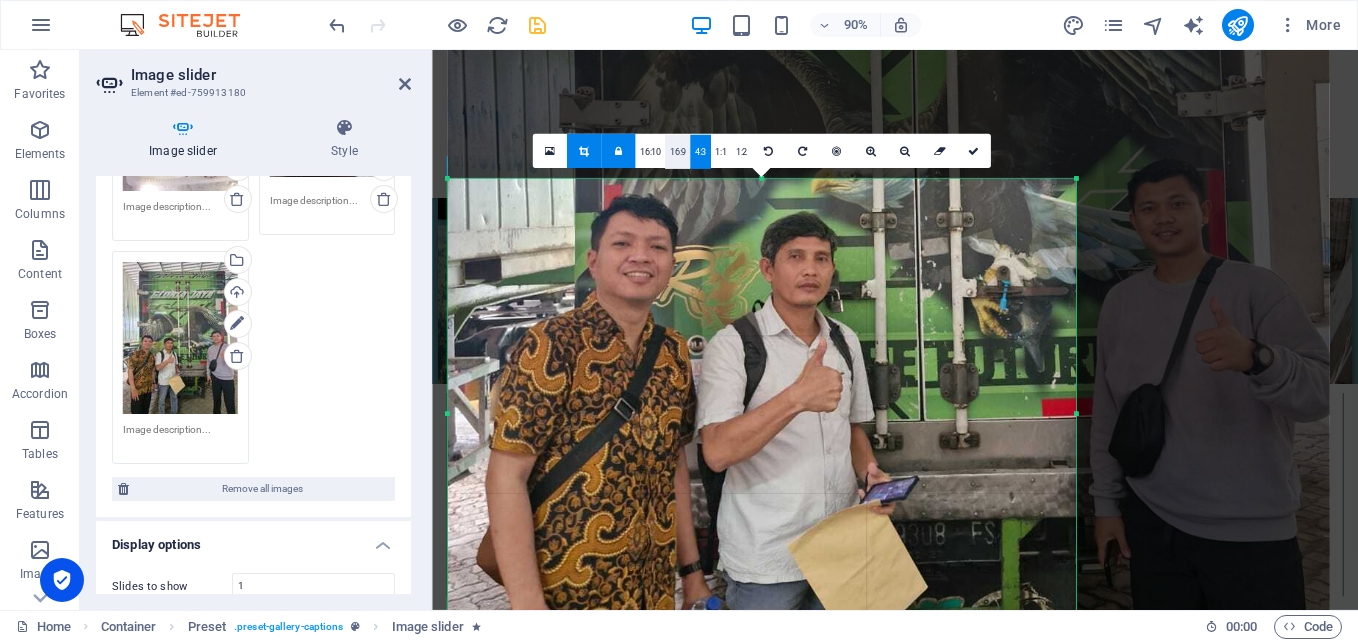 click on "16:9" at bounding box center (677, 151) 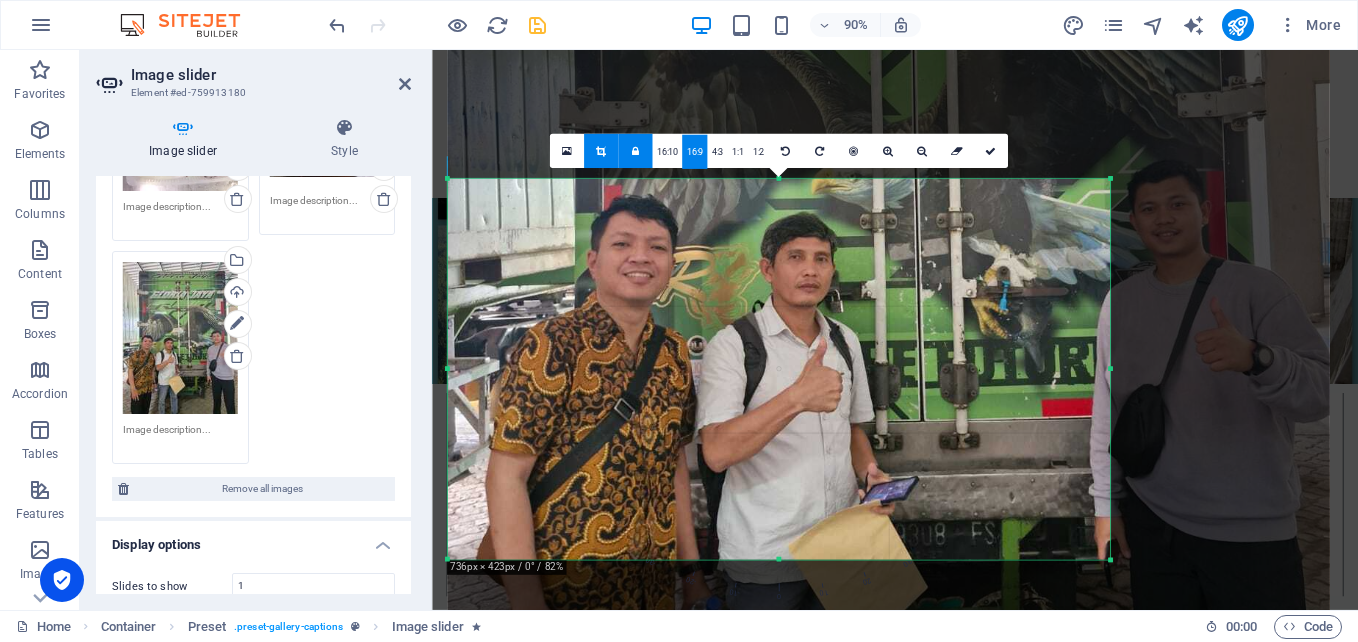 drag, startPoint x: 1072, startPoint y: 531, endPoint x: 1100, endPoint y: 561, distance: 41.036568 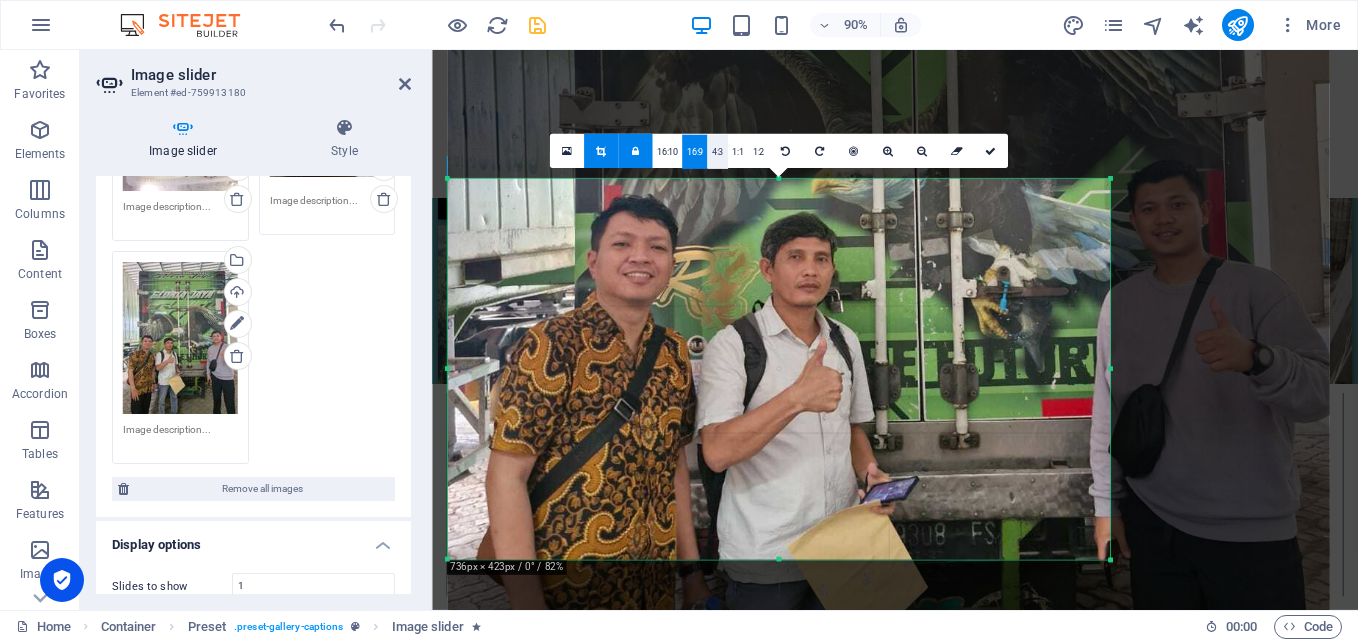 click on "4:3" at bounding box center [717, 151] 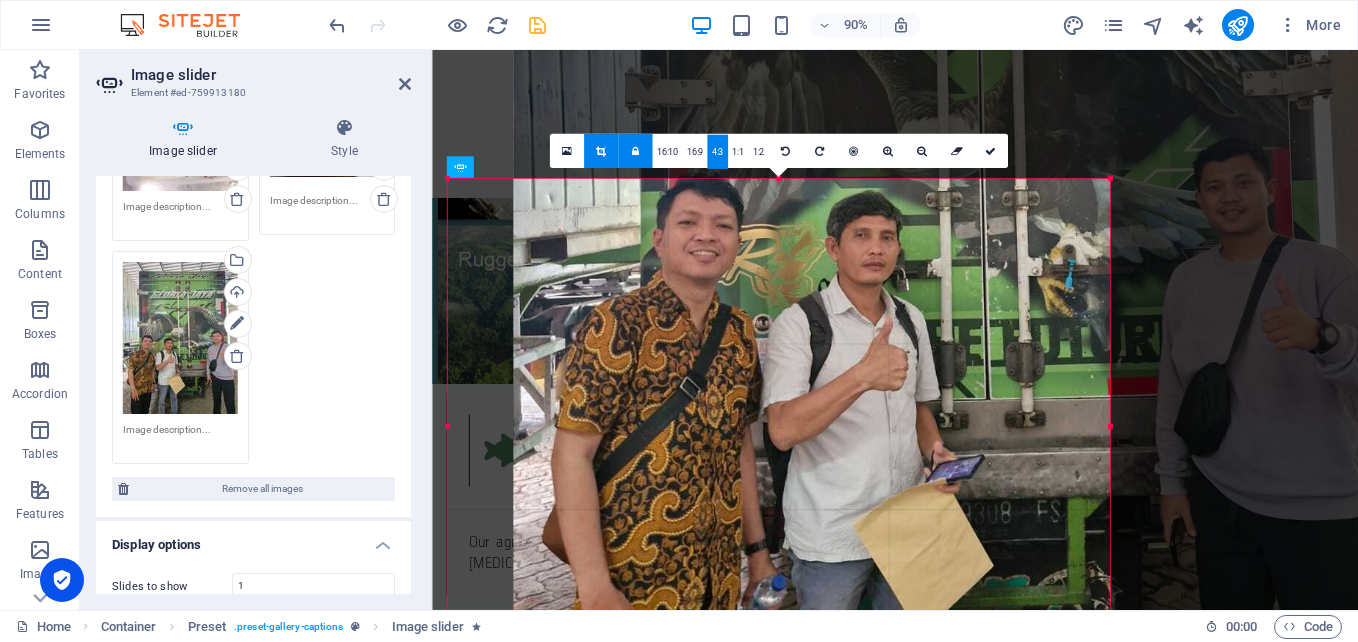 drag, startPoint x: 856, startPoint y: 306, endPoint x: 929, endPoint y: 221, distance: 112.04463 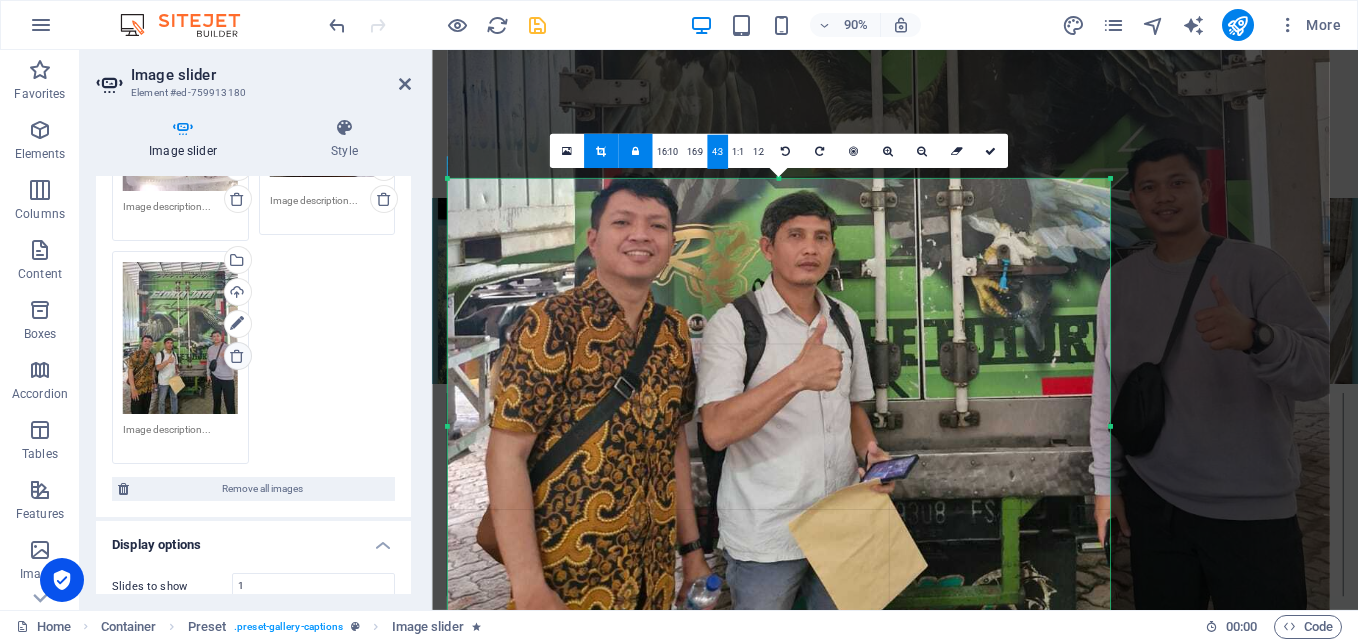 click at bounding box center [237, 356] 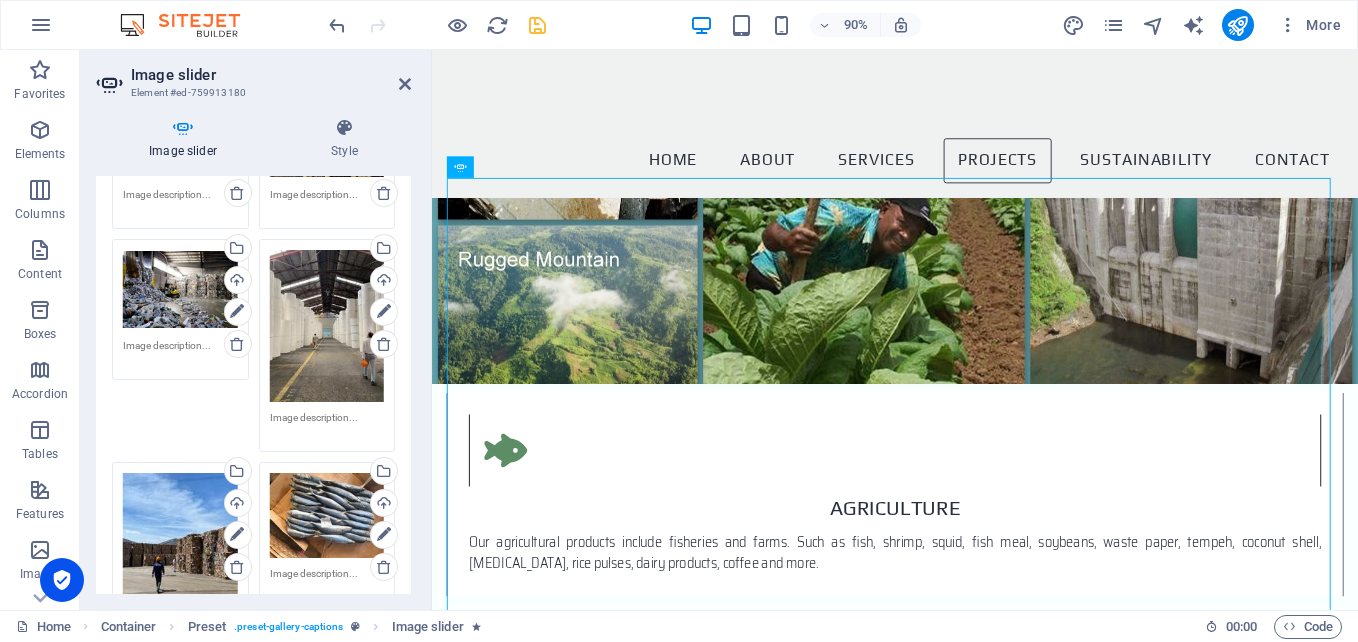 scroll, scrollTop: 0, scrollLeft: 0, axis: both 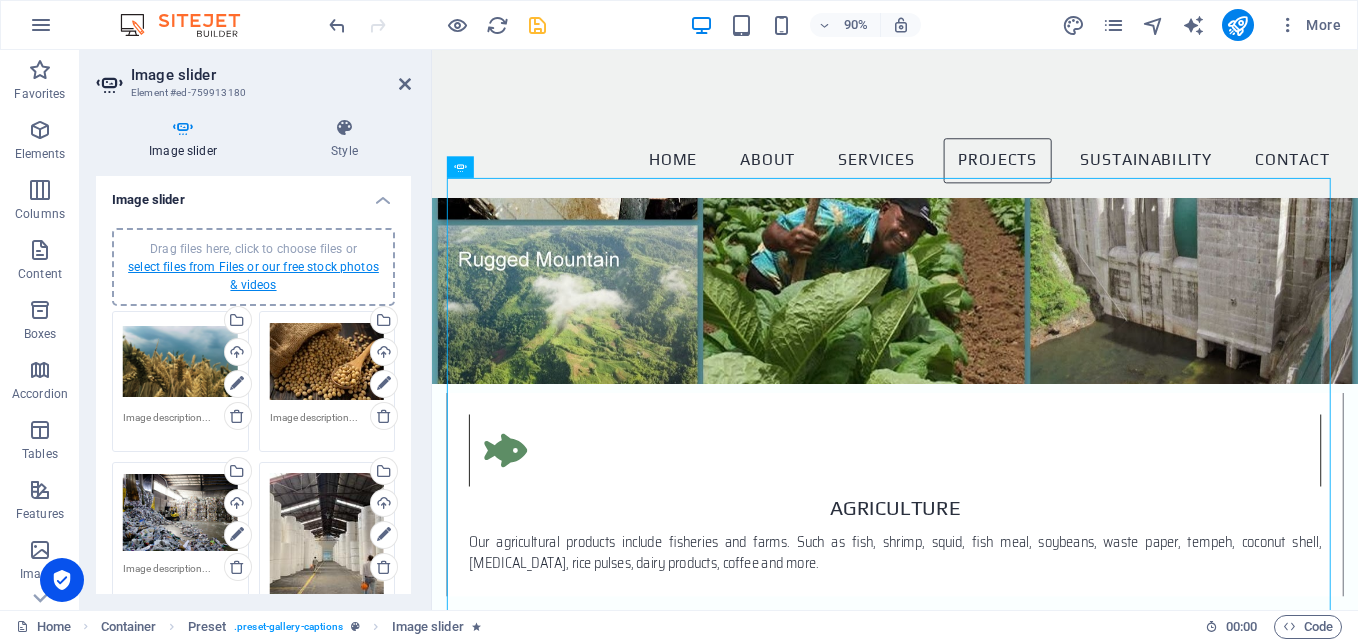 click on "select files from Files or our free stock photos & videos" at bounding box center (253, 276) 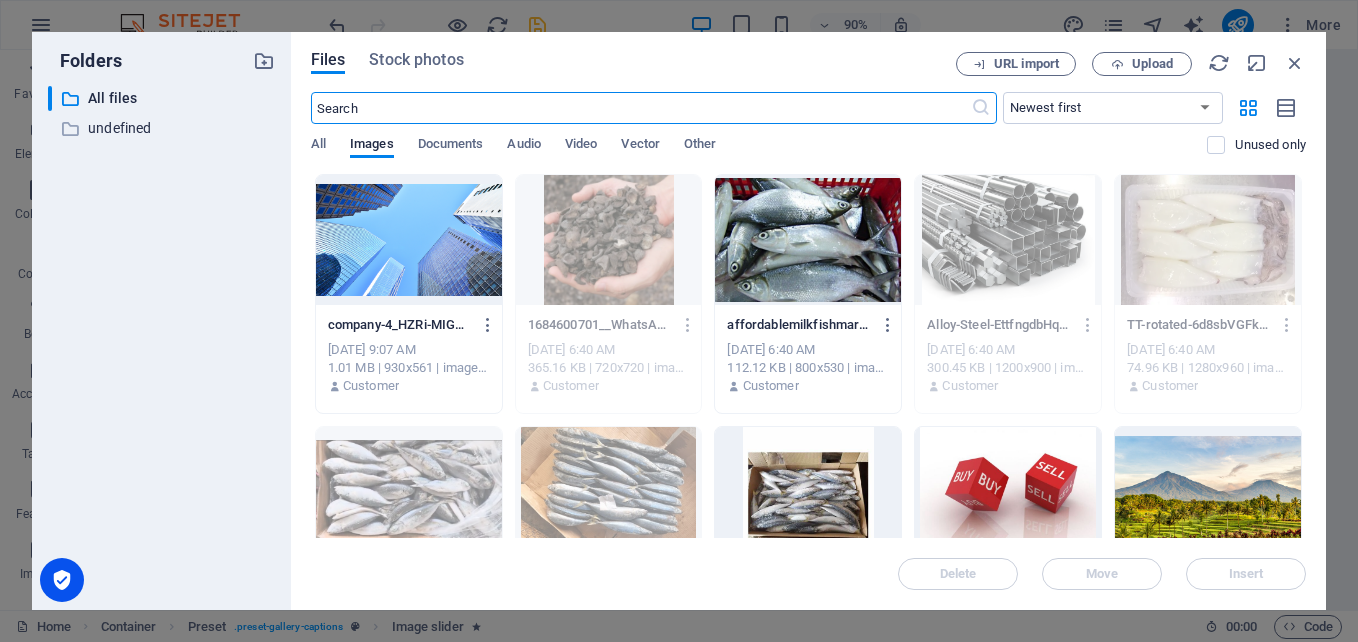 scroll, scrollTop: 3178, scrollLeft: 0, axis: vertical 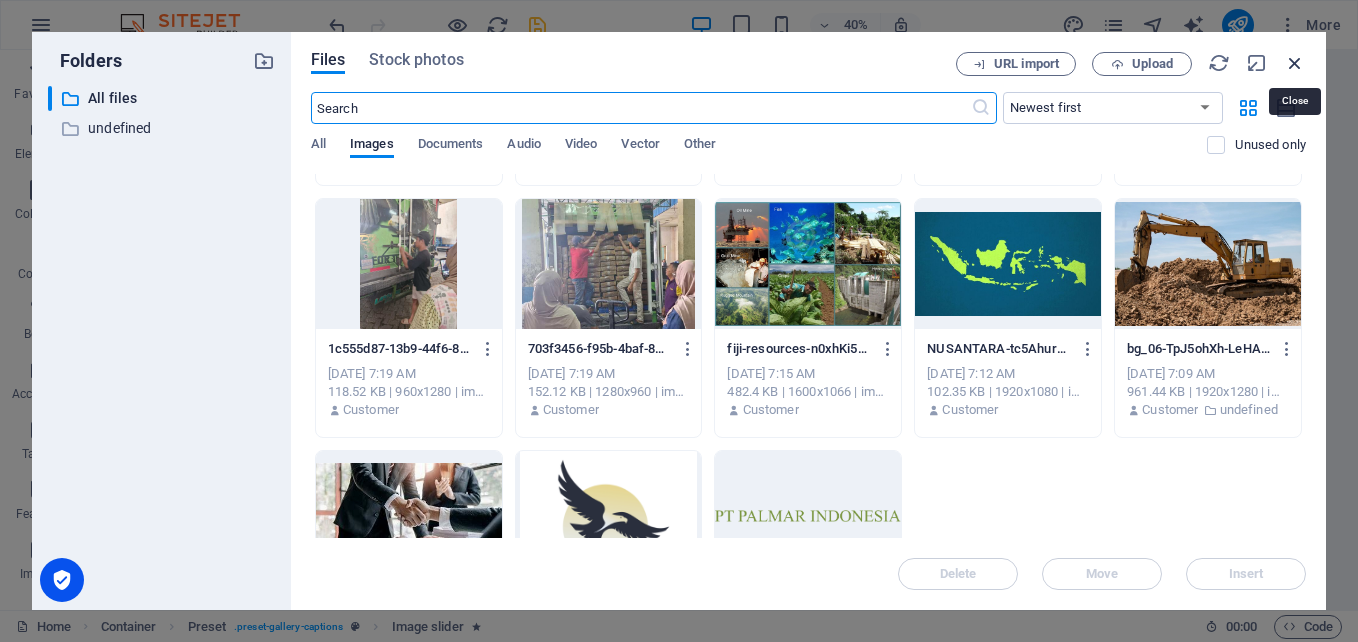 click at bounding box center (1295, 63) 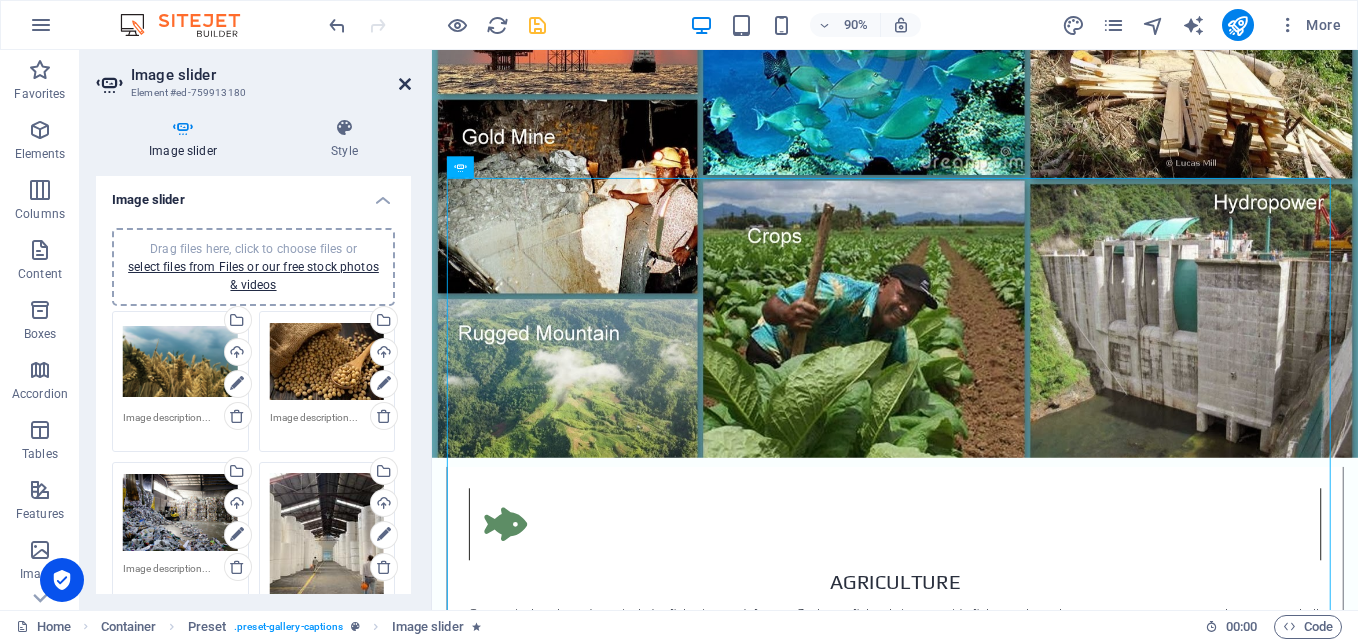 click at bounding box center [405, 84] 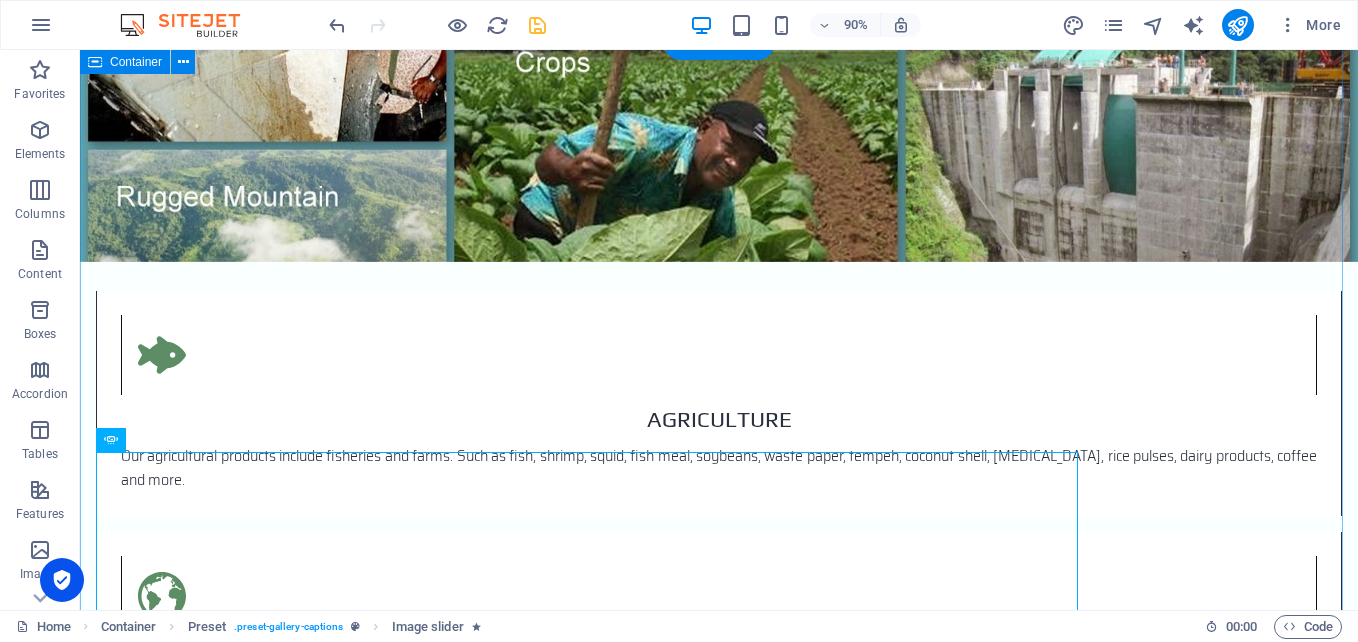 scroll, scrollTop: 2200, scrollLeft: 0, axis: vertical 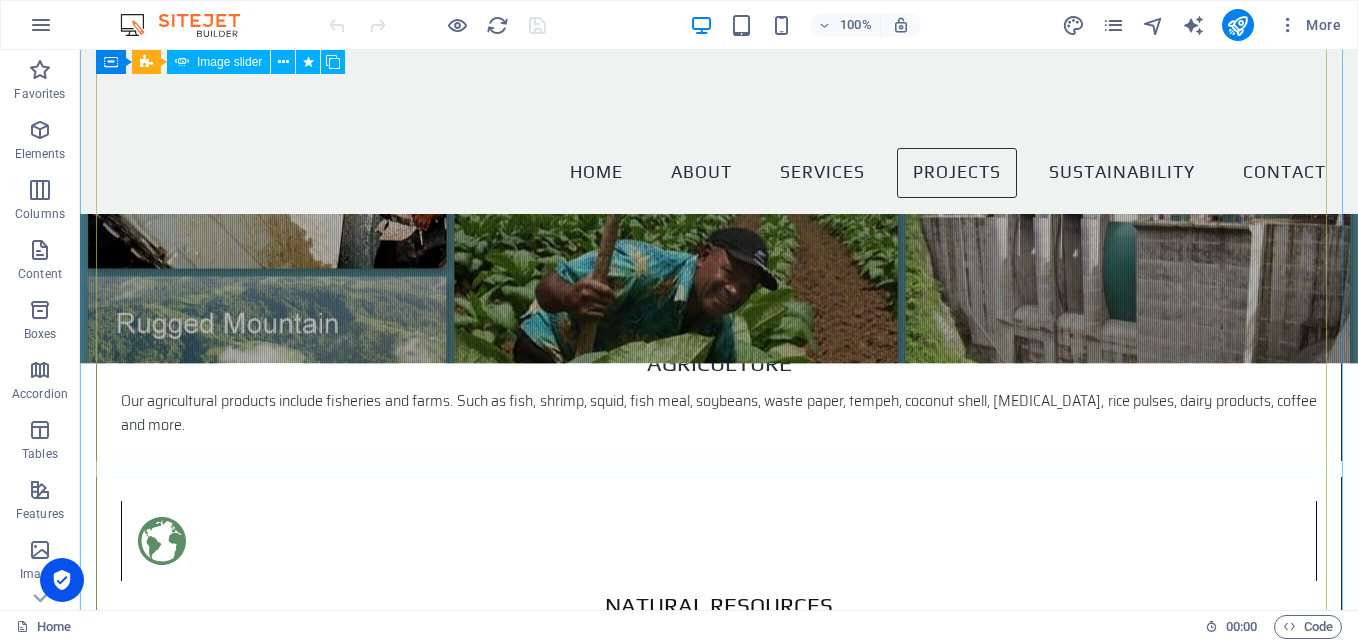 click at bounding box center [-9223, 5685] 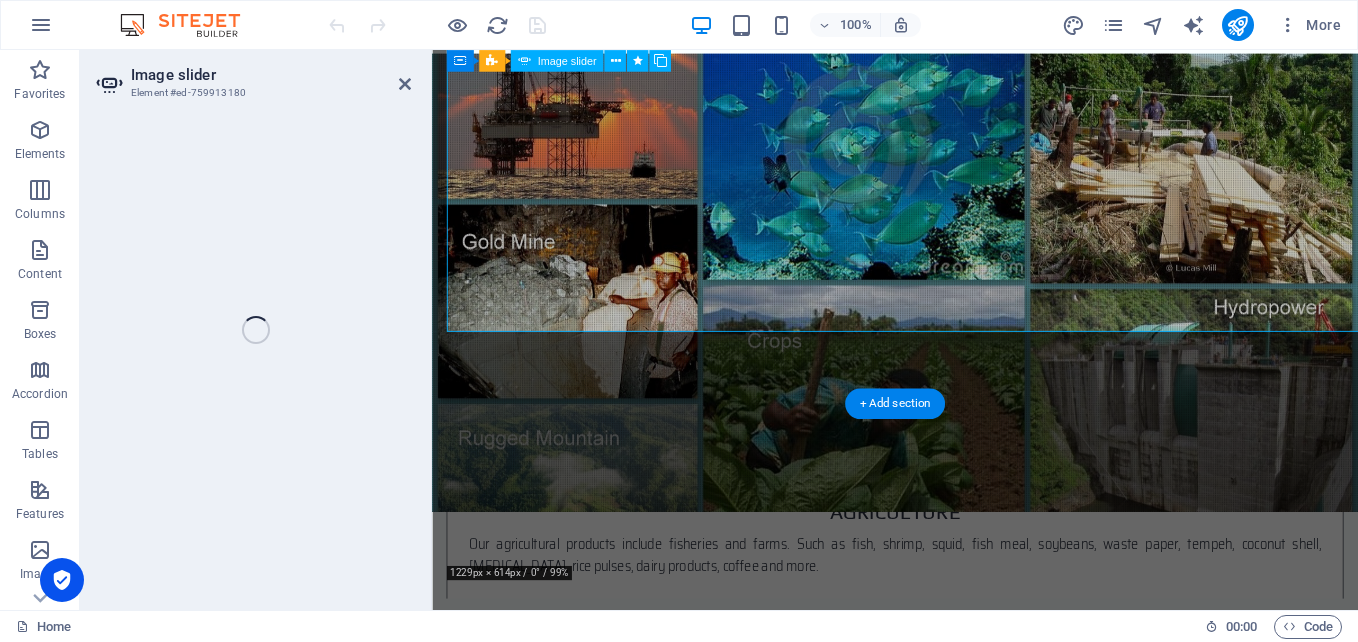 select on "px" 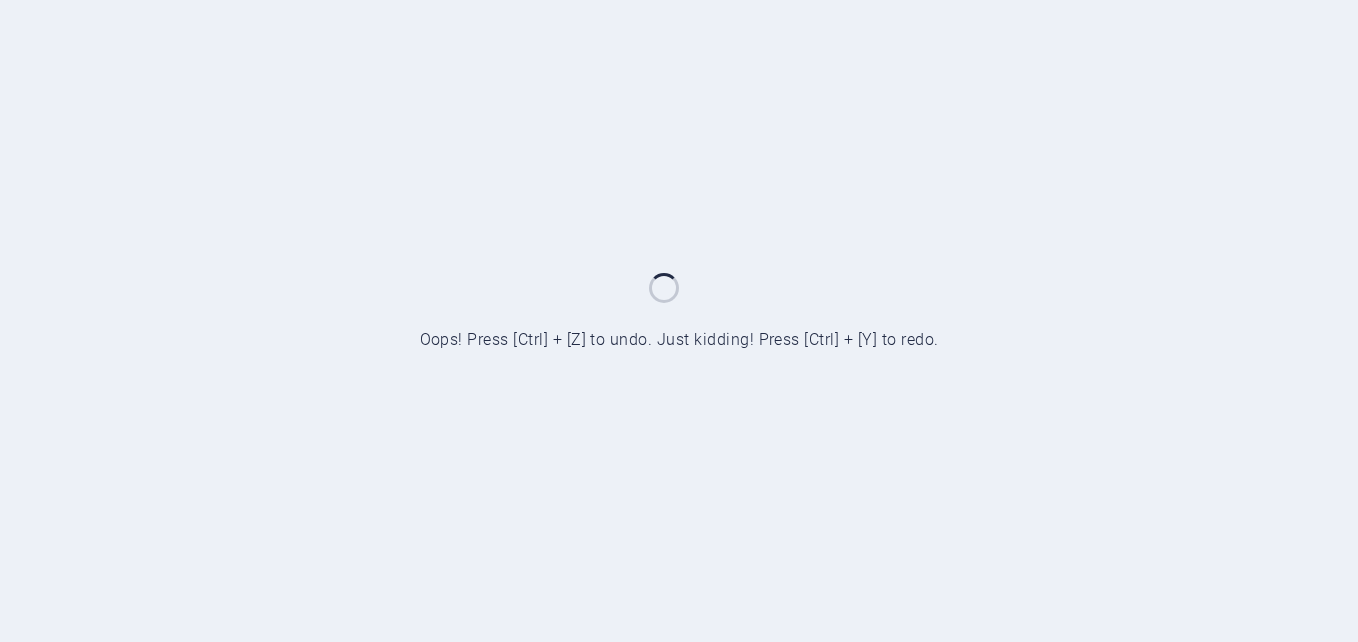 scroll, scrollTop: 0, scrollLeft: 0, axis: both 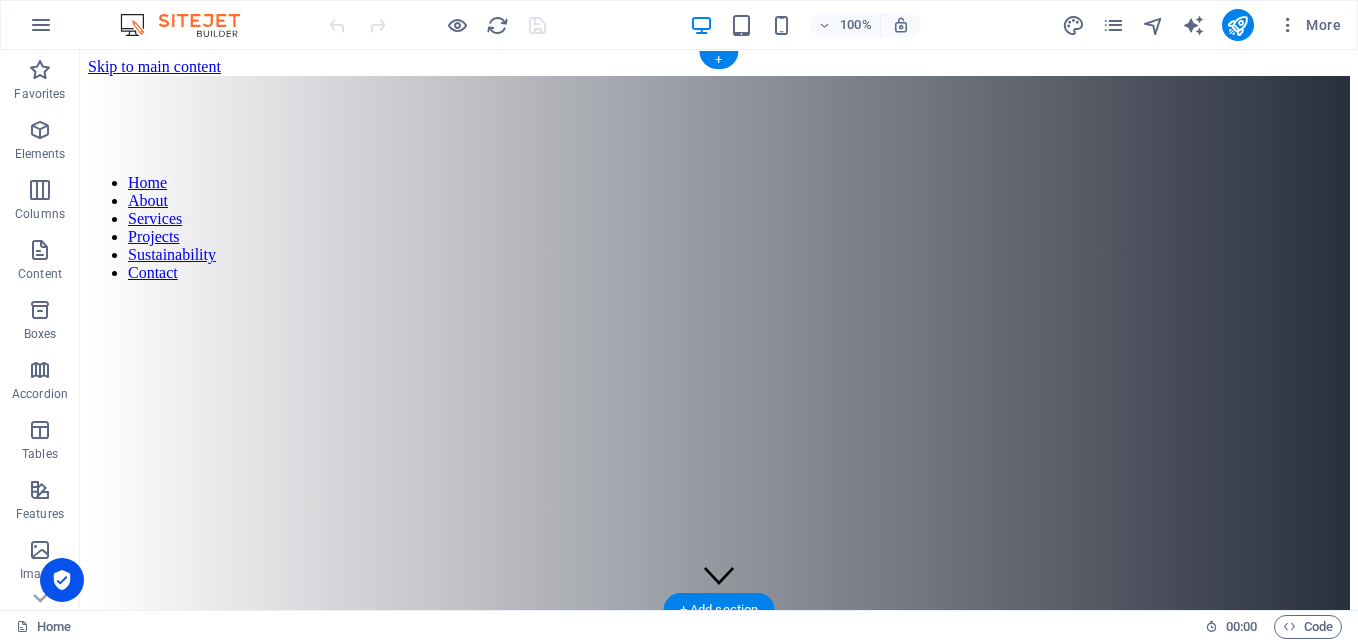 click at bounding box center (719, 265) 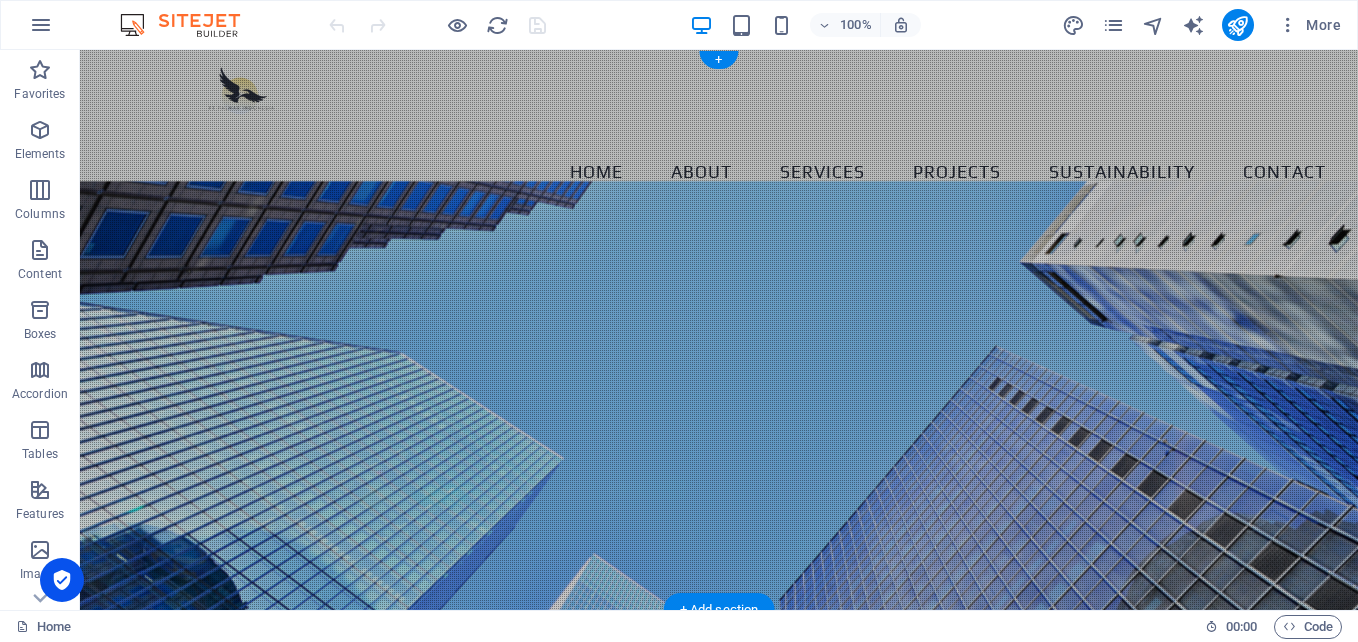 click at bounding box center (719, 436) 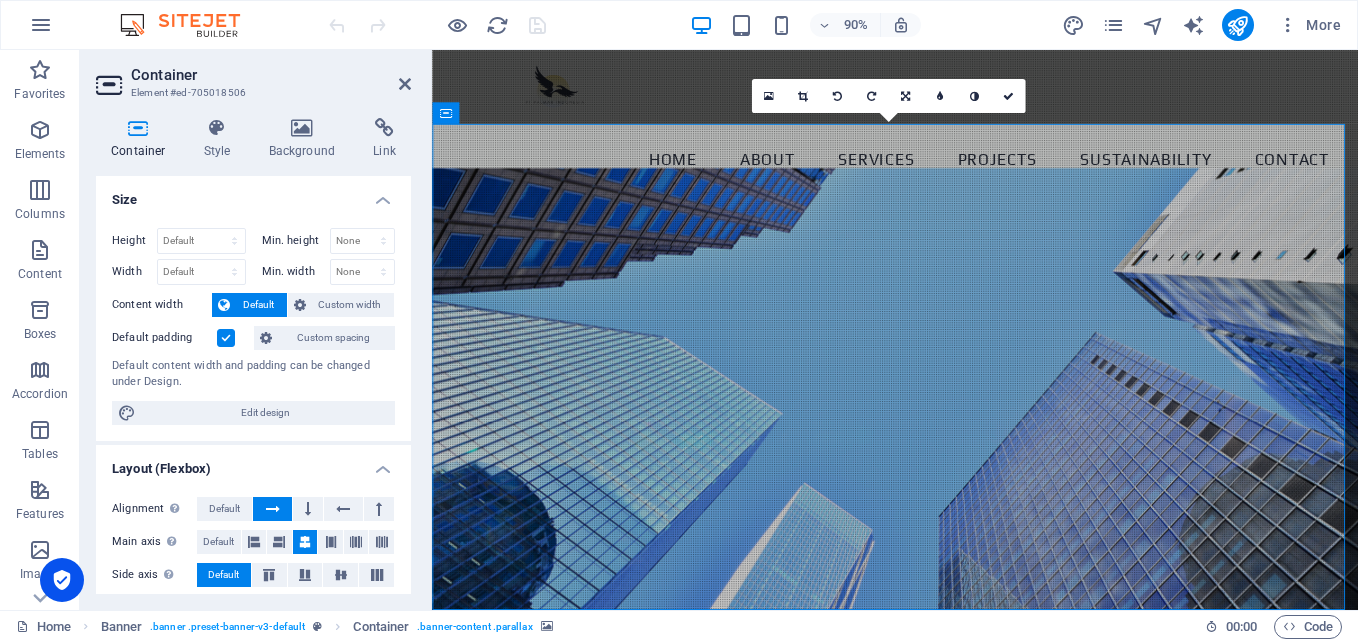 drag, startPoint x: 406, startPoint y: 319, endPoint x: 406, endPoint y: 336, distance: 17 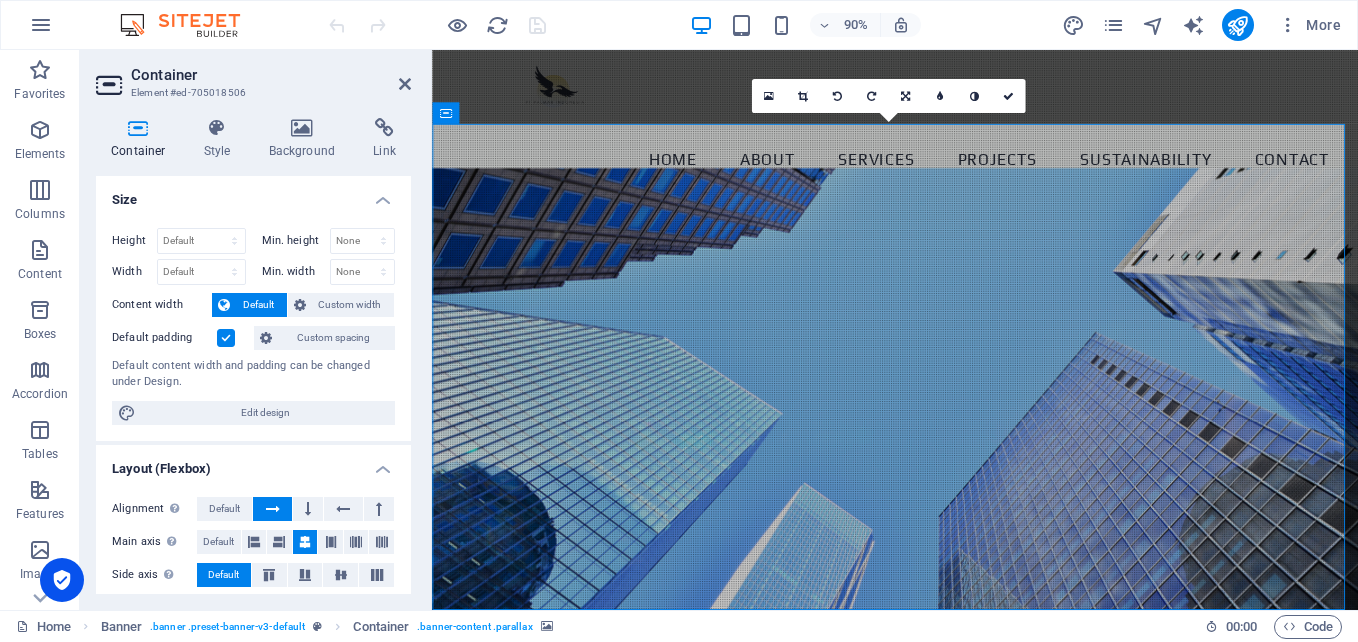 click on "Height Default px rem % vh vw Min. height None px rem % vh vw Width Default px rem % em vh vw Min. width None px rem % vh vw Content width Default Custom width Width Default px rem % em vh vw Min. width None px rem % vh vw Default padding Custom spacing Default content width and padding can be changed under Design. Edit design" at bounding box center (253, 326) 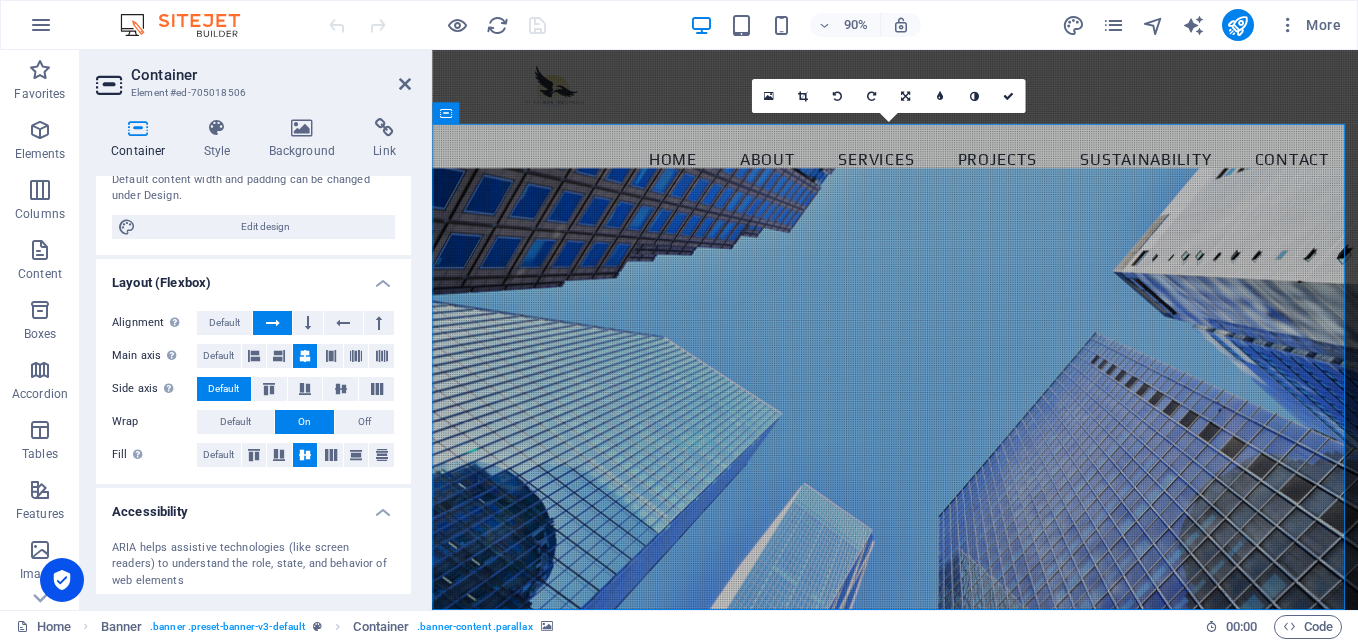 scroll, scrollTop: 195, scrollLeft: 0, axis: vertical 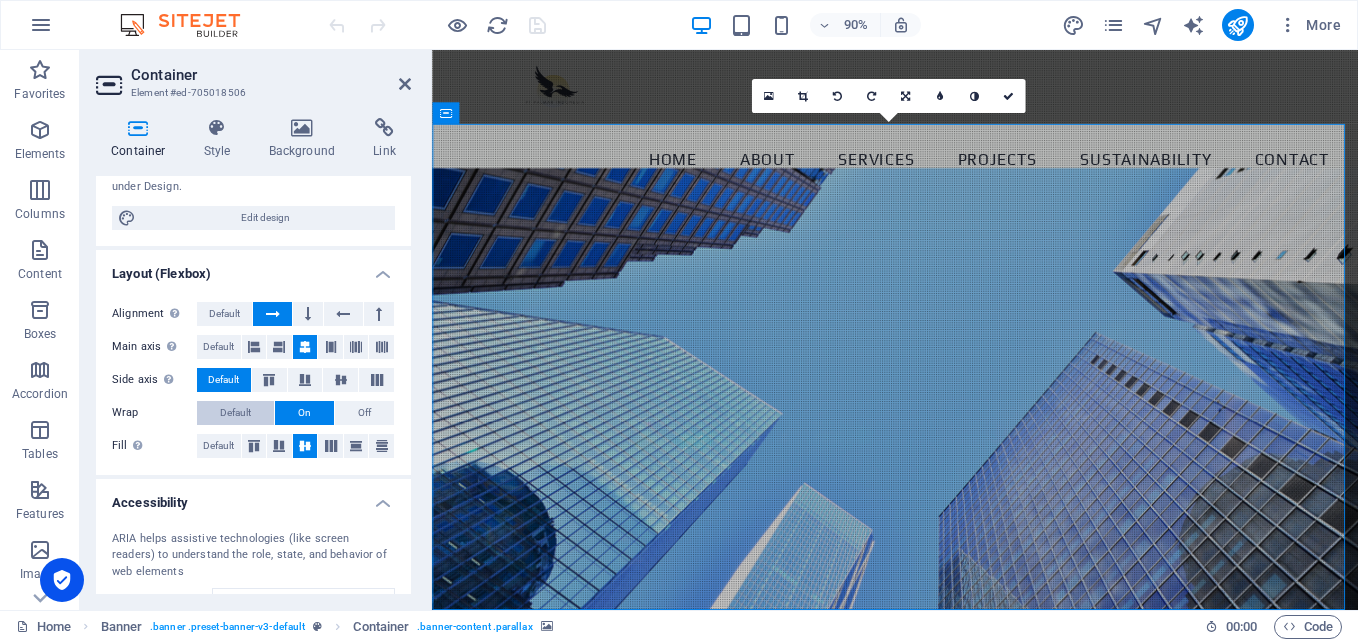 click on "Default" at bounding box center [235, 413] 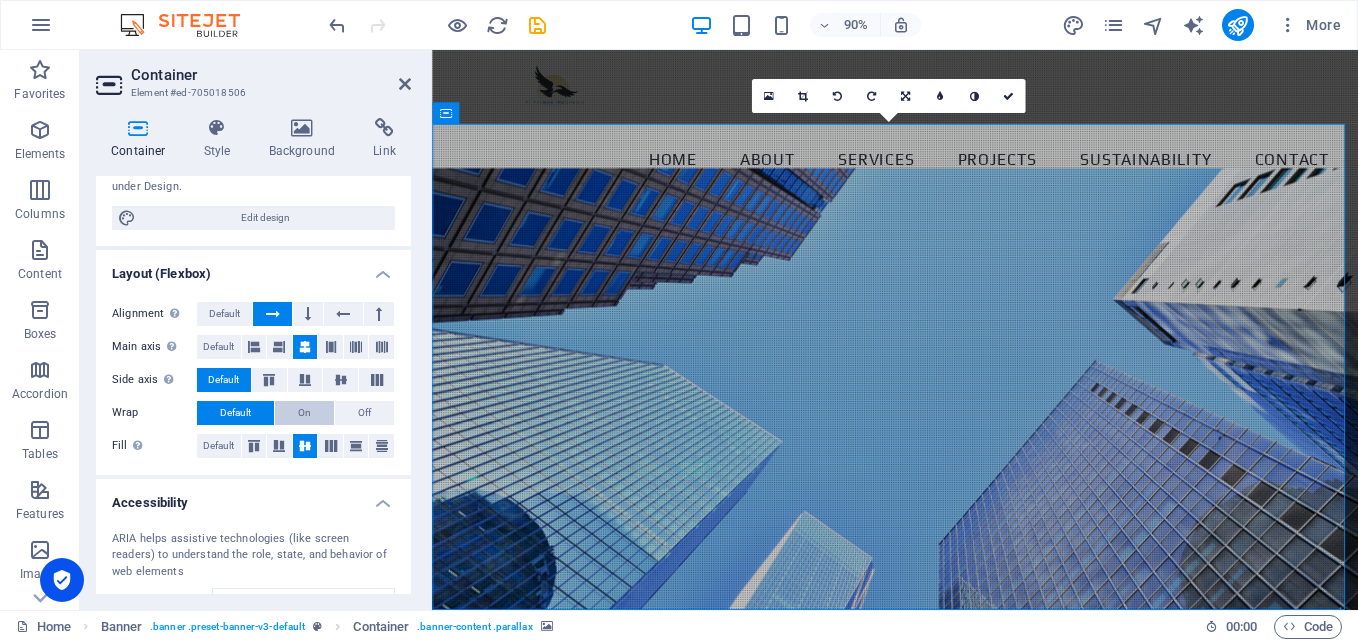 click on "On" at bounding box center [304, 413] 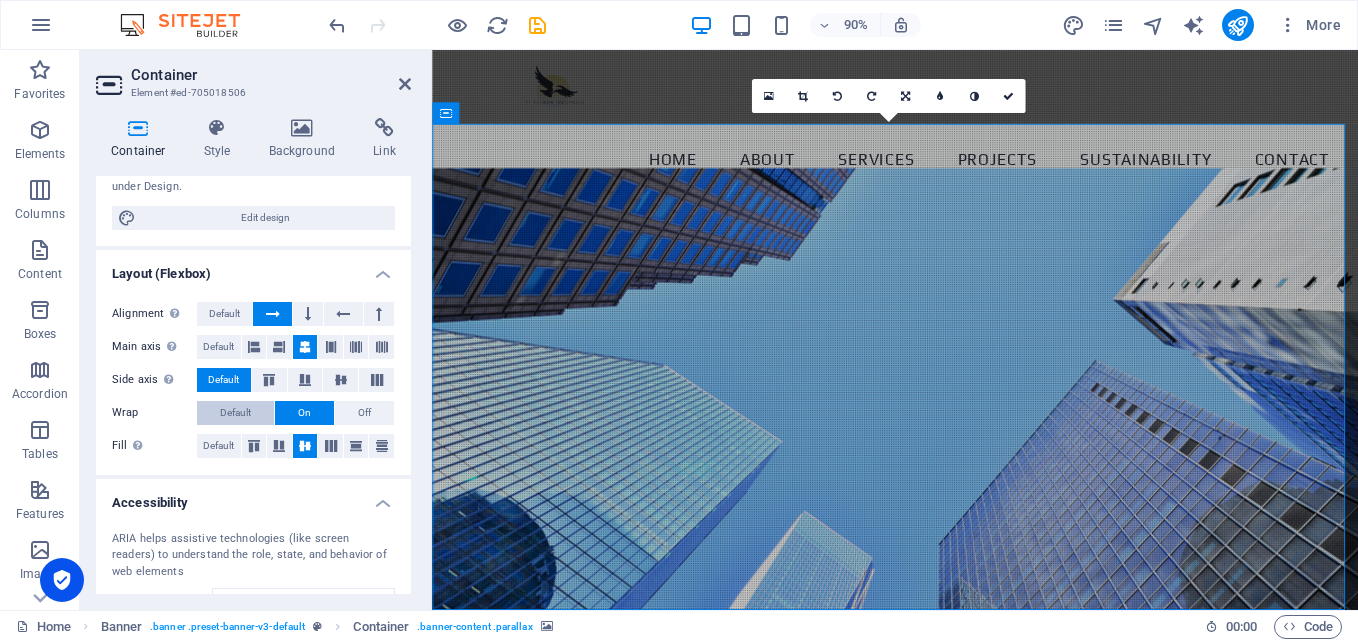 click on "Default" at bounding box center (235, 413) 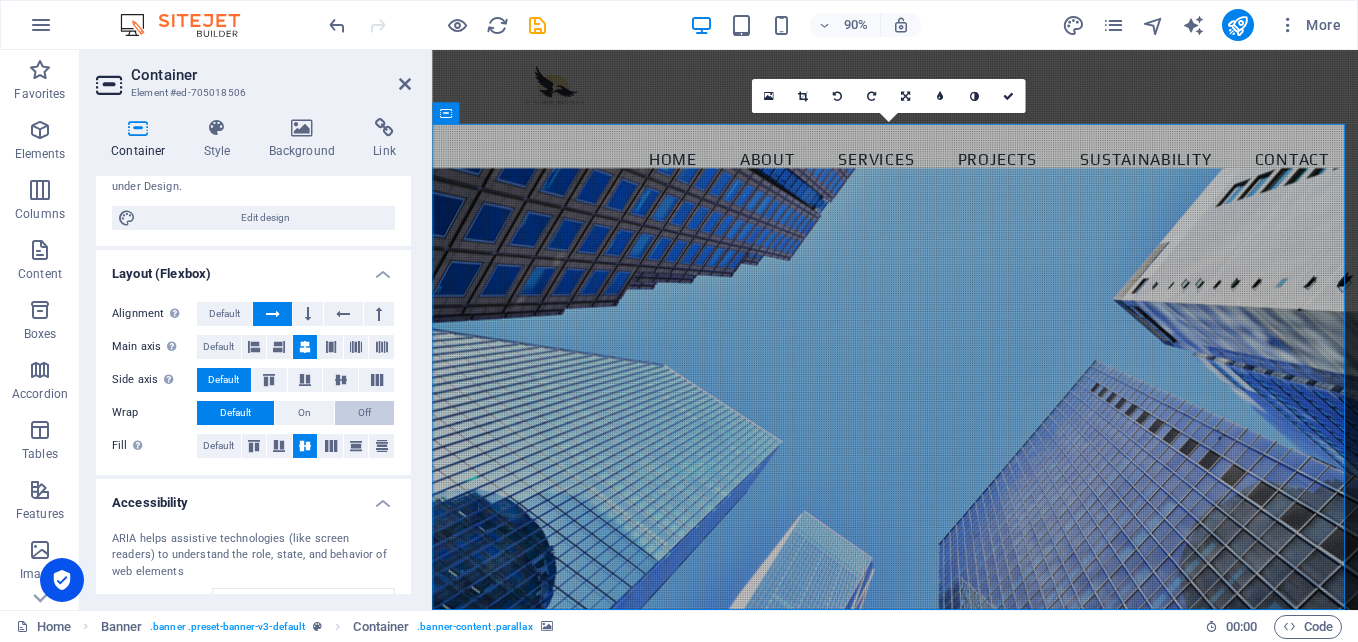 click on "Off" at bounding box center [364, 413] 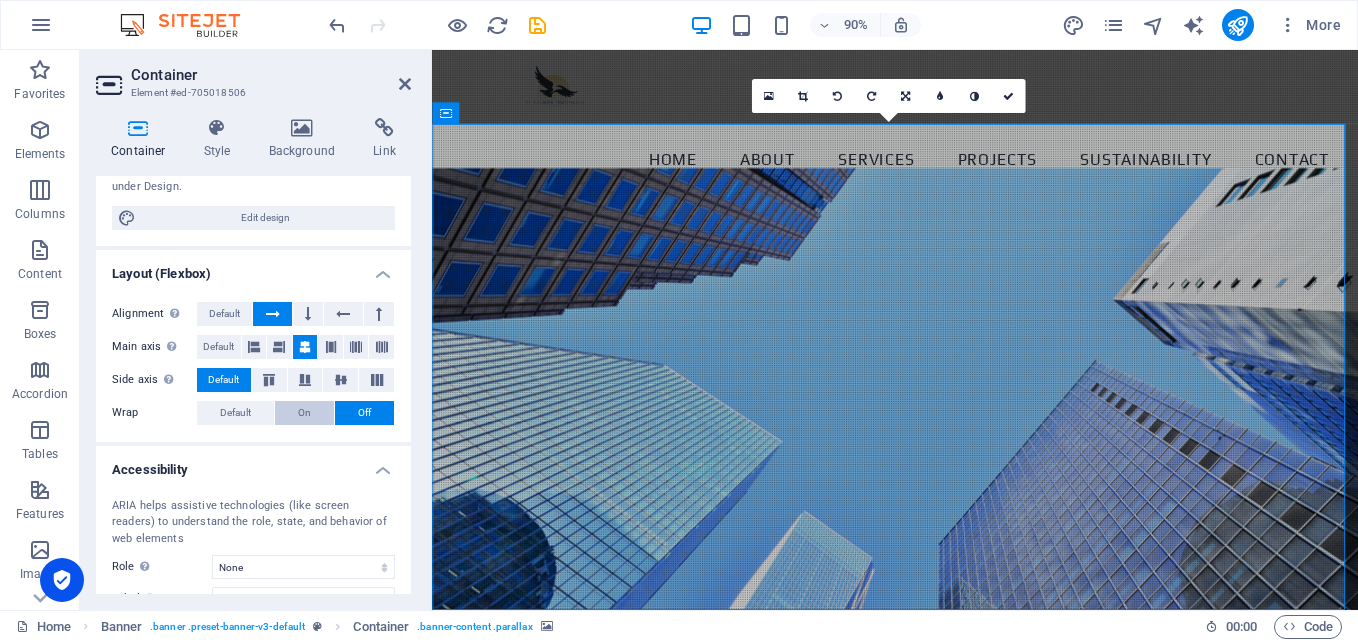 click on "On" at bounding box center (304, 413) 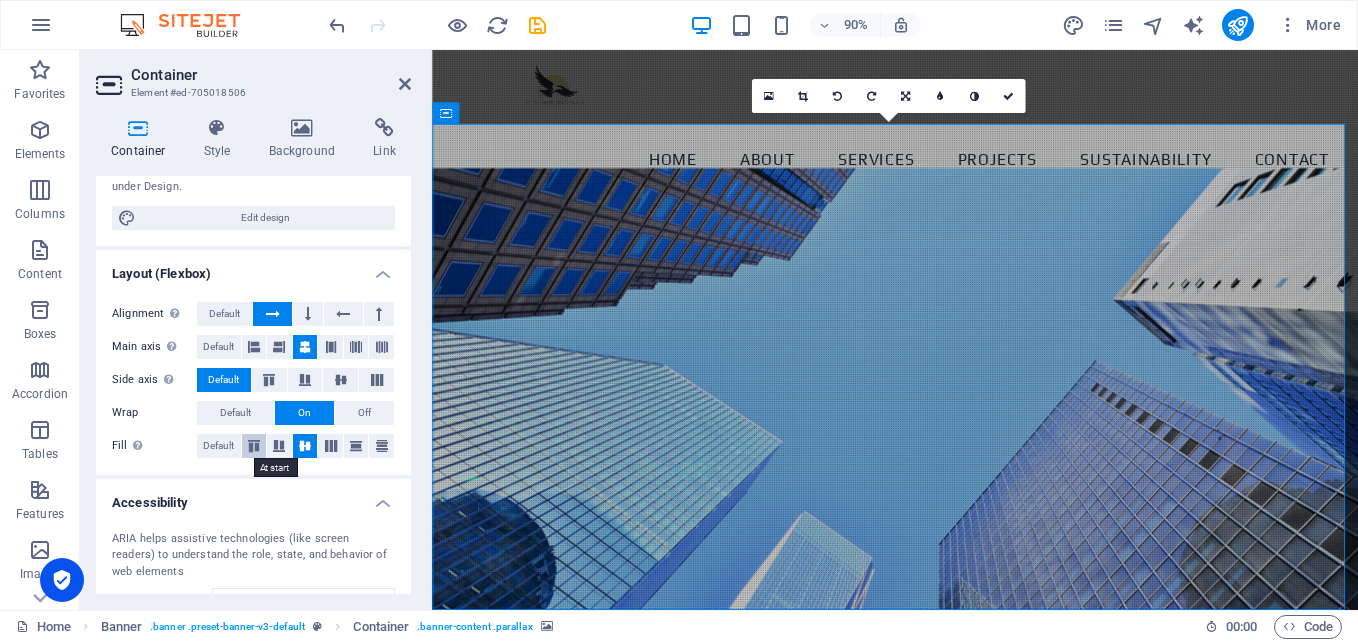 click at bounding box center [254, 446] 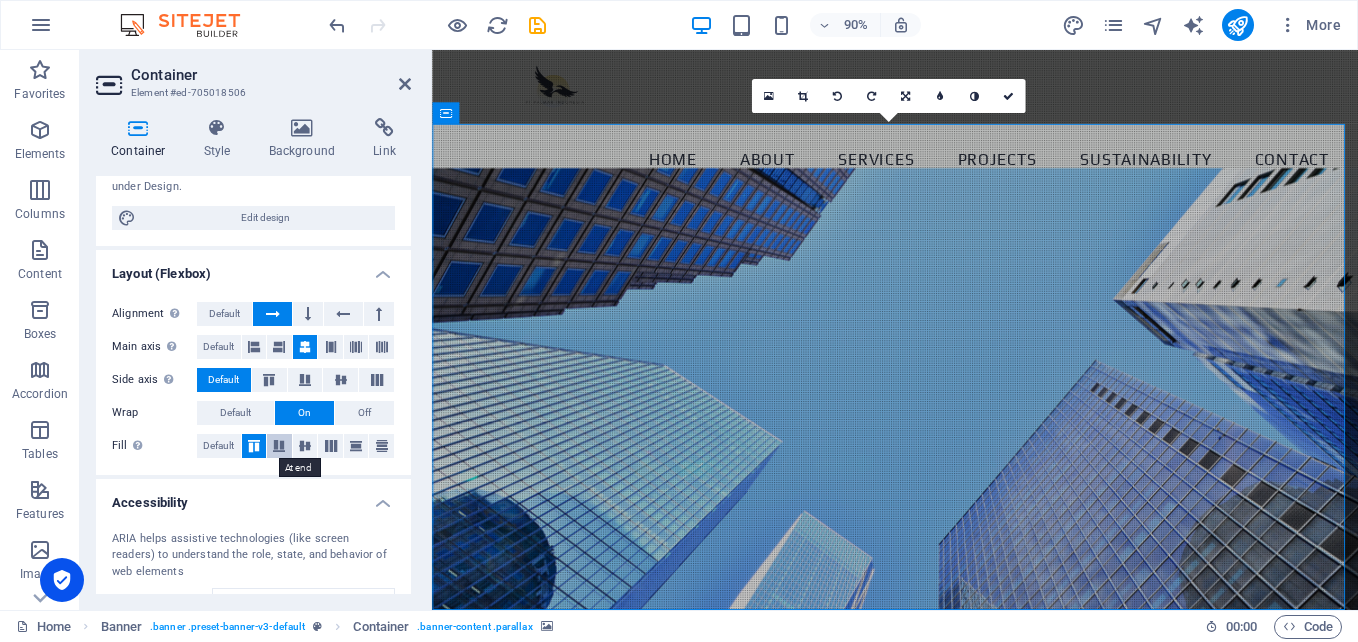 click at bounding box center [279, 446] 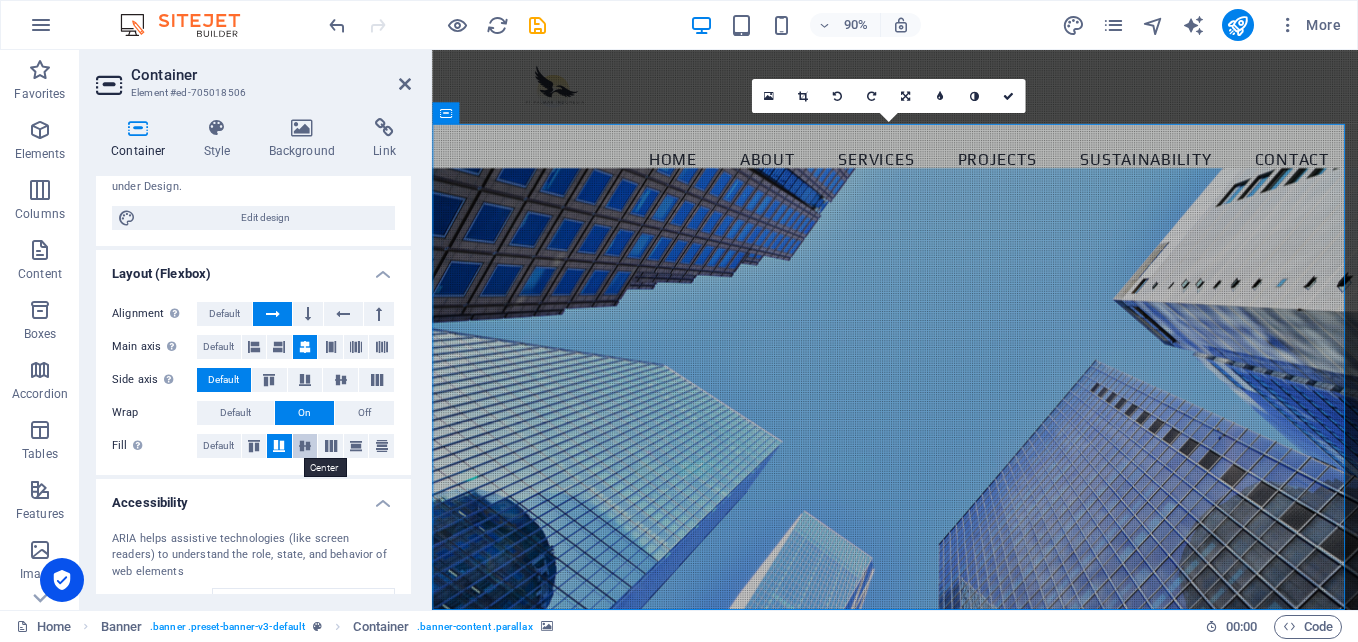 click at bounding box center (305, 446) 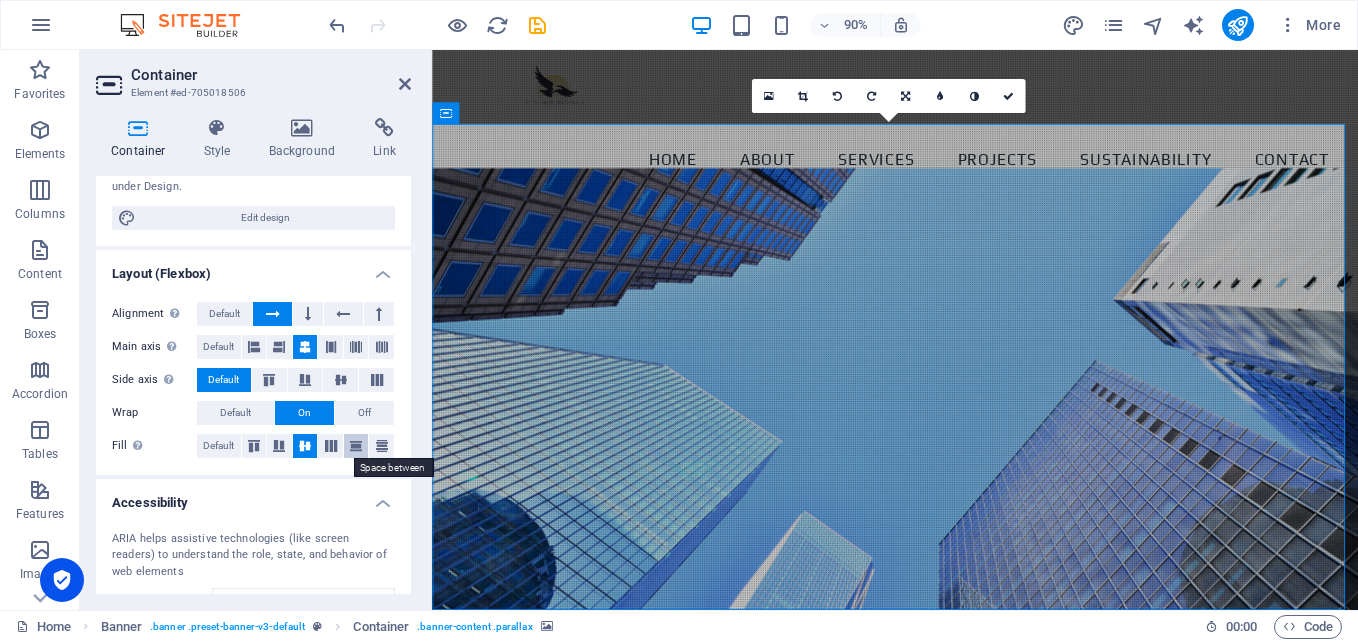 click at bounding box center [356, 446] 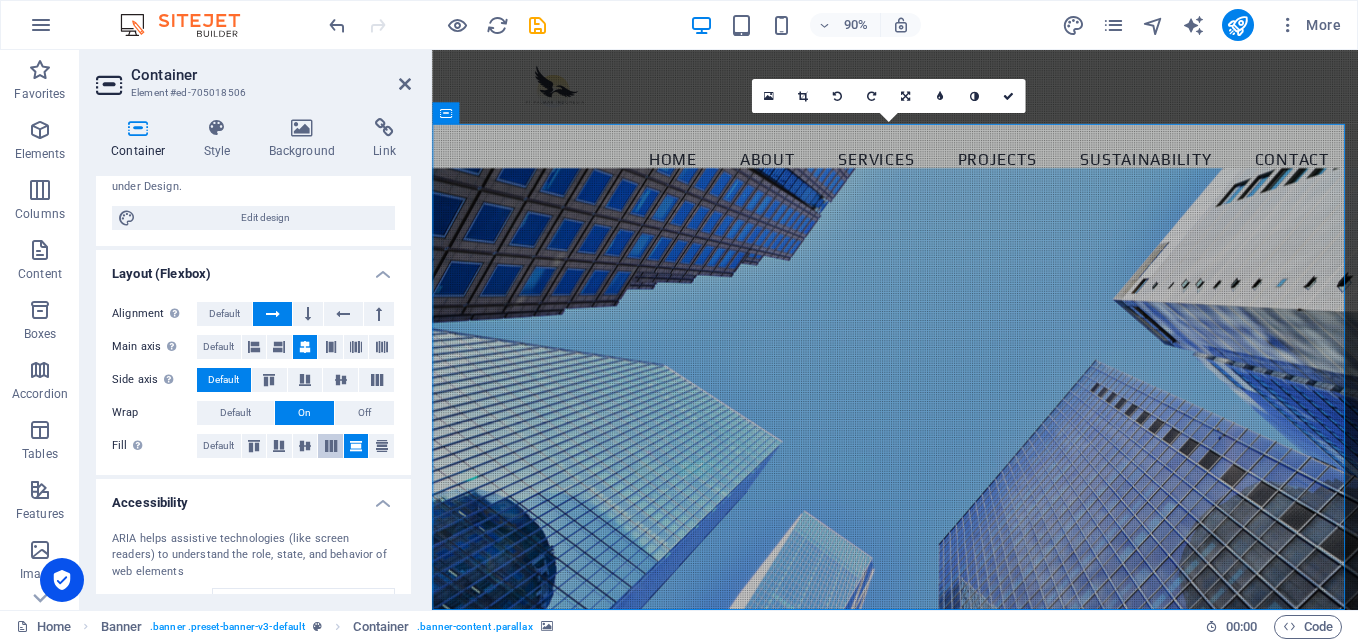 click at bounding box center (331, 446) 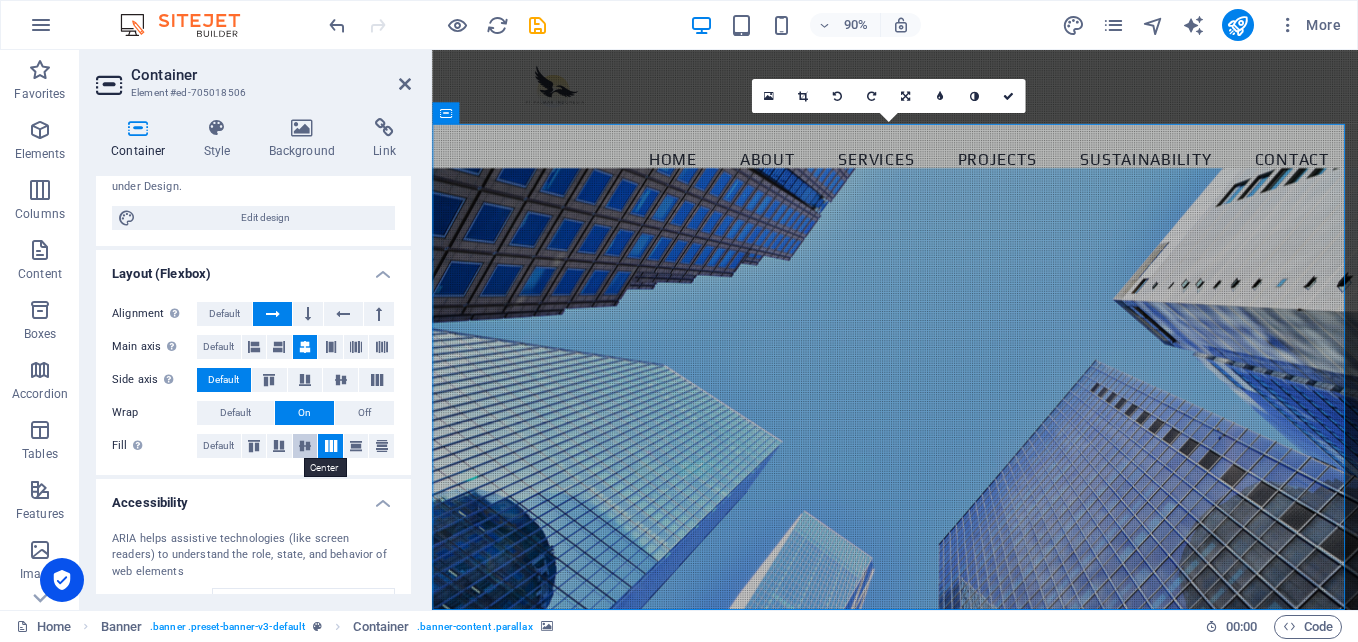 click at bounding box center [305, 446] 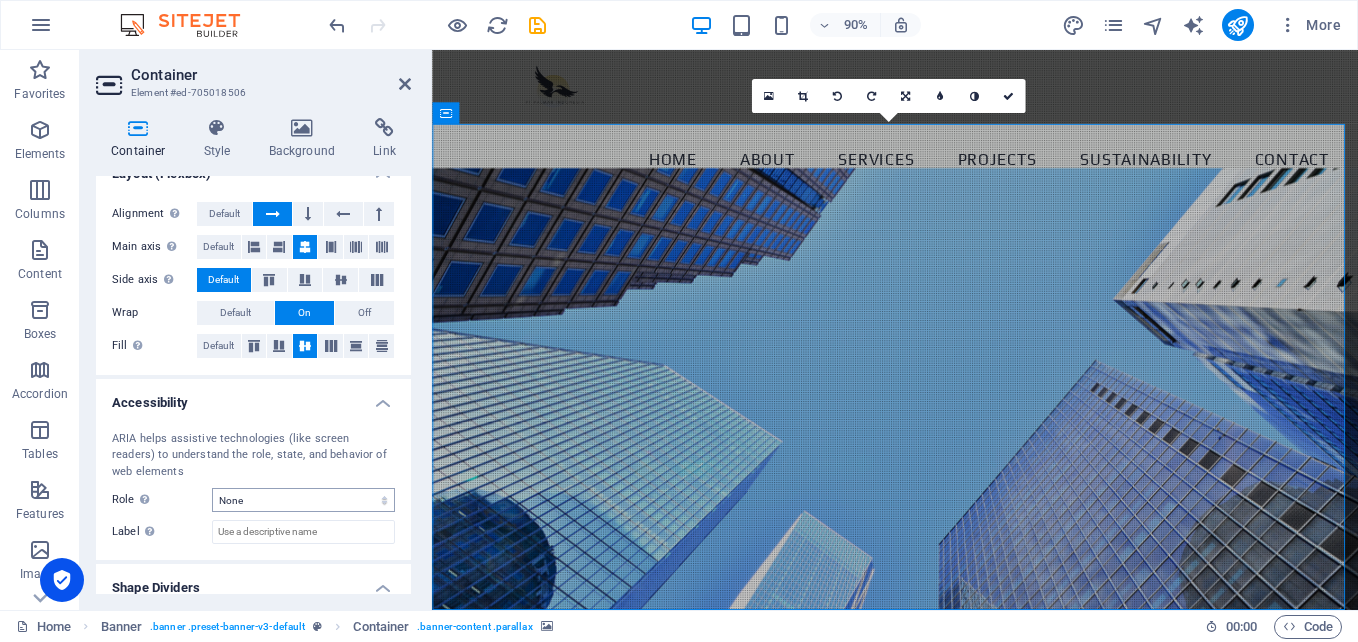 scroll, scrollTop: 357, scrollLeft: 0, axis: vertical 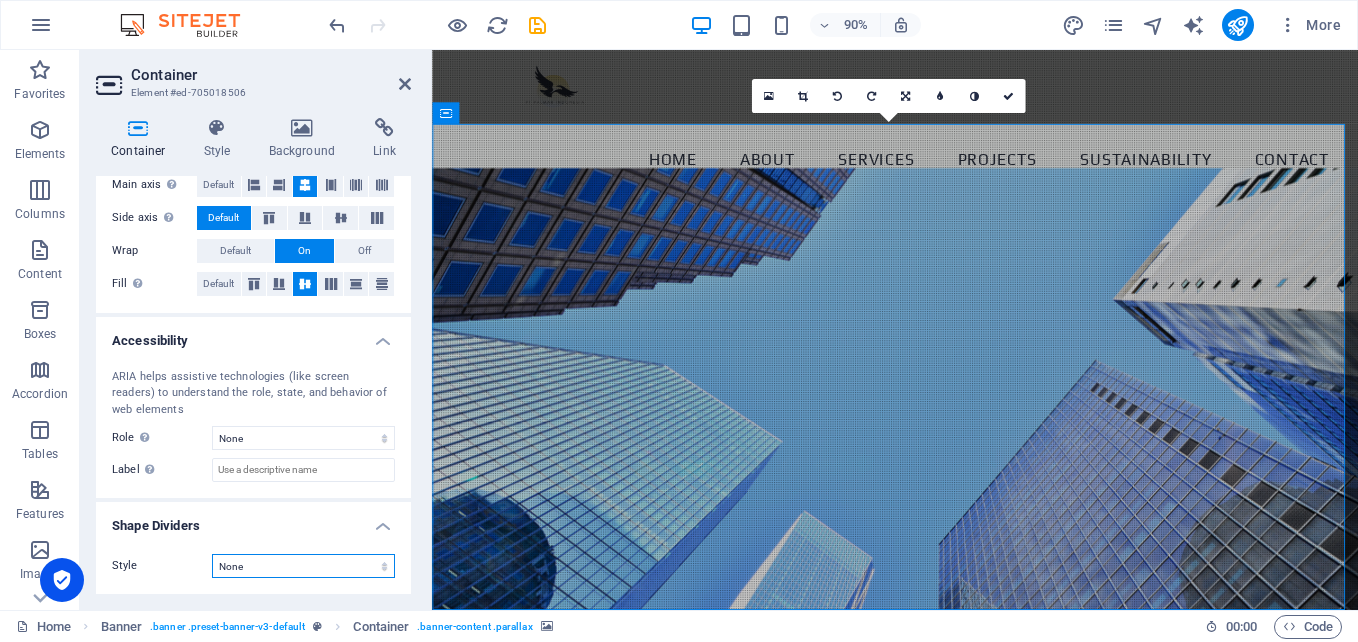 click on "None Triangle Square Diagonal Polygon 1 Polygon 2 Zigzag Multiple Zigzags Waves Multiple Waves Half Circle Circle Circle Shadow Blocks Hexagons Clouds Multiple Clouds Fan Pyramids Book Paint Drip Fire Shredded Paper Arrow" at bounding box center (303, 566) 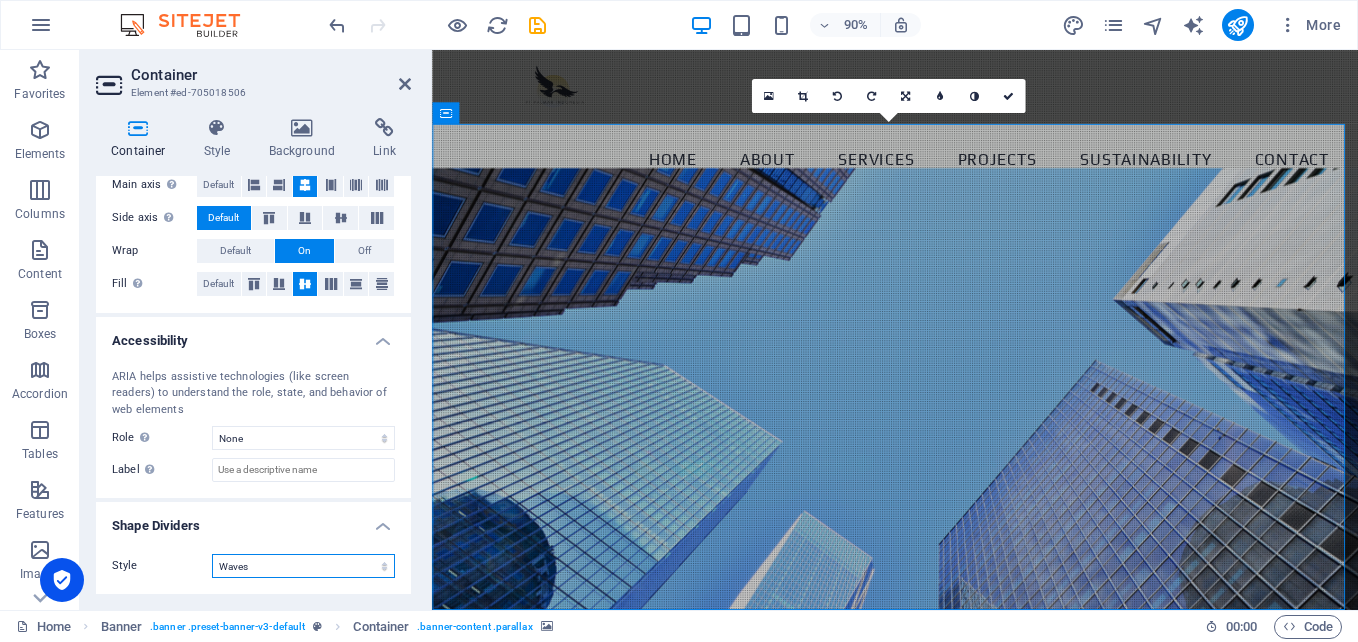 click on "None Triangle Square Diagonal Polygon 1 Polygon 2 Zigzag Multiple Zigzags Waves Multiple Waves Half Circle Circle Circle Shadow Blocks Hexagons Clouds Multiple Clouds Fan Pyramids Book Paint Drip Fire Shredded Paper Arrow" at bounding box center [303, 566] 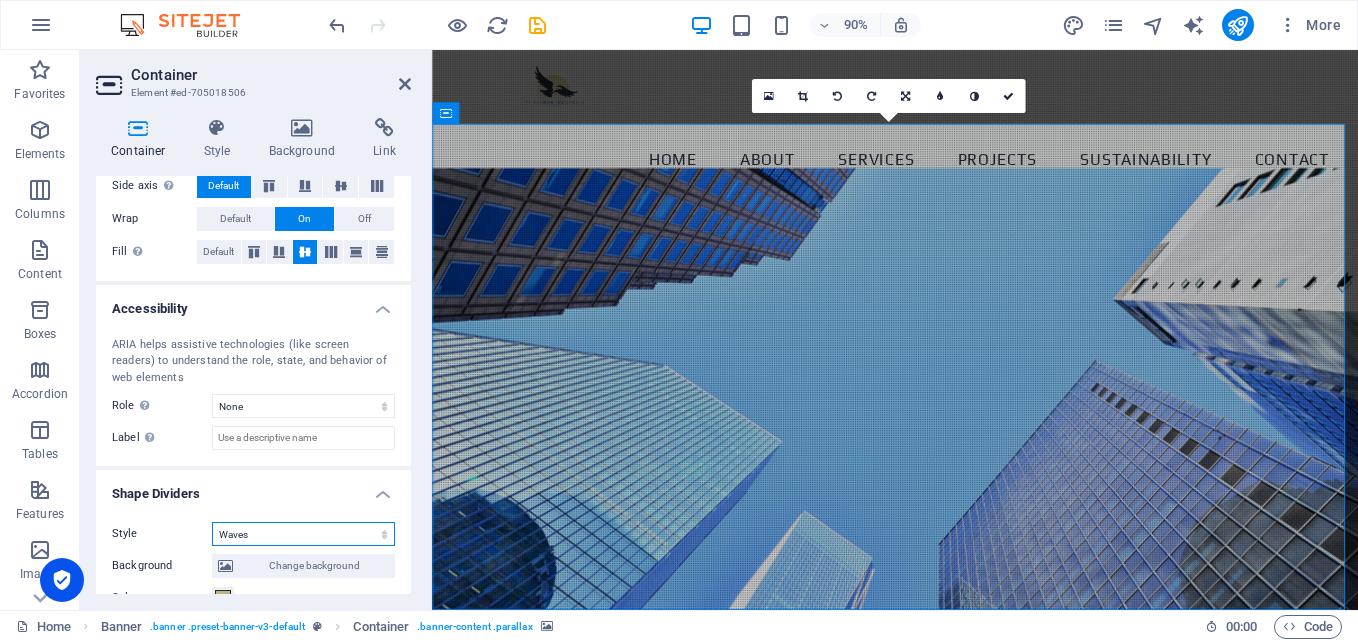 scroll, scrollTop: 557, scrollLeft: 0, axis: vertical 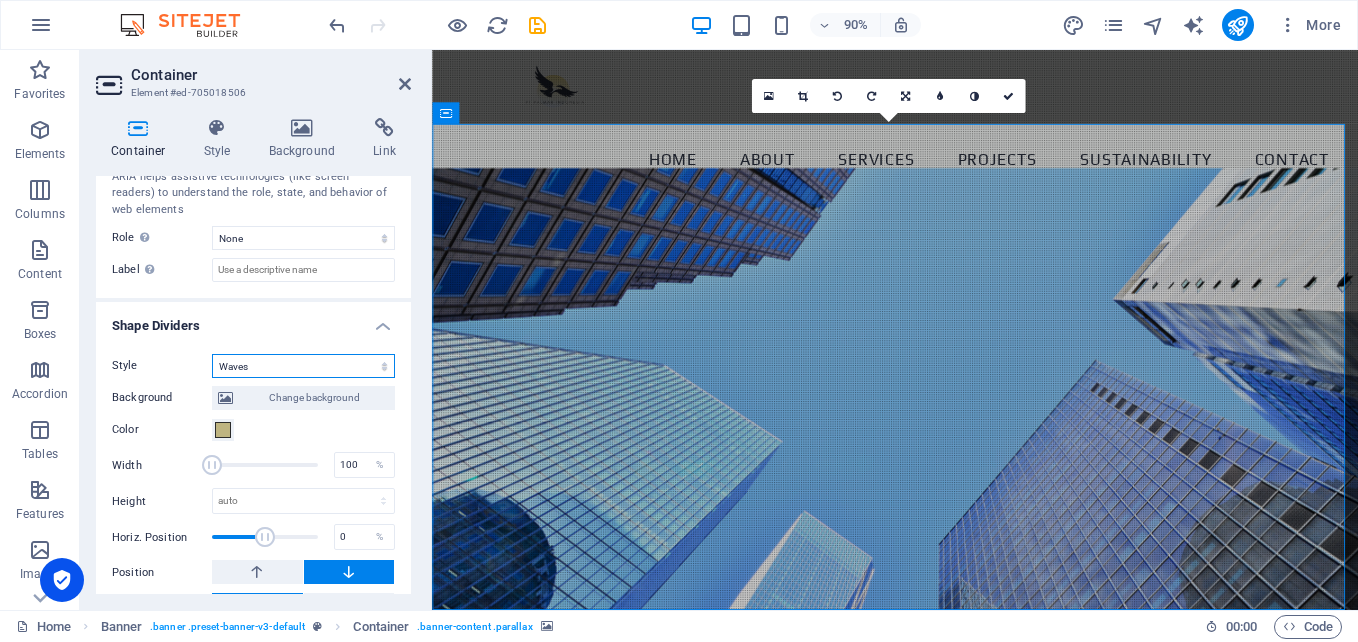 click on "None Triangle Square Diagonal Polygon 1 Polygon 2 Zigzag Multiple Zigzags Waves Multiple Waves Half Circle Circle Circle Shadow Blocks Hexagons Clouds Multiple Clouds Fan Pyramids Book Paint Drip Fire Shredded Paper Arrow" at bounding box center (303, 366) 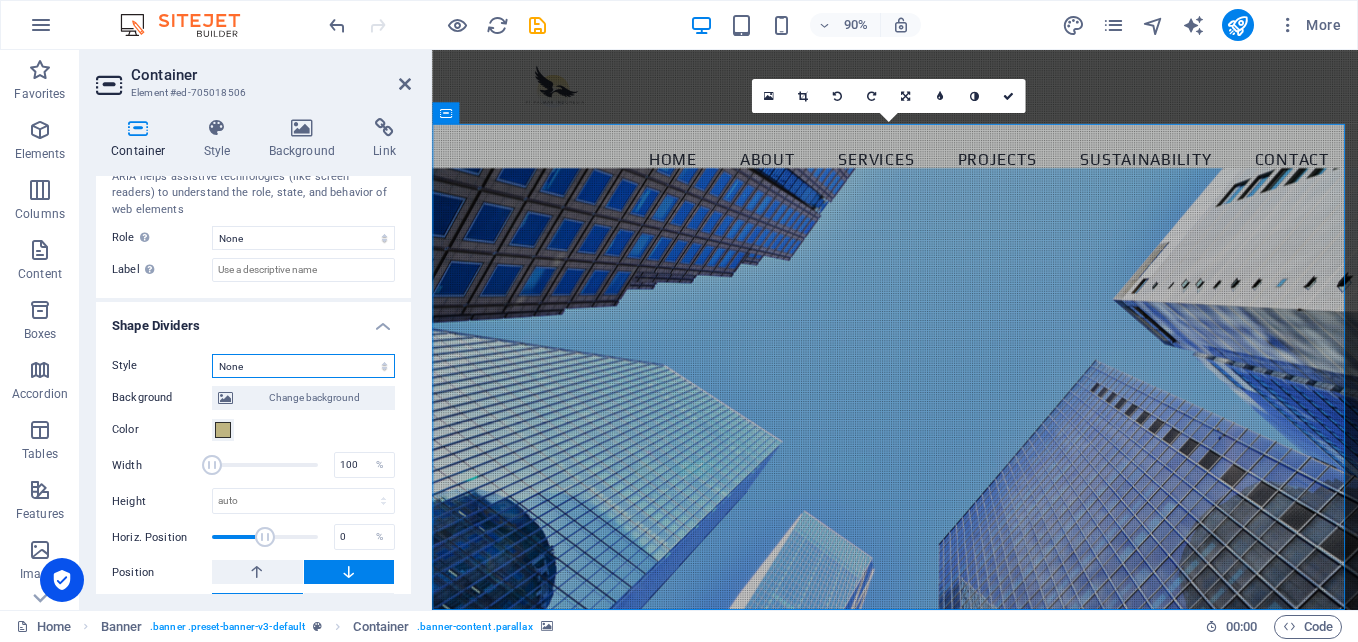 click on "None Triangle Square Diagonal Polygon 1 Polygon 2 Zigzag Multiple Zigzags Waves Multiple Waves Half Circle Circle Circle Shadow Blocks Hexagons Clouds Multiple Clouds Fan Pyramids Book Paint Drip Fire Shredded Paper Arrow" at bounding box center (303, 366) 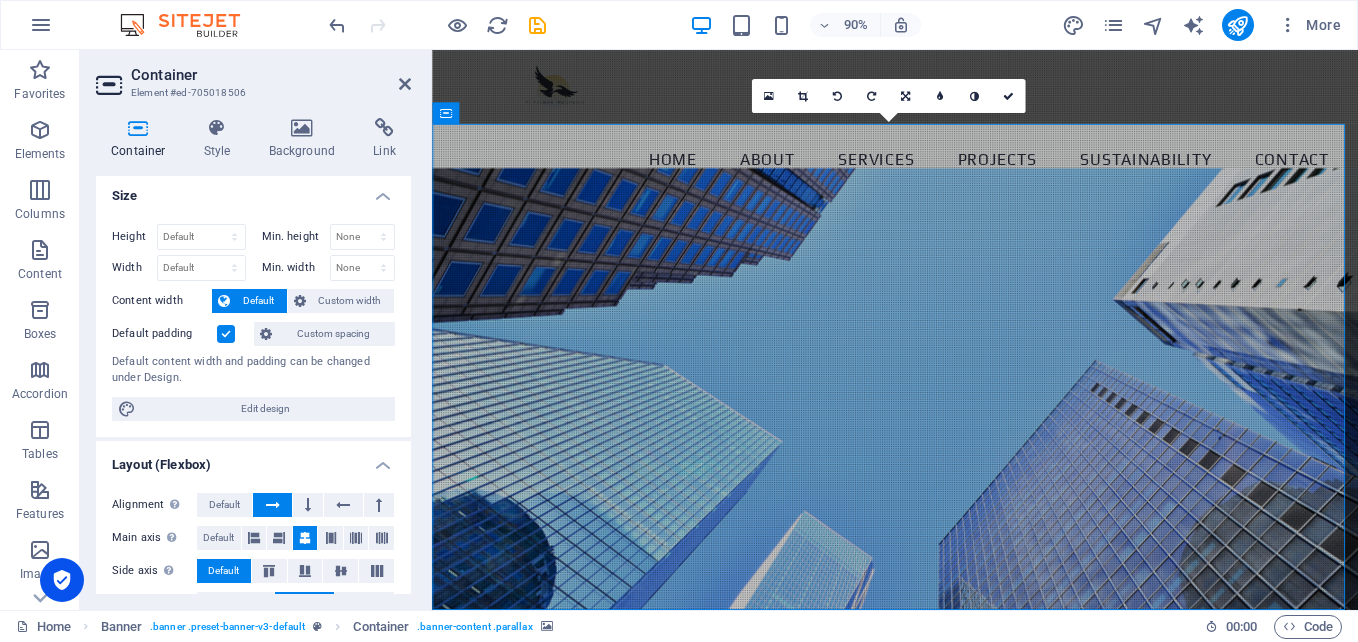 scroll, scrollTop: 0, scrollLeft: 0, axis: both 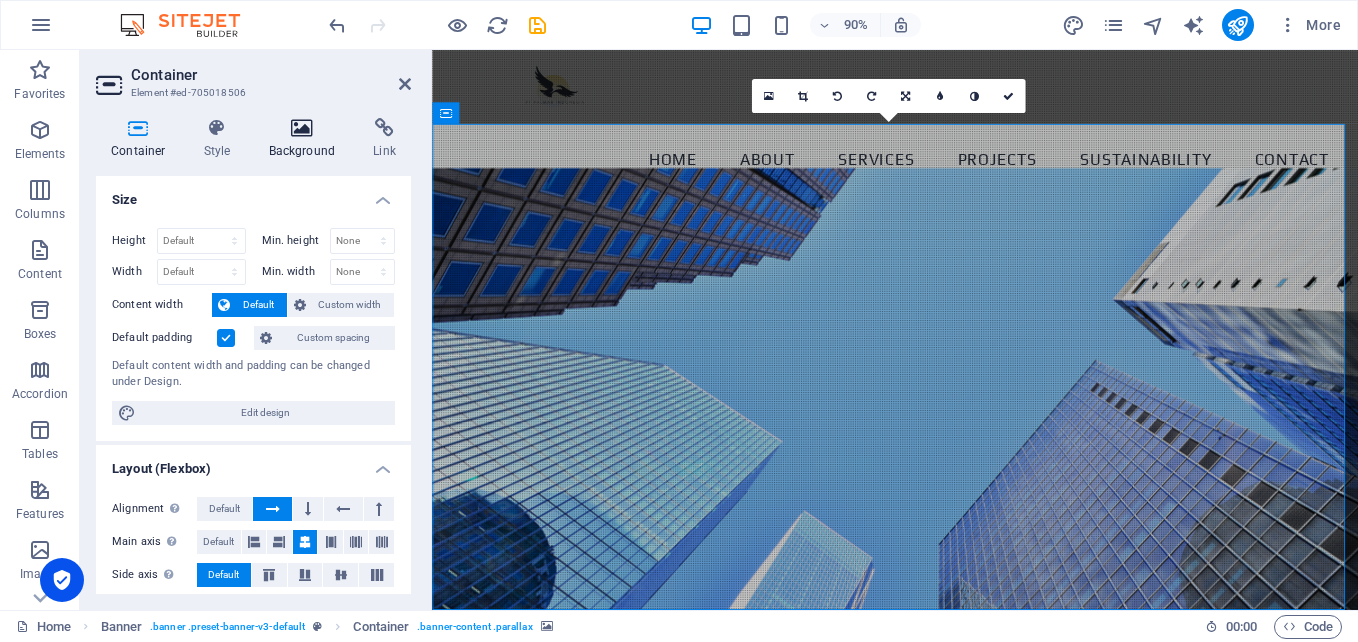 click on "Background" at bounding box center [306, 139] 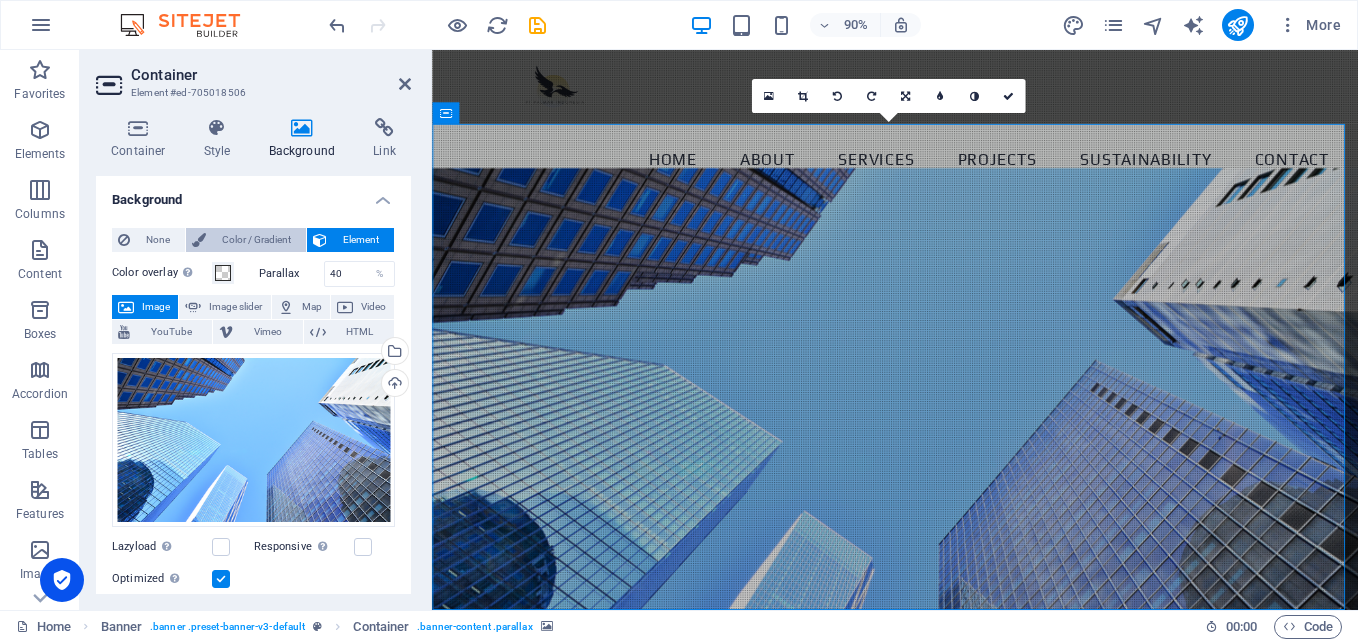 click on "Color / Gradient" at bounding box center (256, 240) 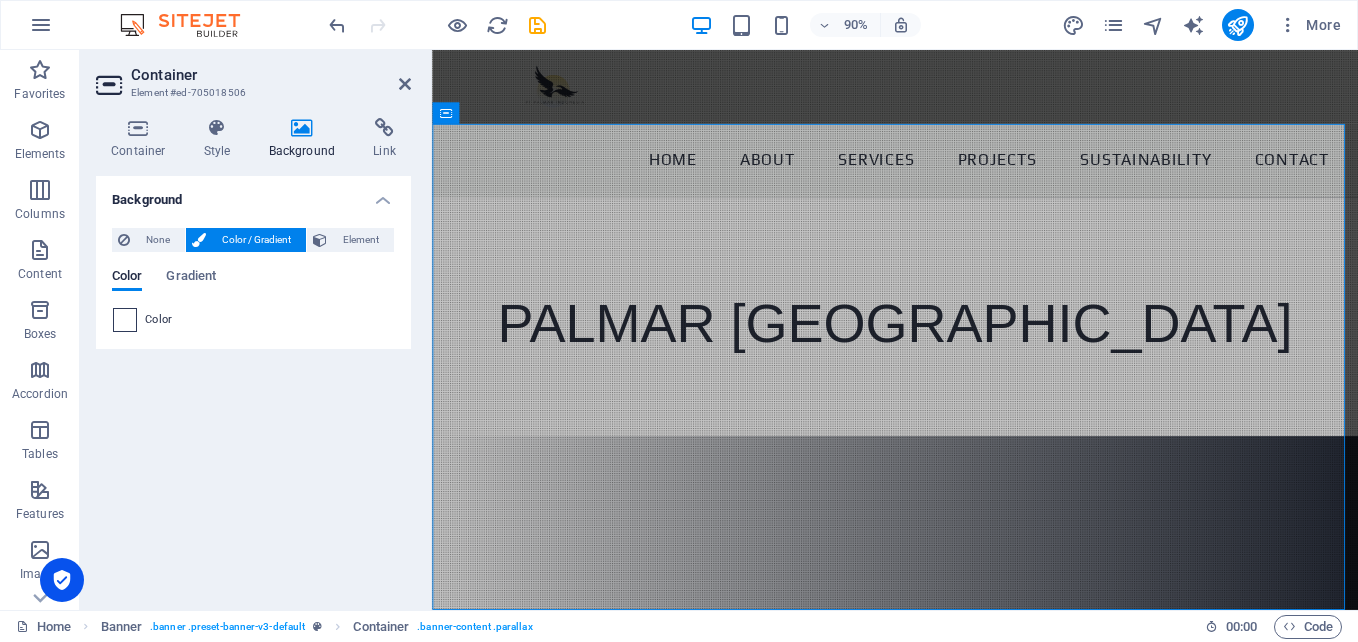 click at bounding box center (125, 320) 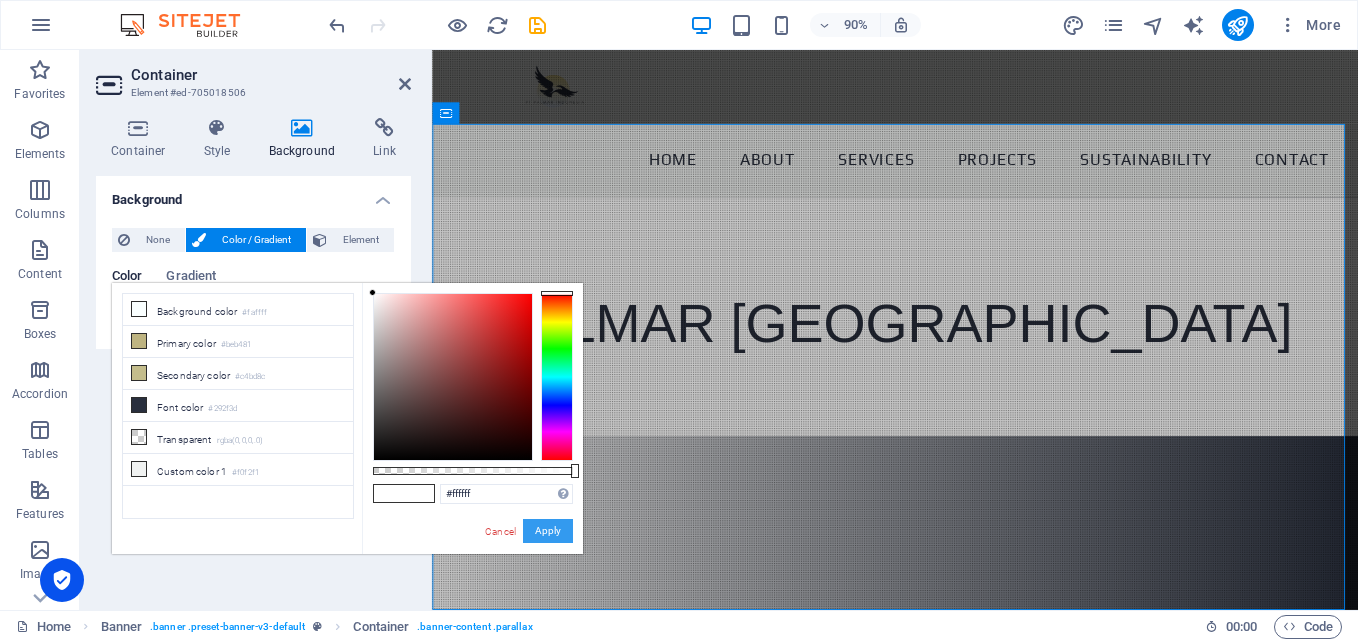 click on "Apply" at bounding box center (548, 531) 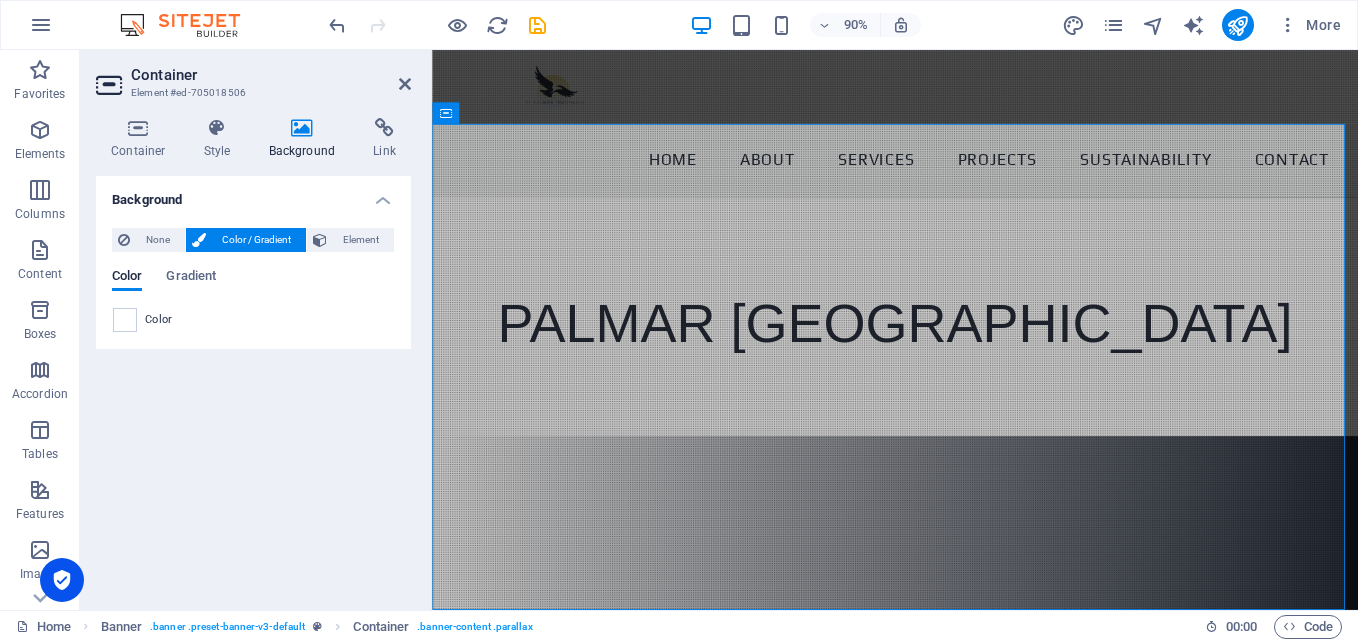 click on "Background" at bounding box center [306, 139] 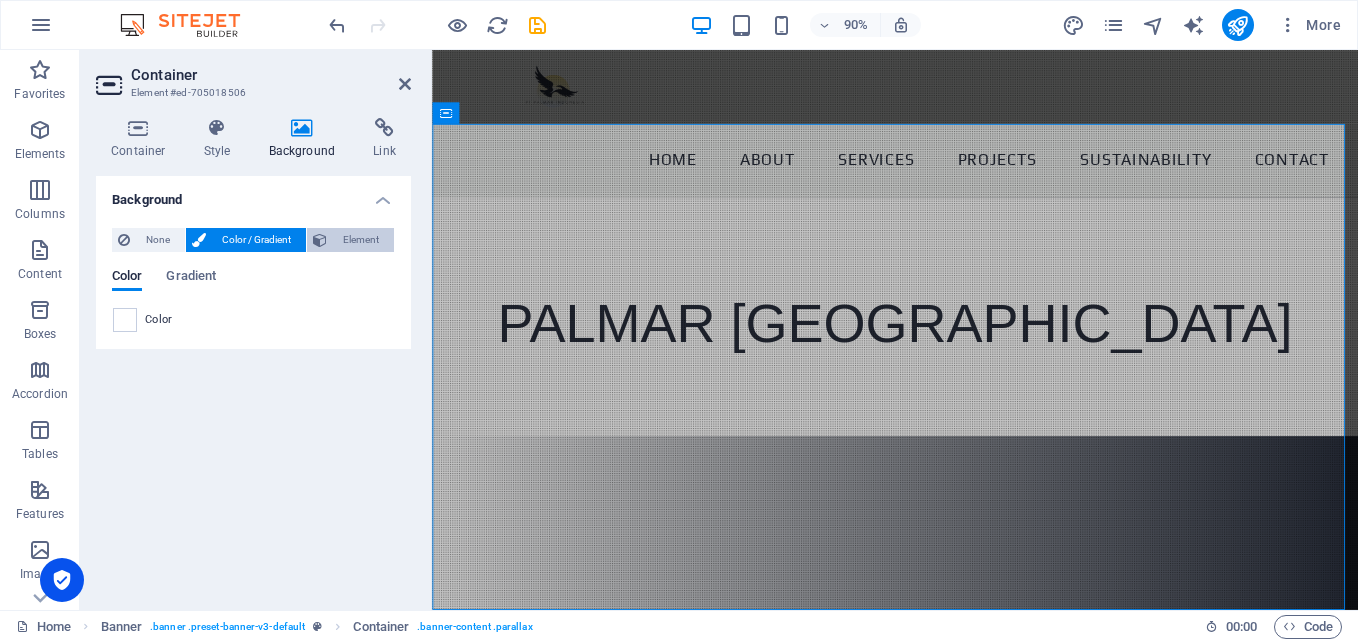 click on "Element" at bounding box center [360, 240] 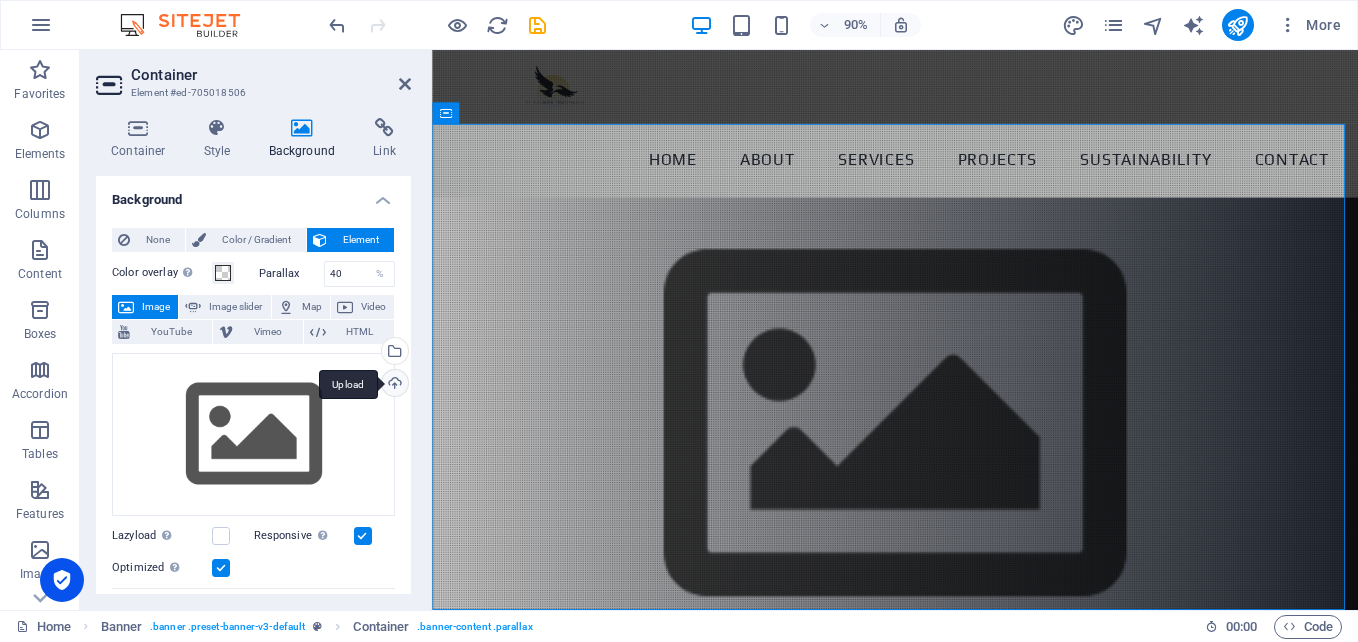 click on "Upload" at bounding box center [393, 385] 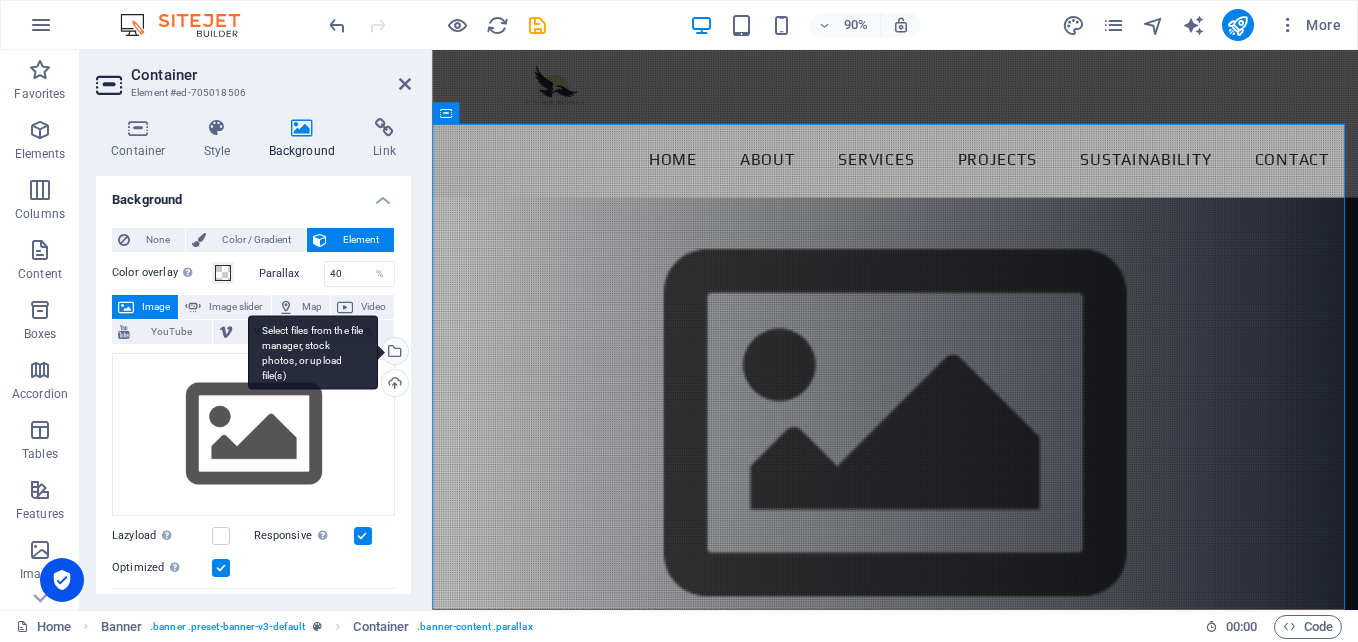 click on "Select files from the file manager, stock photos, or upload file(s)" at bounding box center (393, 353) 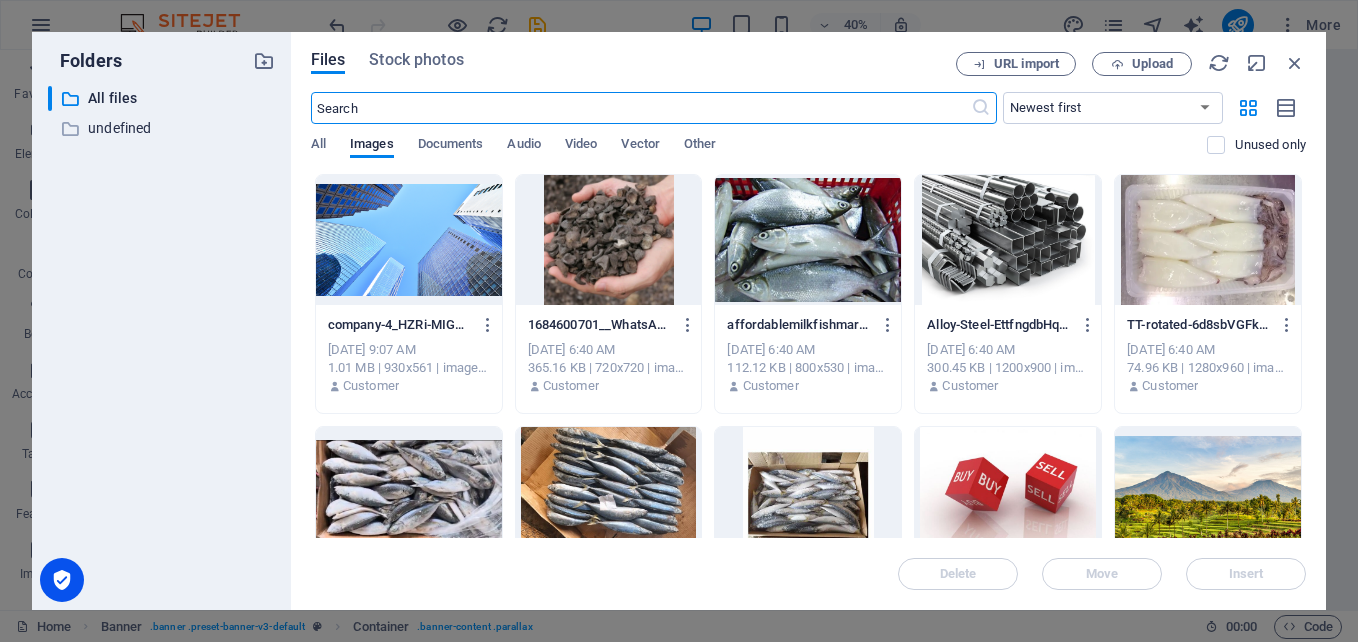 click at bounding box center [409, 240] 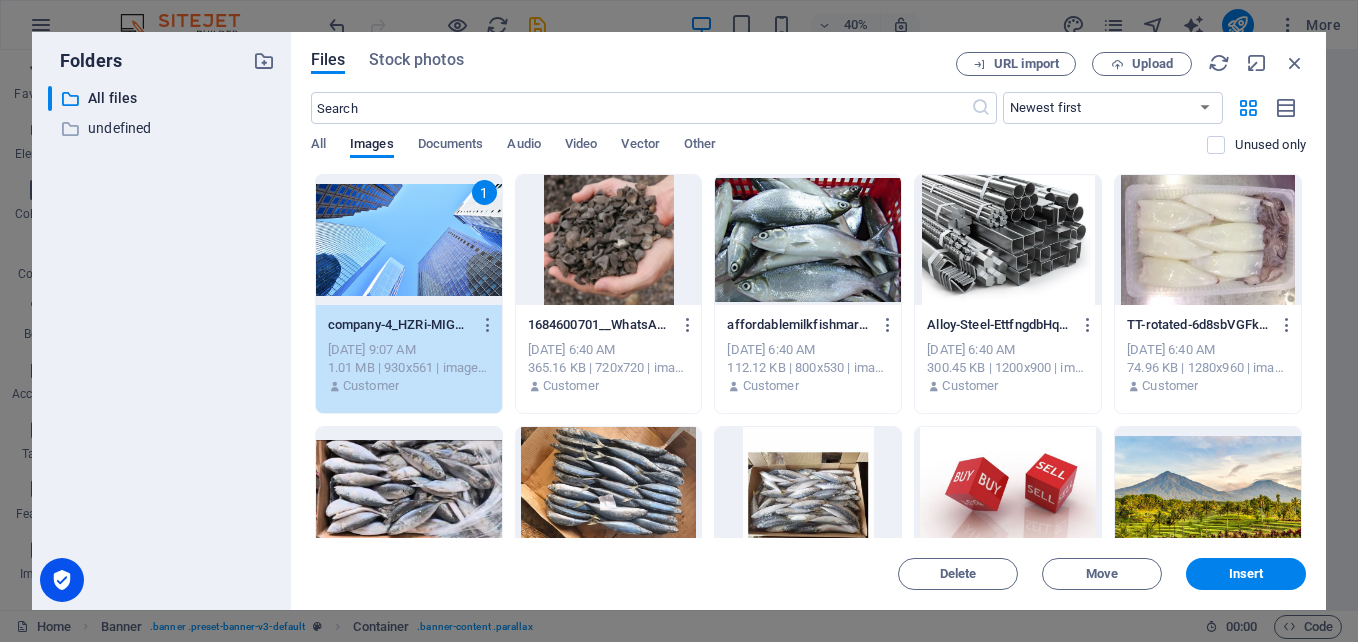 click on "1" at bounding box center [409, 240] 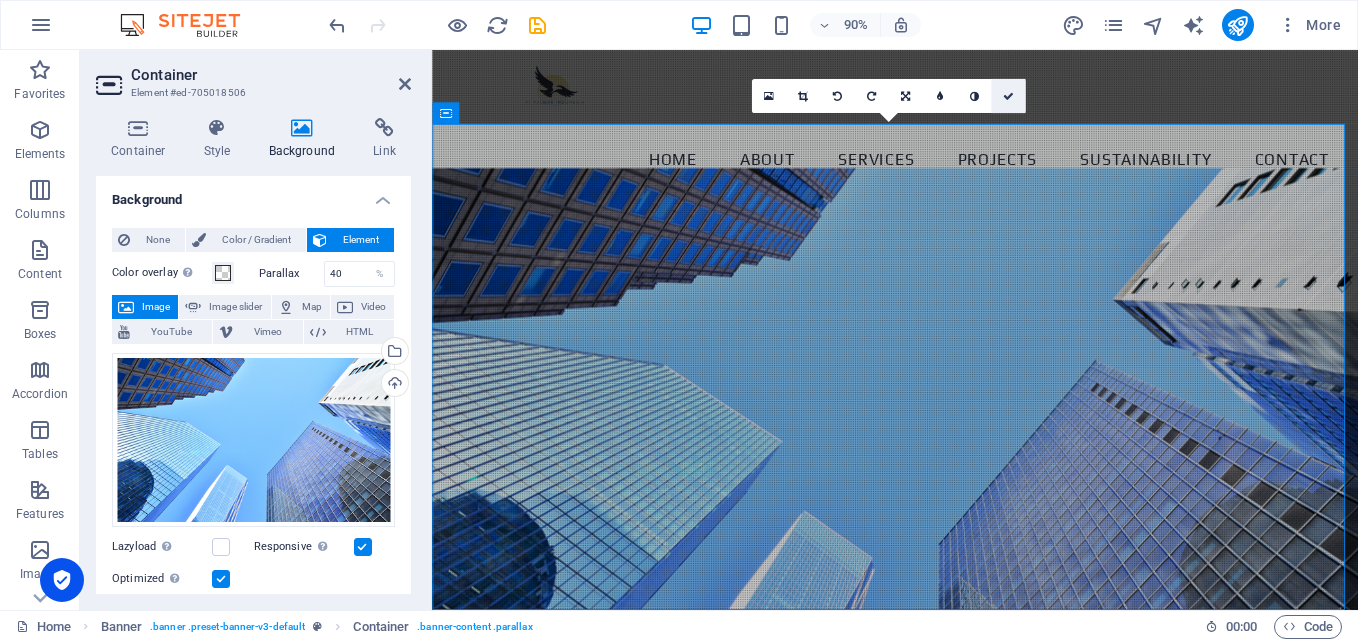 drag, startPoint x: 935, startPoint y: 47, endPoint x: 1015, endPoint y: 97, distance: 94.33981 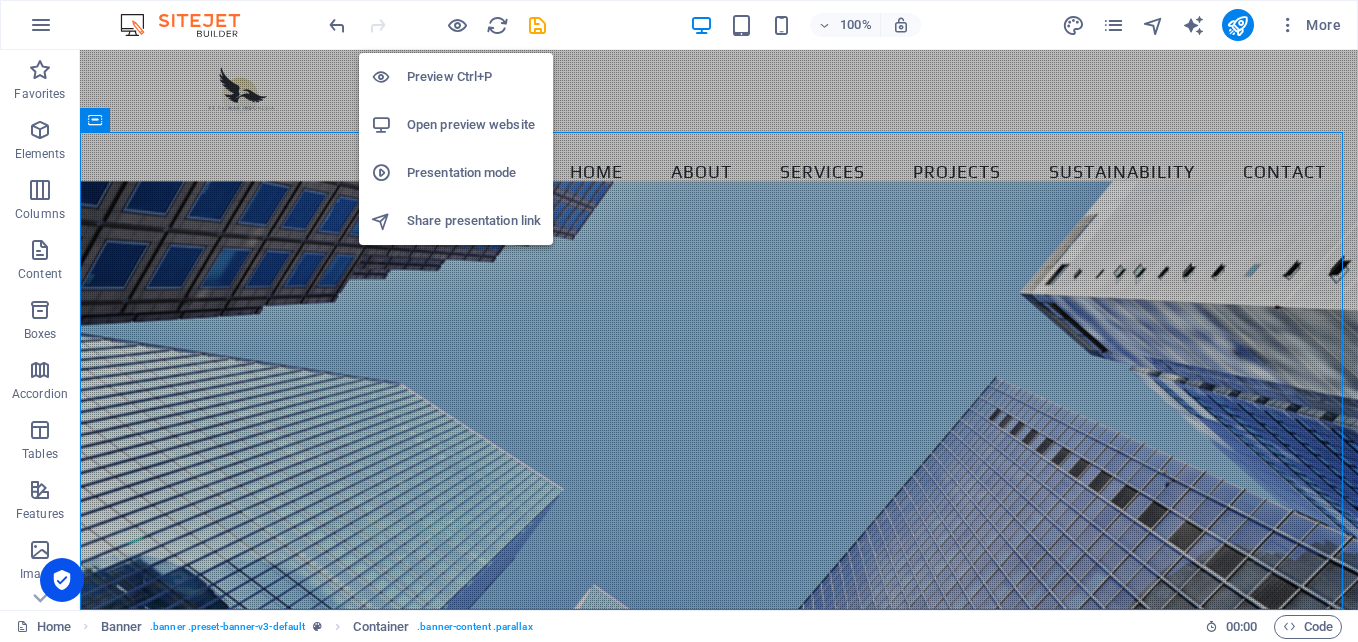 click on "Open preview website" at bounding box center (474, 125) 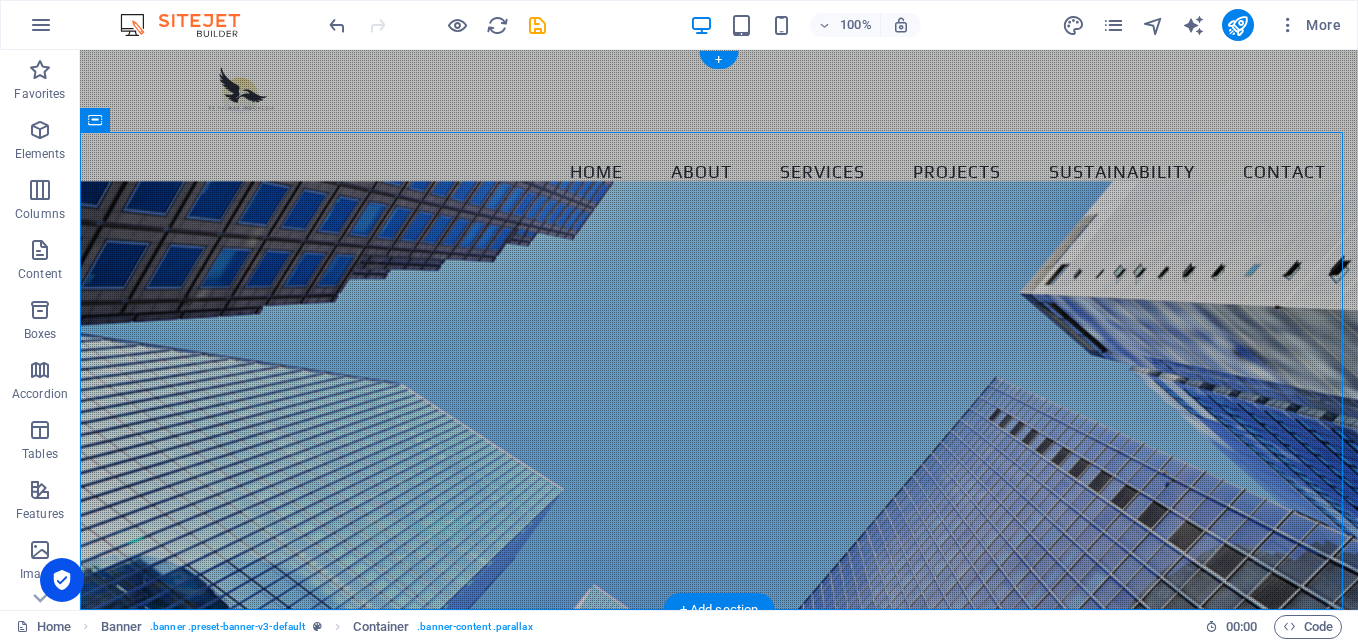 click at bounding box center (719, 467) 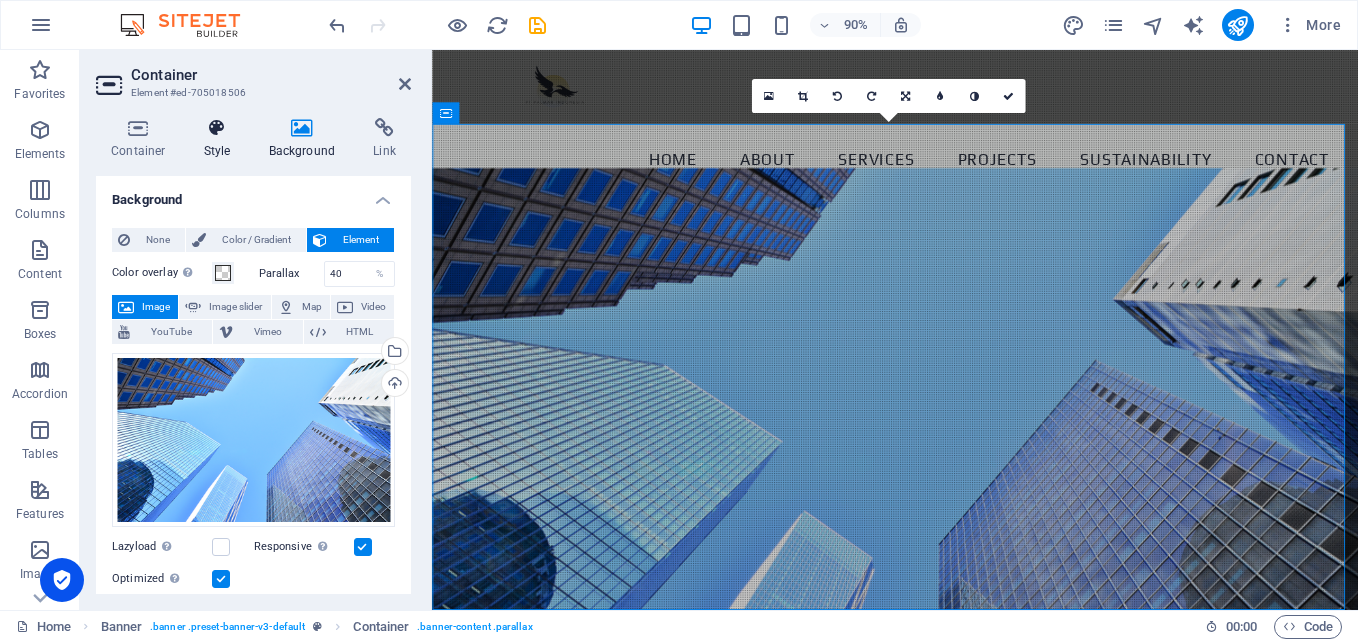 click at bounding box center (217, 128) 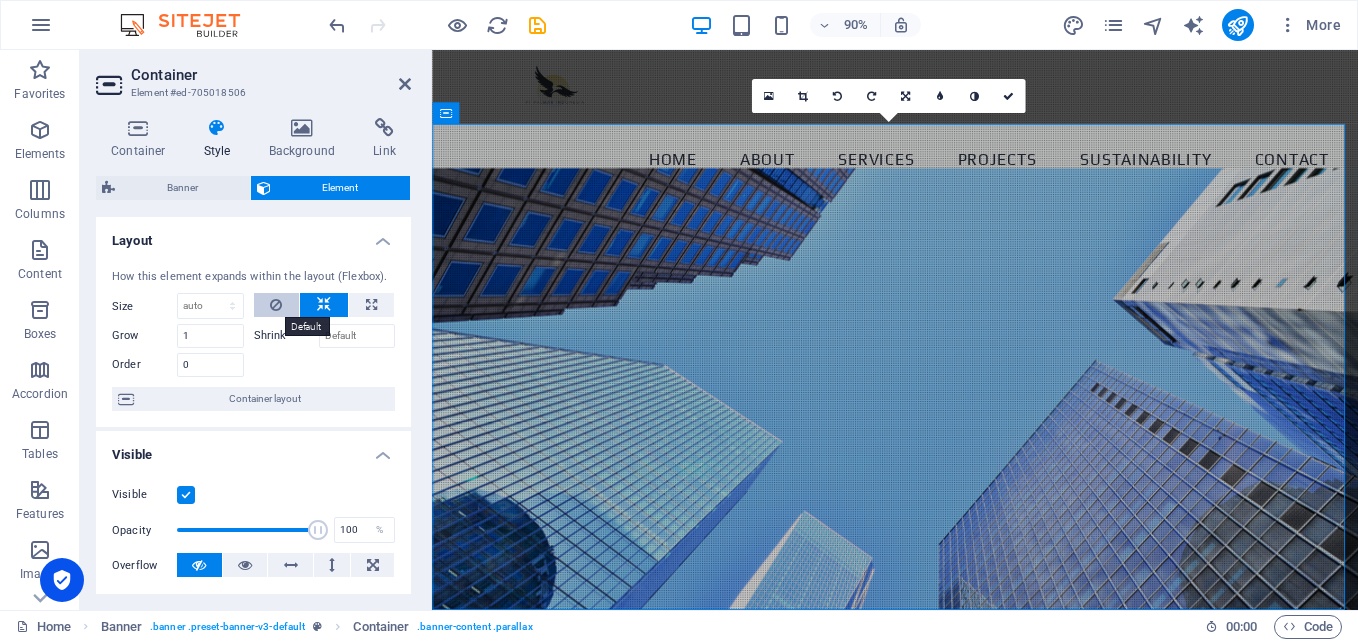 click at bounding box center (276, 305) 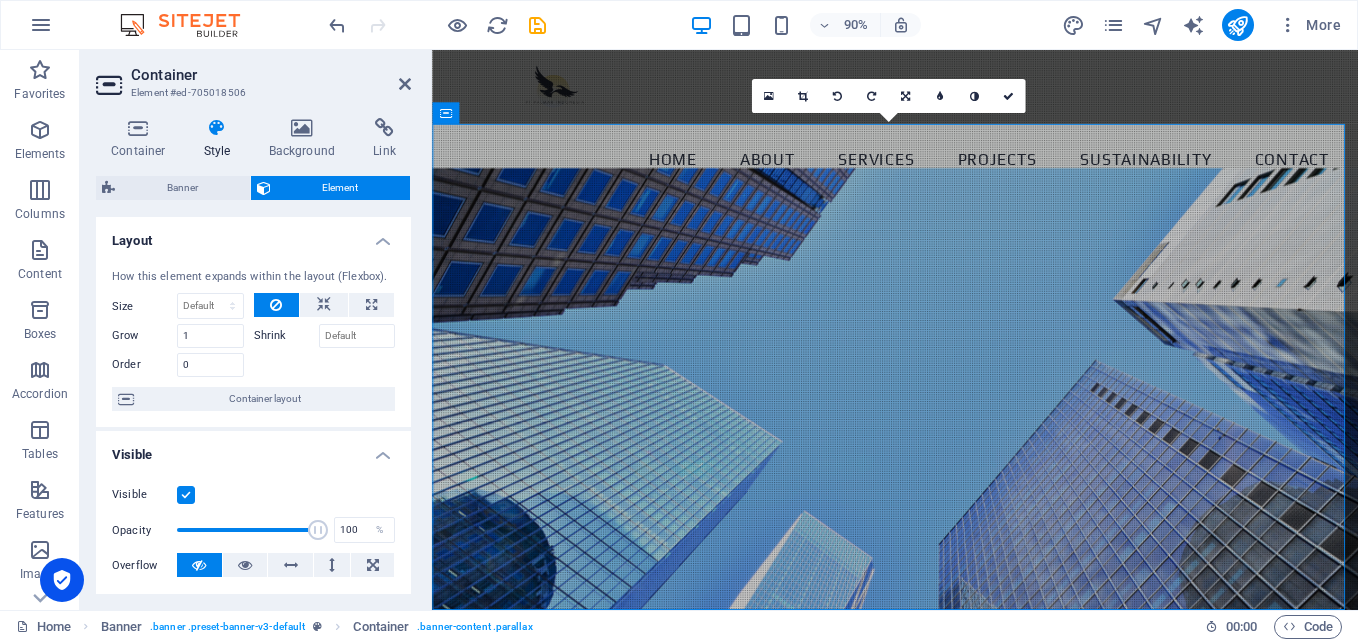 click at bounding box center [186, 495] 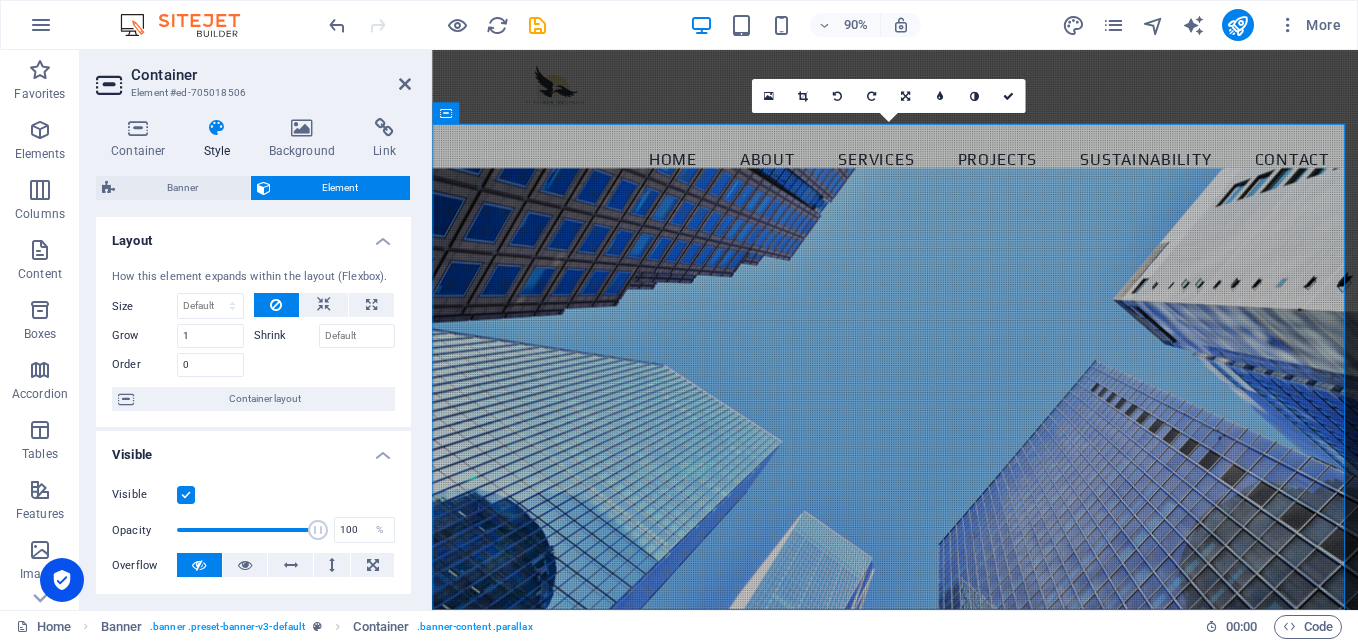 click on "Visible" at bounding box center (0, 0) 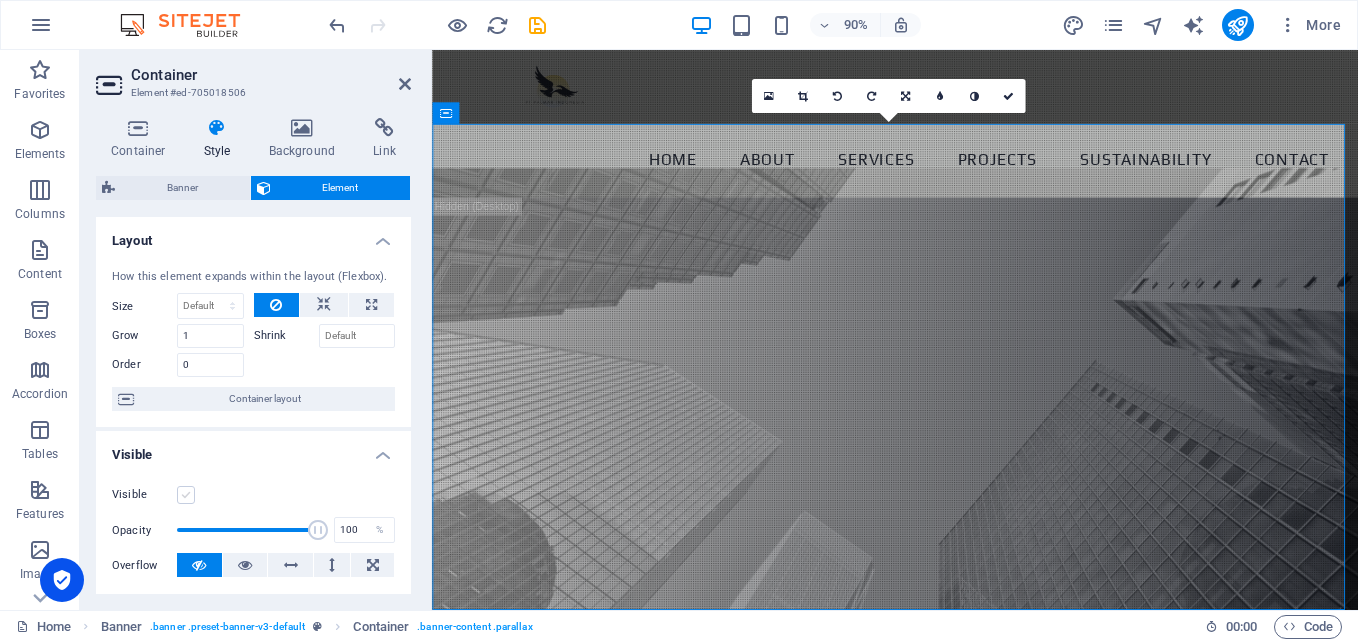 click at bounding box center [186, 495] 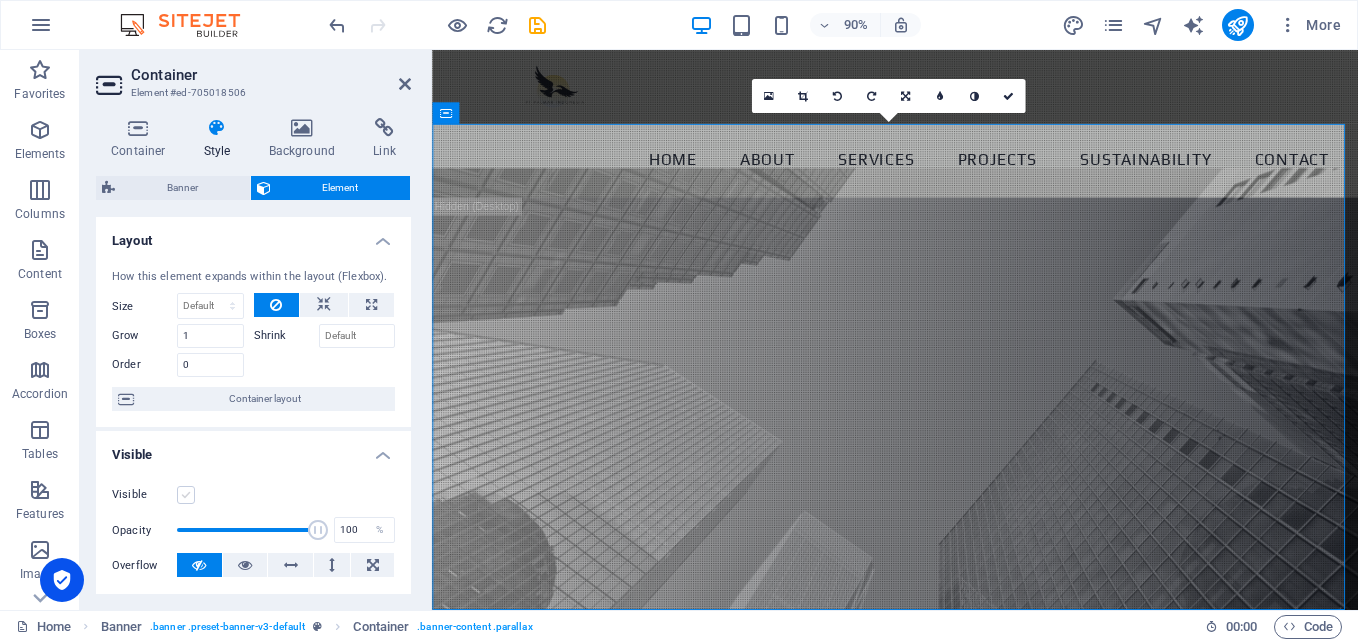 click on "Visible" at bounding box center [0, 0] 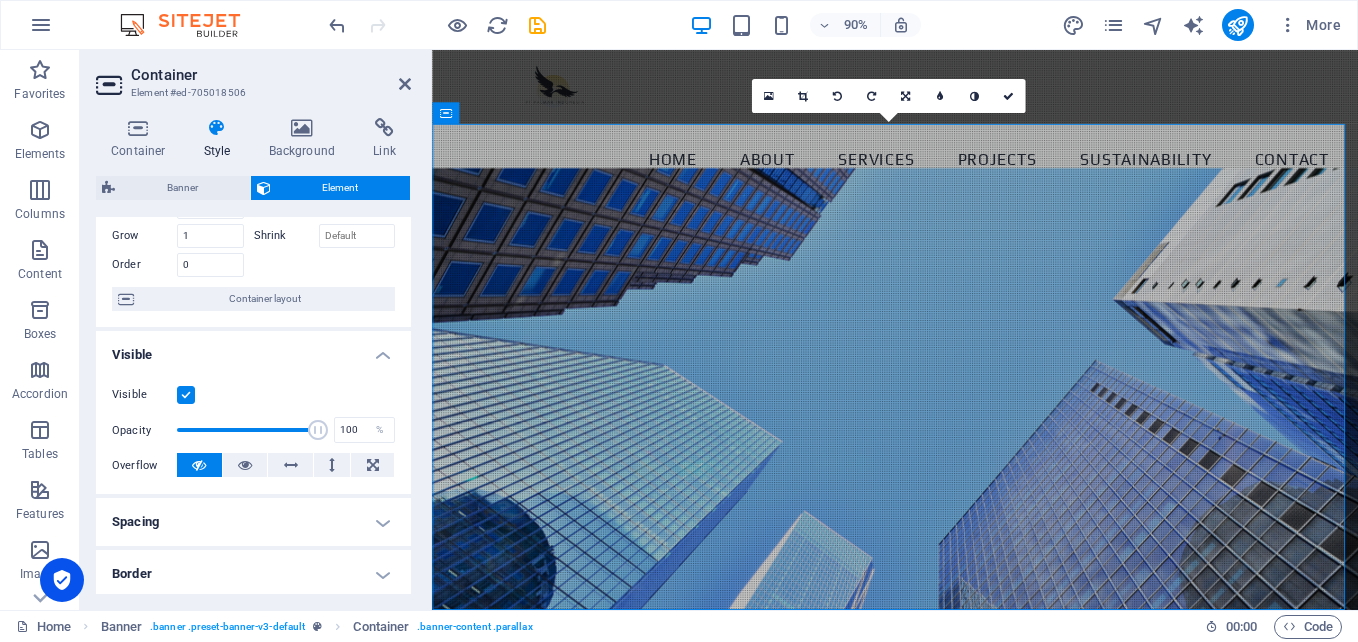 scroll, scrollTop: 200, scrollLeft: 0, axis: vertical 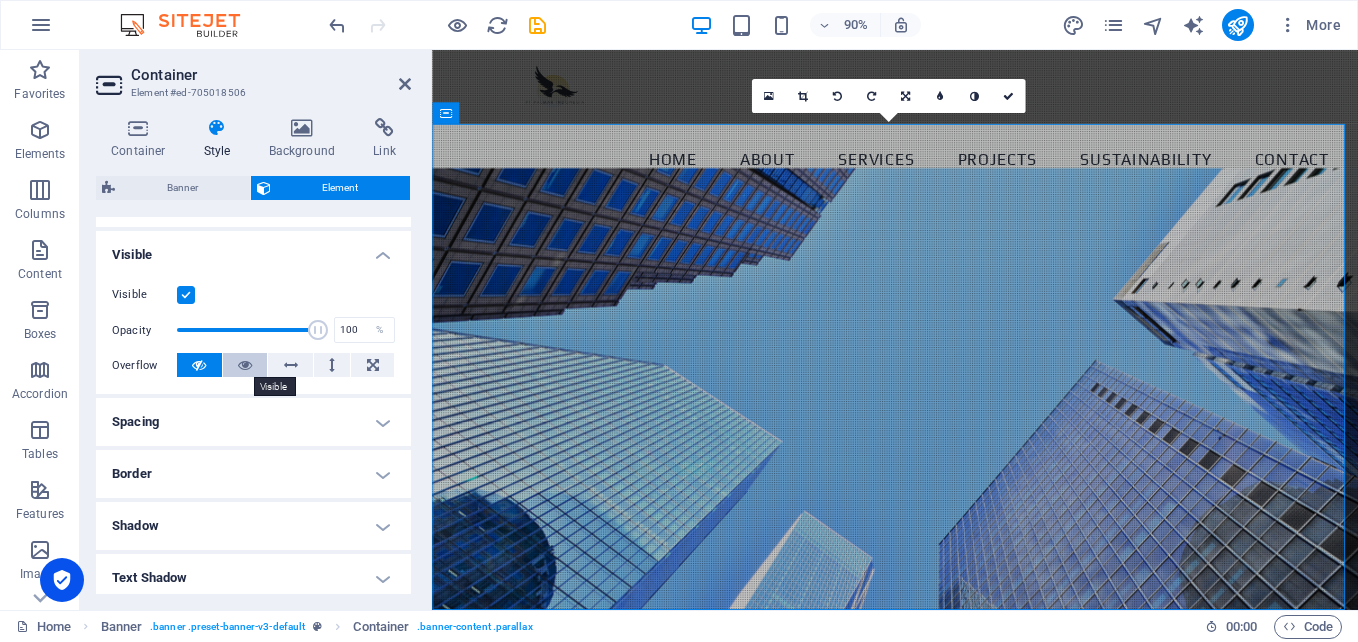 click at bounding box center [245, 365] 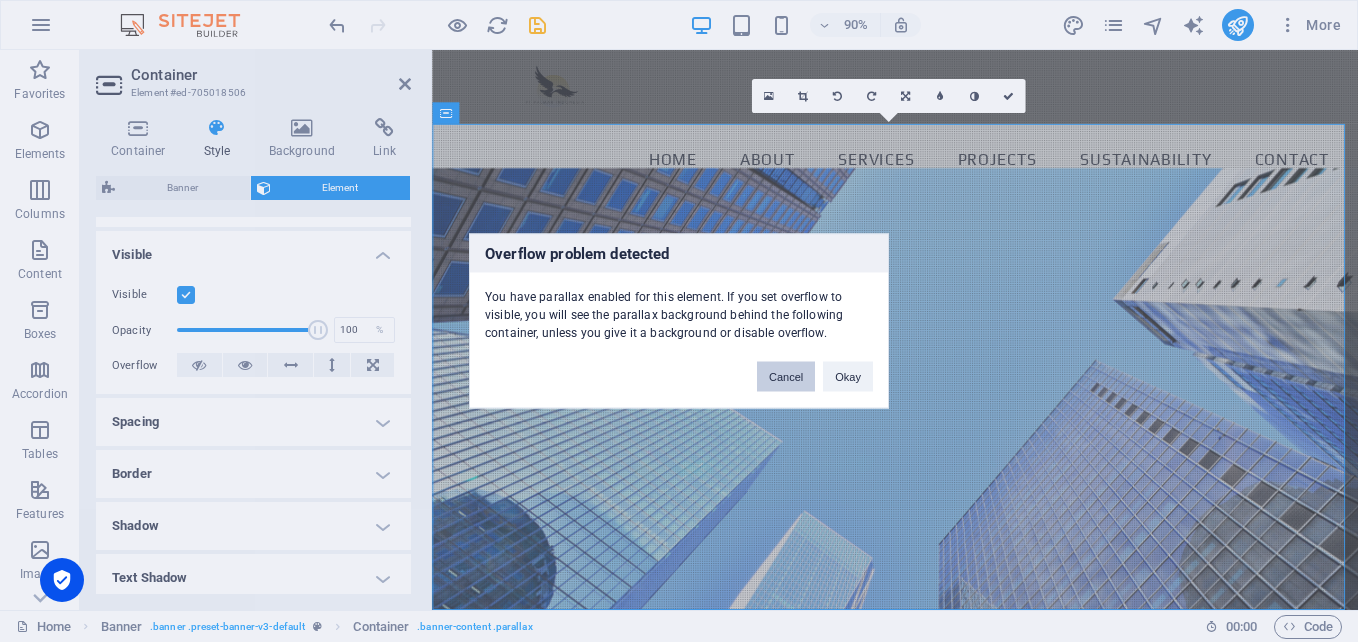 click on "Cancel" at bounding box center [786, 377] 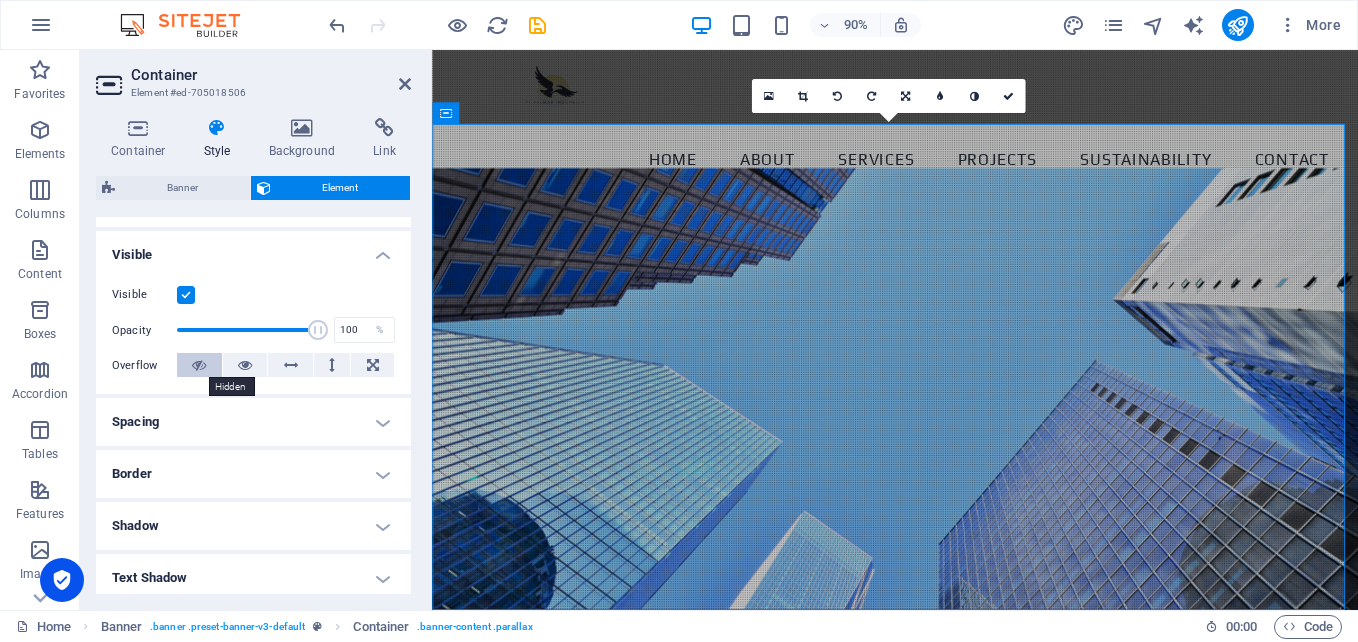 click at bounding box center (199, 365) 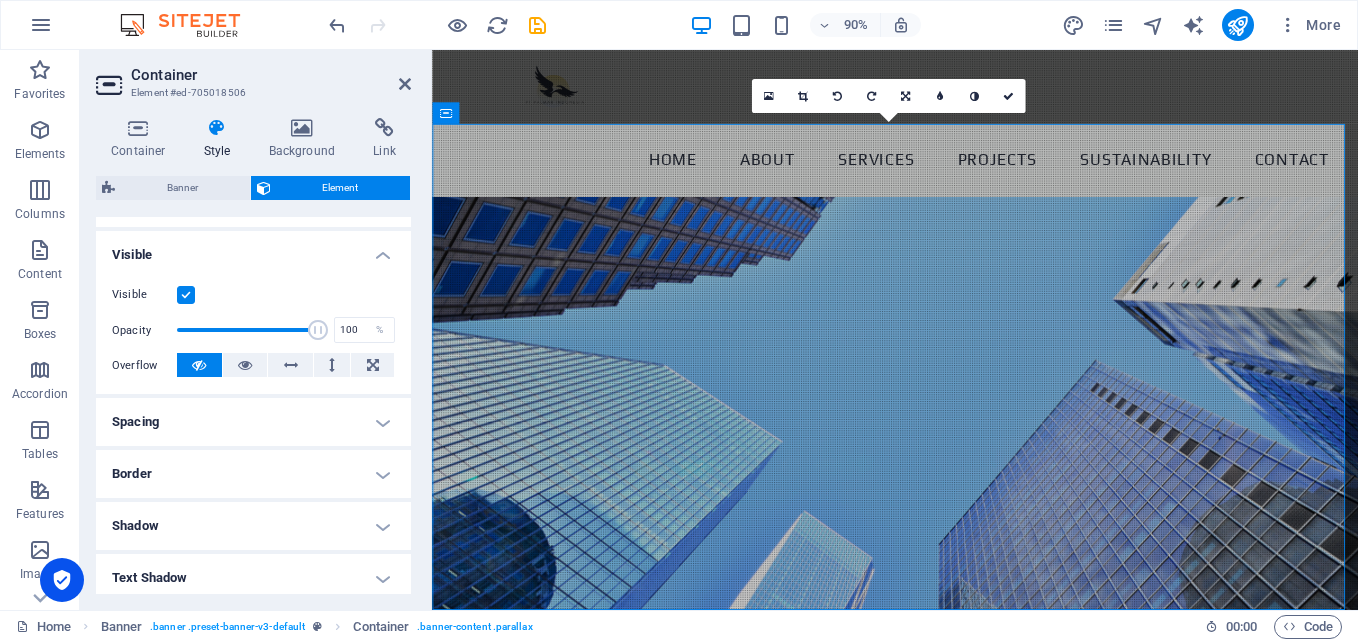 scroll, scrollTop: 300, scrollLeft: 0, axis: vertical 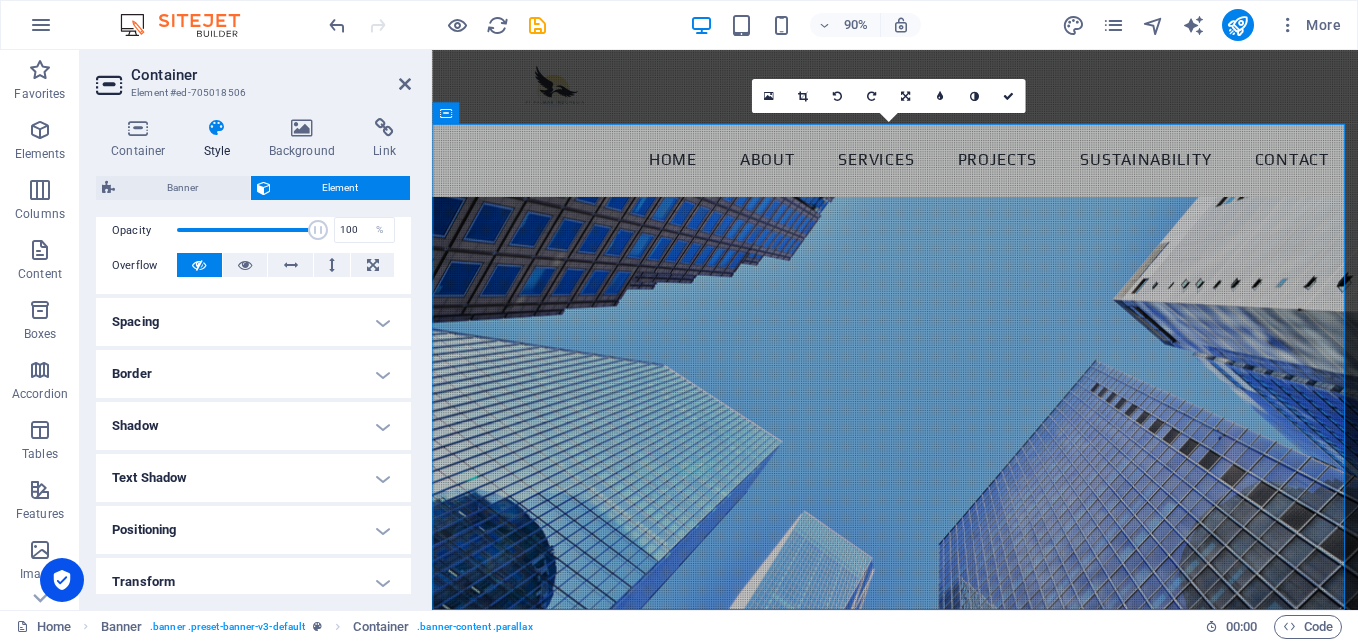 click on "Spacing" at bounding box center [253, 322] 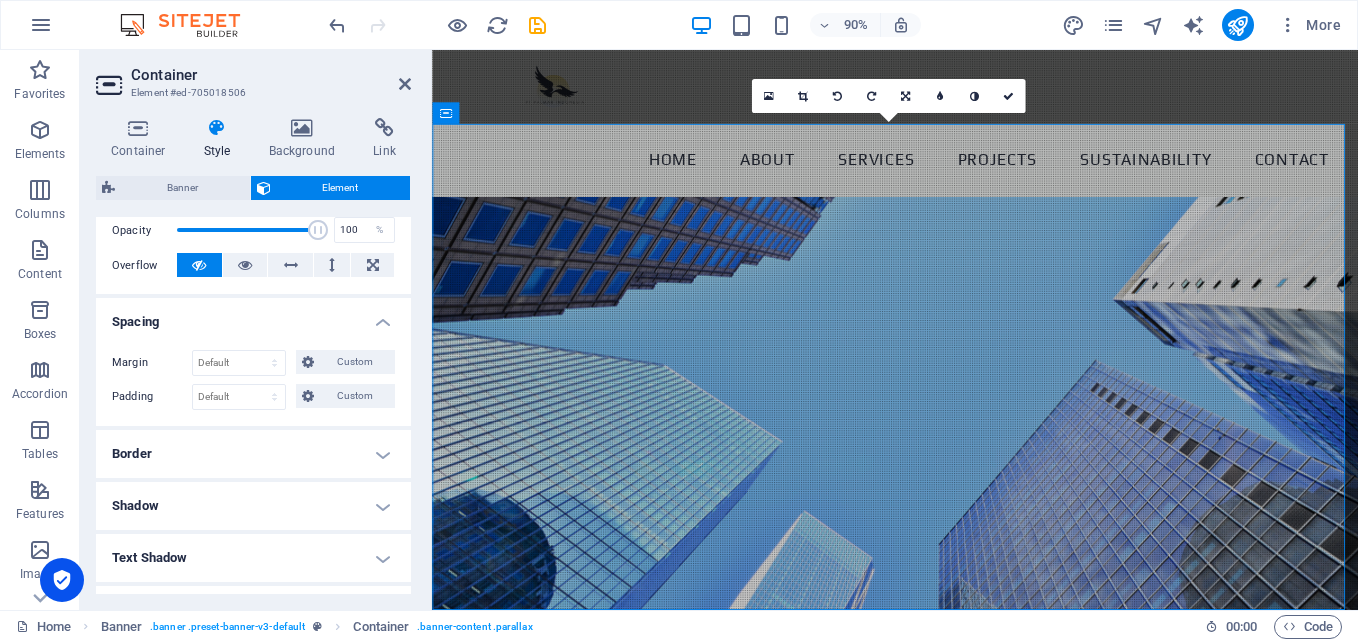 click on "Border" at bounding box center (253, 454) 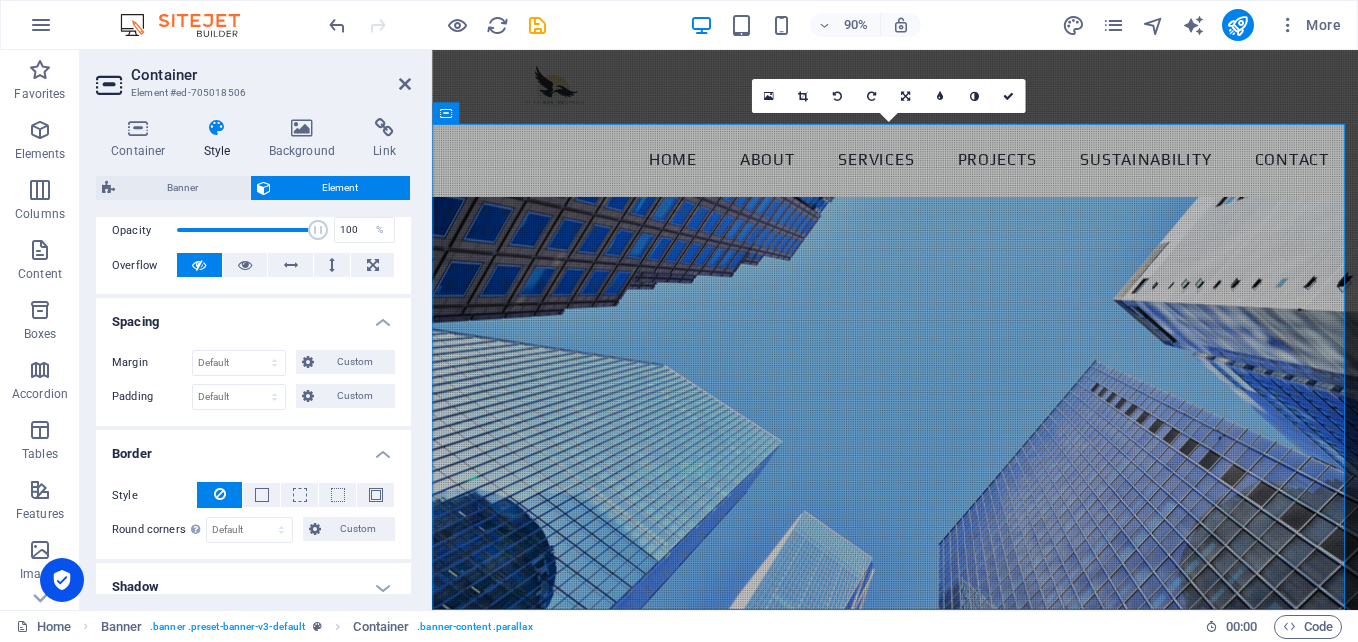 scroll, scrollTop: 500, scrollLeft: 0, axis: vertical 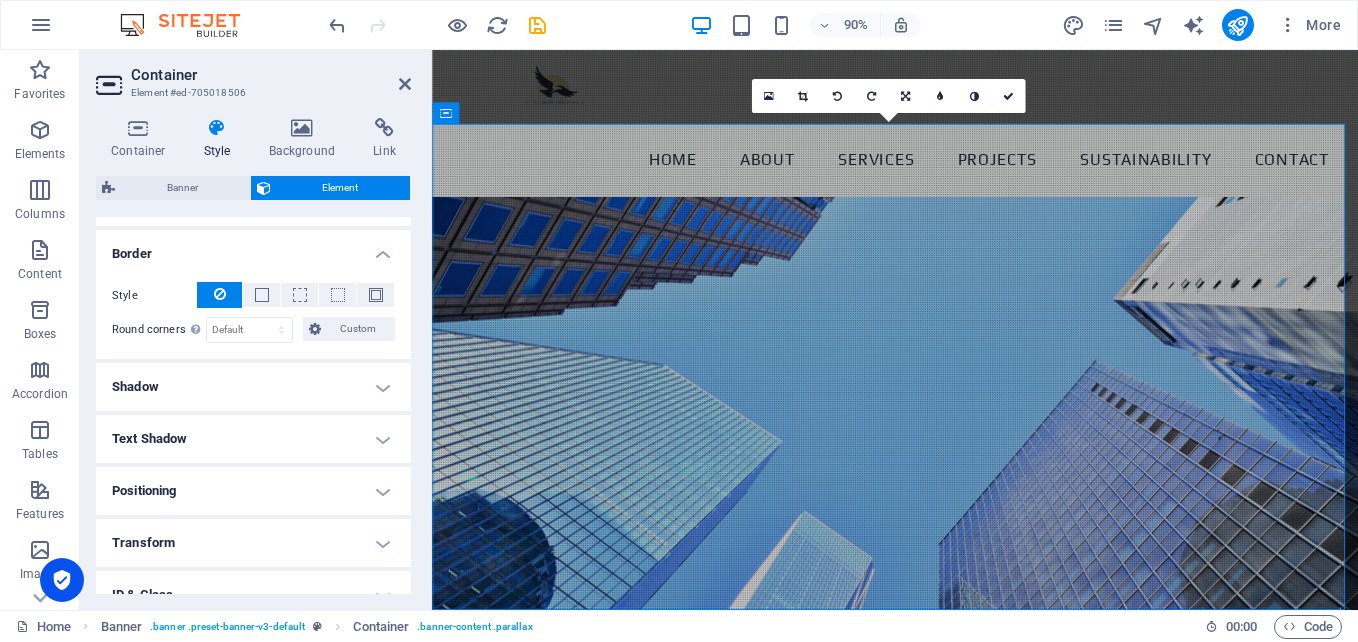 click on "Shadow" at bounding box center (253, 387) 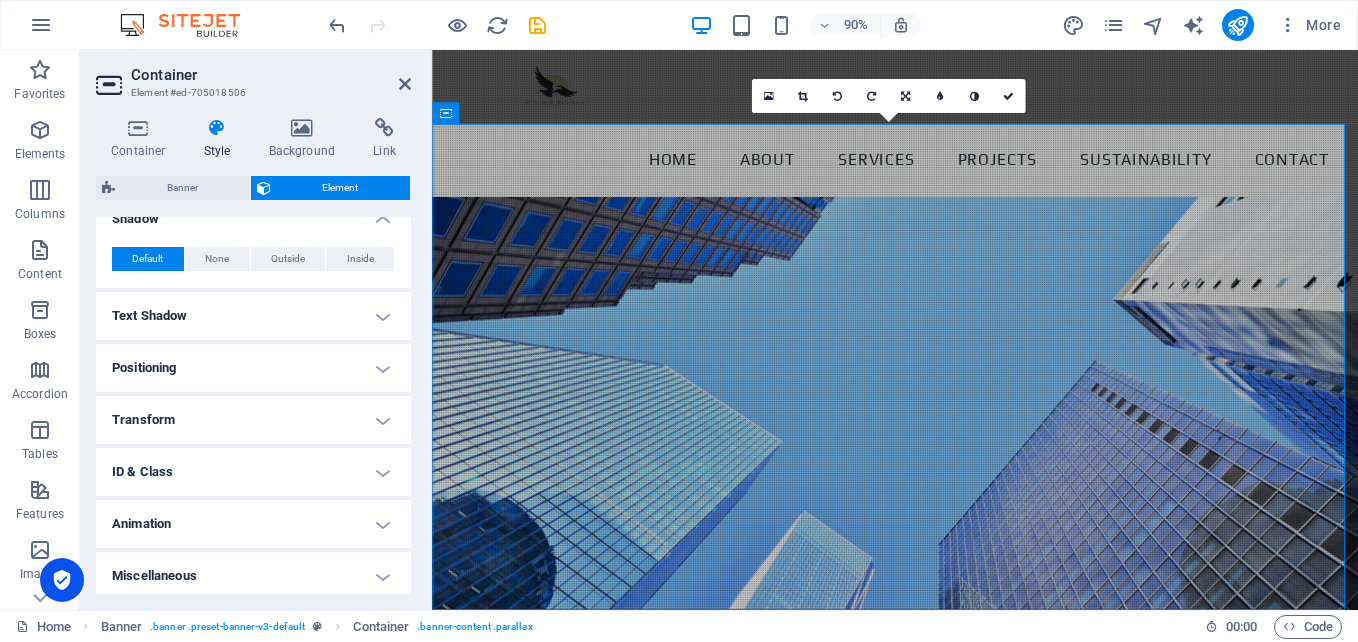 scroll, scrollTop: 674, scrollLeft: 0, axis: vertical 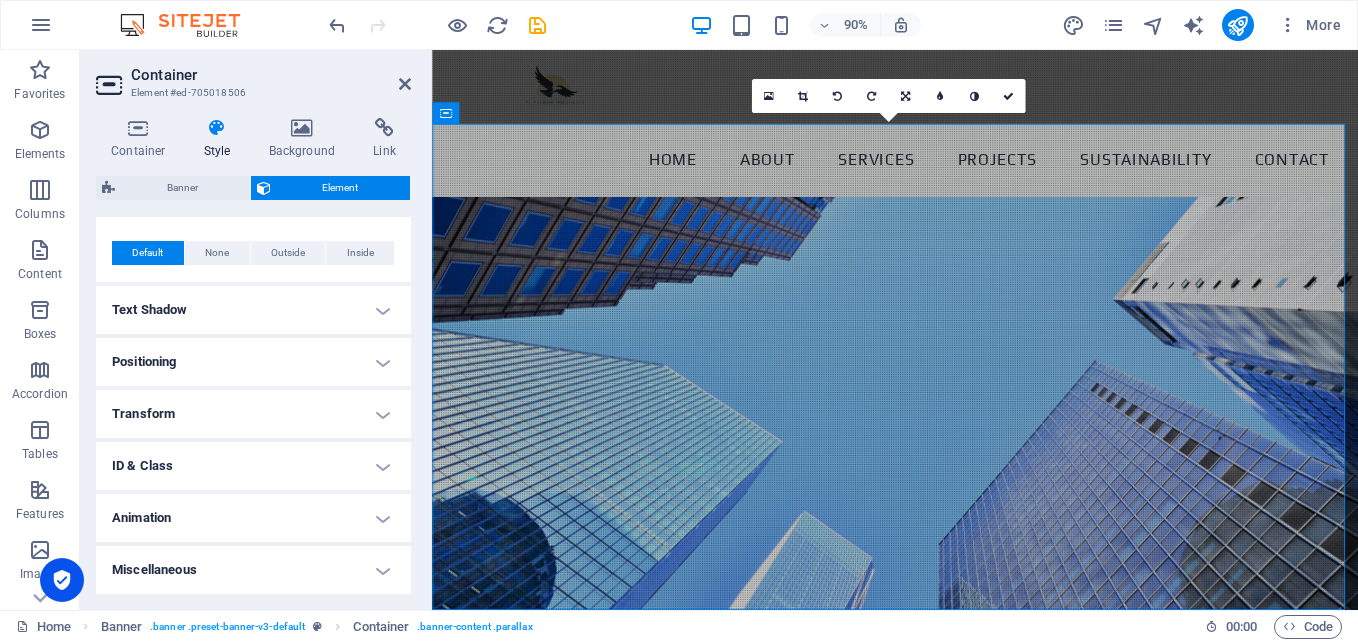 click on "Text Shadow" at bounding box center [253, 310] 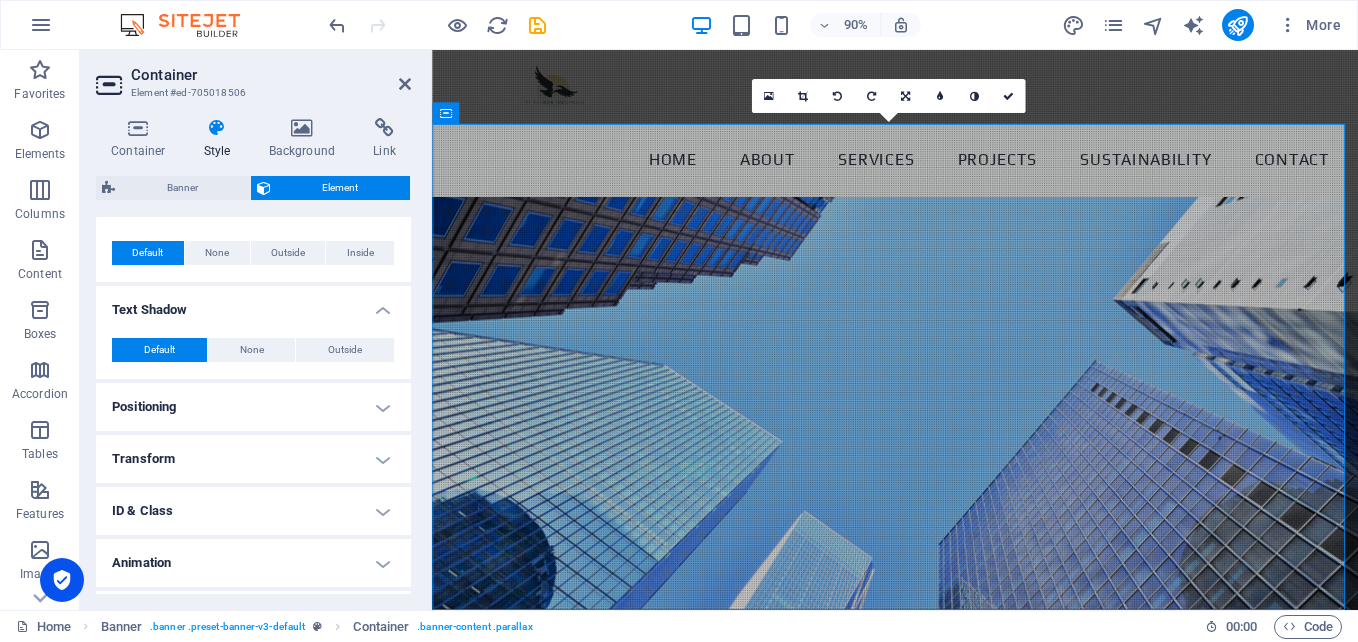 click on "Positioning" at bounding box center [253, 407] 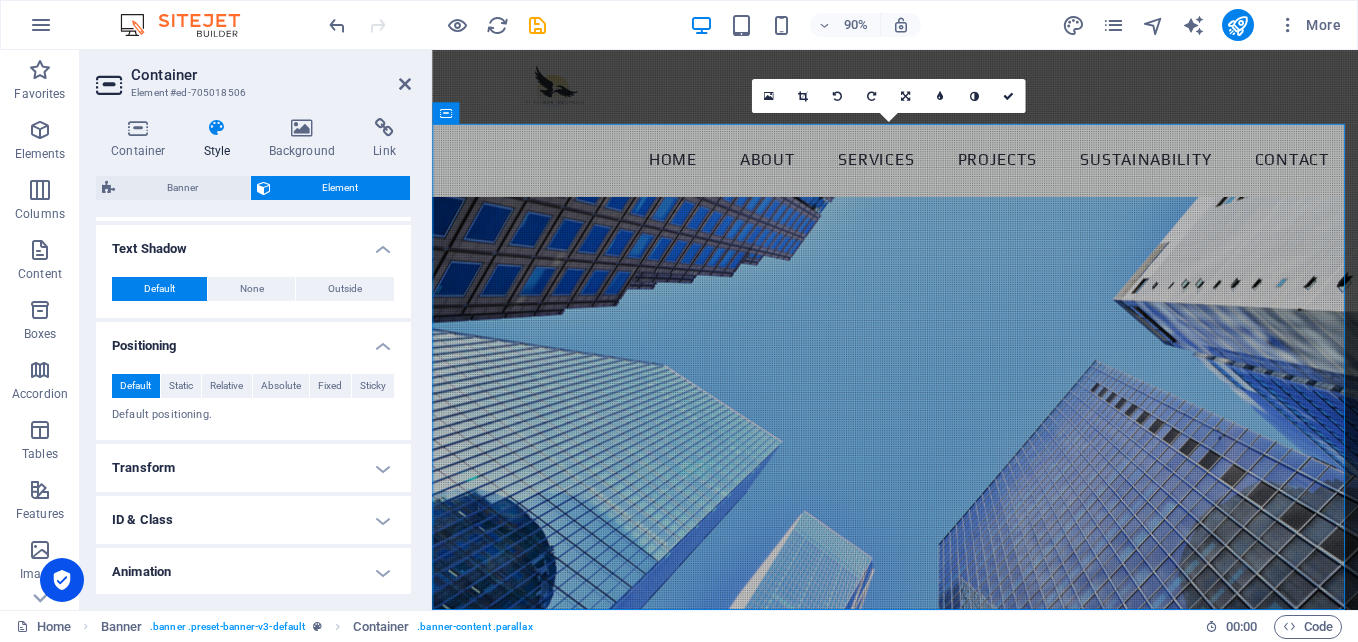 scroll, scrollTop: 789, scrollLeft: 0, axis: vertical 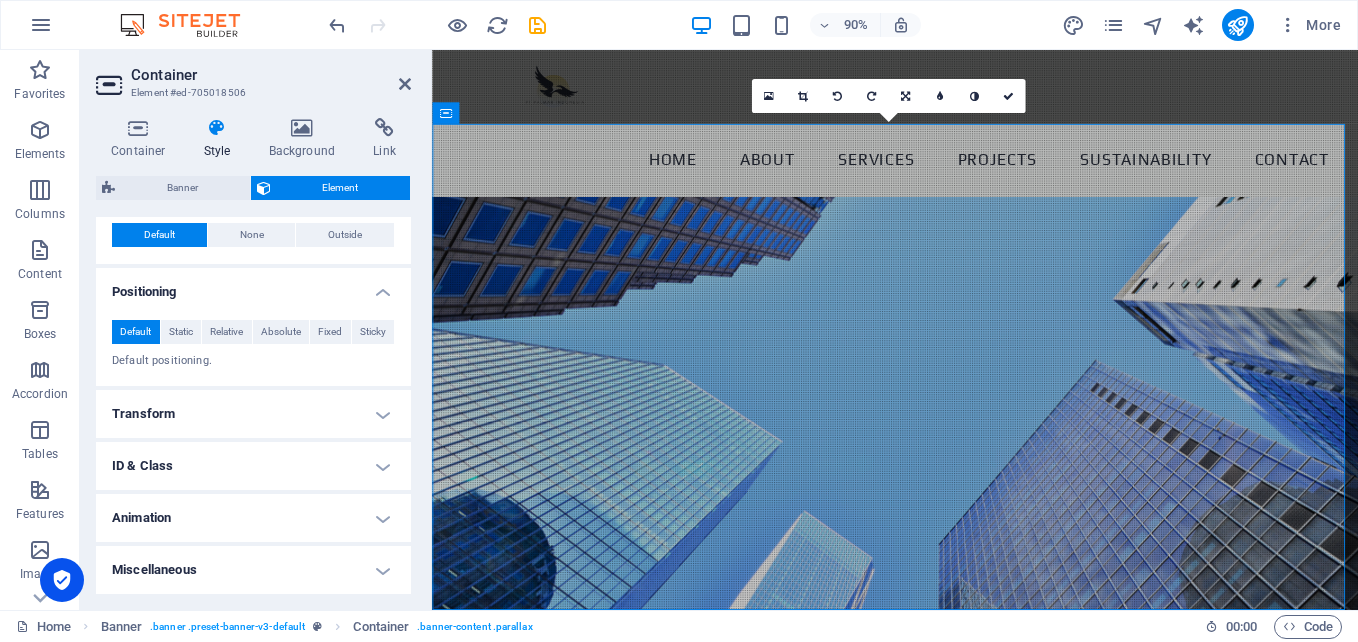 click on "Transform" at bounding box center (253, 414) 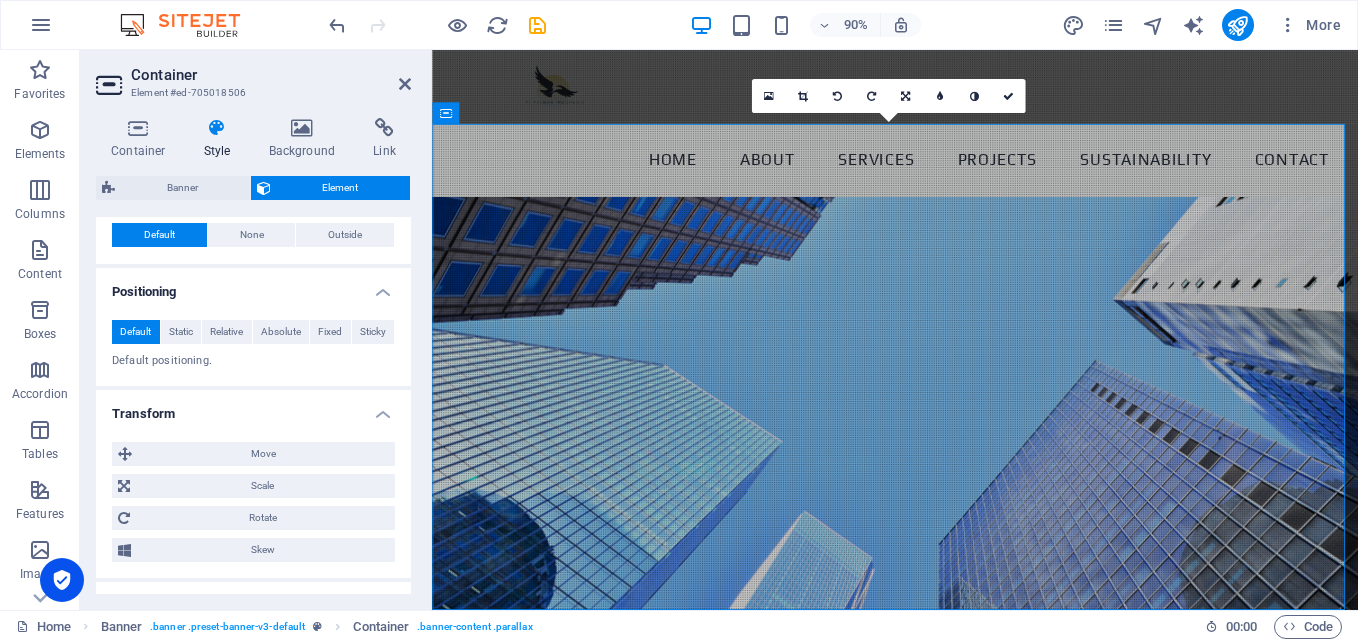 scroll, scrollTop: 929, scrollLeft: 0, axis: vertical 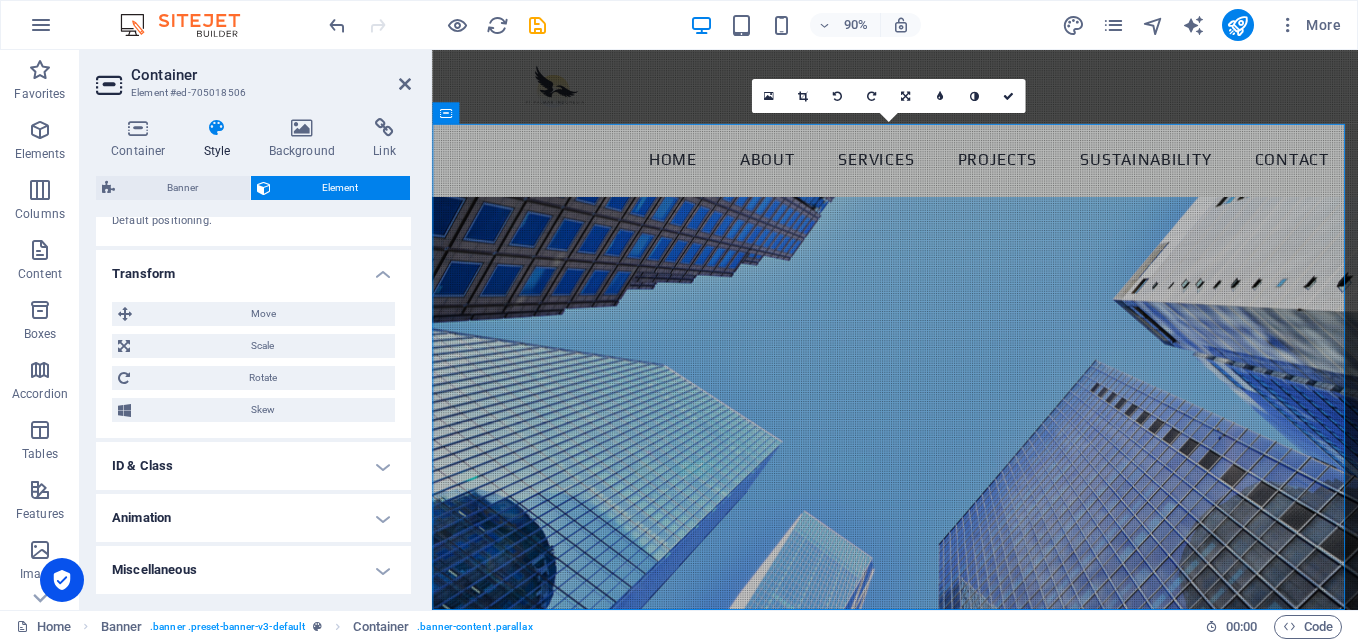 click on "ID & Class" at bounding box center (253, 466) 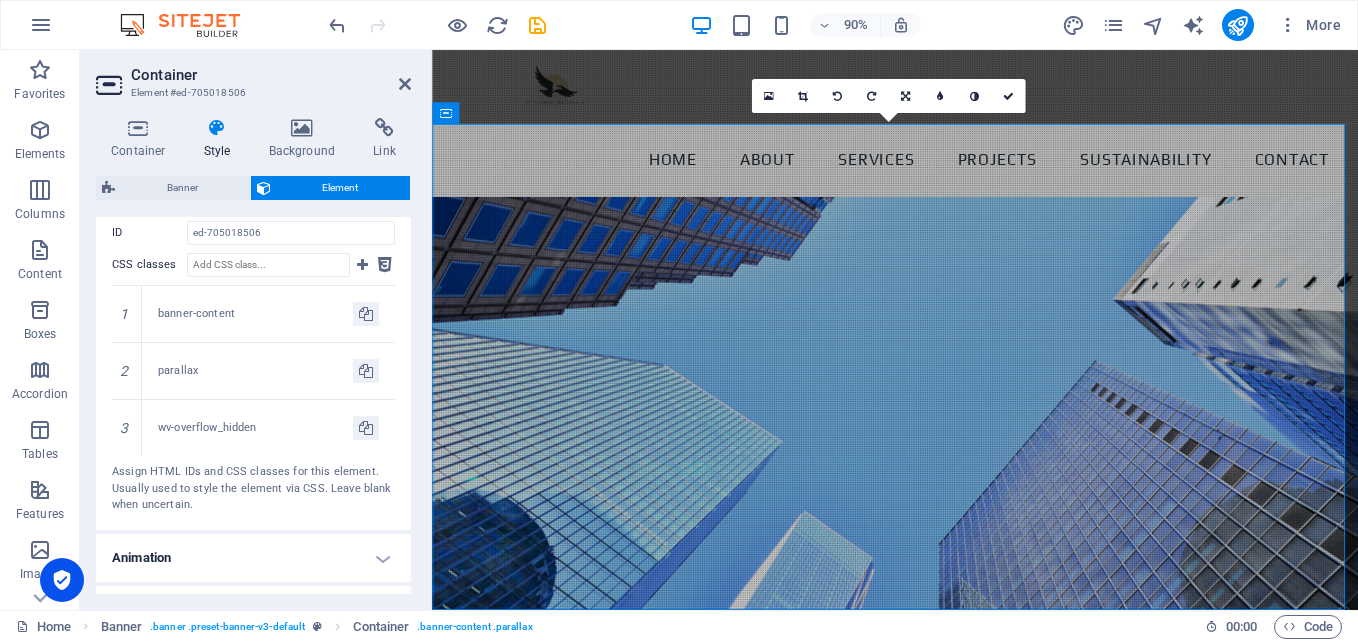 scroll, scrollTop: 1279, scrollLeft: 0, axis: vertical 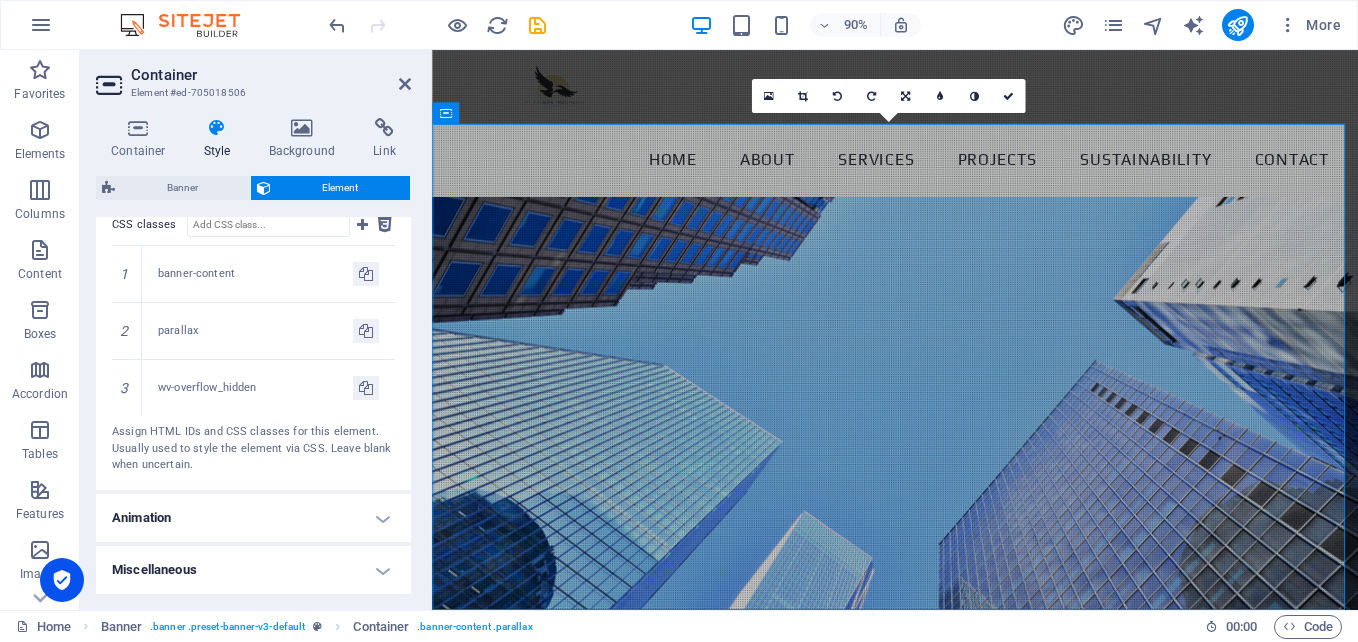 click on "Animation" at bounding box center (253, 518) 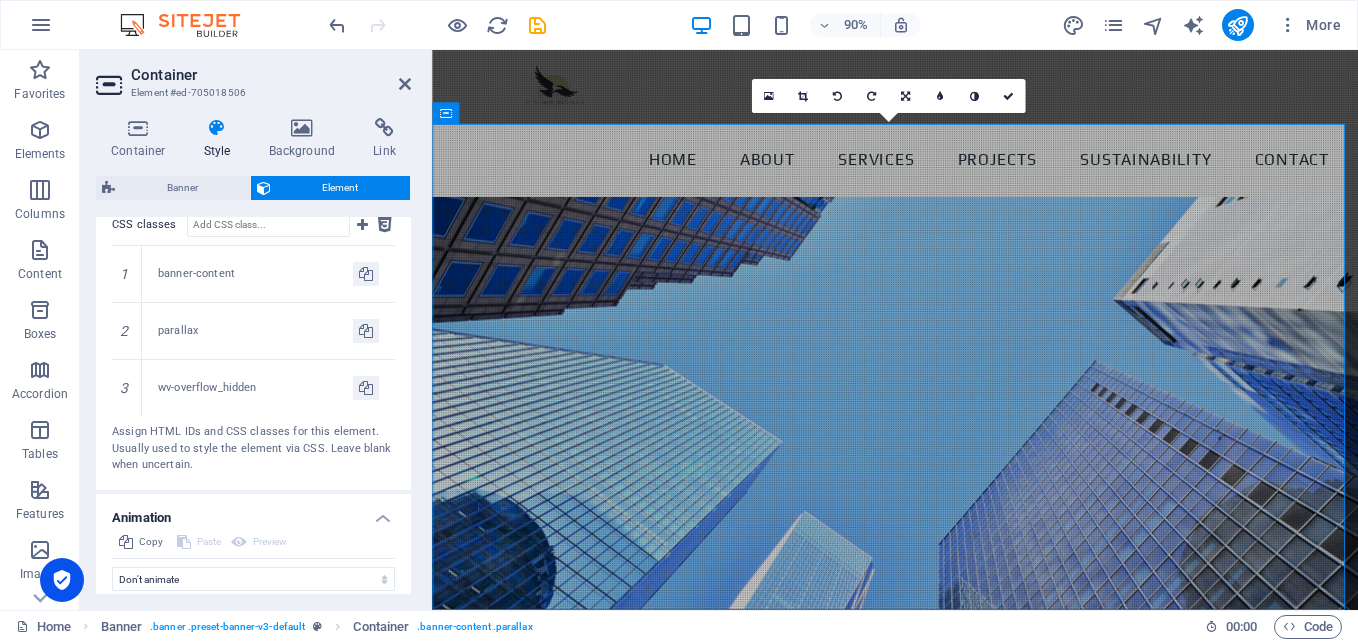 scroll, scrollTop: 1344, scrollLeft: 0, axis: vertical 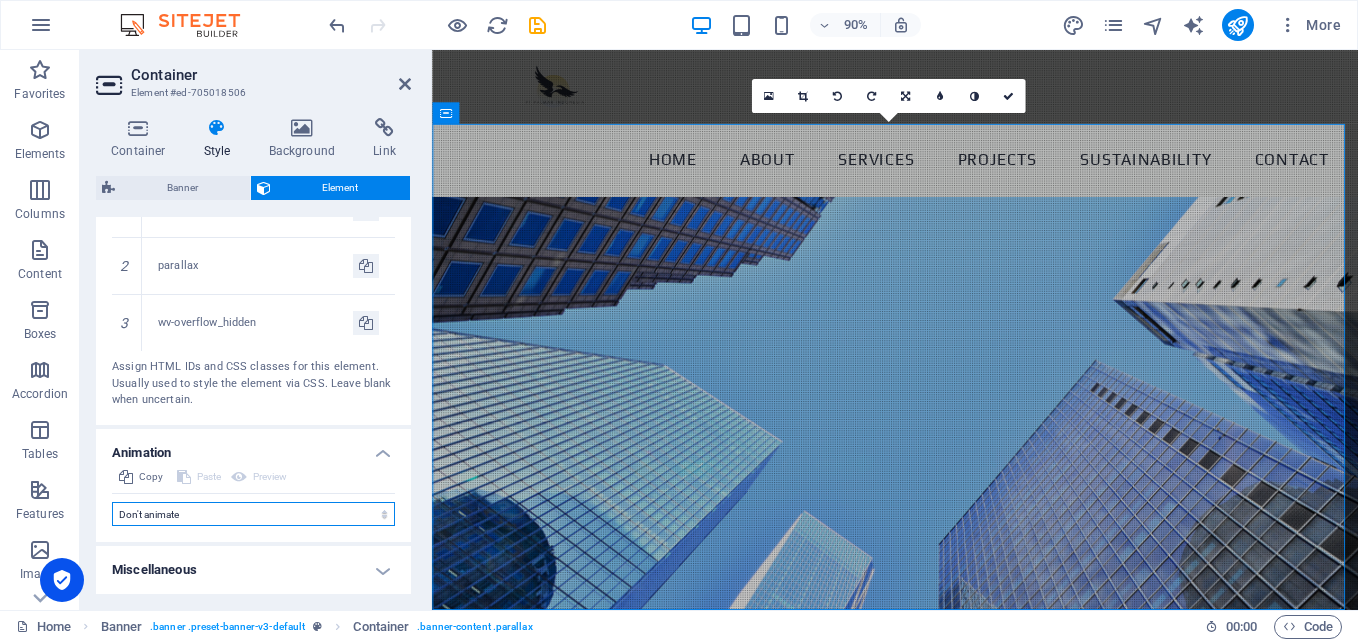 click on "Don't animate Show / Hide Slide up/down Zoom in/out Slide left to right Slide right to left Slide top to bottom Slide bottom to top Pulse Blink Open as overlay" at bounding box center [253, 514] 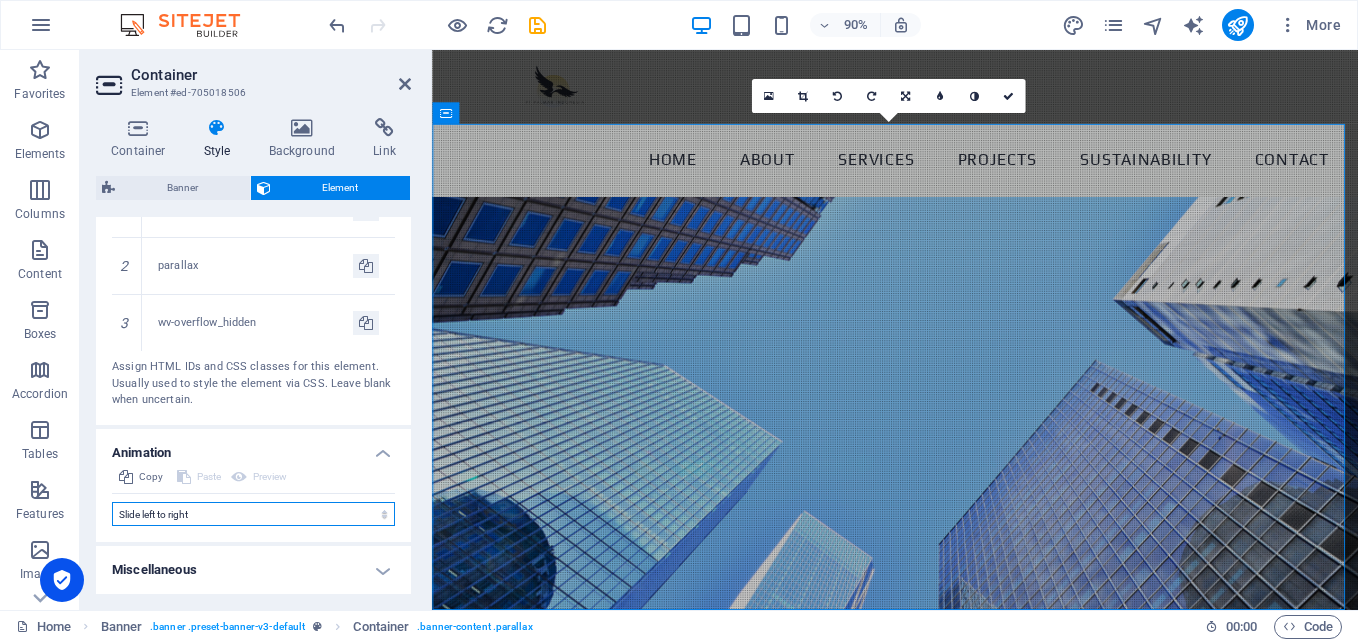 click on "Don't animate Show / Hide Slide up/down Zoom in/out Slide left to right Slide right to left Slide top to bottom Slide bottom to top Pulse Blink Open as overlay" at bounding box center (253, 514) 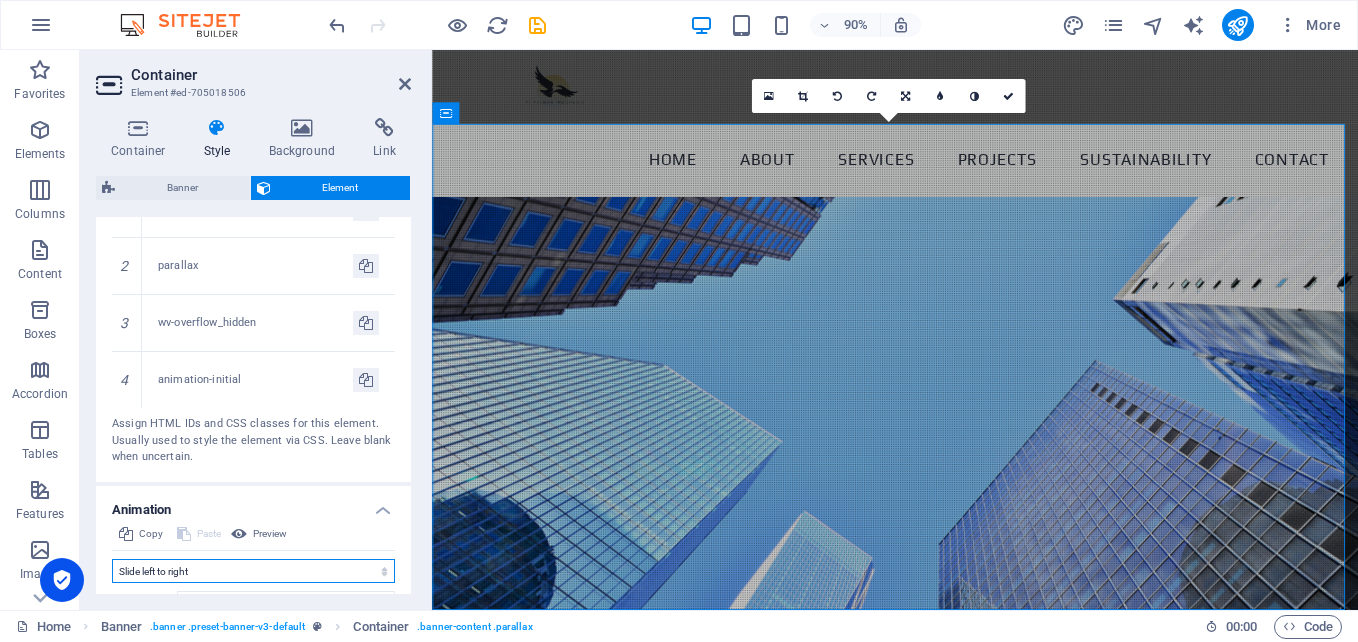 click on "Don't animate Show / Hide Slide up/down Zoom in/out Slide left to right Slide right to left Slide top to bottom Slide bottom to top Pulse Blink Open as overlay" at bounding box center [253, 571] 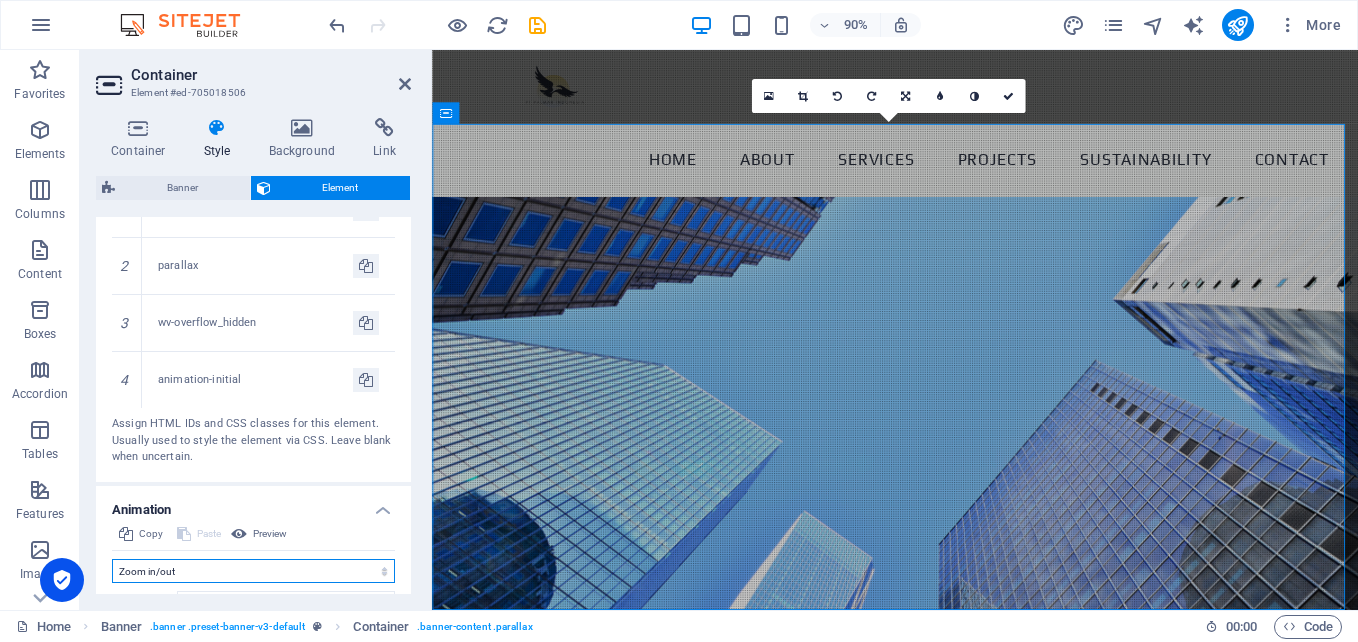 click on "Don't animate Show / Hide Slide up/down Zoom in/out Slide left to right Slide right to left Slide top to bottom Slide bottom to top Pulse Blink Open as overlay" at bounding box center (253, 571) 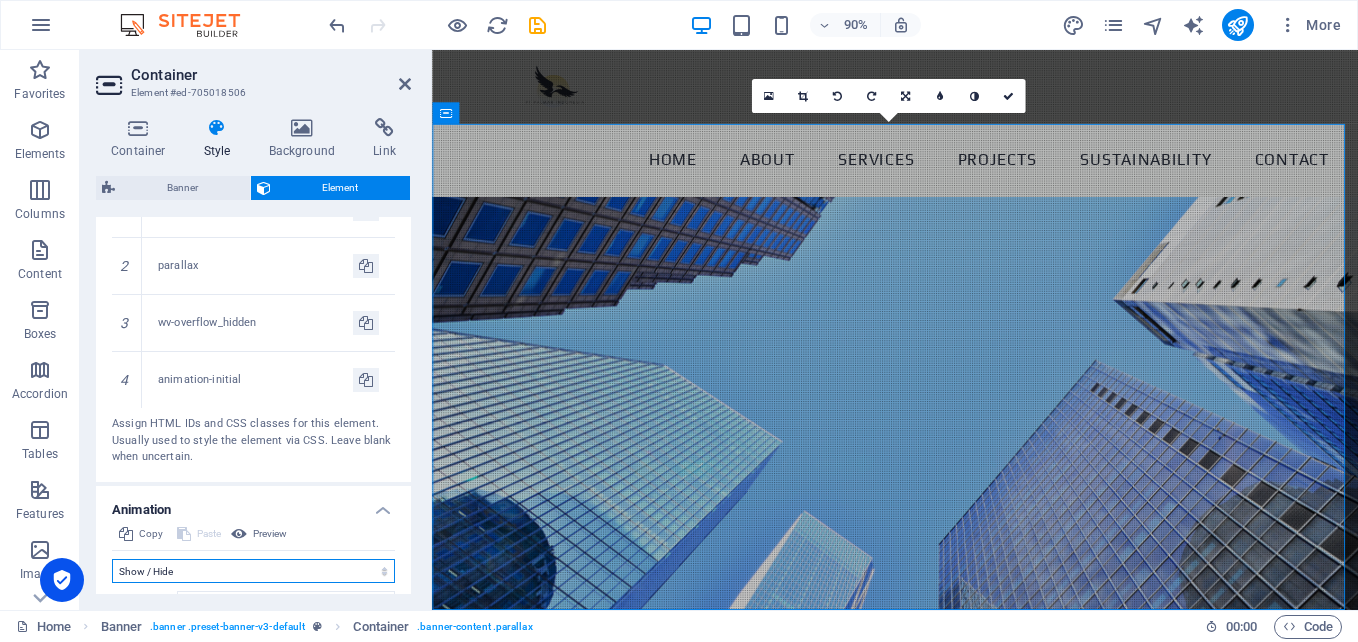 click on "Don't animate Show / Hide Slide up/down Zoom in/out Slide left to right Slide right to left Slide top to bottom Slide bottom to top Pulse Blink Open as overlay" at bounding box center [253, 571] 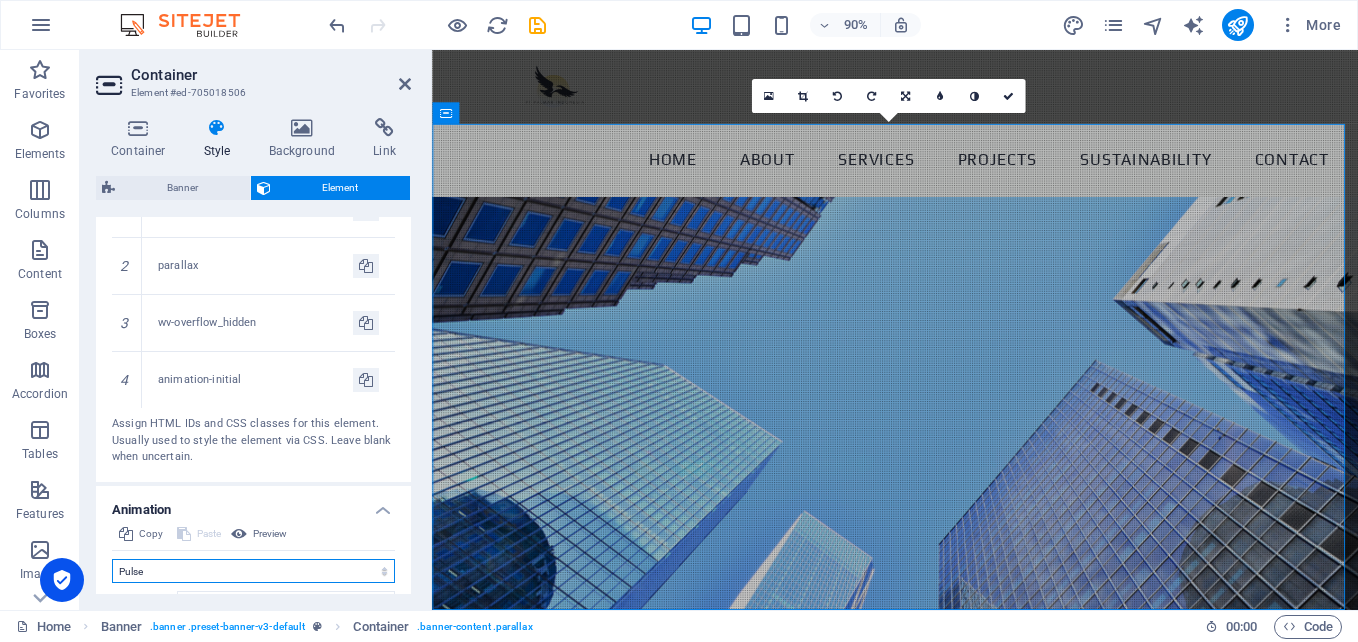 click on "Don't animate Show / Hide Slide up/down Zoom in/out Slide left to right Slide right to left Slide top to bottom Slide bottom to top Pulse Blink Open as overlay" at bounding box center [253, 571] 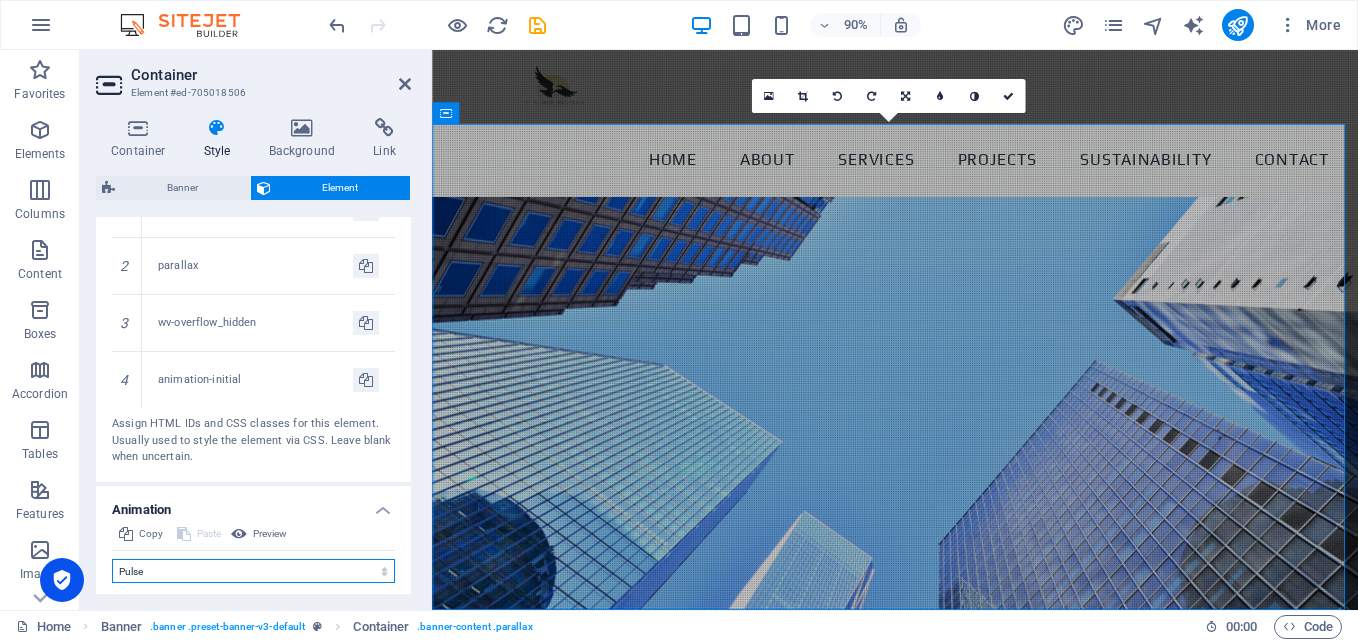 click on "Don't animate Show / Hide Slide up/down Zoom in/out Slide left to right Slide right to left Slide top to bottom Slide bottom to top Pulse Blink Open as overlay" at bounding box center [253, 571] 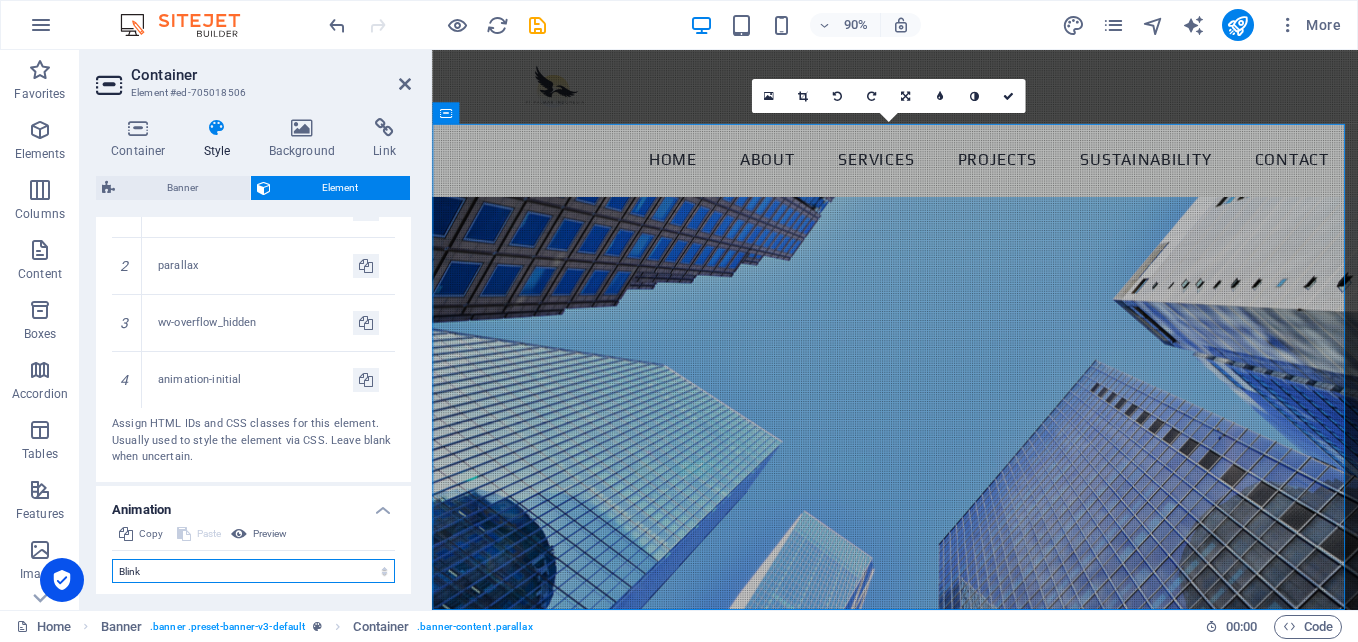 click on "Don't animate Show / Hide Slide up/down Zoom in/out Slide left to right Slide right to left Slide top to bottom Slide bottom to top Pulse Blink Open as overlay" at bounding box center [253, 571] 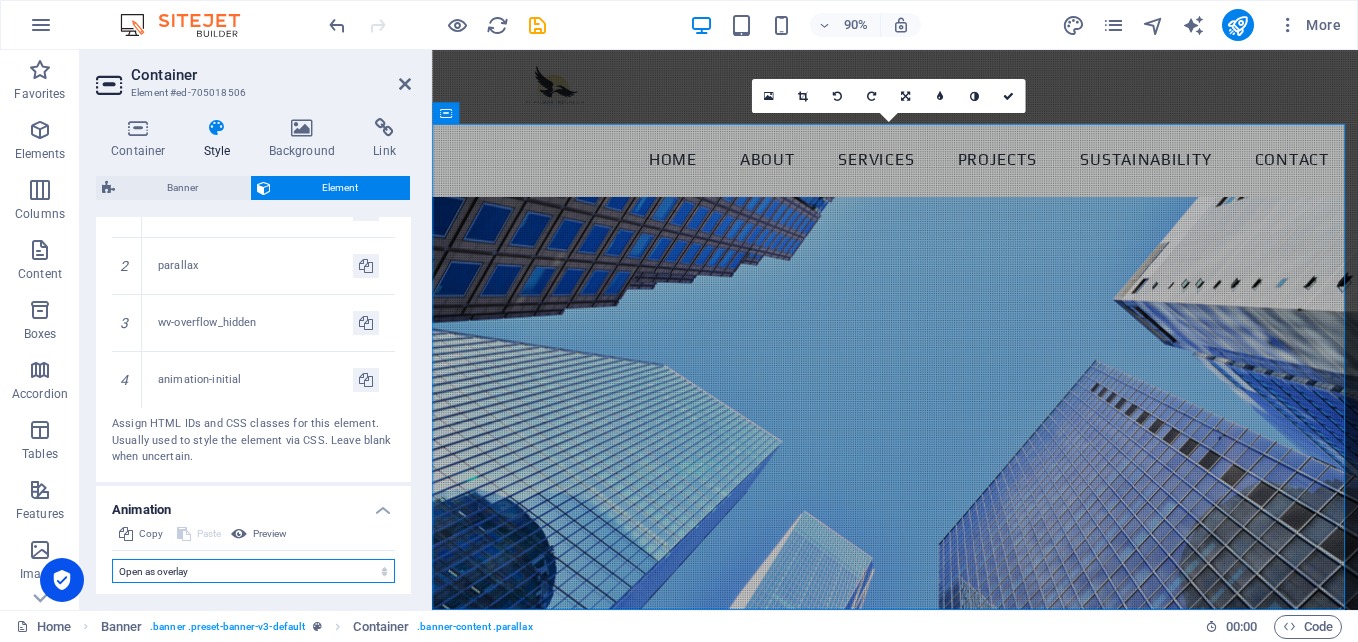 click on "Don't animate Show / Hide Slide up/down Zoom in/out Slide left to right Slide right to left Slide top to bottom Slide bottom to top Pulse Blink Open as overlay" at bounding box center [253, 571] 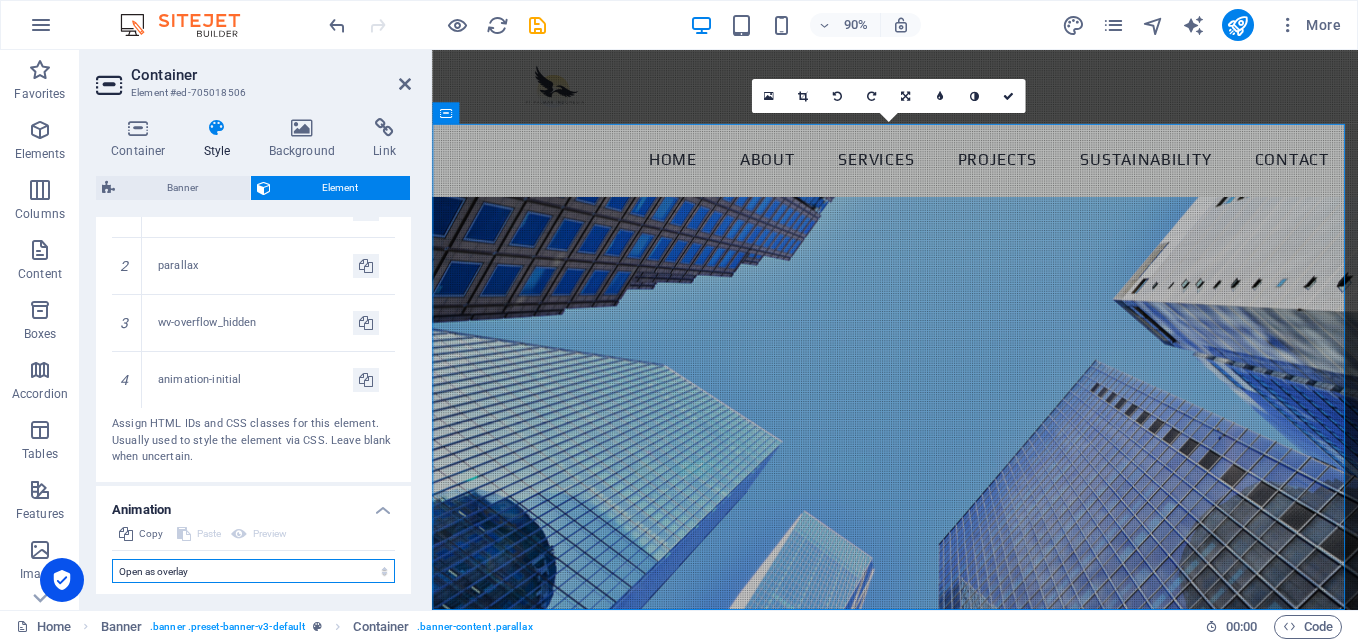 click on "Don't animate Show / Hide Slide up/down Zoom in/out Slide left to right Slide right to left Slide top to bottom Slide bottom to top Pulse Blink Open as overlay" at bounding box center (253, 571) 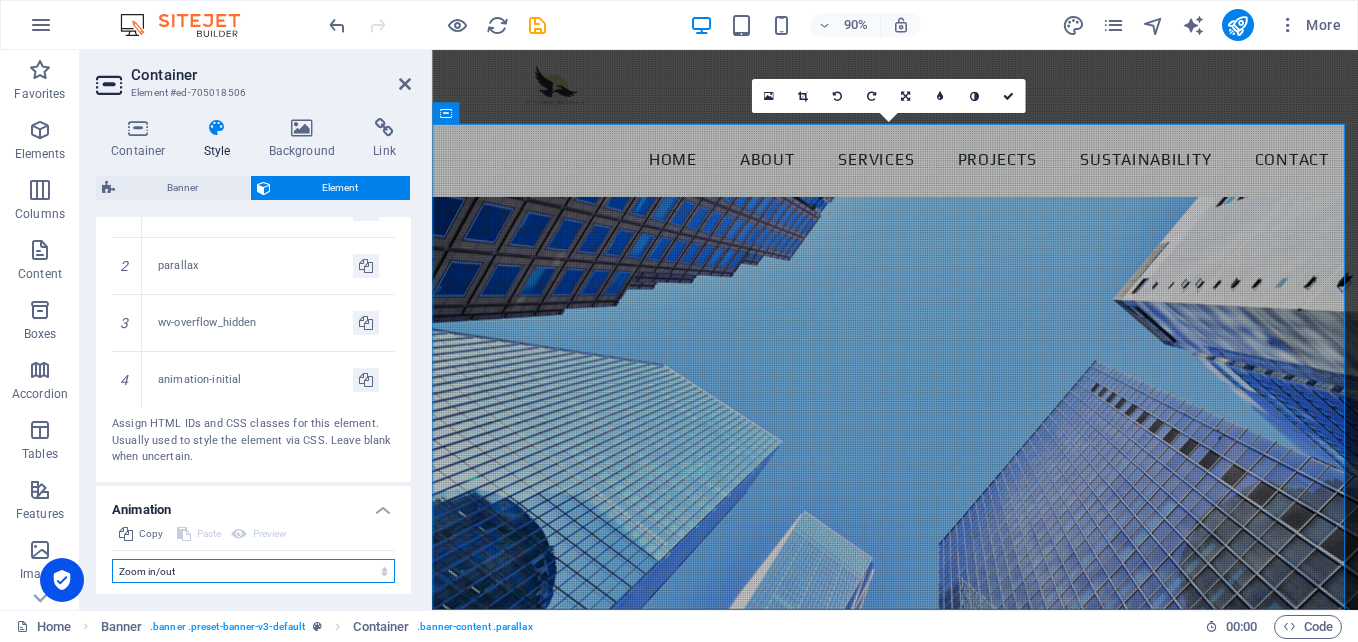 click on "Don't animate Show / Hide Slide up/down Zoom in/out Slide left to right Slide right to left Slide top to bottom Slide bottom to top Pulse Blink Open as overlay" at bounding box center [253, 571] 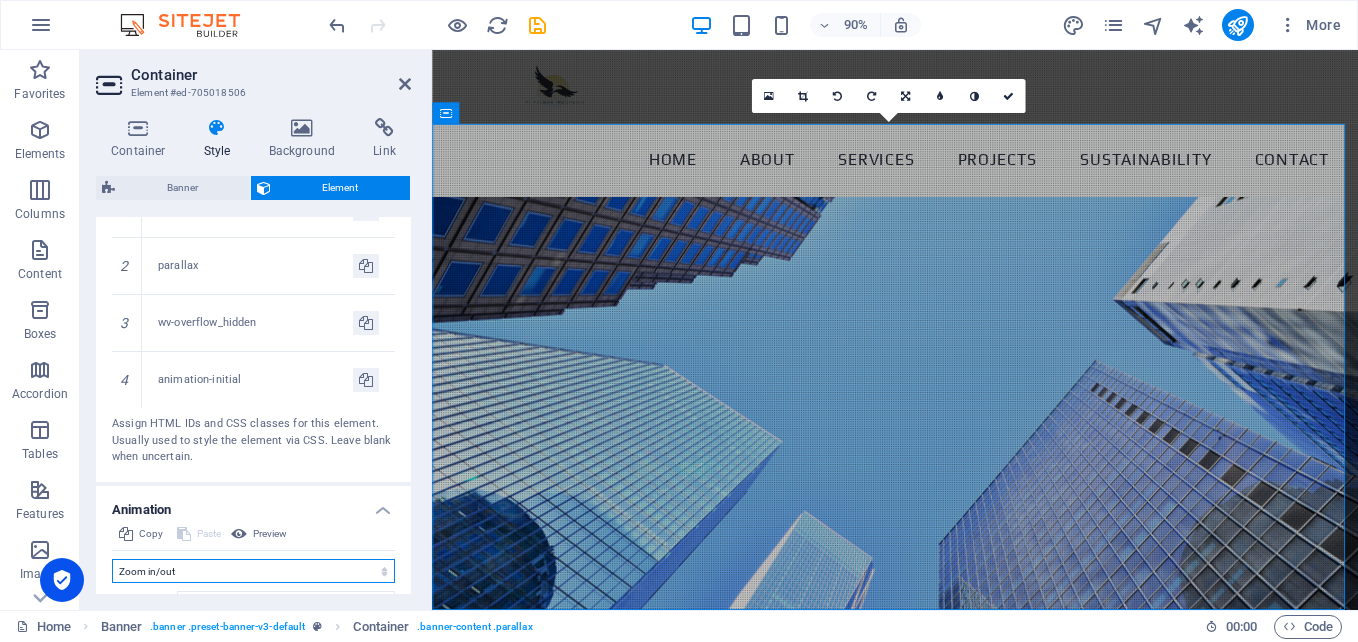 click on "Don't animate Show / Hide Slide up/down Zoom in/out Slide left to right Slide right to left Slide top to bottom Slide bottom to top Pulse Blink Open as overlay" at bounding box center [253, 571] 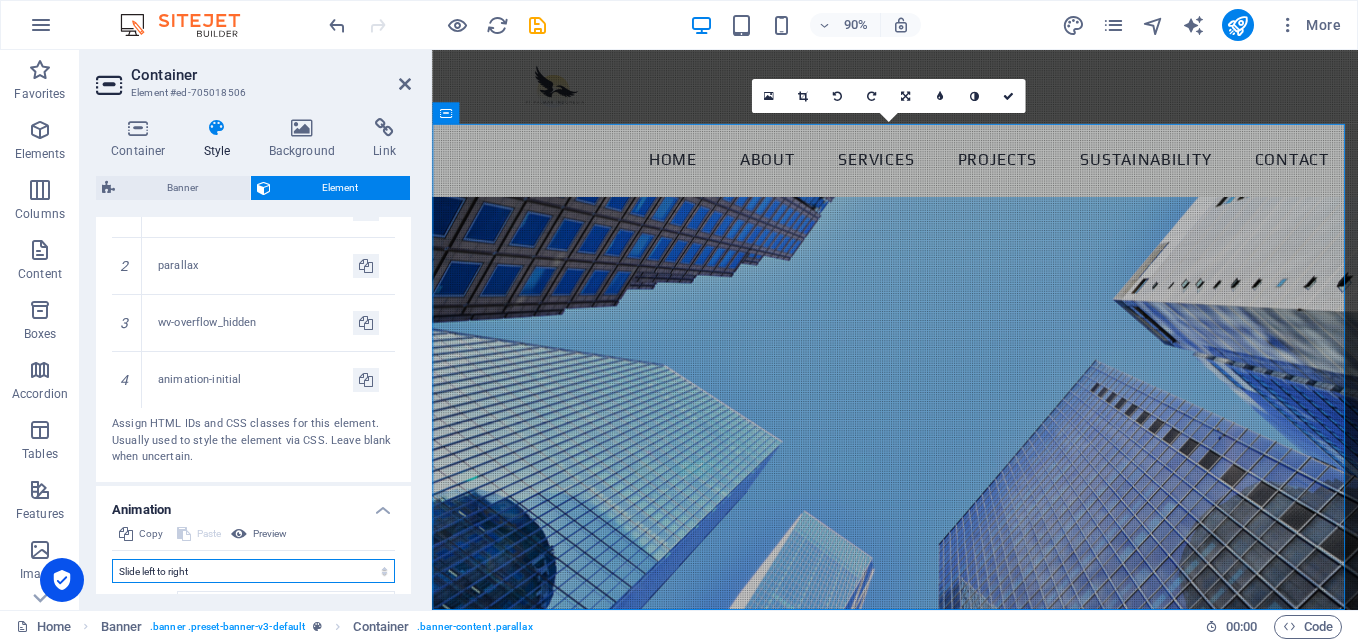 click on "Don't animate Show / Hide Slide up/down Zoom in/out Slide left to right Slide right to left Slide top to bottom Slide bottom to top Pulse Blink Open as overlay" at bounding box center [253, 571] 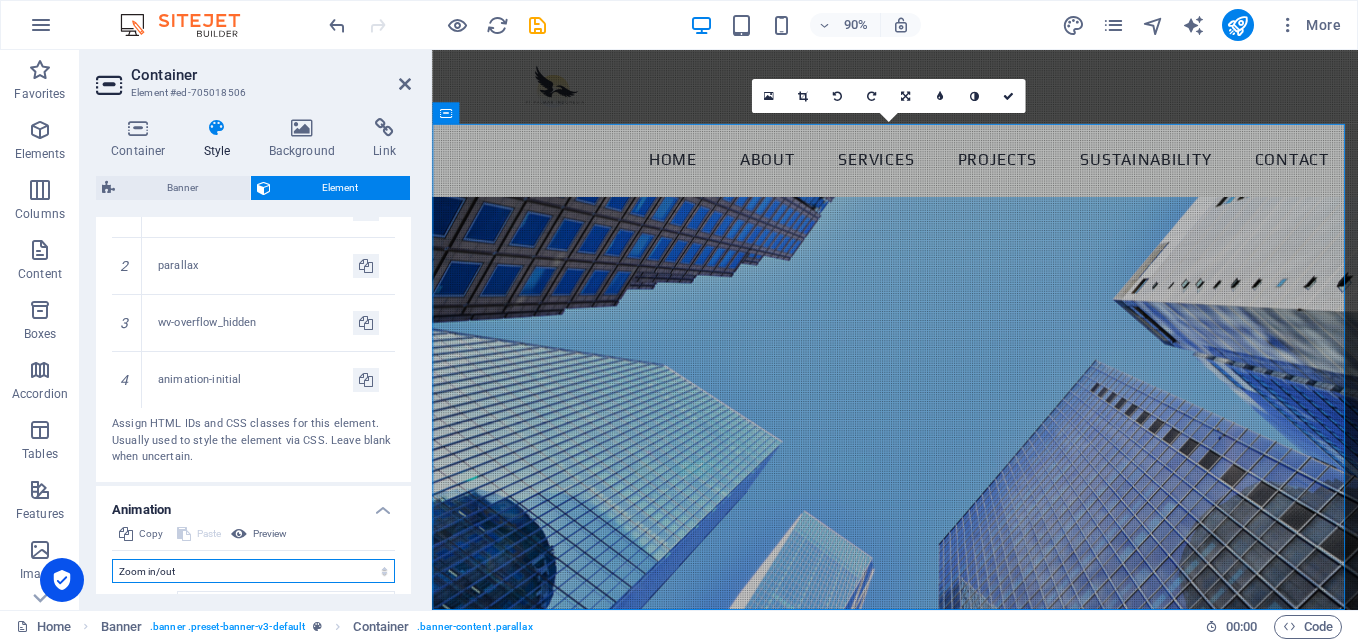 click on "Don't animate Show / Hide Slide up/down Zoom in/out Slide left to right Slide right to left Slide top to bottom Slide bottom to top Pulse Blink Open as overlay" at bounding box center (253, 571) 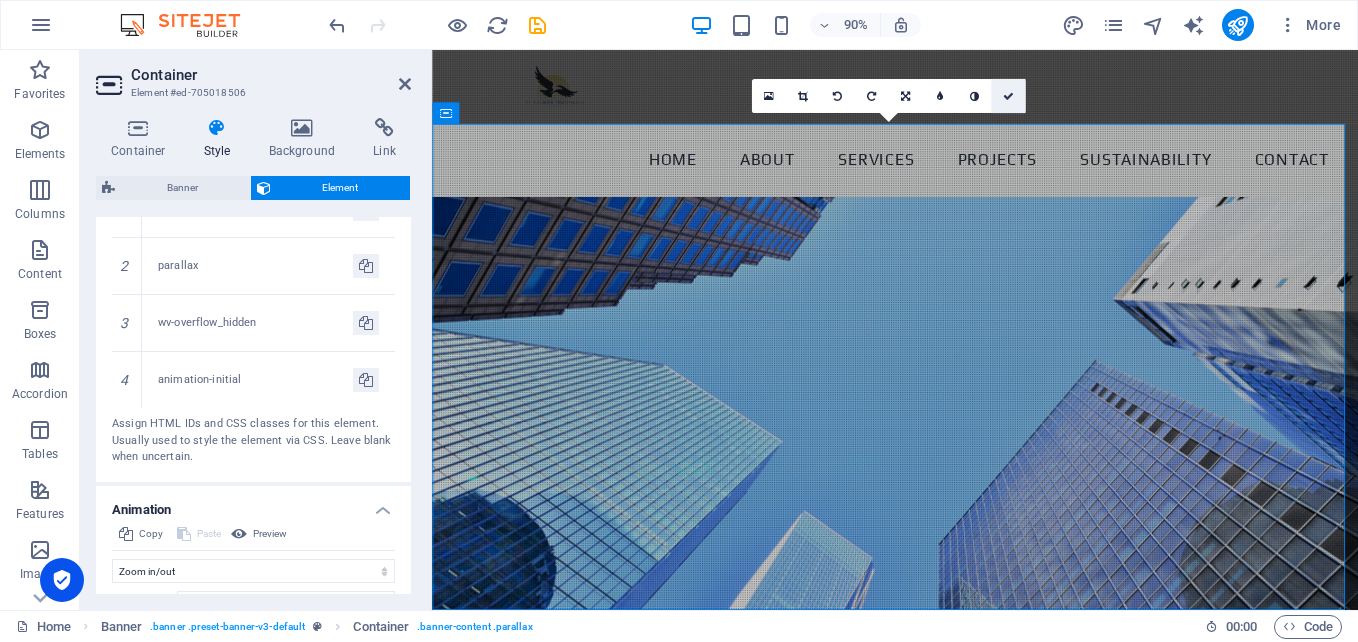 click at bounding box center [1008, 95] 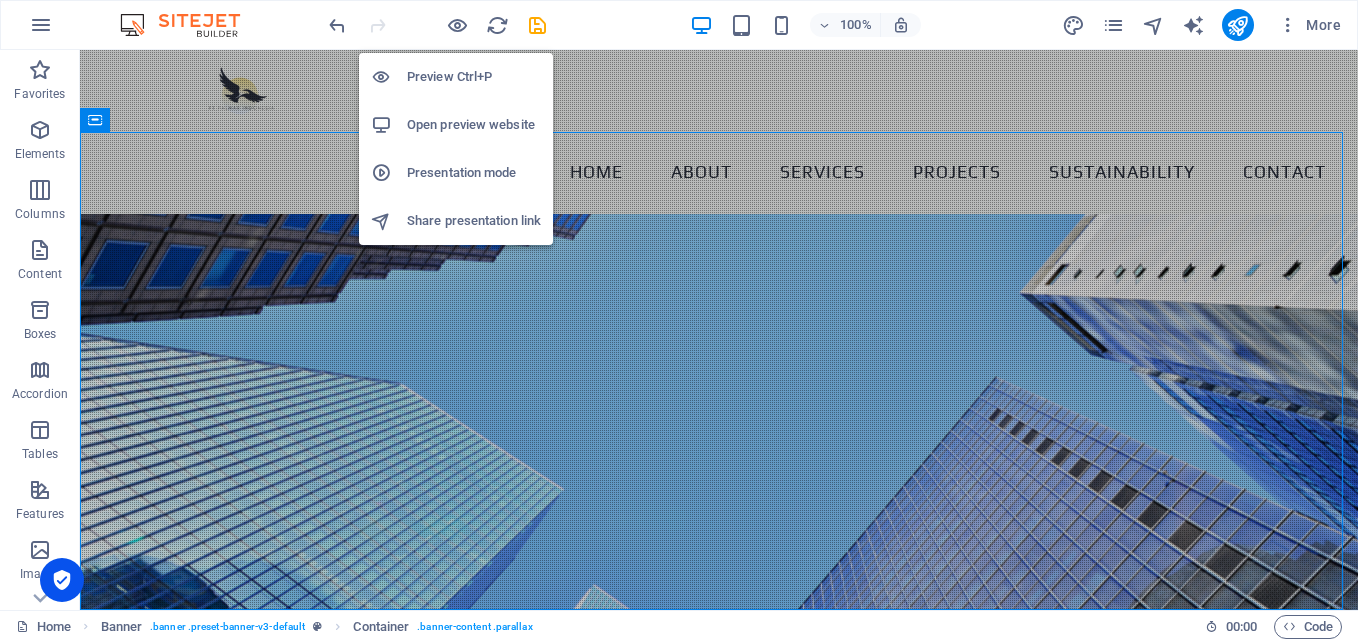 click on "Open preview website" at bounding box center [474, 125] 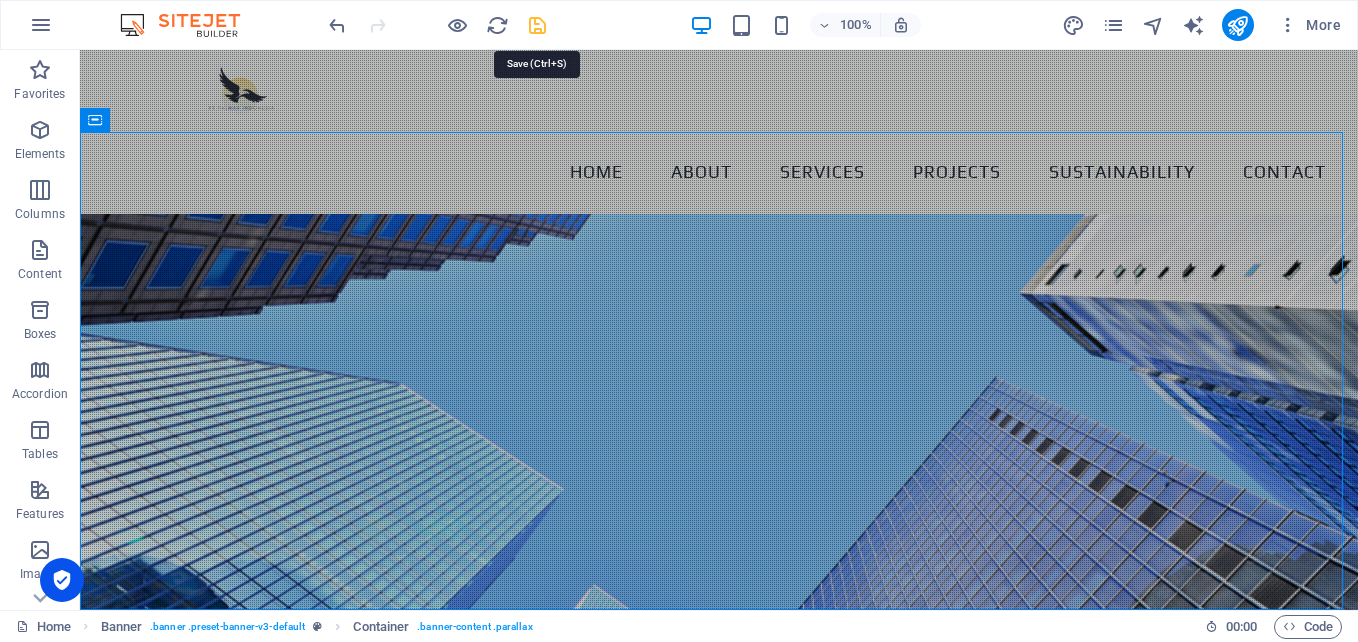 click at bounding box center (537, 25) 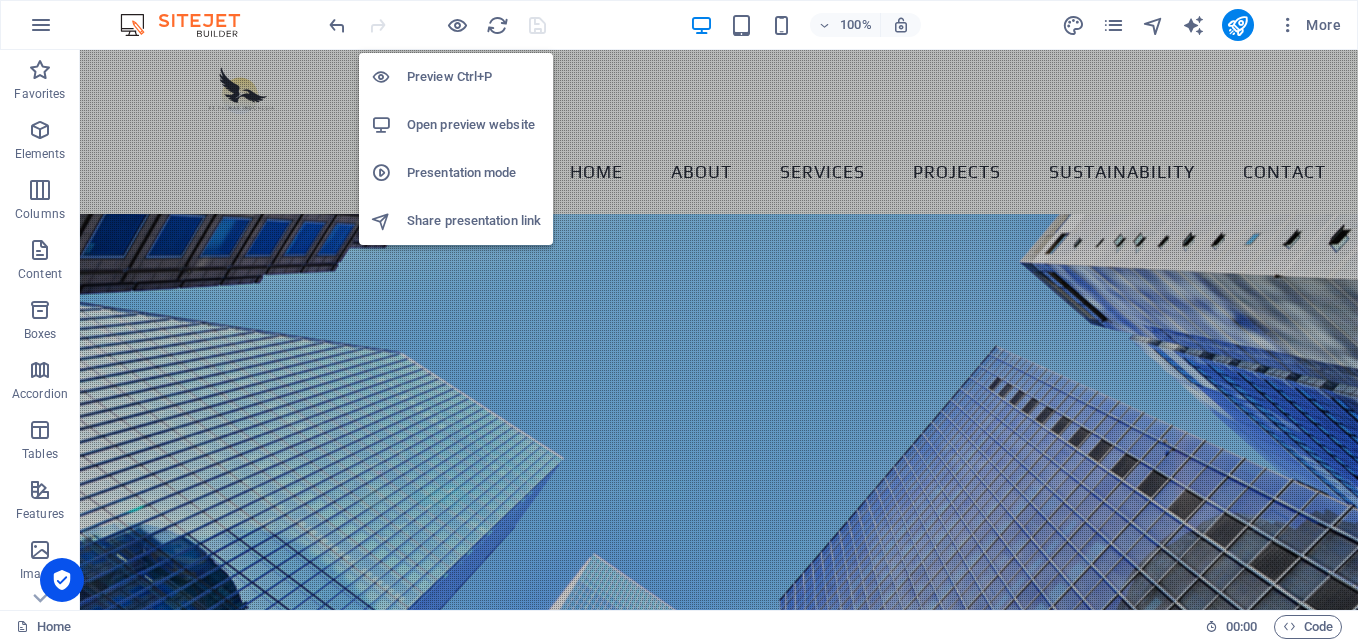 click on "Open preview website" at bounding box center (474, 125) 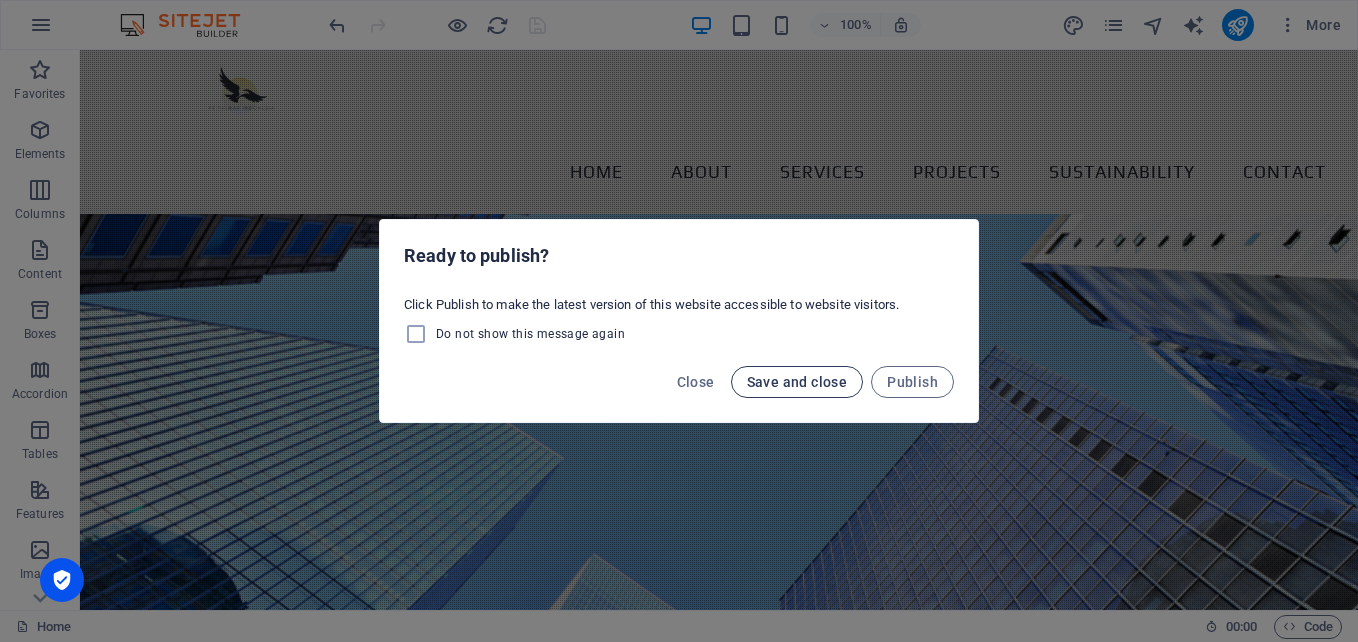 click on "Save and close" at bounding box center (797, 382) 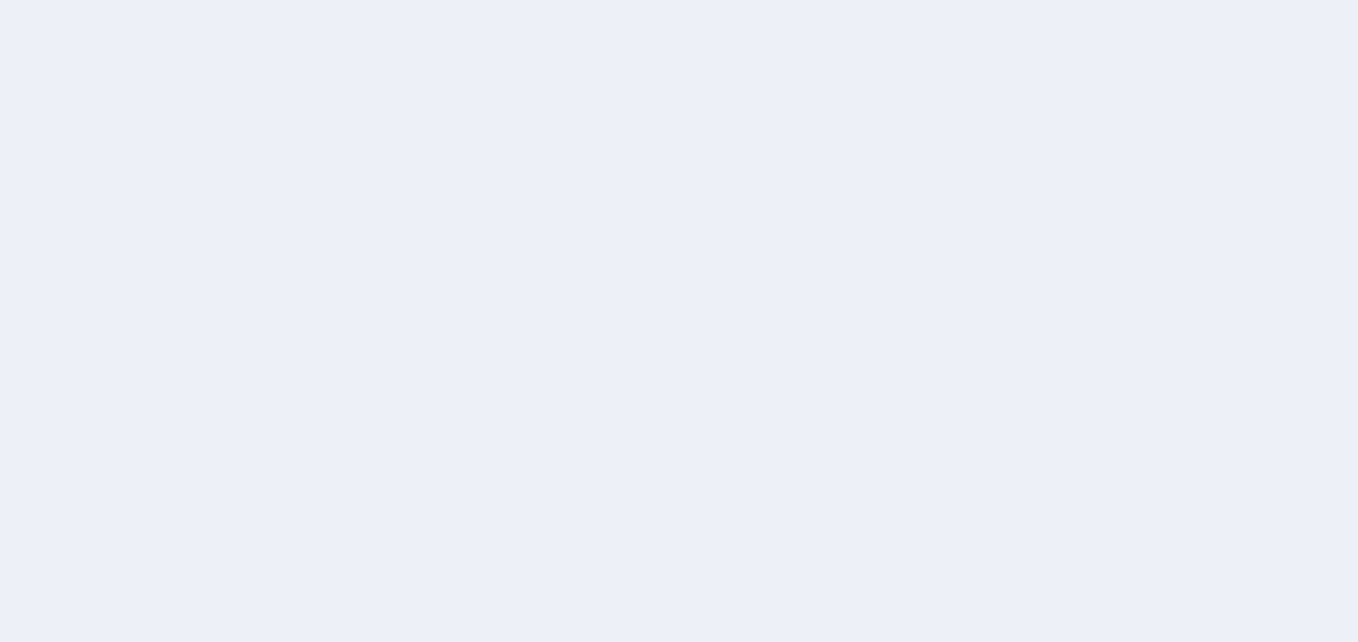 scroll, scrollTop: 0, scrollLeft: 0, axis: both 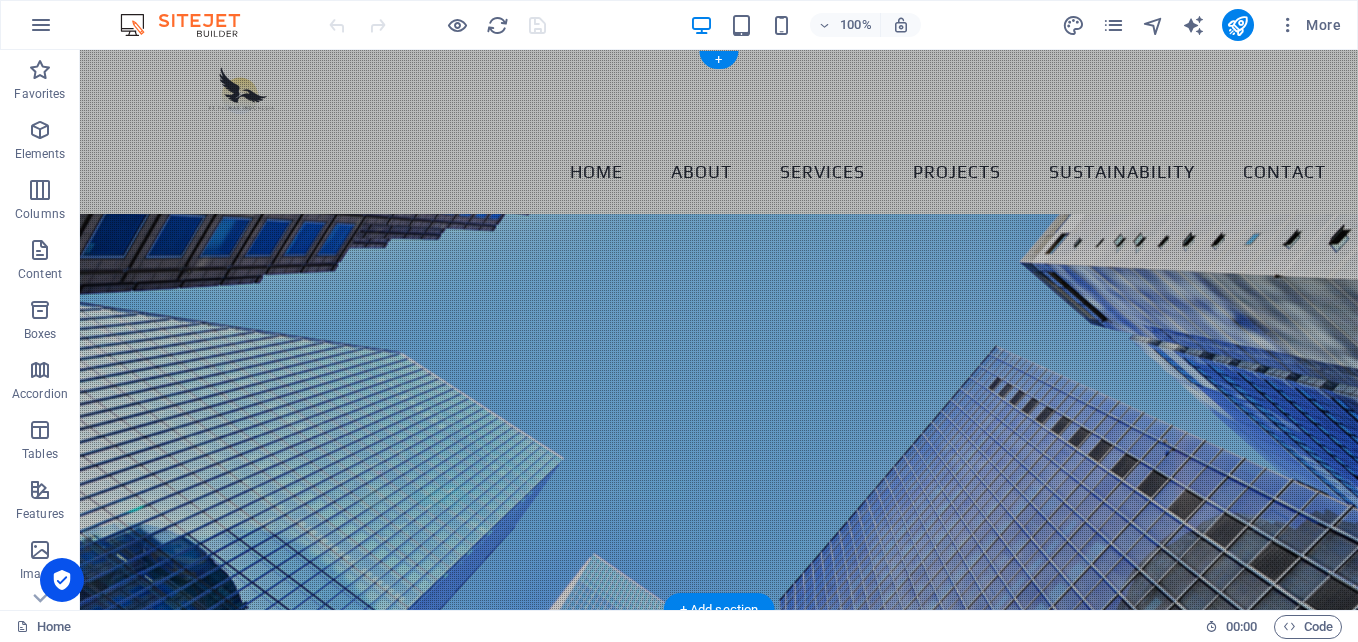 click at bounding box center [719, 436] 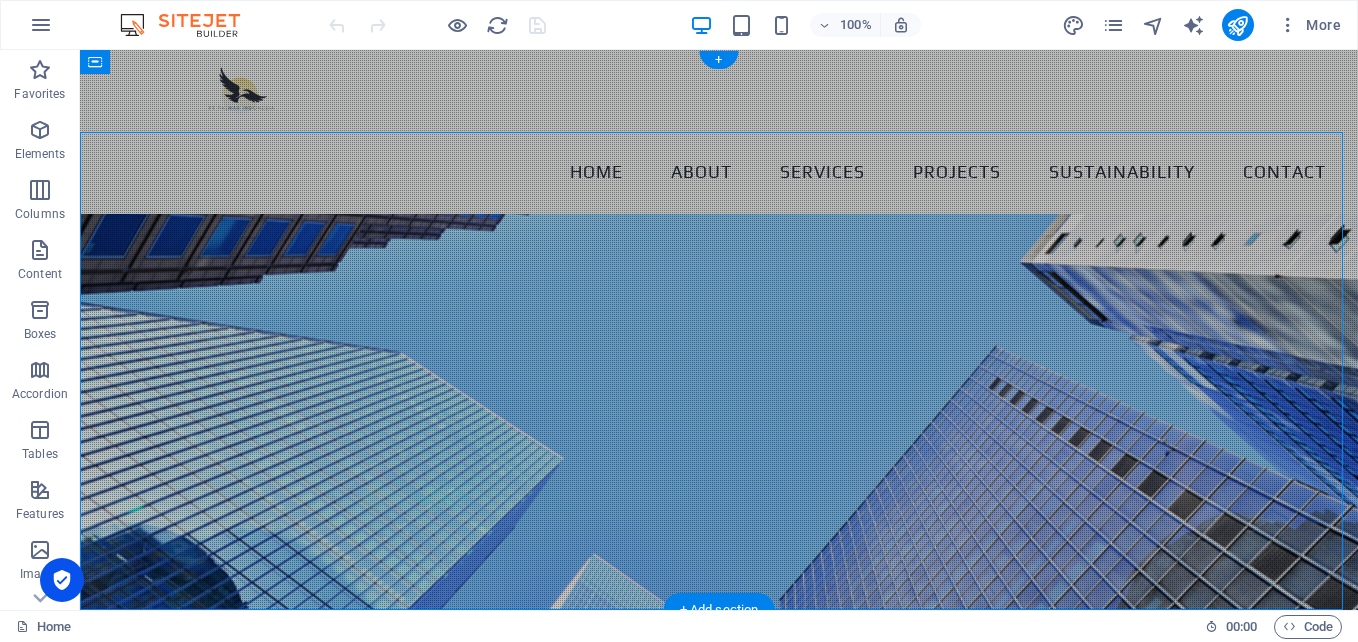 click at bounding box center [719, 436] 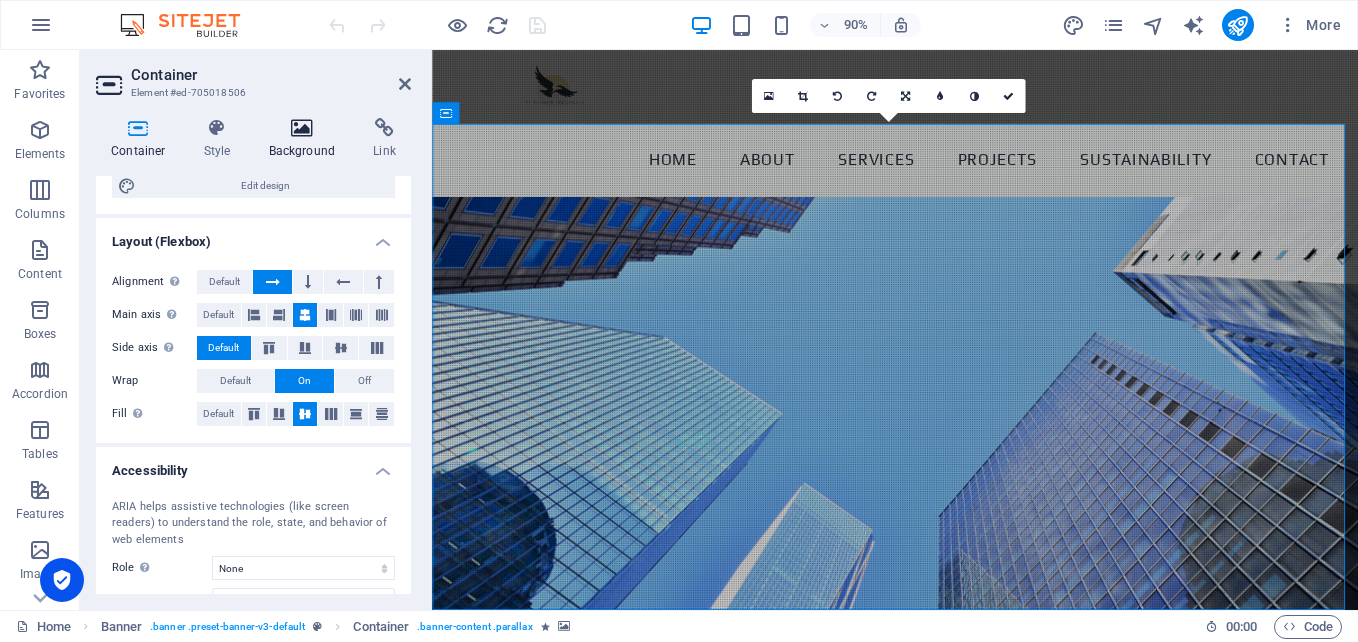 scroll, scrollTop: 157, scrollLeft: 0, axis: vertical 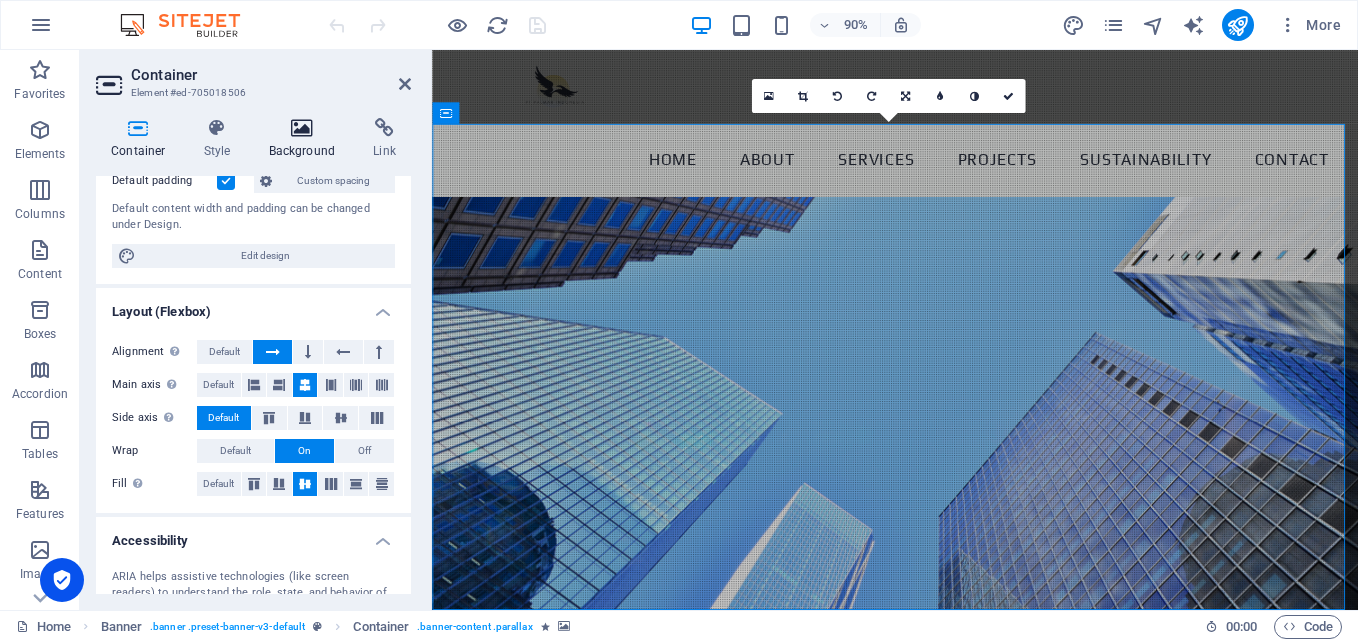 click at bounding box center [302, 128] 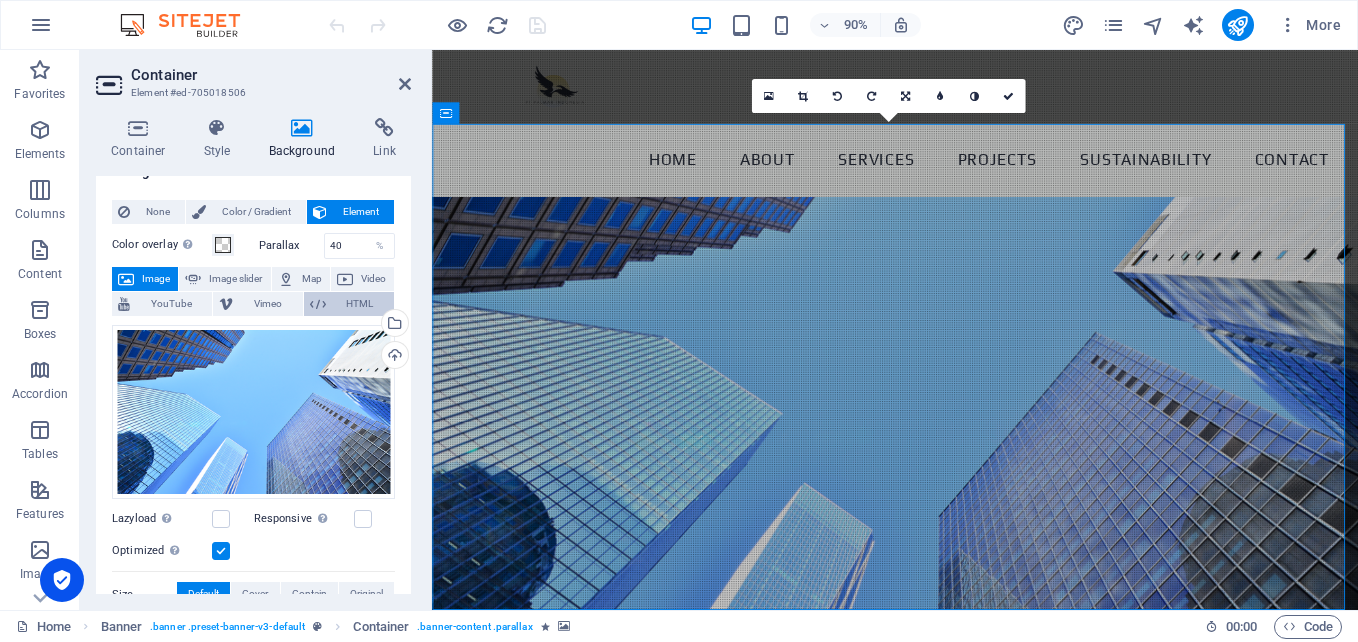 scroll, scrollTop: 0, scrollLeft: 0, axis: both 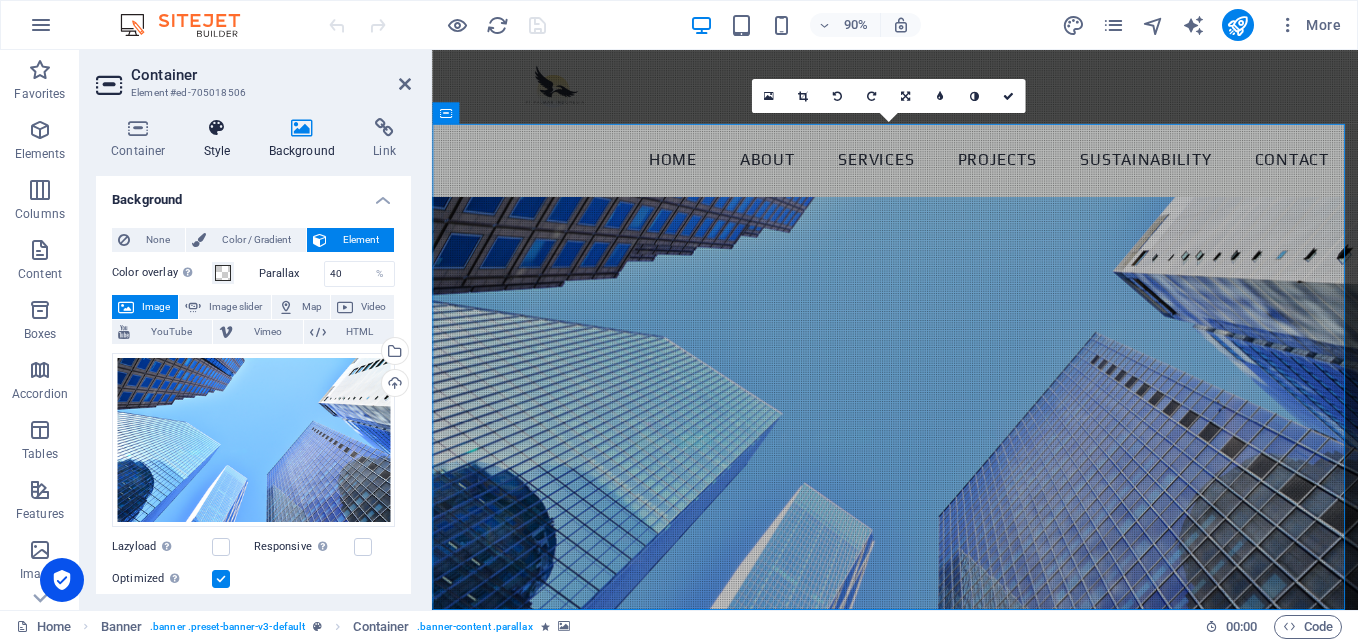 click at bounding box center [217, 128] 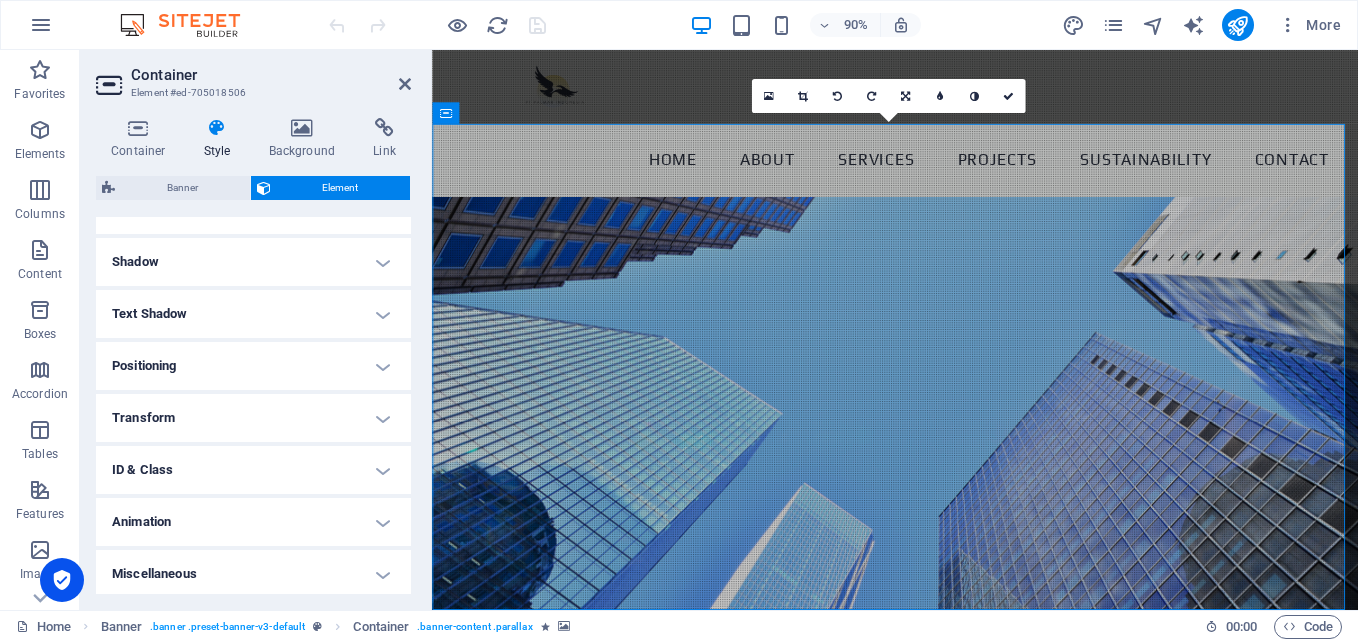 scroll, scrollTop: 468, scrollLeft: 0, axis: vertical 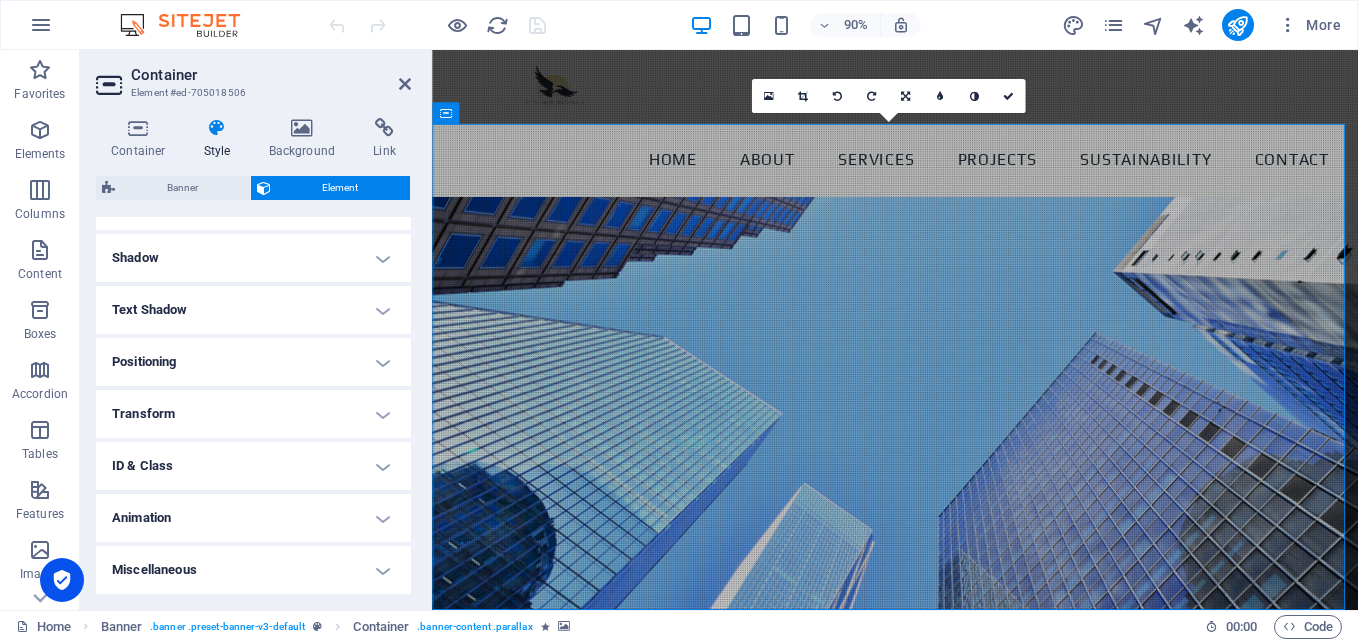 click on "Animation" at bounding box center [253, 518] 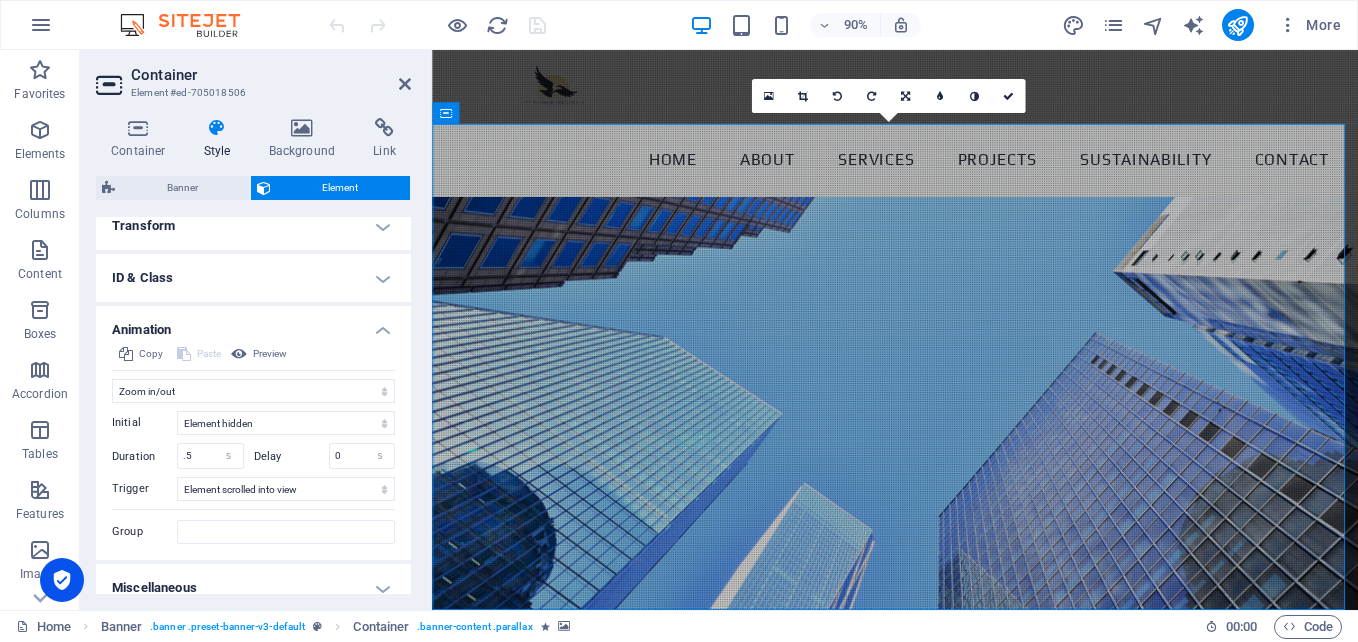 scroll, scrollTop: 674, scrollLeft: 0, axis: vertical 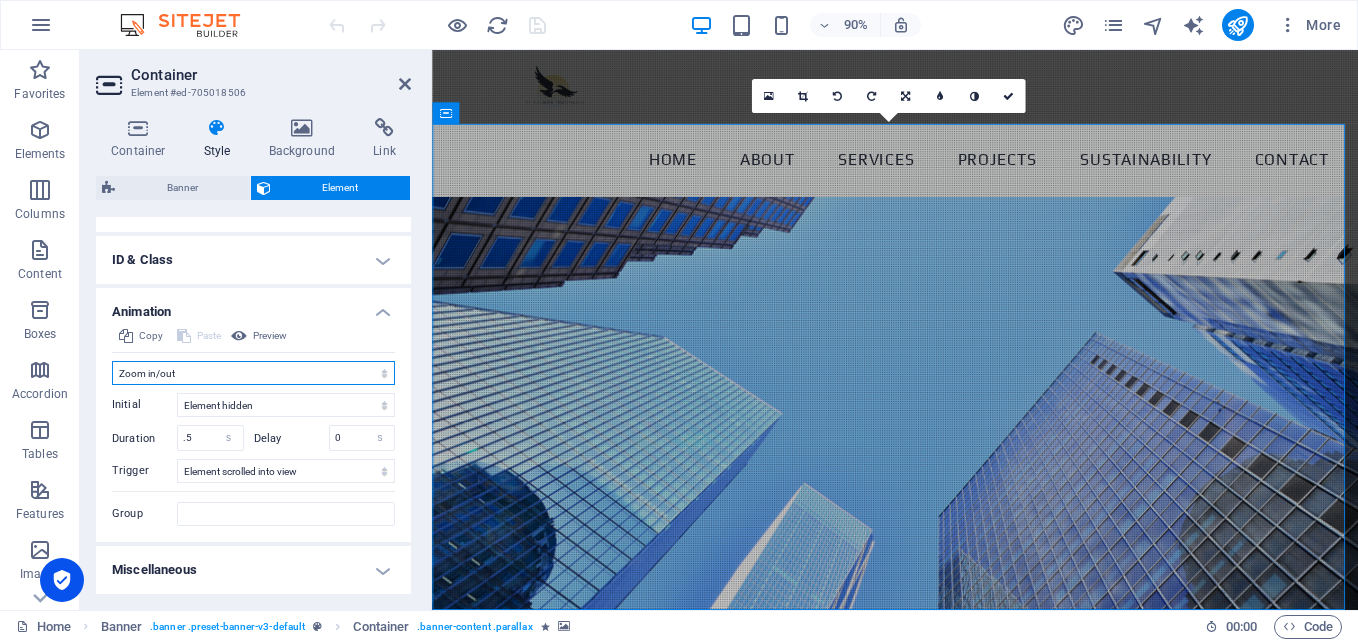 click on "Don't animate Show / Hide Slide up/down Zoom in/out Slide left to right Slide right to left Slide top to bottom Slide bottom to top Pulse Blink Open as overlay" at bounding box center (253, 373) 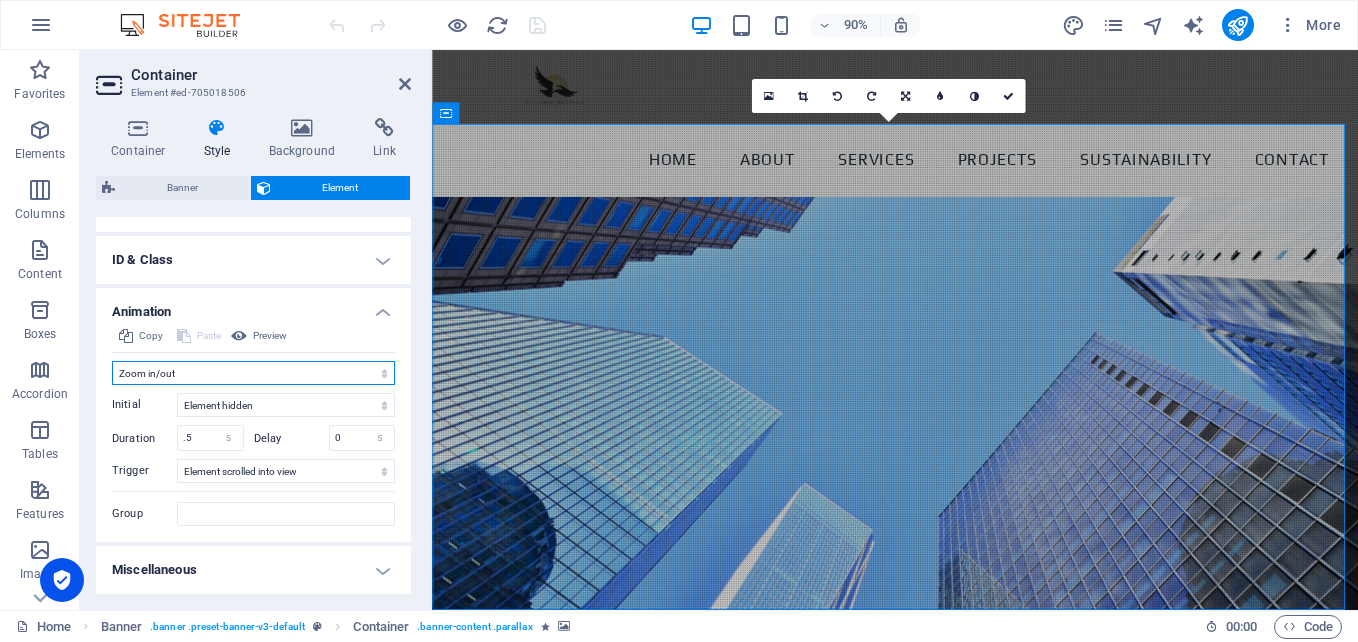 click on "Don't animate Show / Hide Slide up/down Zoom in/out Slide left to right Slide right to left Slide top to bottom Slide bottom to top Pulse Blink Open as overlay" at bounding box center (253, 373) 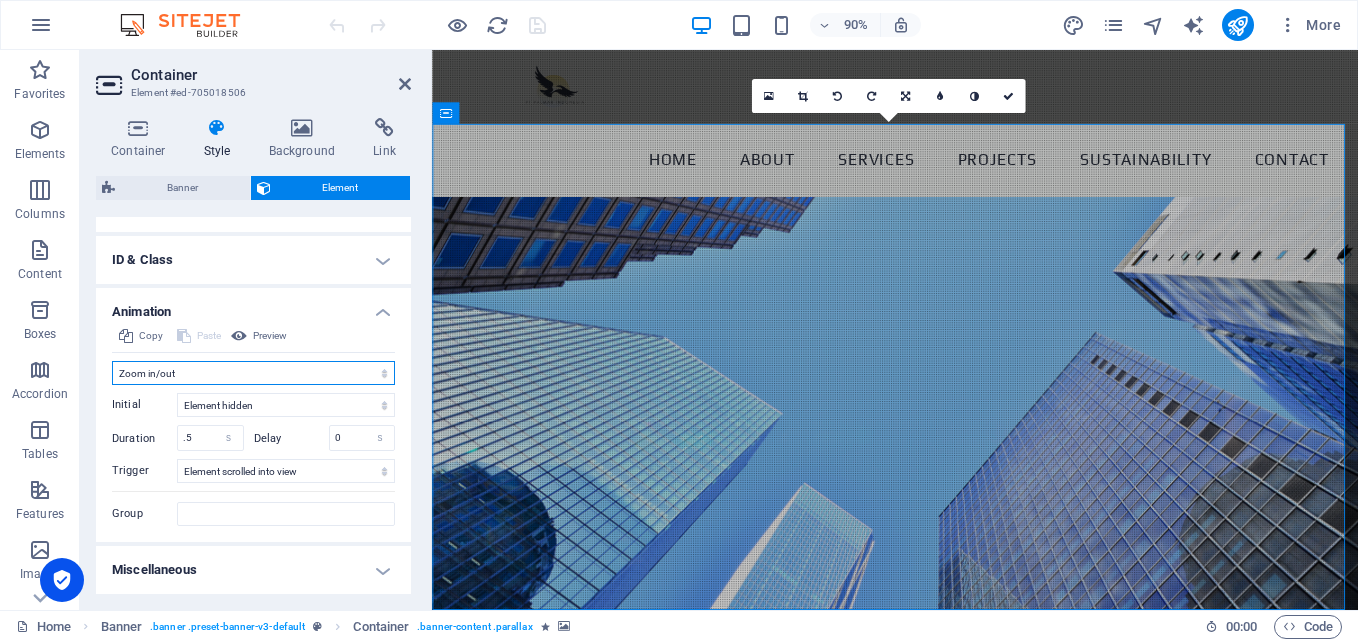drag, startPoint x: 259, startPoint y: 369, endPoint x: 259, endPoint y: 358, distance: 11 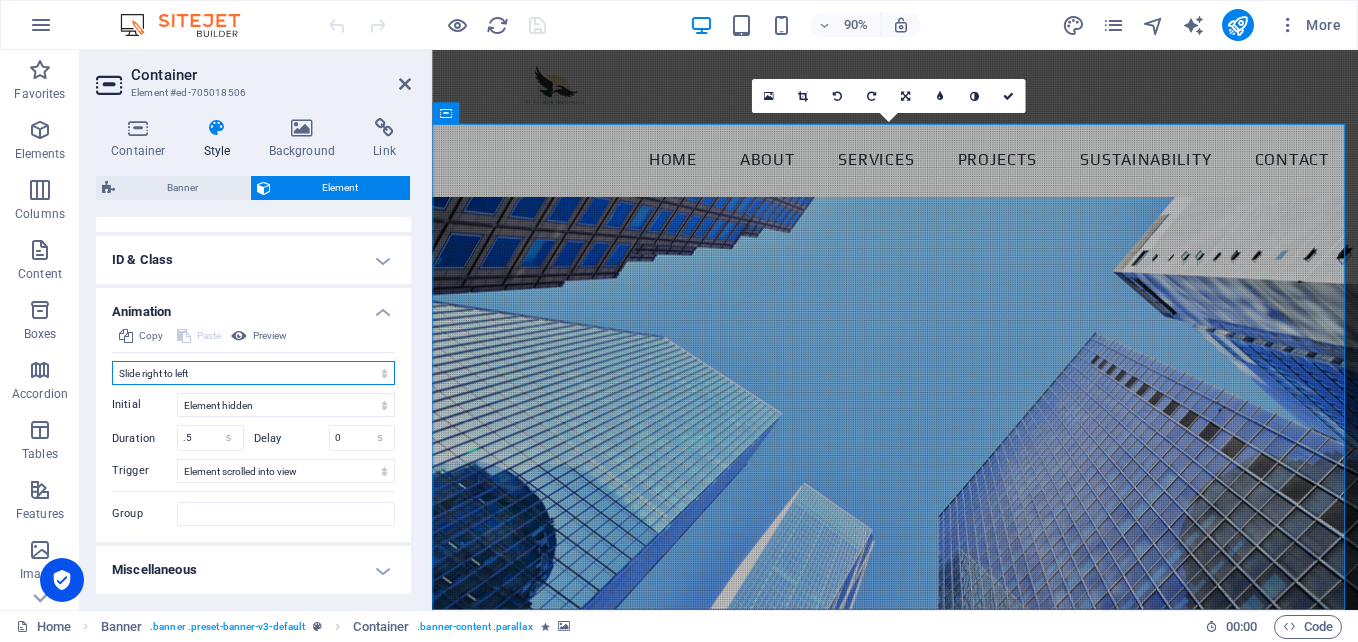 click on "Don't animate Show / Hide Slide up/down Zoom in/out Slide left to right Slide right to left Slide top to bottom Slide bottom to top Pulse Blink Open as overlay" at bounding box center [253, 373] 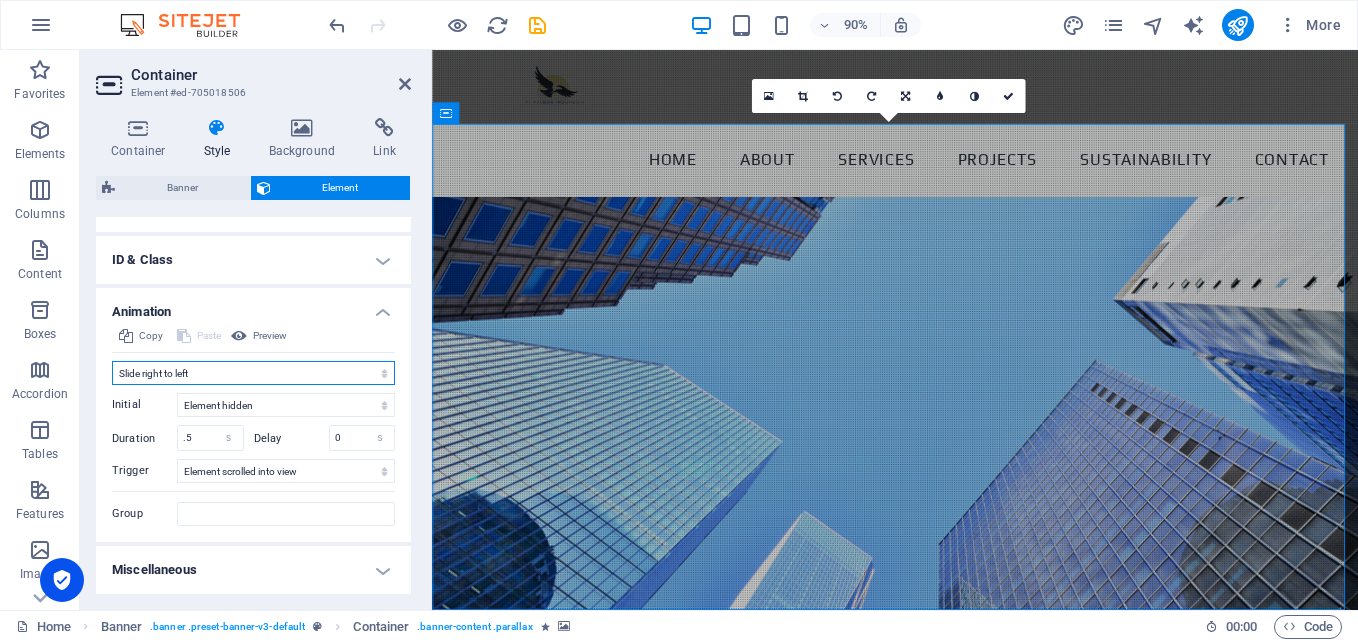 click on "Don't animate Show / Hide Slide up/down Zoom in/out Slide left to right Slide right to left Slide top to bottom Slide bottom to top Pulse Blink Open as overlay" at bounding box center (253, 373) 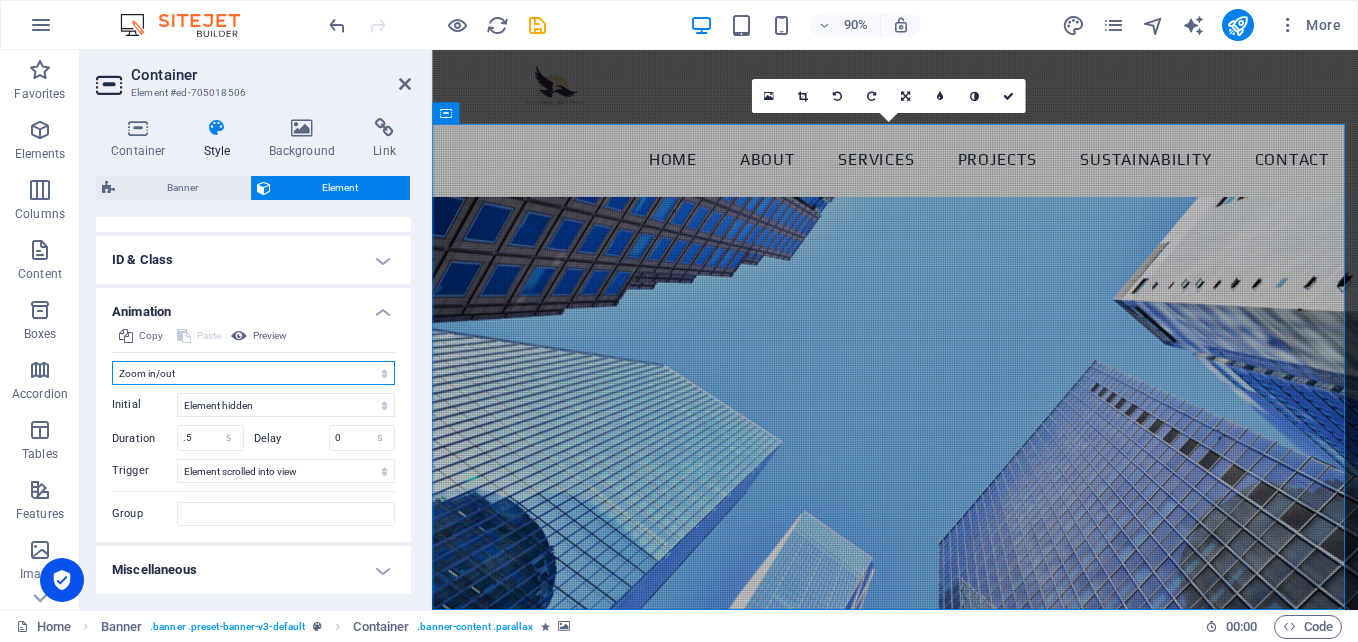 click on "Don't animate Show / Hide Slide up/down Zoom in/out Slide left to right Slide right to left Slide top to bottom Slide bottom to top Pulse Blink Open as overlay" at bounding box center [253, 373] 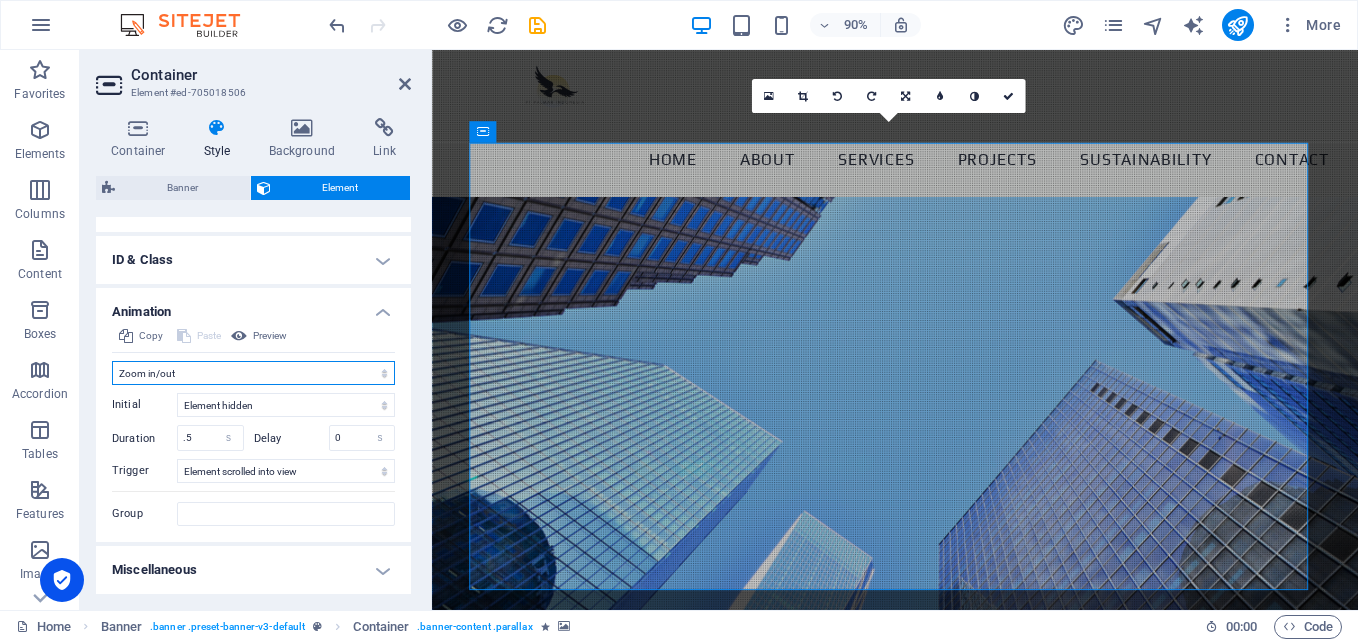 click on "Don't animate Show / Hide Slide up/down Zoom in/out Slide left to right Slide right to left Slide top to bottom Slide bottom to top Pulse Blink Open as overlay" at bounding box center [253, 373] 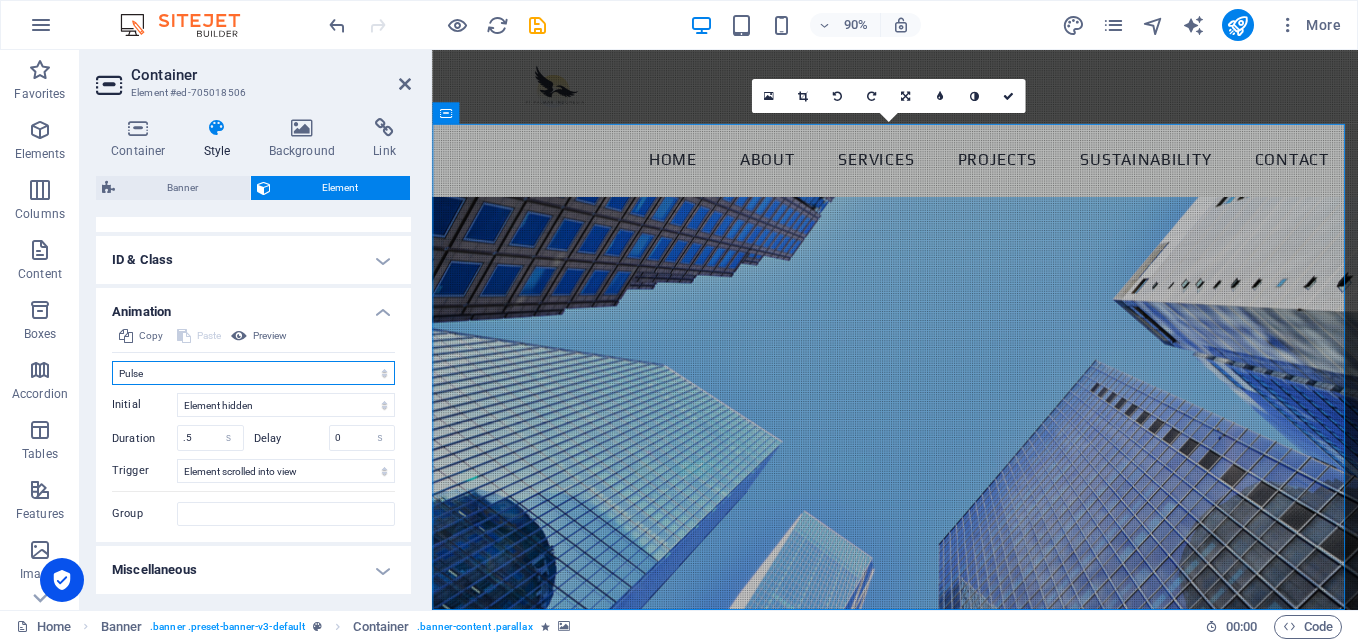 click on "Don't animate Show / Hide Slide up/down Zoom in/out Slide left to right Slide right to left Slide top to bottom Slide bottom to top Pulse Blink Open as overlay" at bounding box center (253, 373) 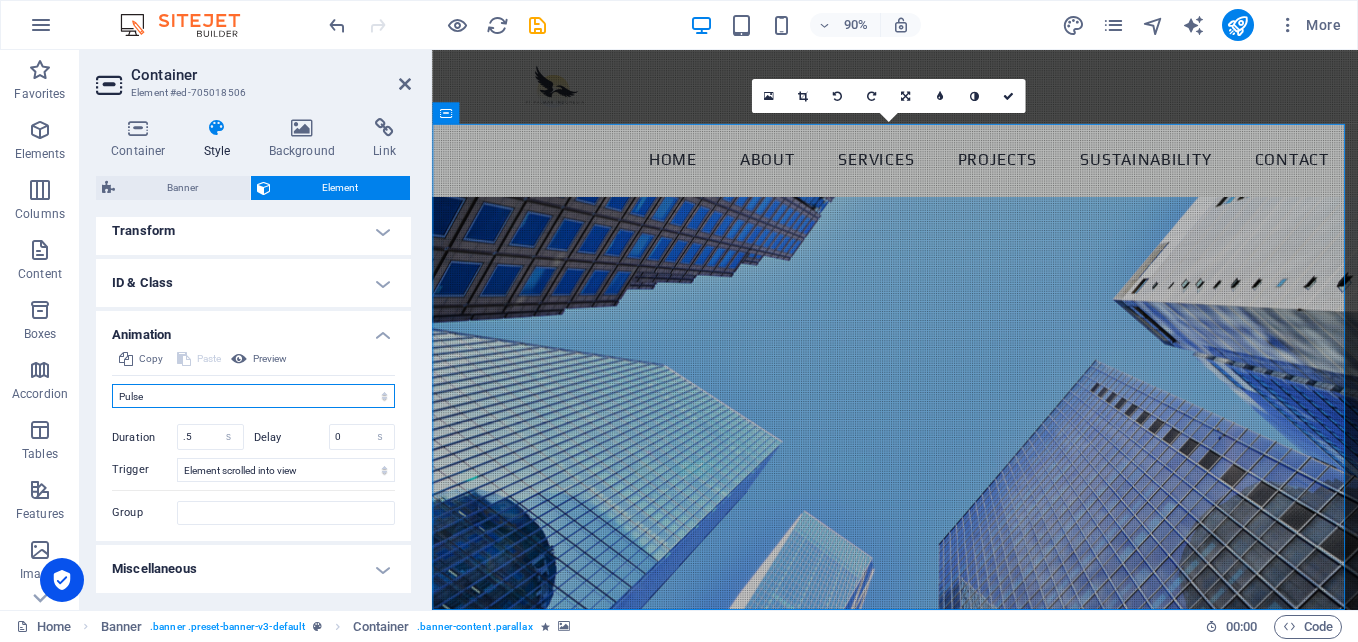 click on "Don't animate Show / Hide Slide up/down Zoom in/out Slide left to right Slide right to left Slide top to bottom Slide bottom to top Pulse Blink Open as overlay" at bounding box center (253, 396) 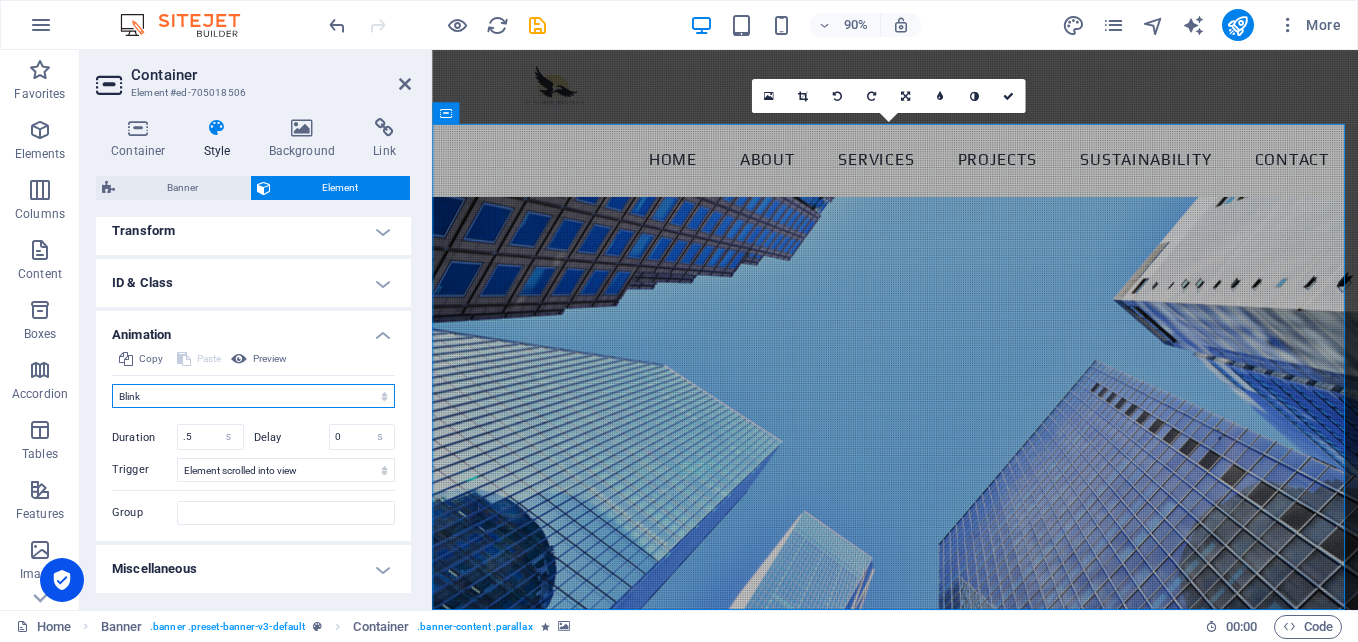 click on "Don't animate Show / Hide Slide up/down Zoom in/out Slide left to right Slide right to left Slide top to bottom Slide bottom to top Pulse Blink Open as overlay" at bounding box center (253, 396) 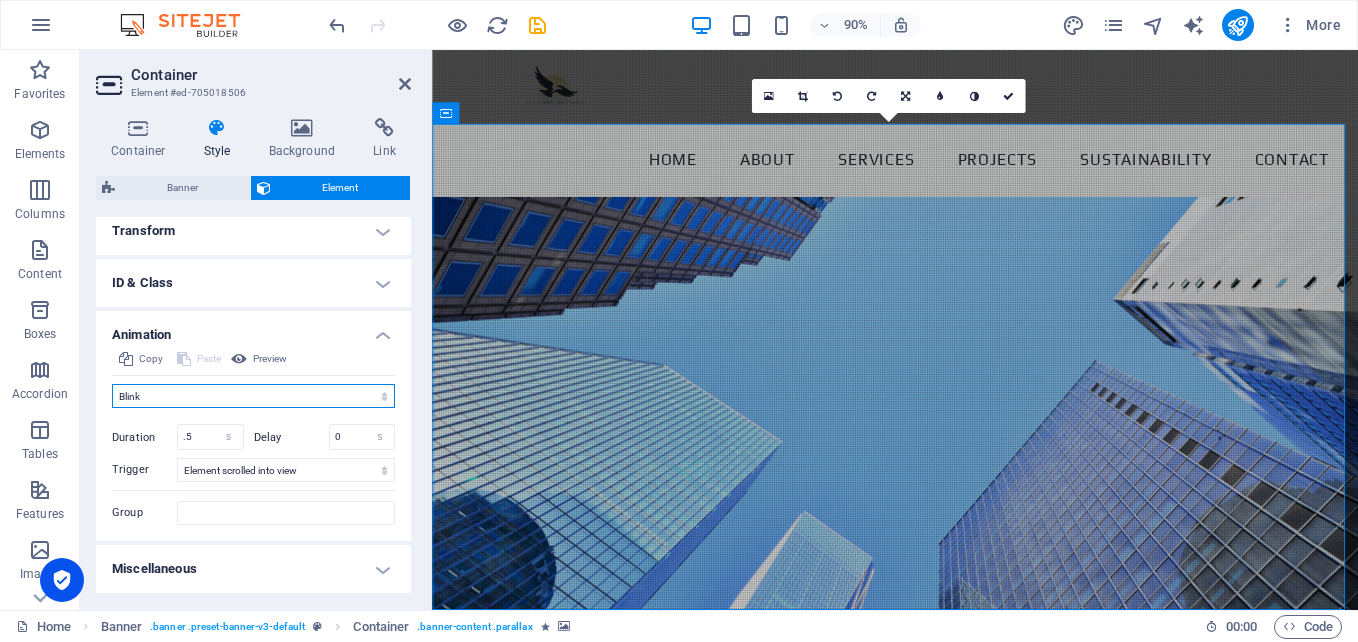 click on "Don't animate Show / Hide Slide up/down Zoom in/out Slide left to right Slide right to left Slide top to bottom Slide bottom to top Pulse Blink Open as overlay" at bounding box center [253, 396] 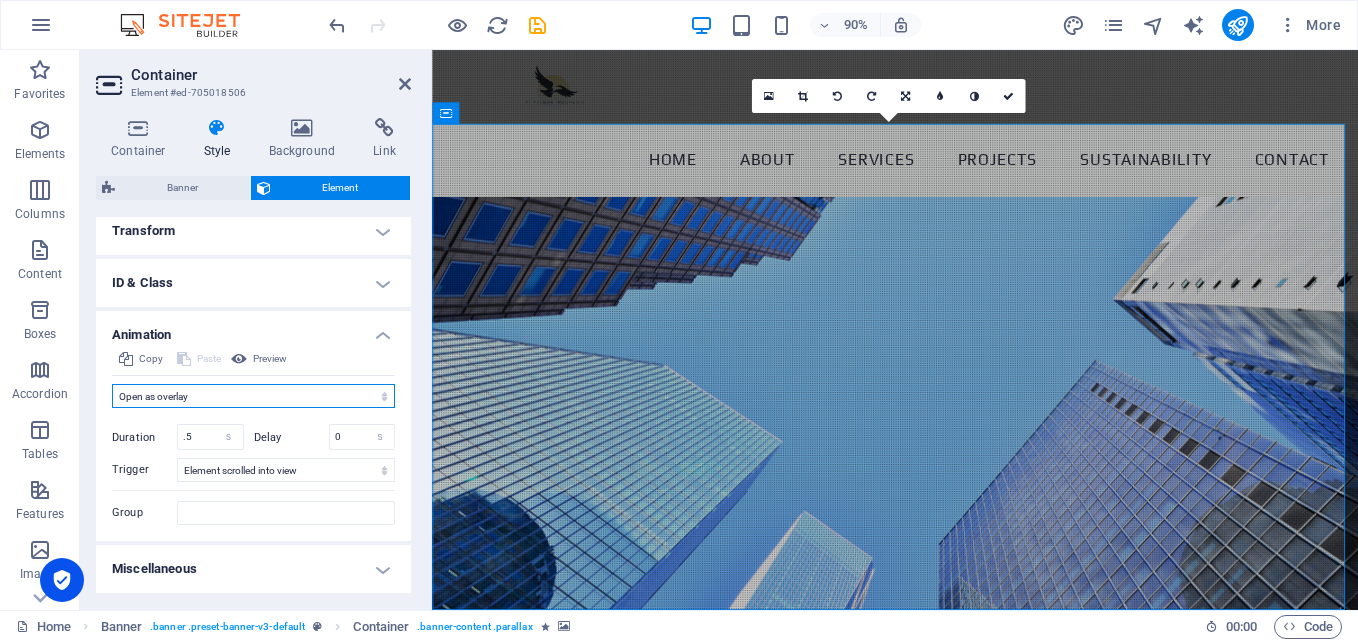 click on "Don't animate Show / Hide Slide up/down Zoom in/out Slide left to right Slide right to left Slide top to bottom Slide bottom to top Pulse Blink Open as overlay" at bounding box center (253, 396) 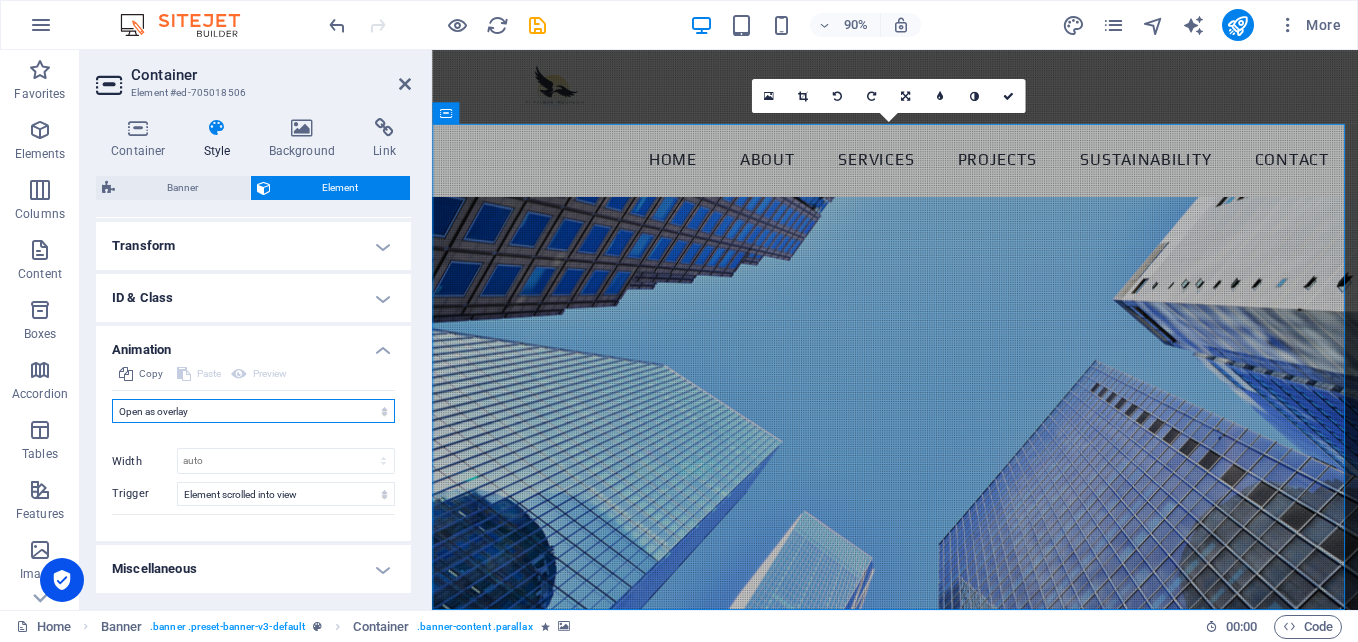 scroll, scrollTop: 636, scrollLeft: 0, axis: vertical 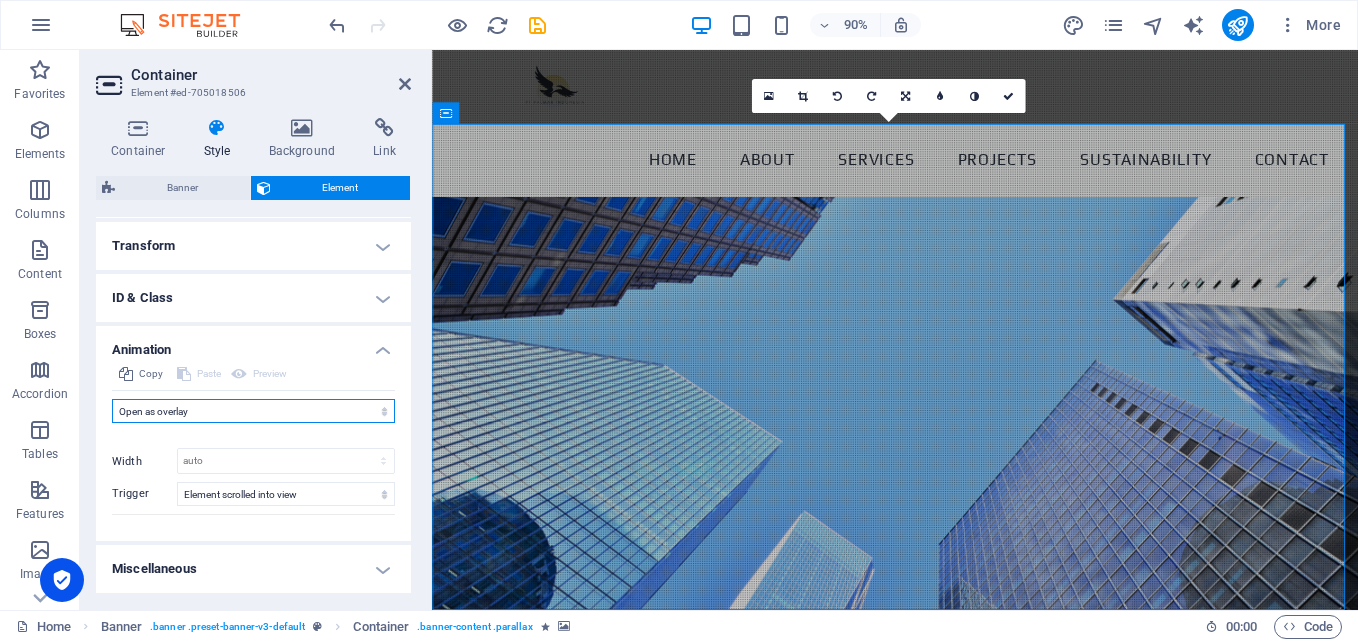 click on "Don't animate Show / Hide Slide up/down Zoom in/out Slide left to right Slide right to left Slide top to bottom Slide bottom to top Pulse Blink Open as overlay" at bounding box center (253, 411) 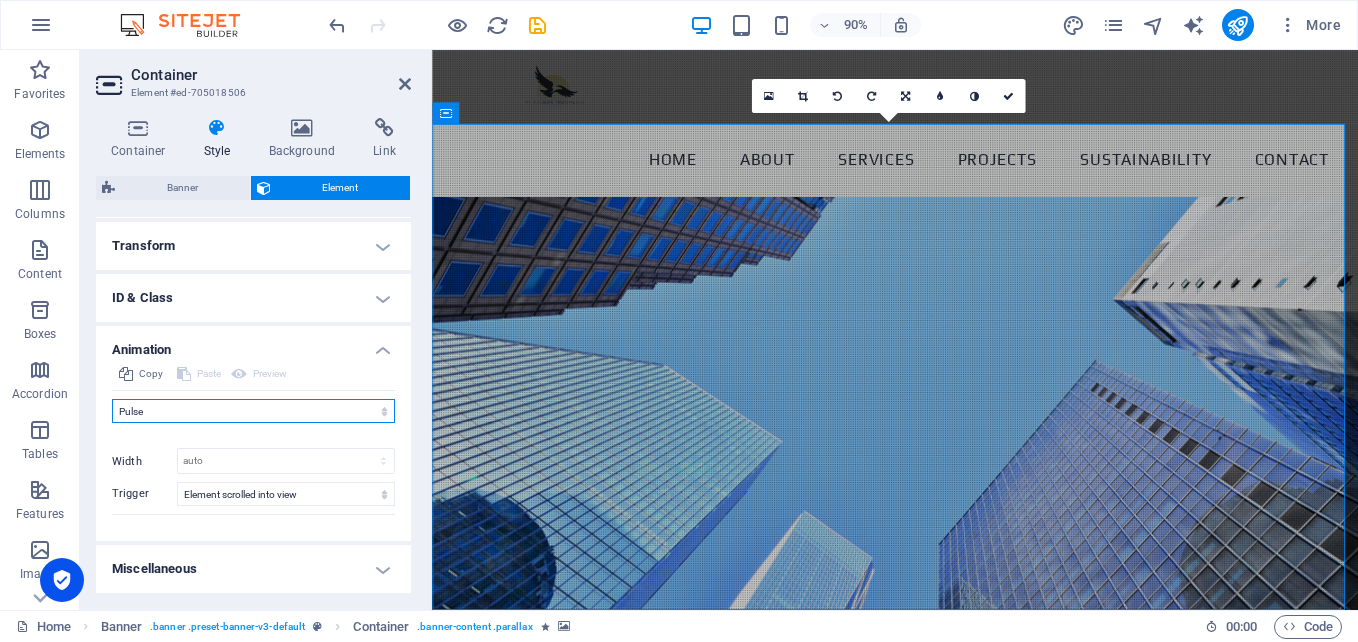 click on "Don't animate Show / Hide Slide up/down Zoom in/out Slide left to right Slide right to left Slide top to bottom Slide bottom to top Pulse Blink Open as overlay" at bounding box center [253, 411] 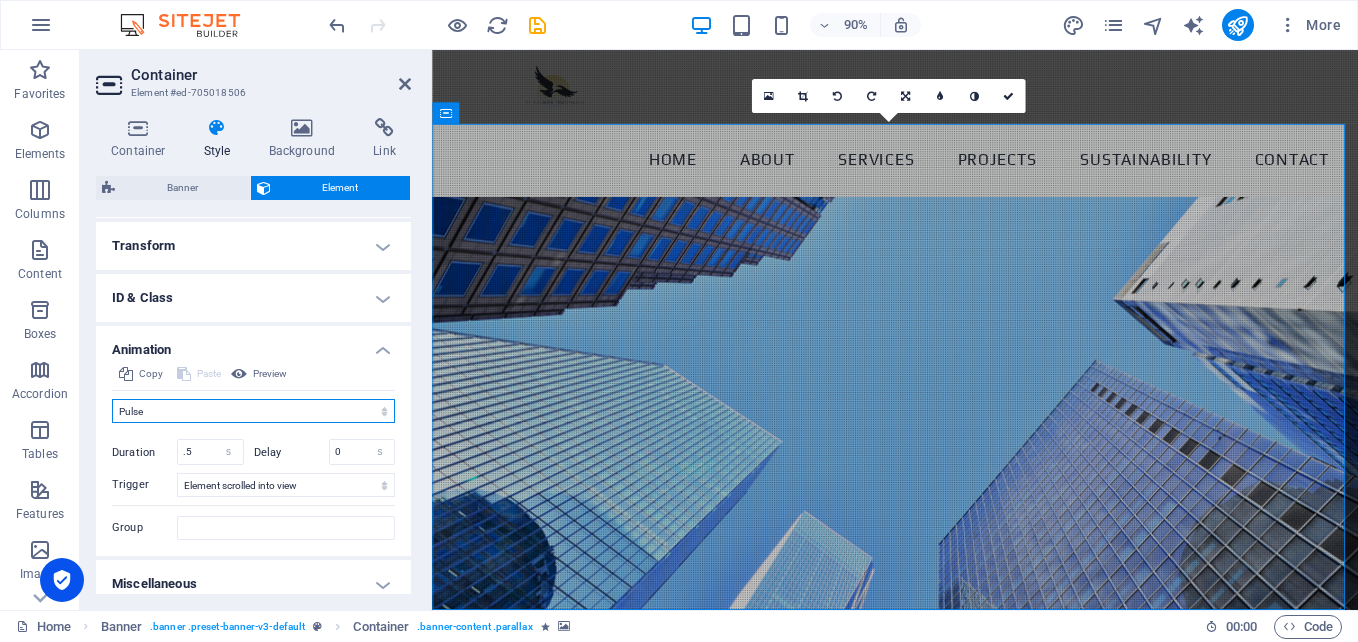 scroll, scrollTop: 651, scrollLeft: 0, axis: vertical 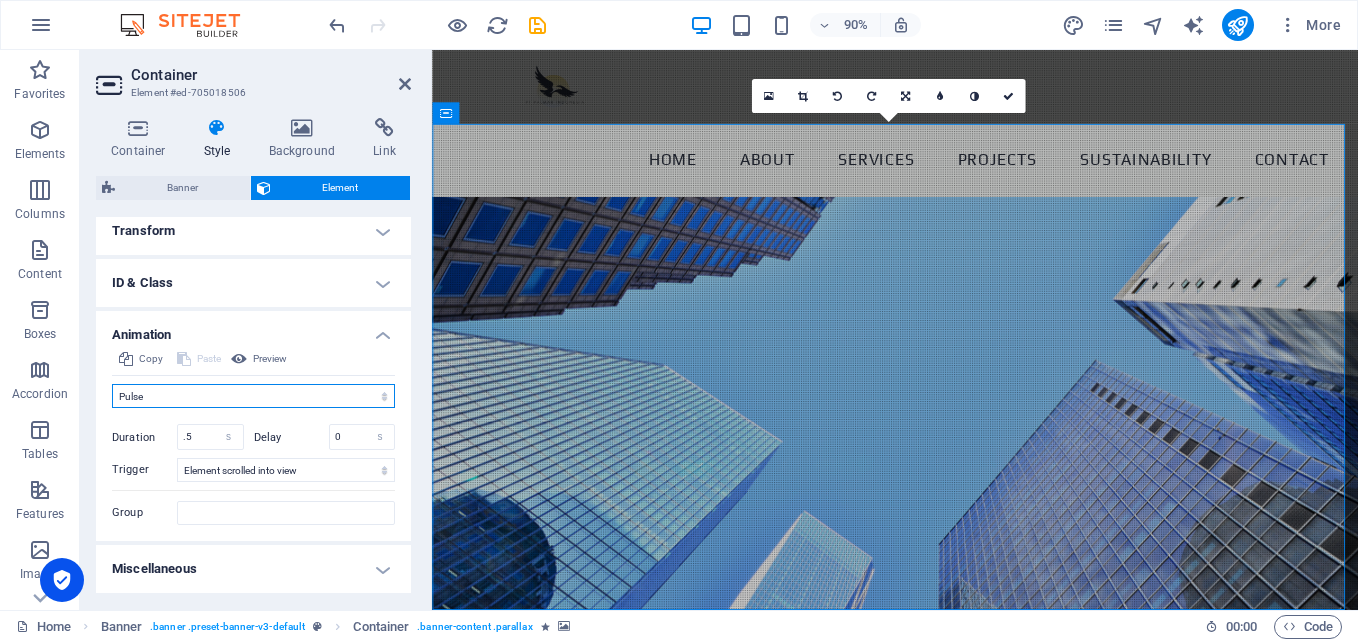 click on "Don't animate Show / Hide Slide up/down Zoom in/out Slide left to right Slide right to left Slide top to bottom Slide bottom to top Pulse Blink Open as overlay" at bounding box center [253, 396] 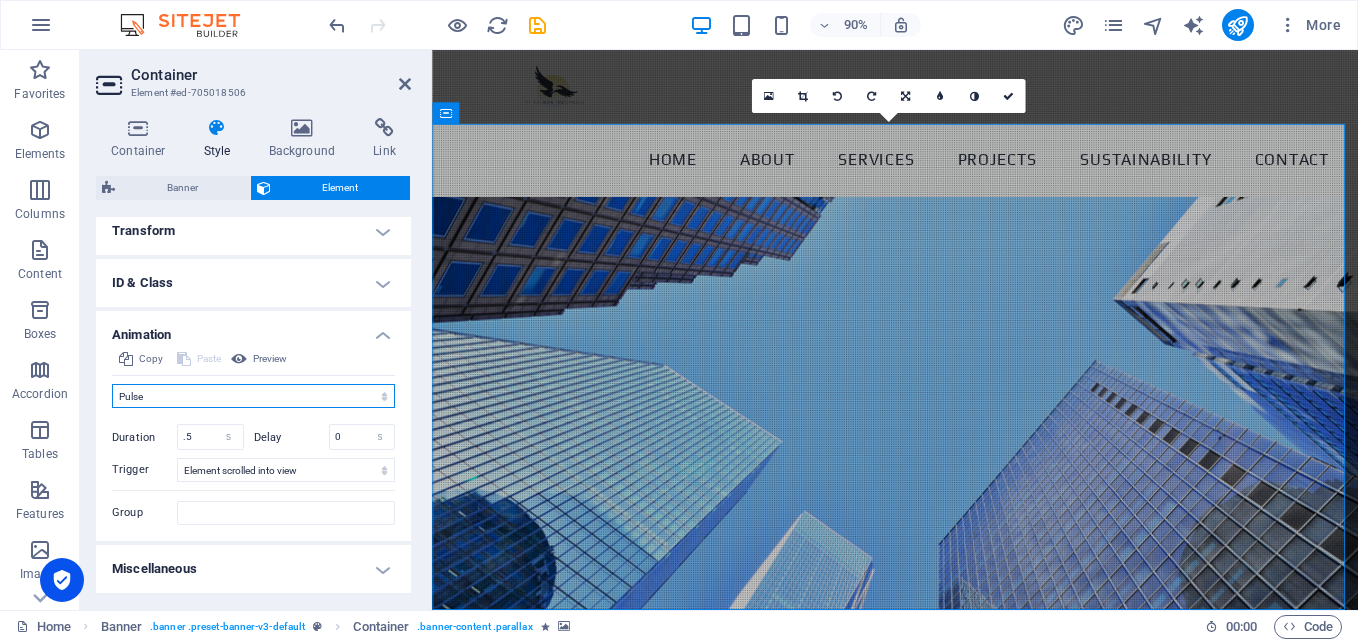 select on "shrink" 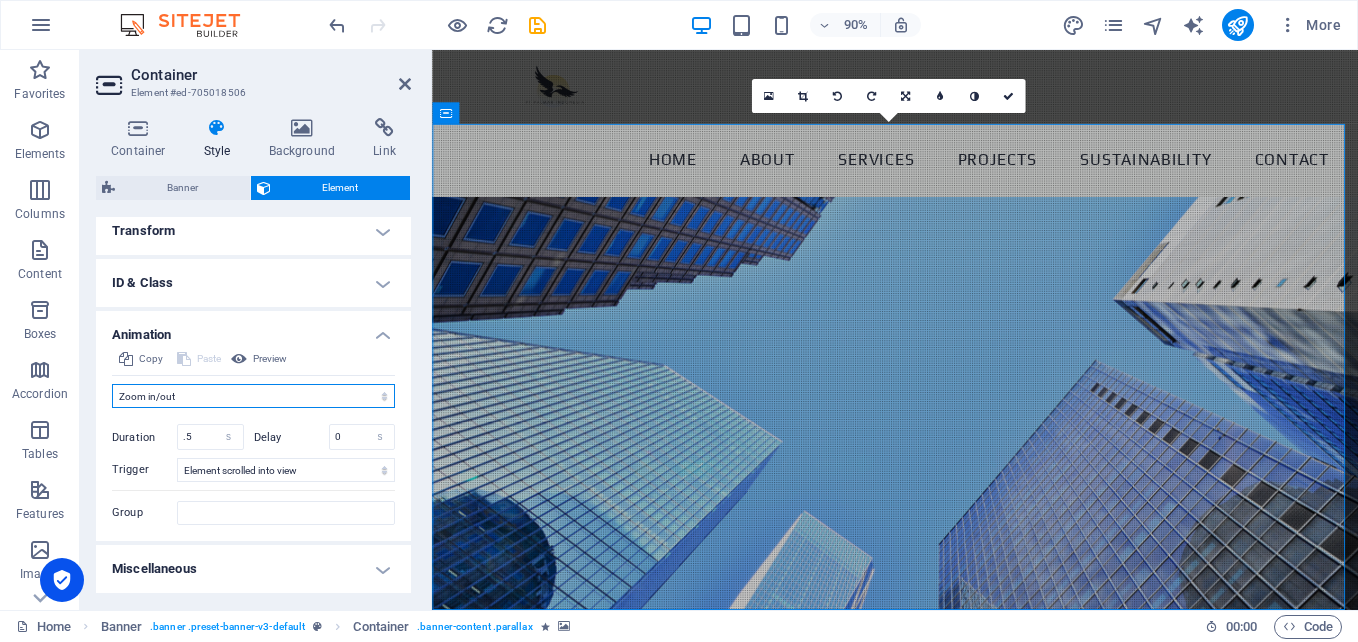click on "Don't animate Show / Hide Slide up/down Zoom in/out Slide left to right Slide right to left Slide top to bottom Slide bottom to top Pulse Blink Open as overlay" at bounding box center (253, 396) 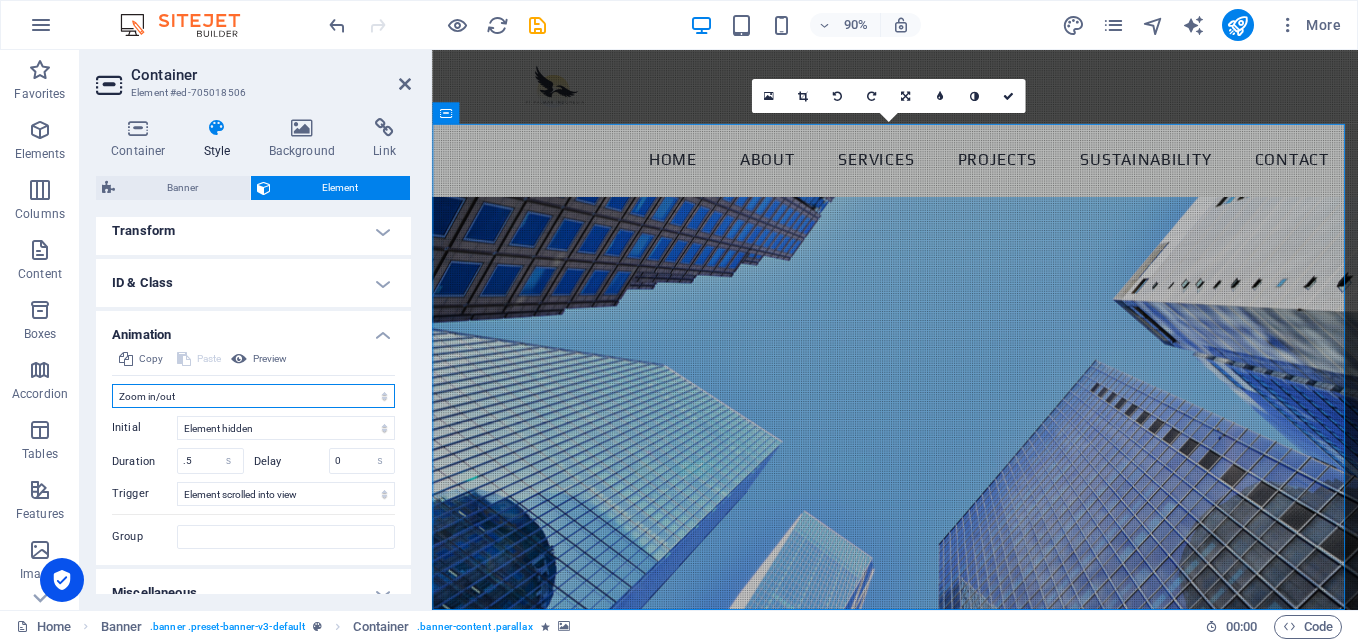 scroll, scrollTop: 674, scrollLeft: 0, axis: vertical 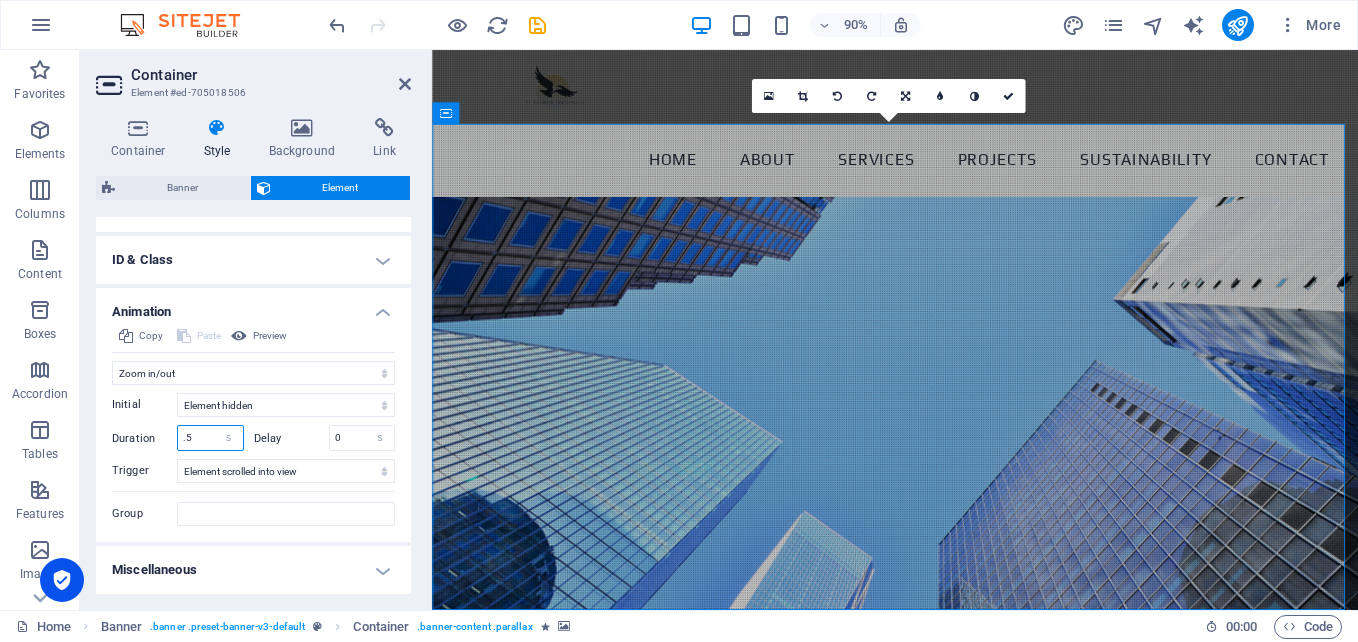 click on ".5" at bounding box center (210, 438) 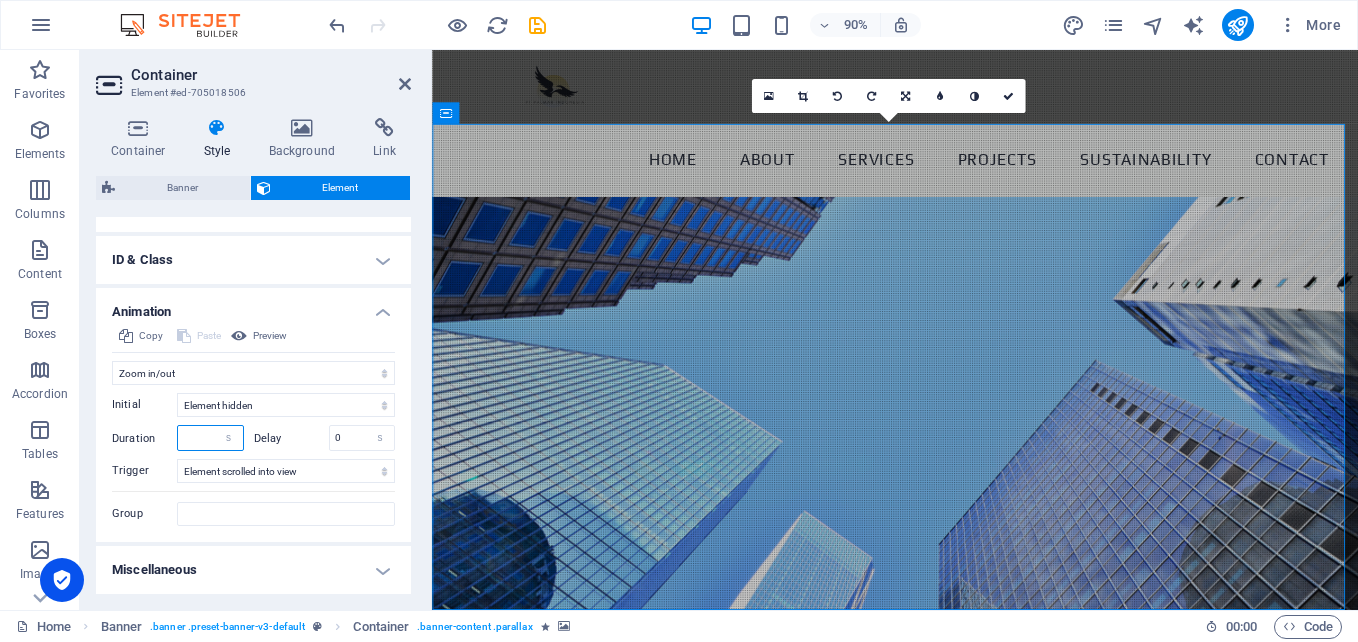 type on ".1" 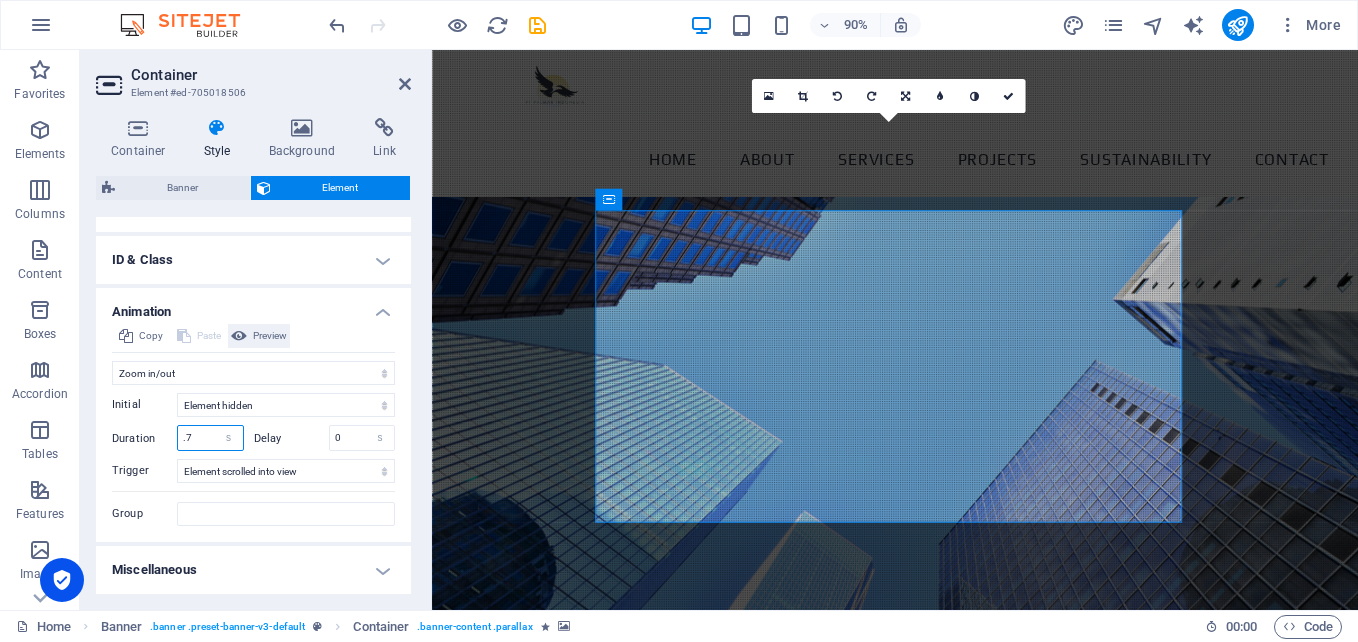 type on ".7" 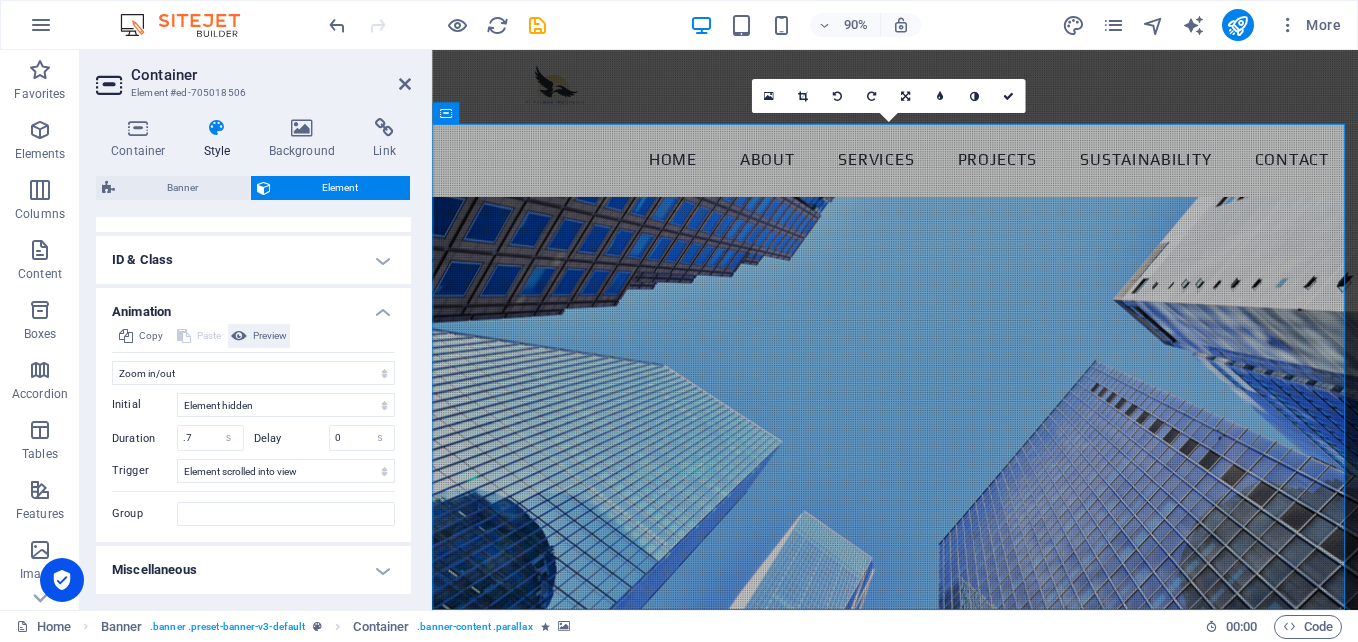 click at bounding box center (239, 336) 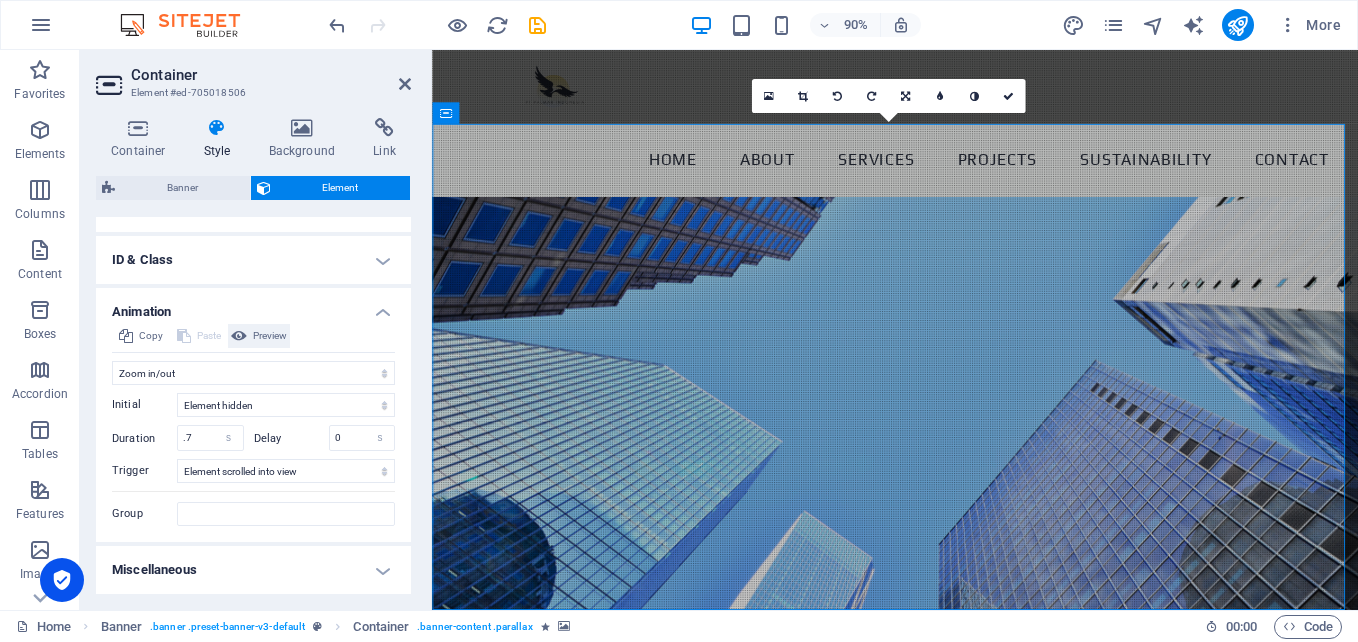 click at bounding box center (239, 336) 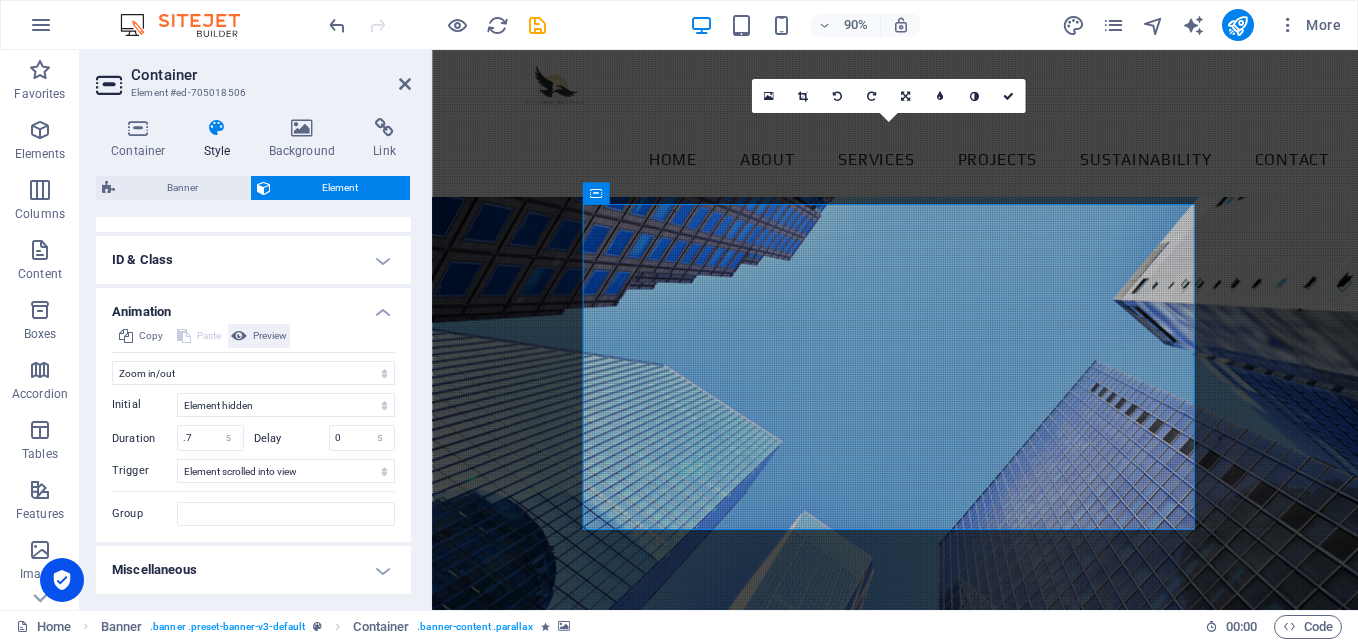 click at bounding box center [239, 336] 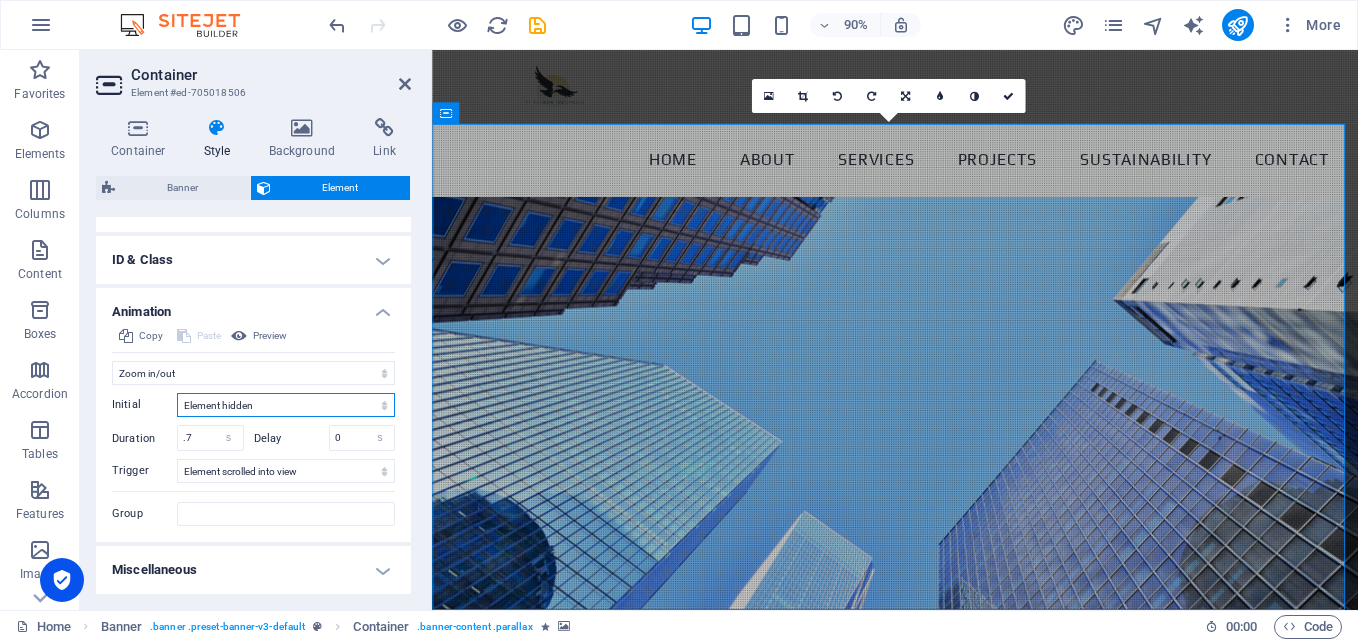 click on "Element hidden Element shown" at bounding box center [286, 405] 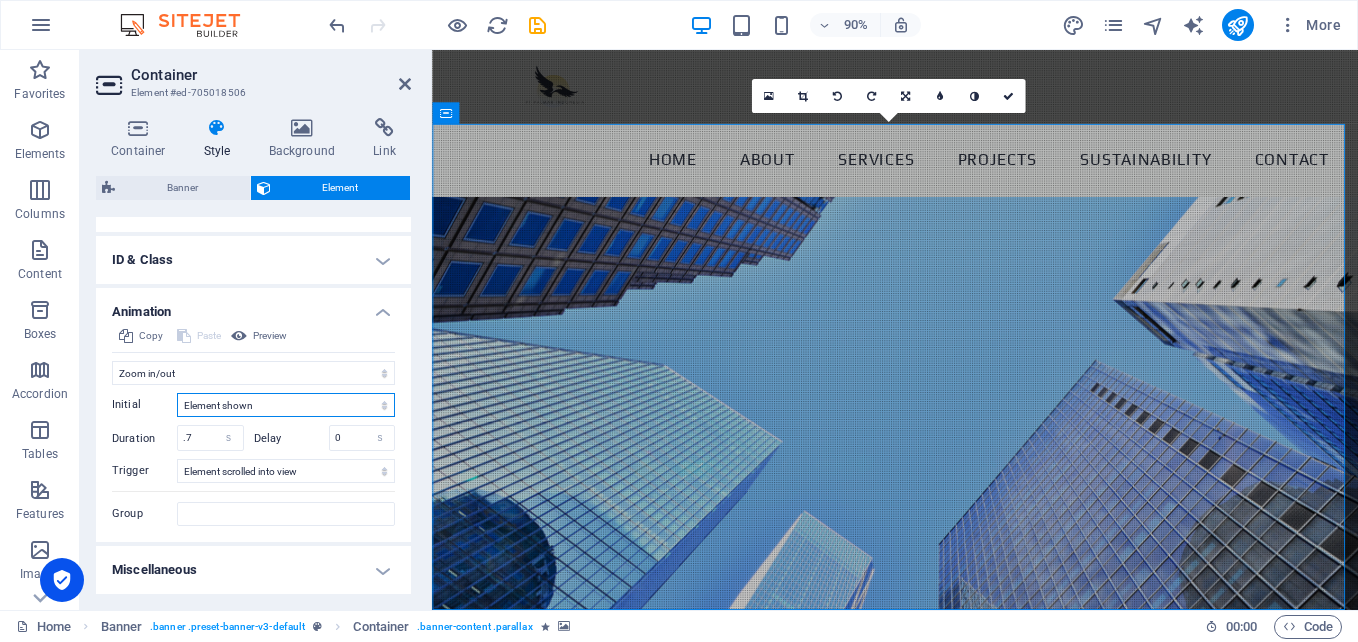 click on "Element hidden Element shown" at bounding box center [286, 405] 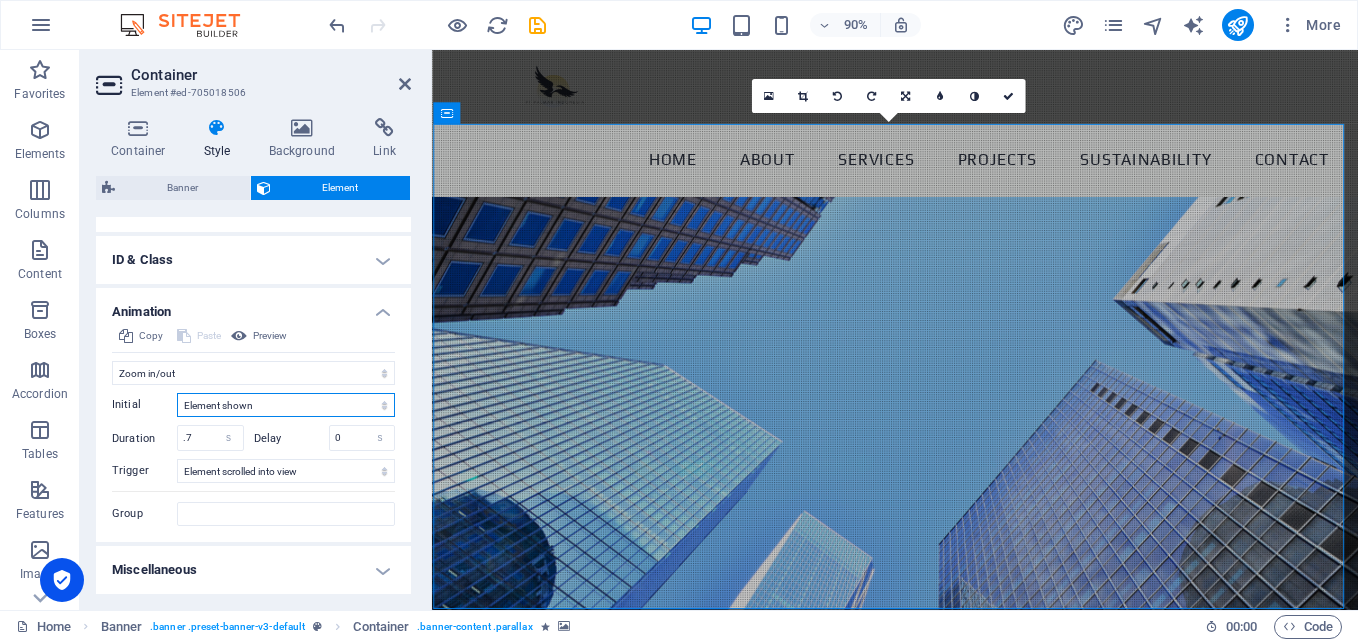 click on "Element hidden Element shown" at bounding box center [286, 405] 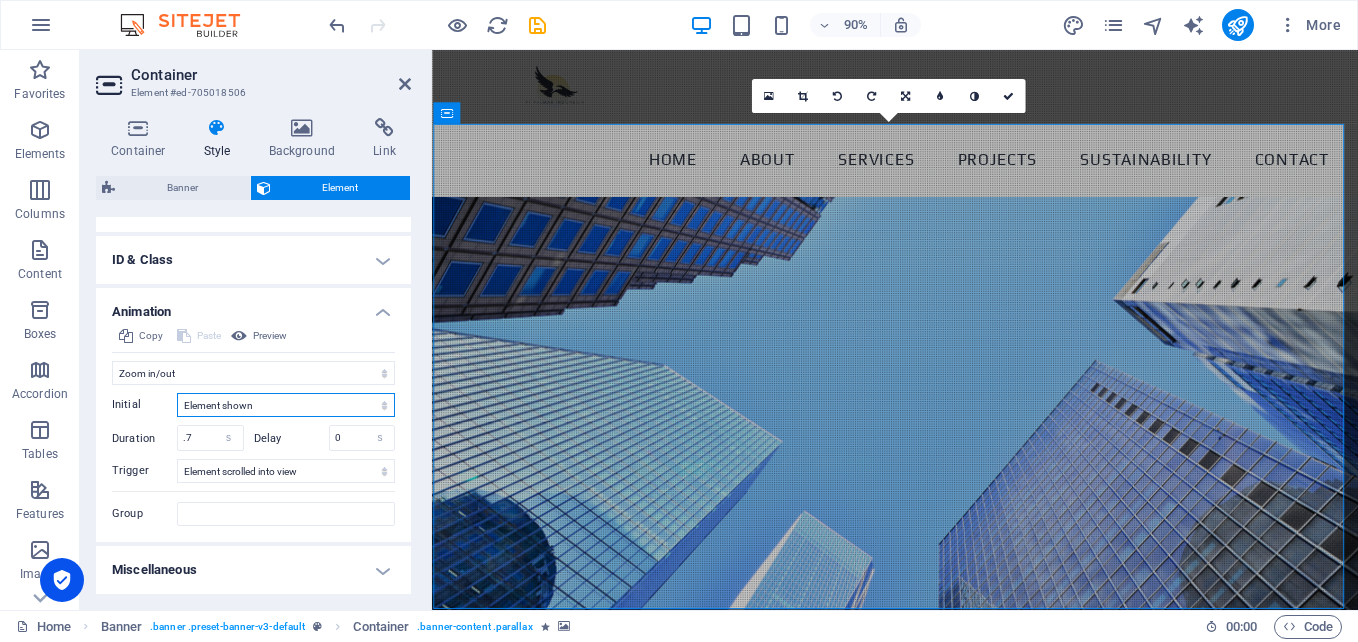 select on "hide" 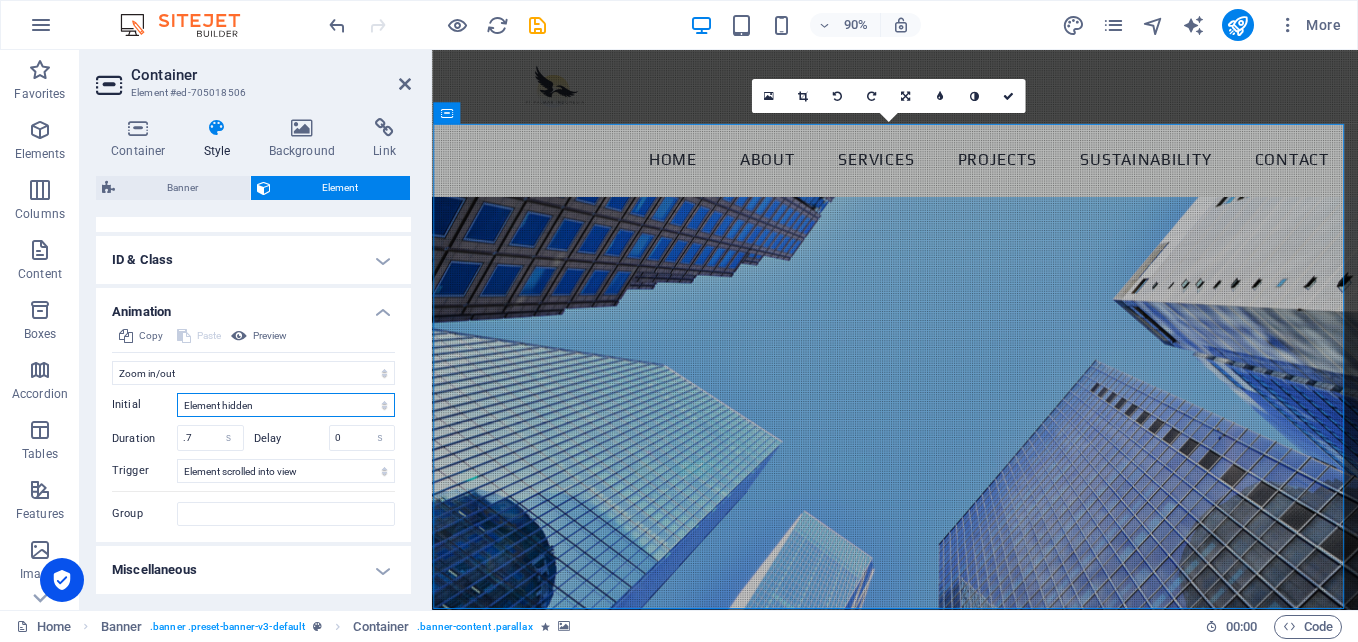 click on "Element hidden Element shown" at bounding box center [286, 405] 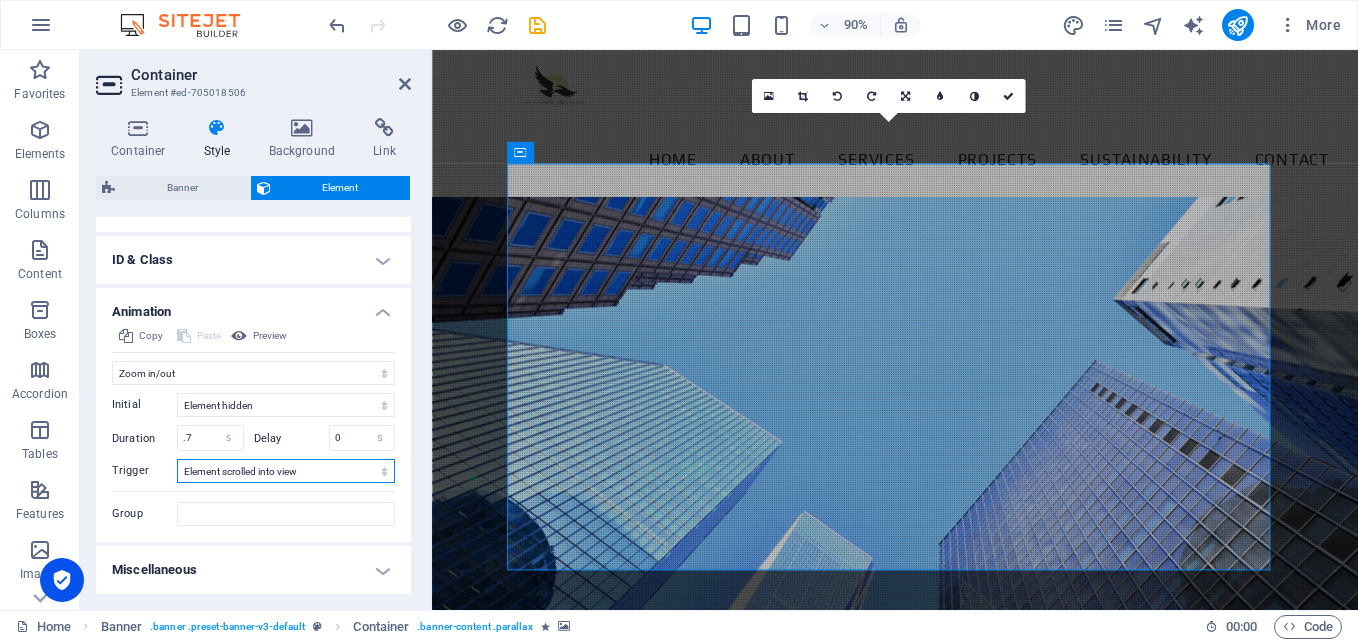 click on "No automatic trigger On page load Element scrolled into view" at bounding box center (286, 471) 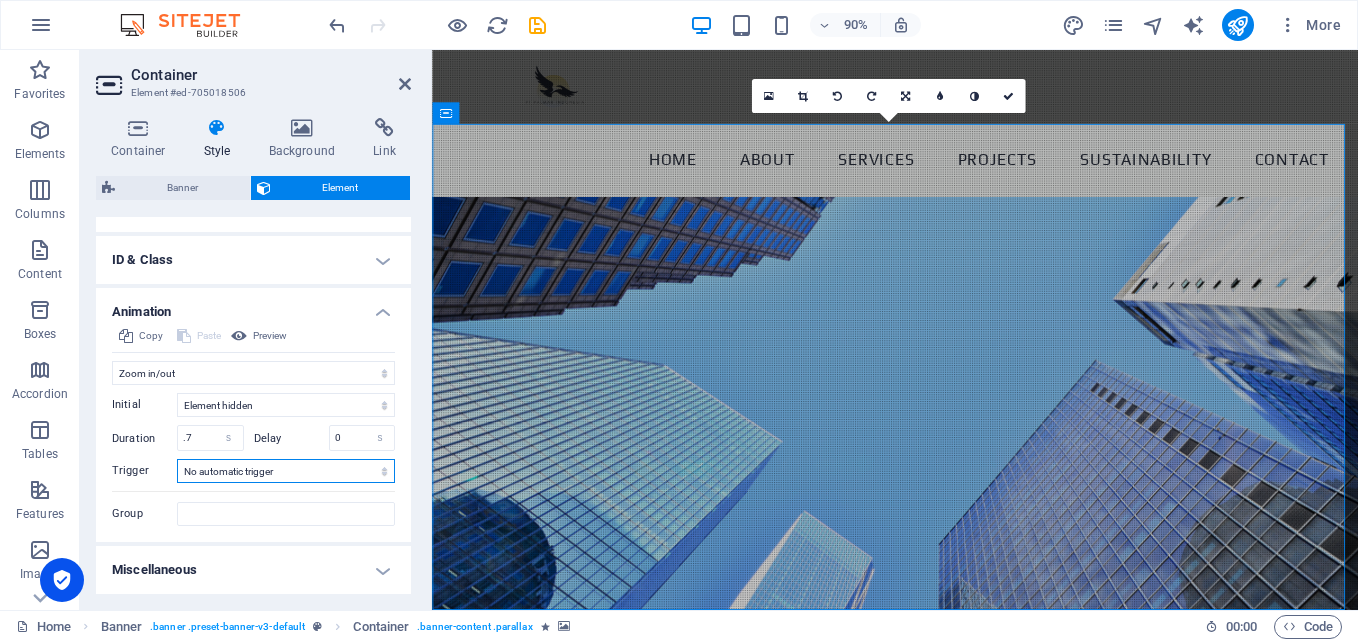 click on "No automatic trigger On page load Element scrolled into view" at bounding box center [286, 471] 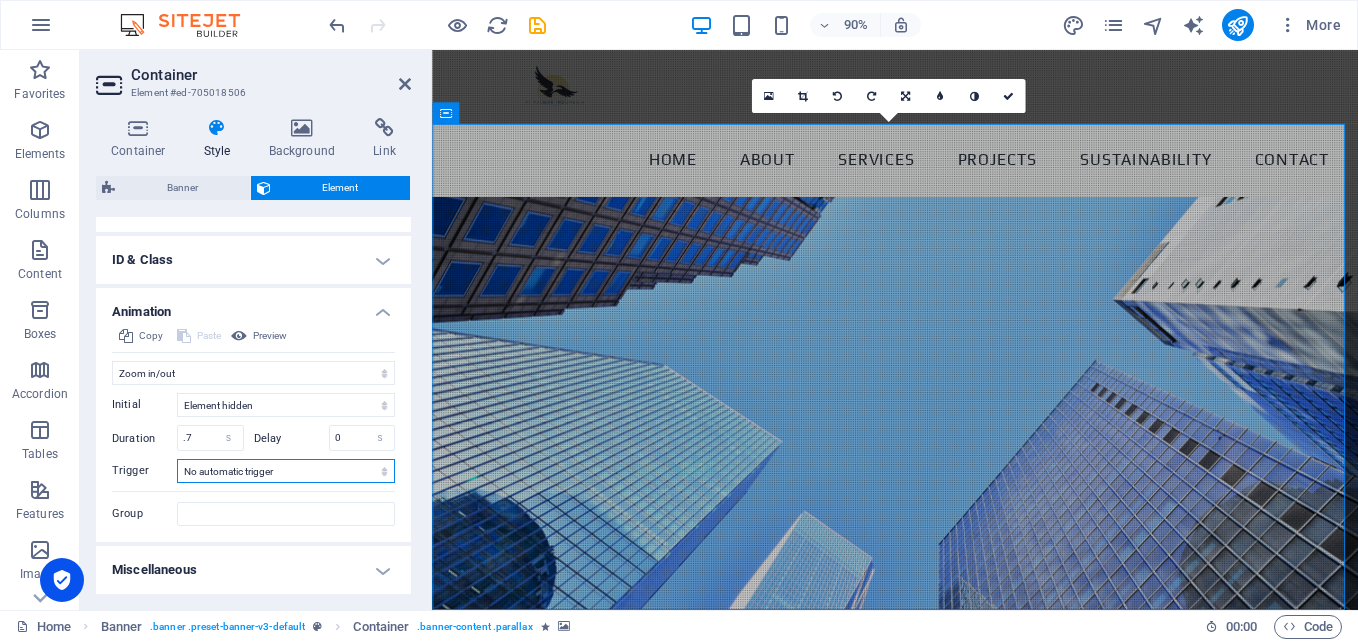 click on "No automatic trigger On page load Element scrolled into view" at bounding box center [286, 471] 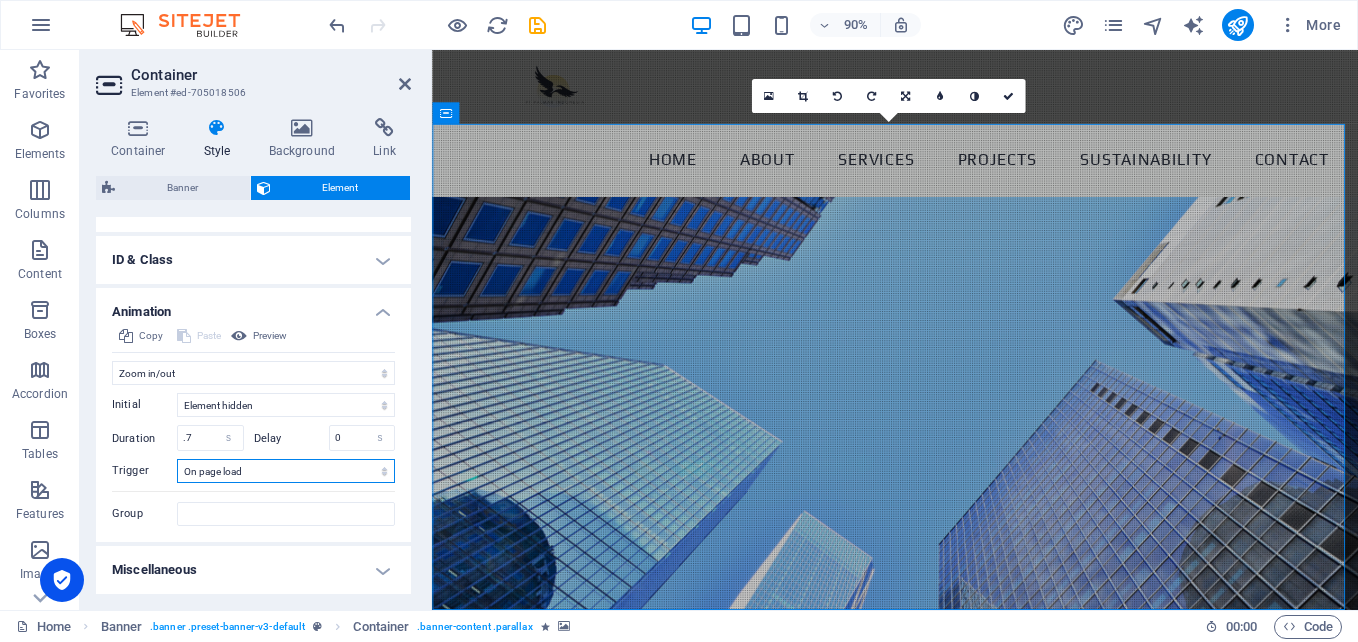 click on "No automatic trigger On page load Element scrolled into view" at bounding box center [286, 471] 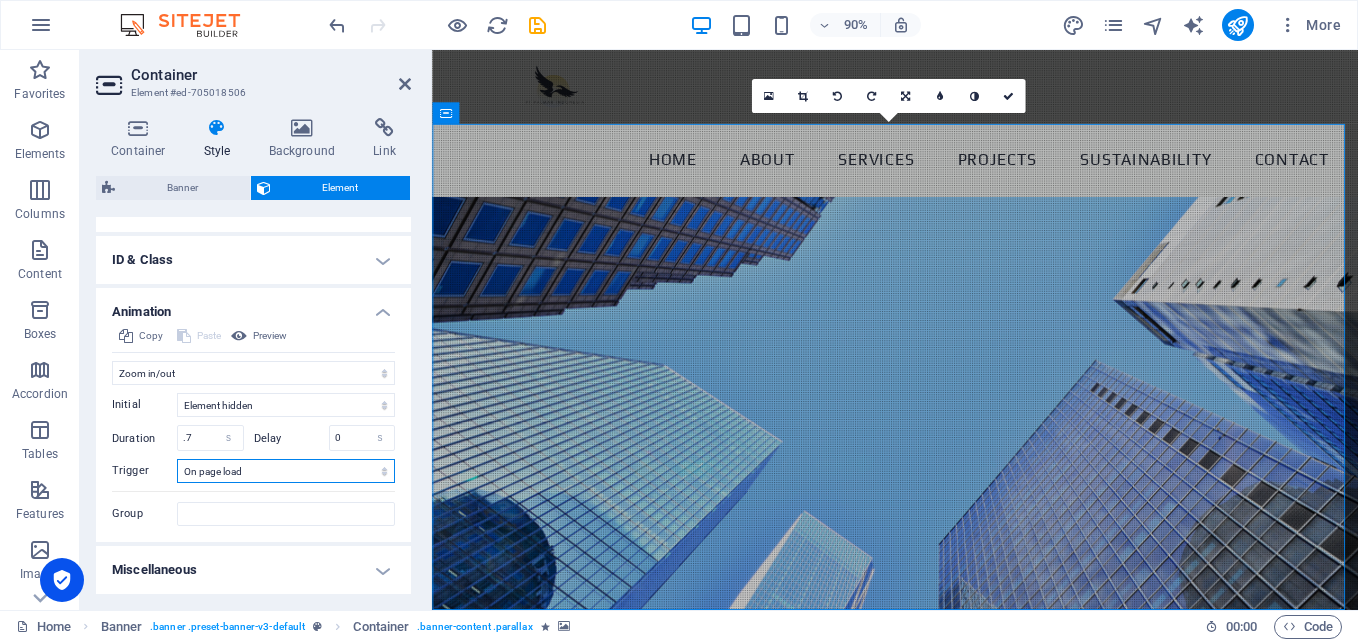 click on "No automatic trigger On page load Element scrolled into view" at bounding box center (286, 471) 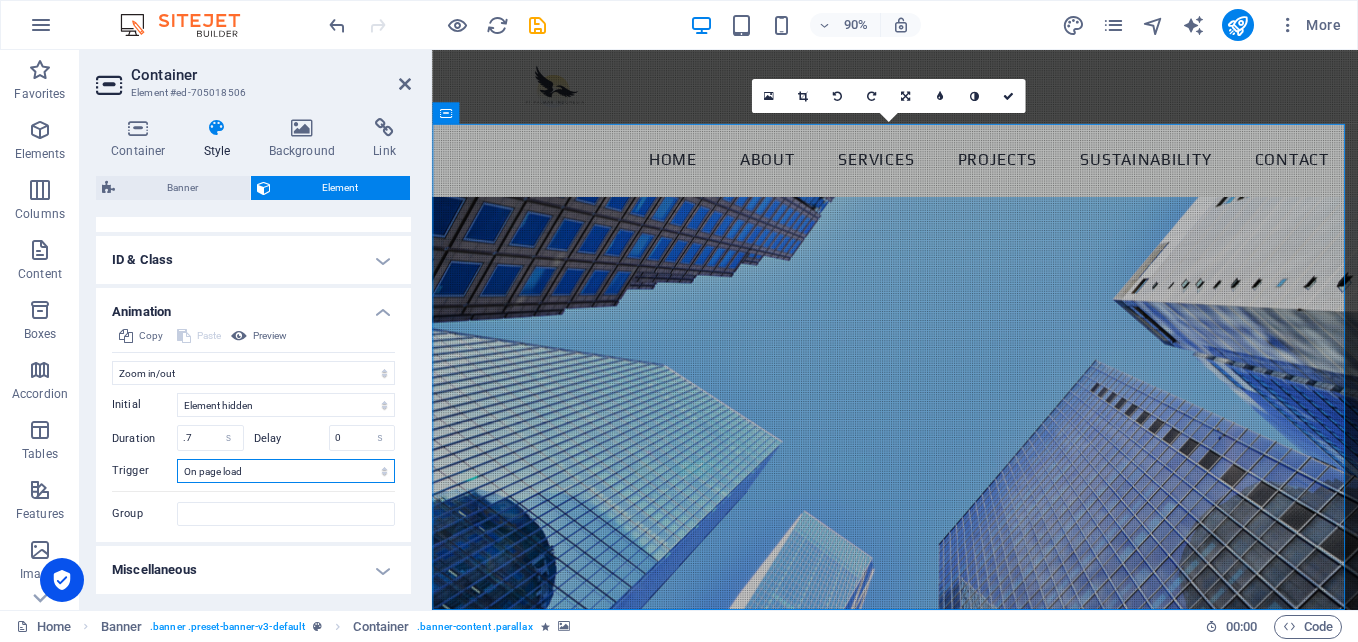 select on "scroll" 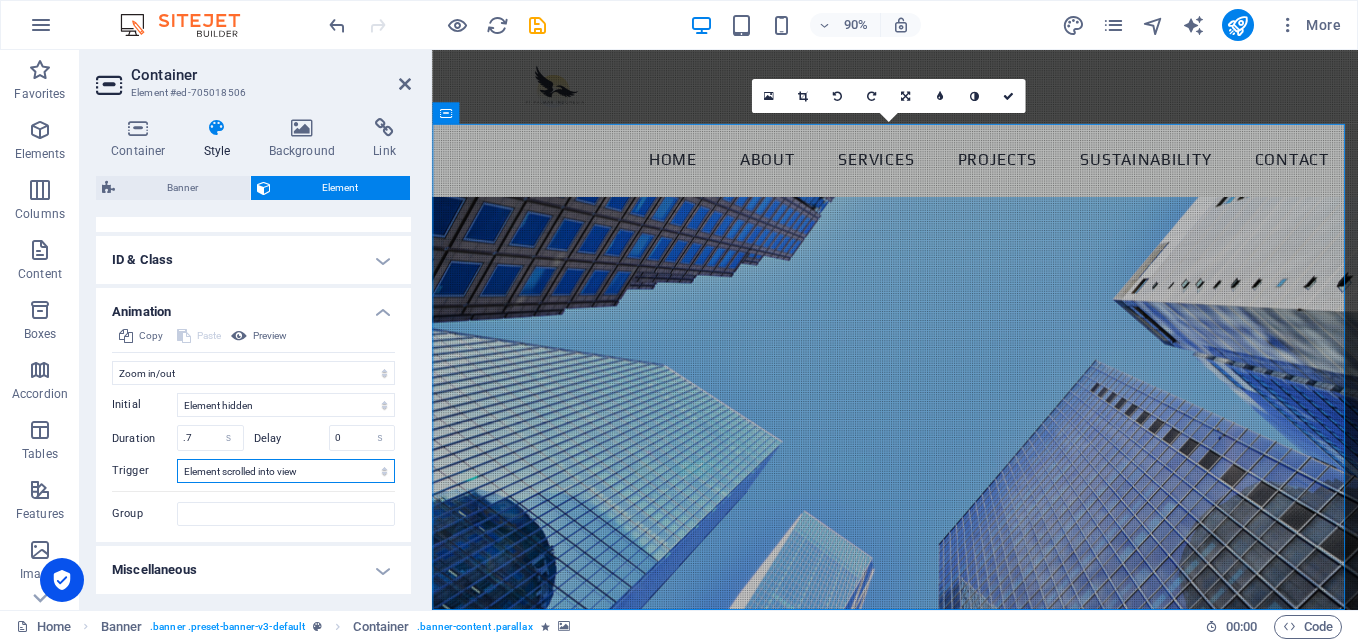 click on "No automatic trigger On page load Element scrolled into view" at bounding box center (286, 471) 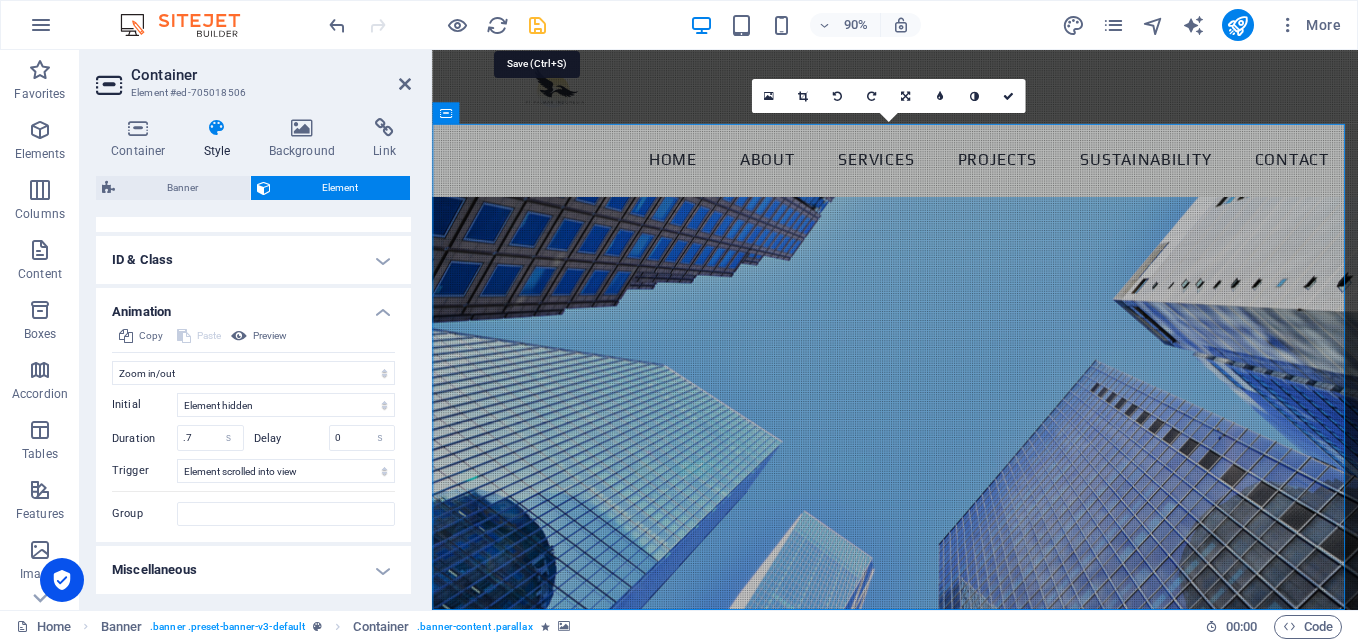click at bounding box center (537, 25) 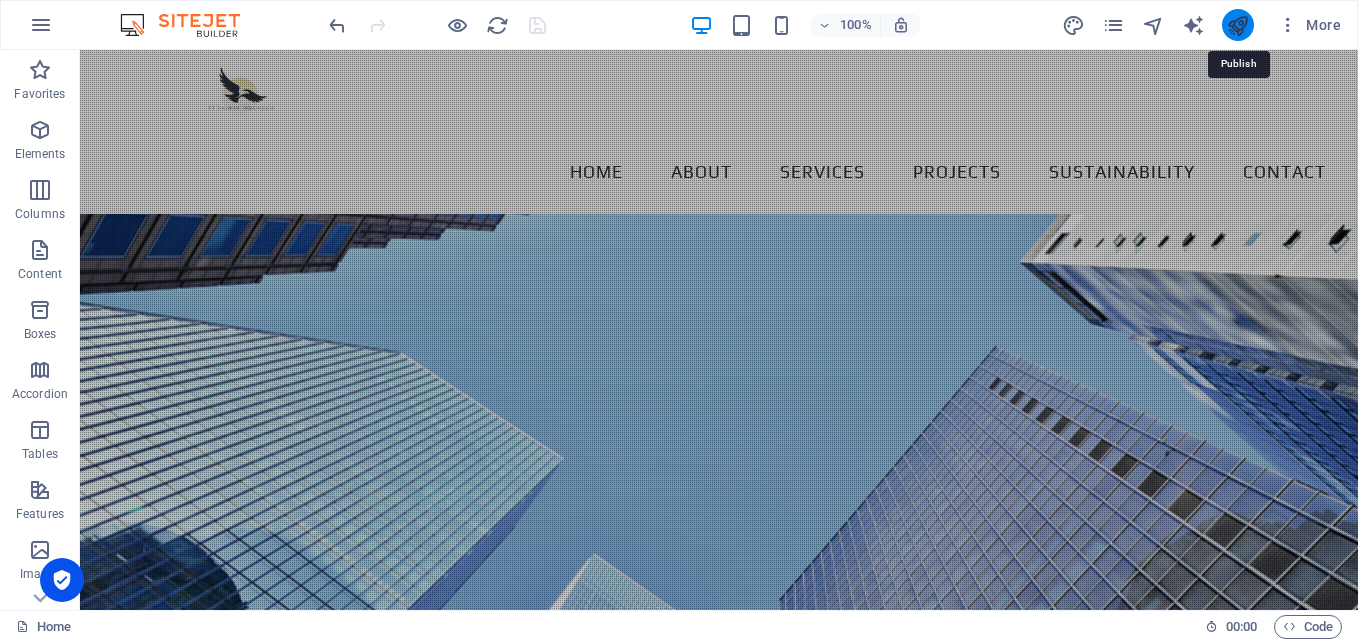click at bounding box center (1237, 25) 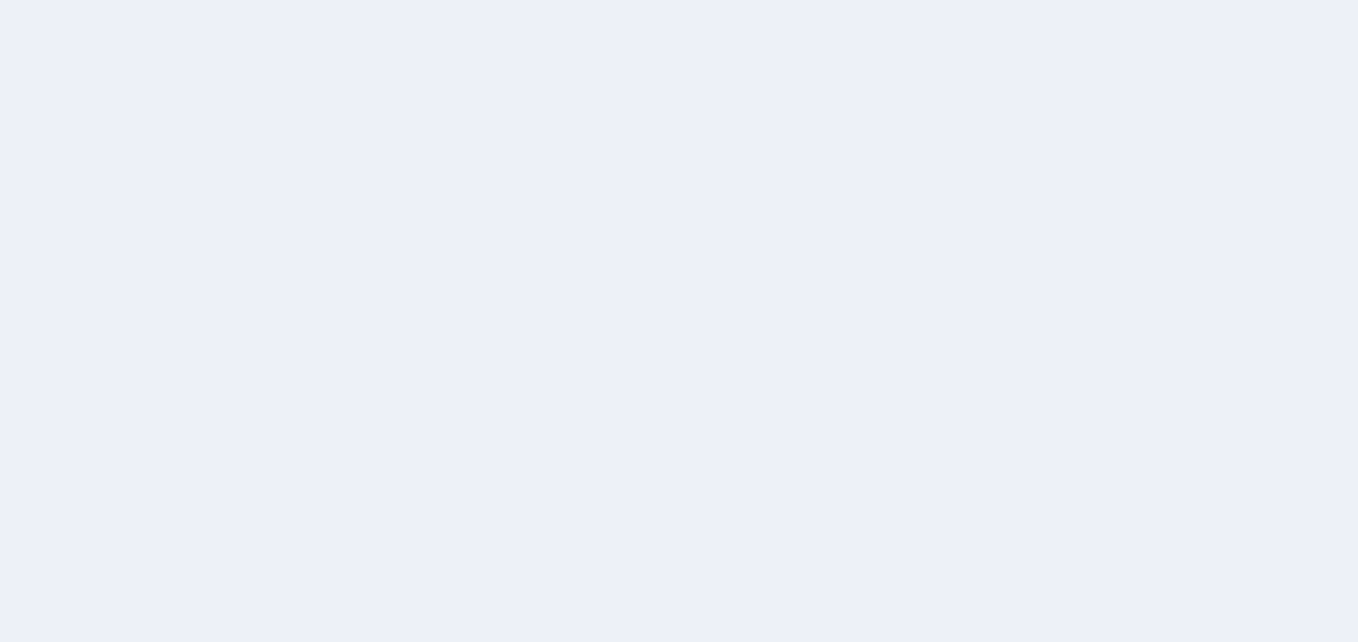 scroll, scrollTop: 0, scrollLeft: 0, axis: both 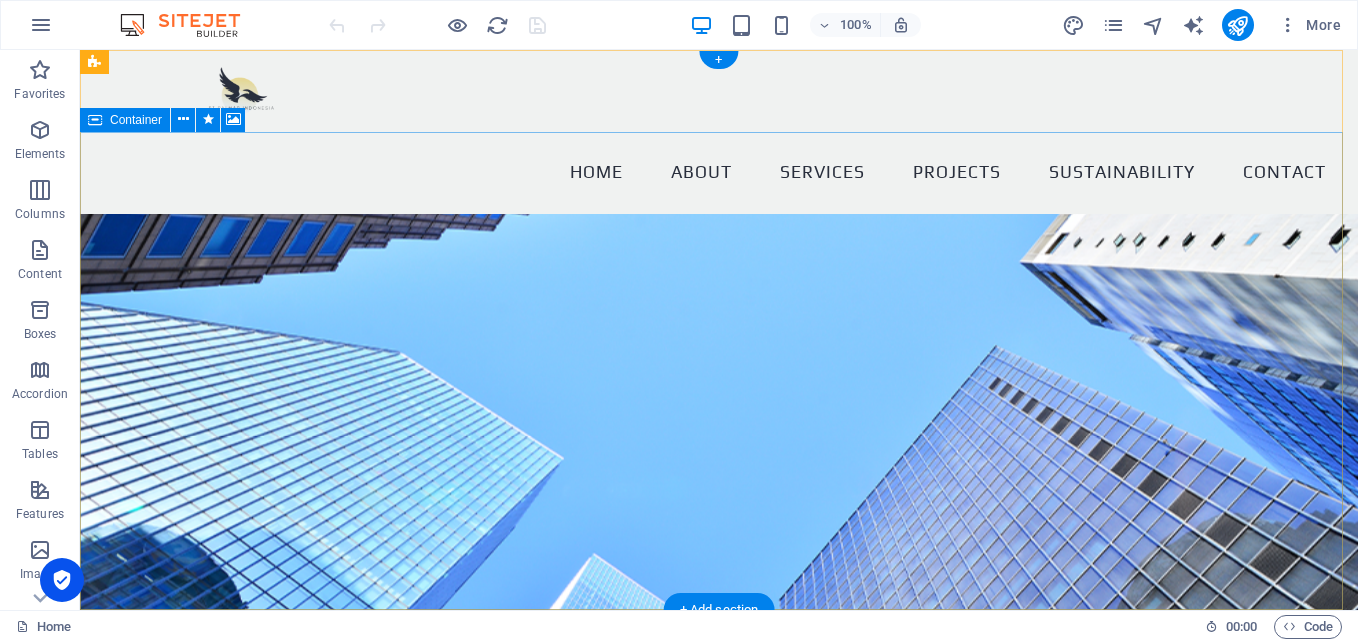click at bounding box center (719, 436) 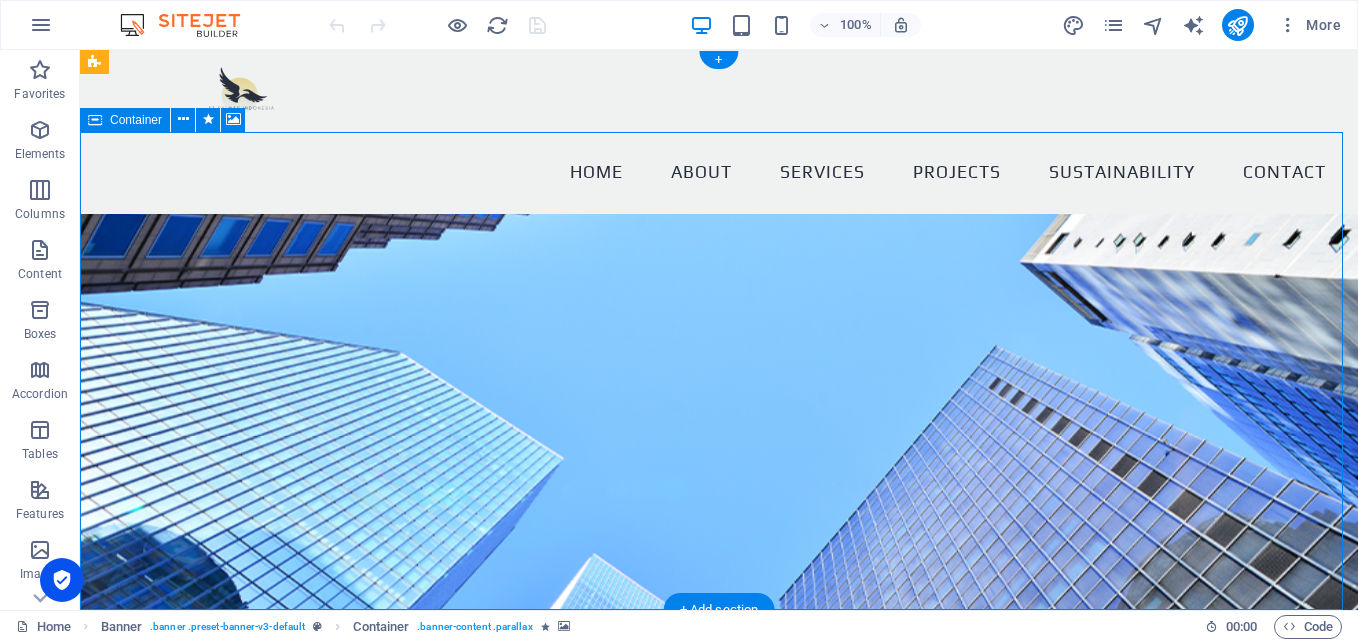 click at bounding box center [719, 436] 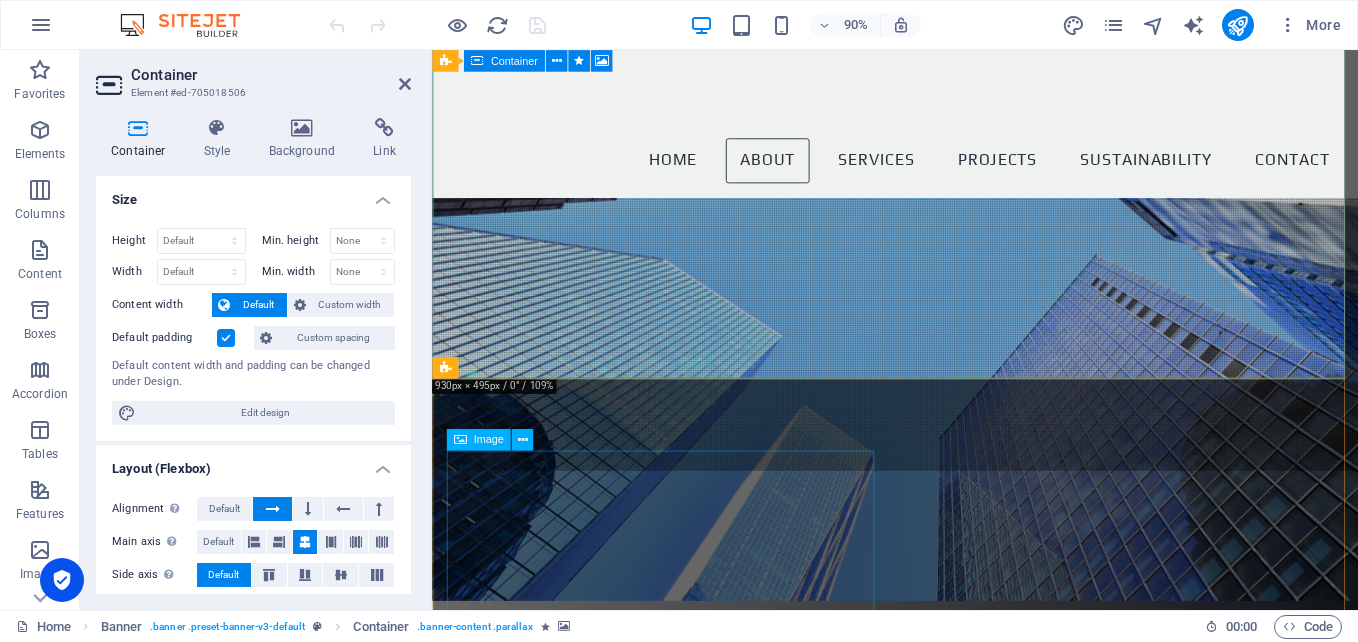 scroll, scrollTop: 100, scrollLeft: 0, axis: vertical 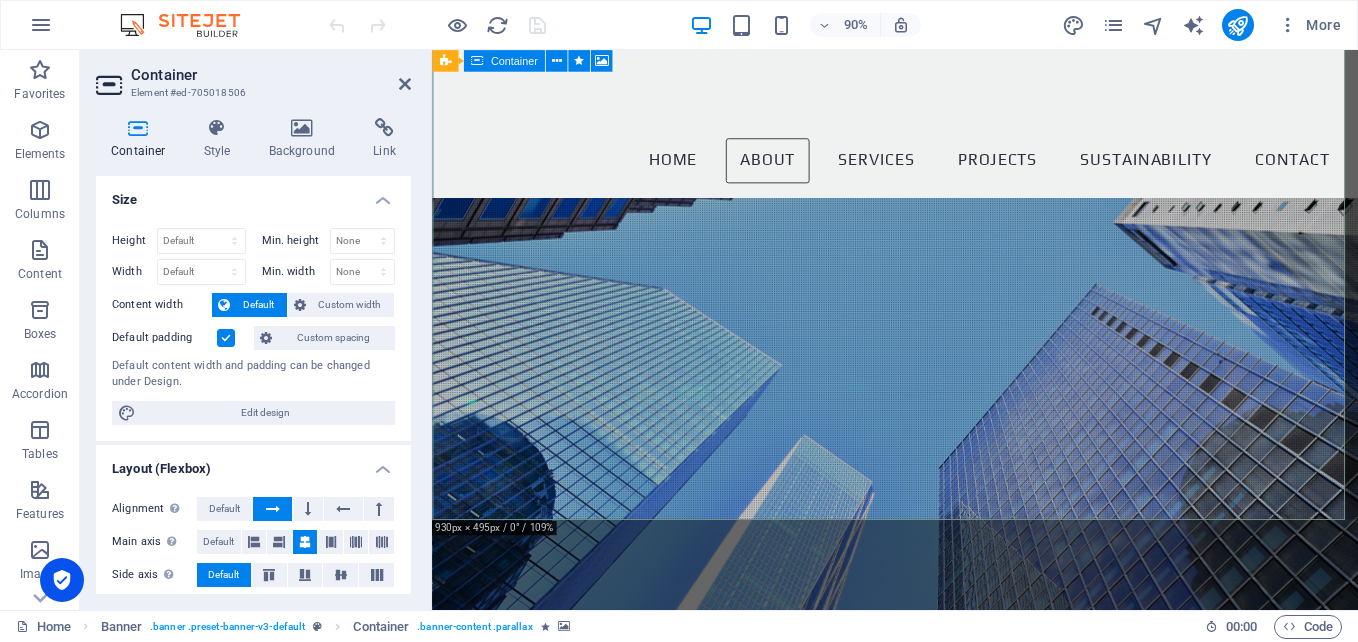 click at bounding box center [946, 383] 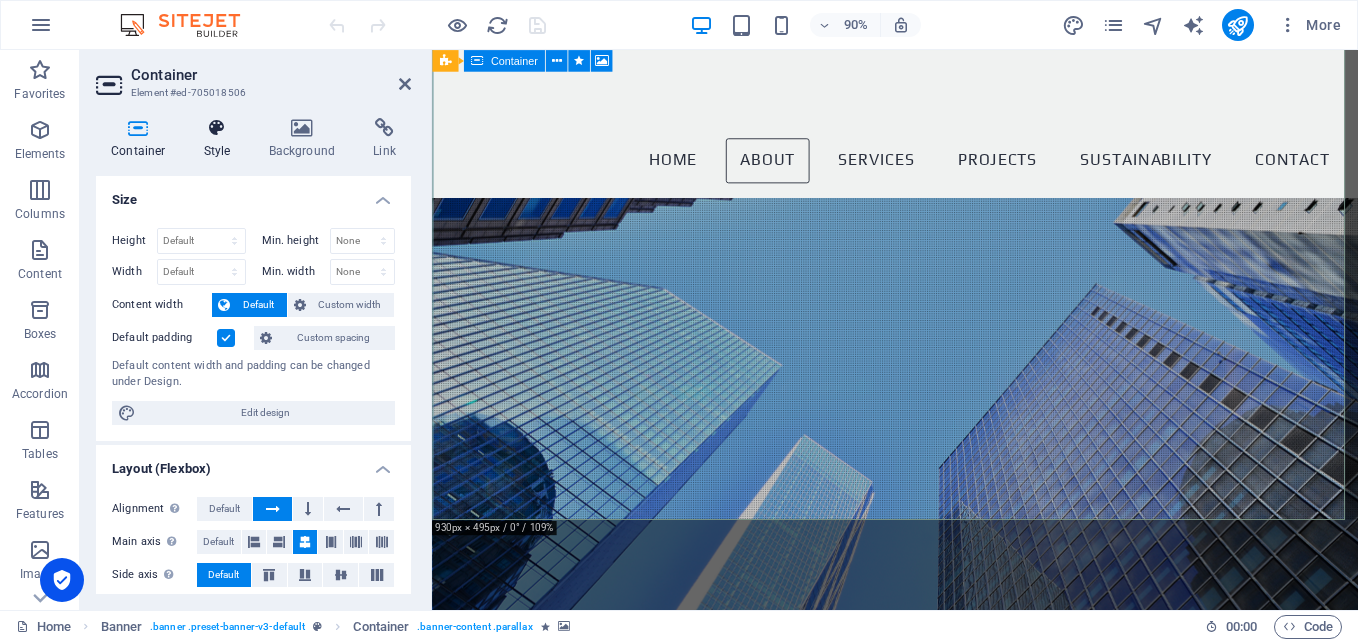 click at bounding box center (217, 128) 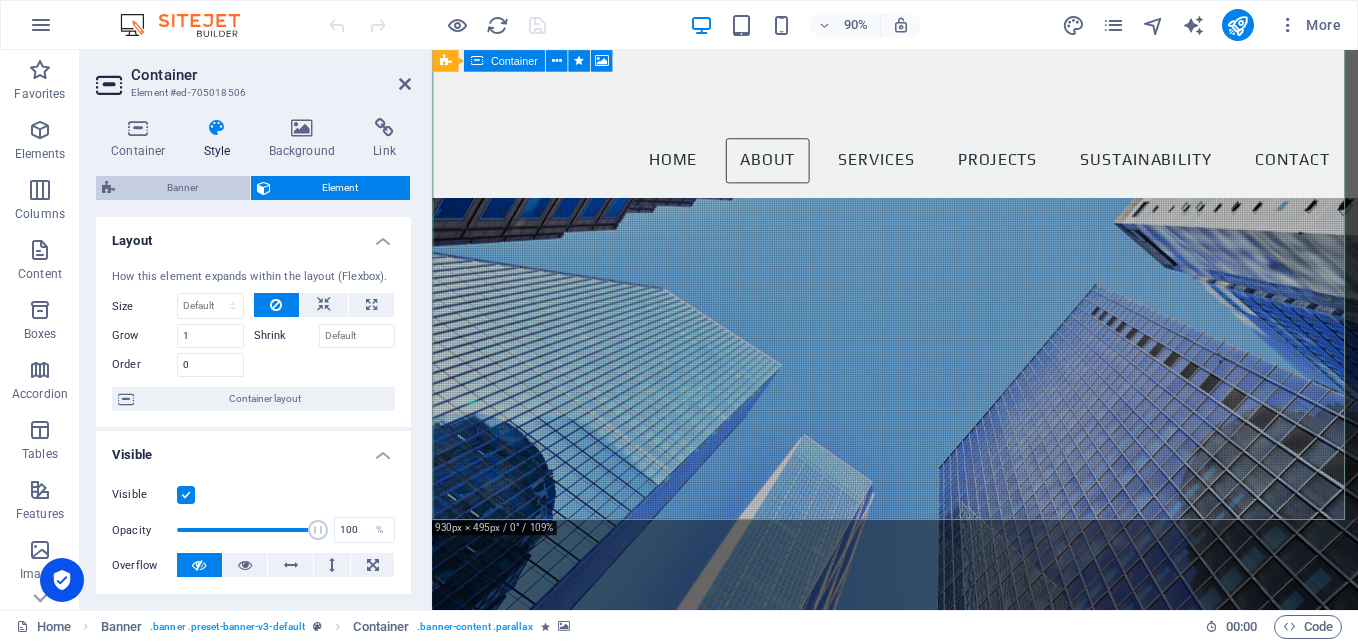 click on "Banner" at bounding box center [182, 188] 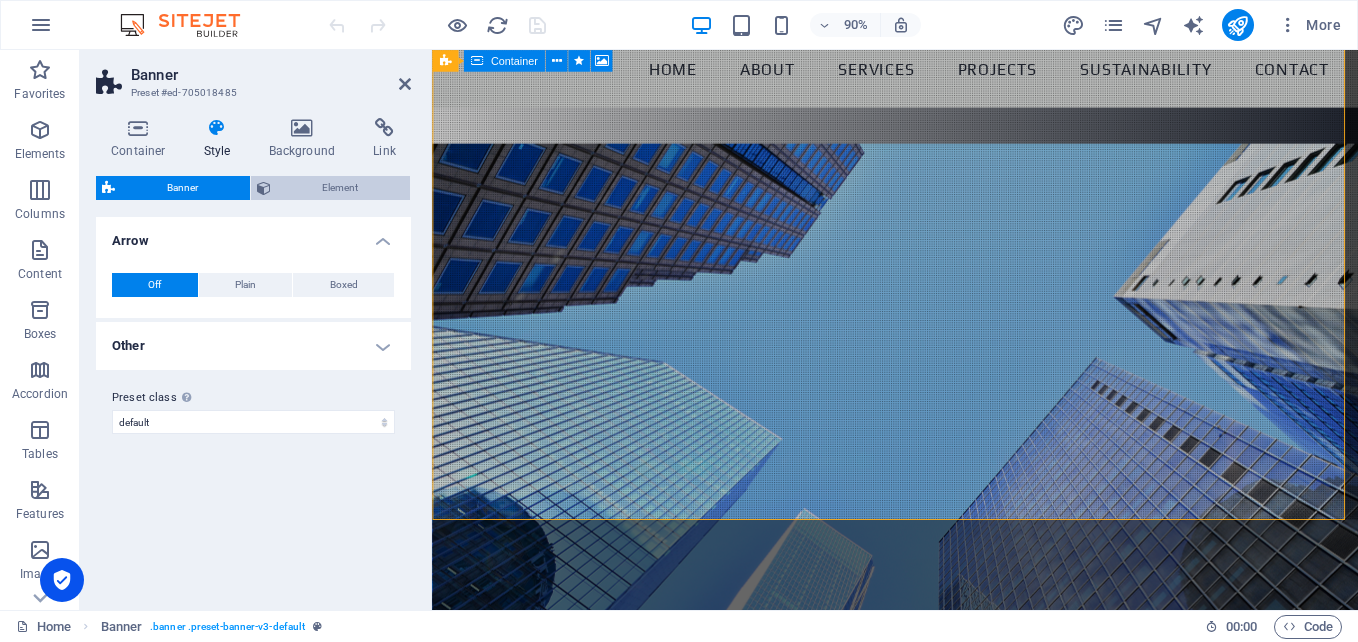 click on "Element" at bounding box center (331, 188) 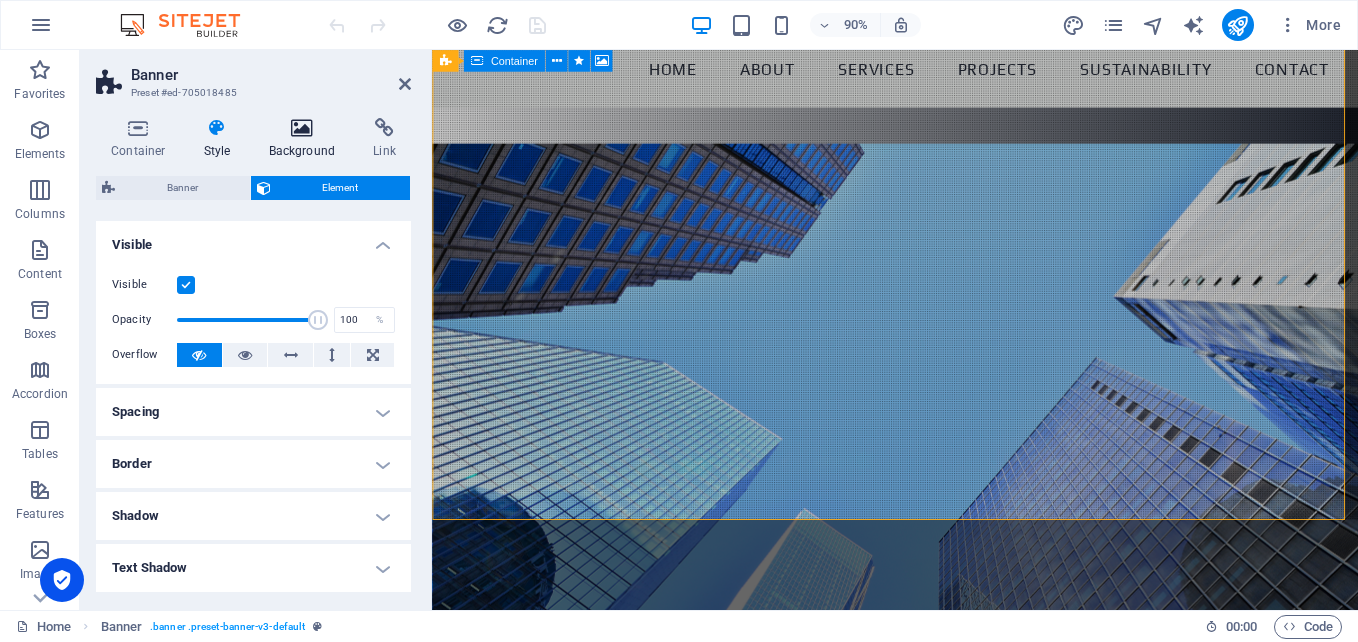 click on "Background" at bounding box center [306, 139] 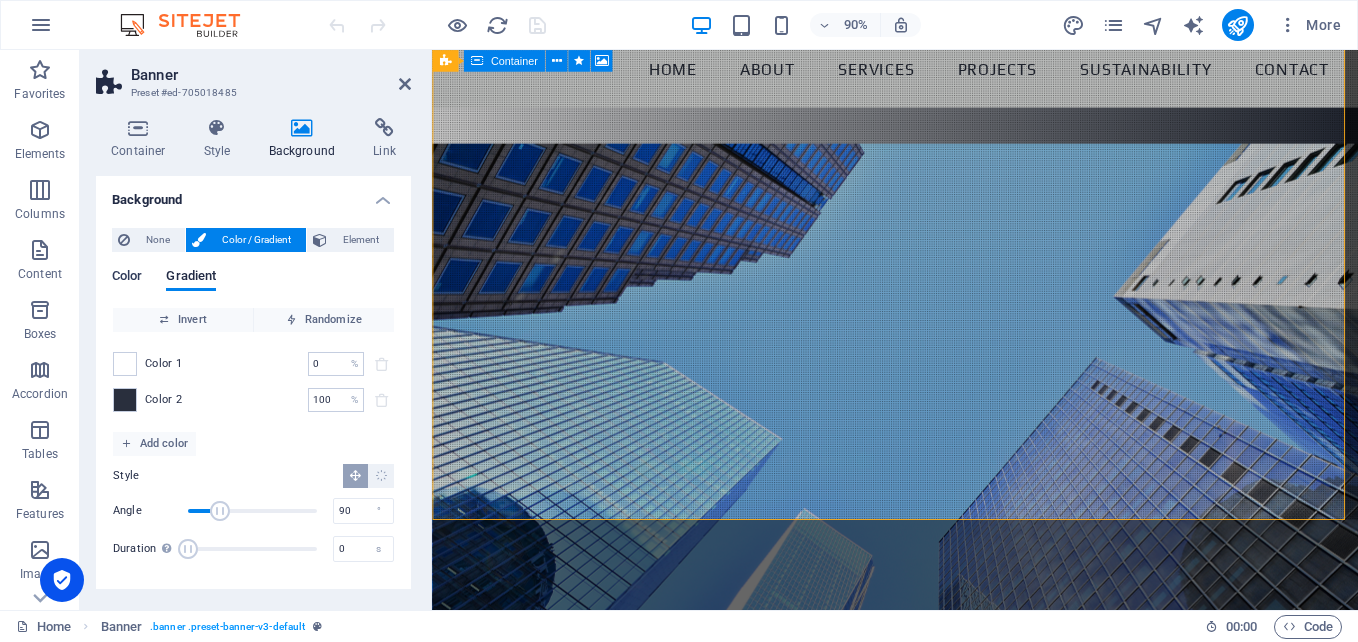 click on "Color" at bounding box center [127, 278] 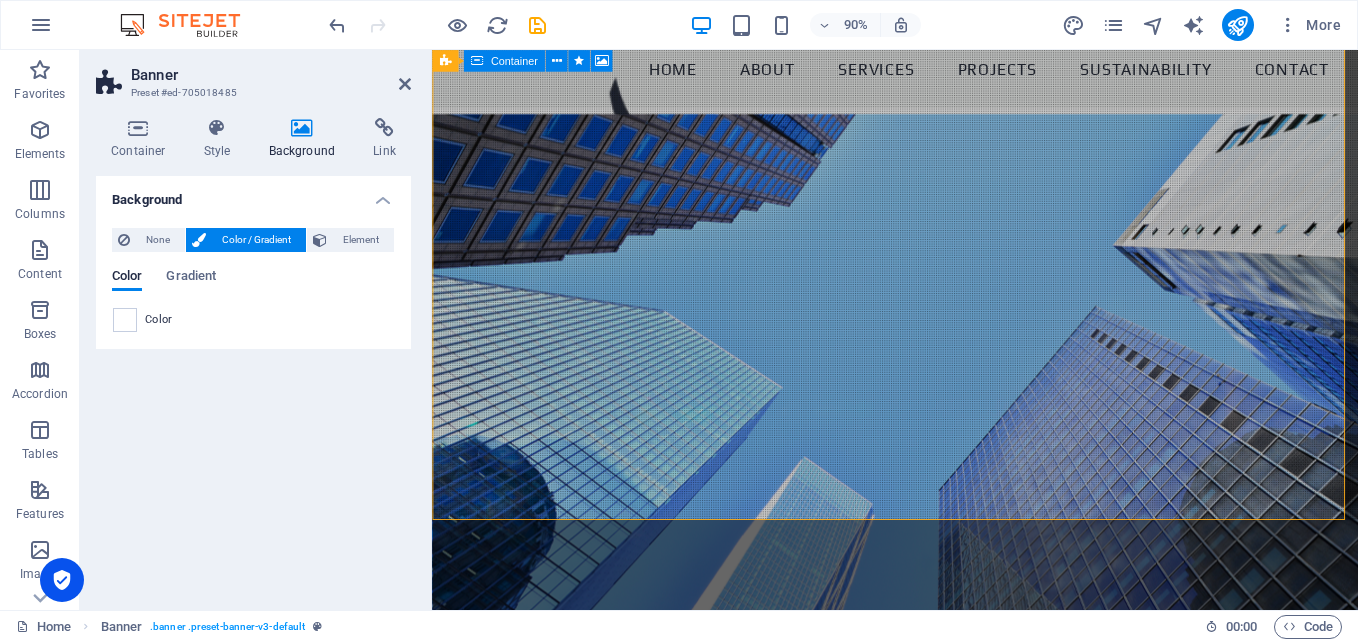 click on "None Color / Gradient Element Stretch background to full-width Color overlay Places an overlay over the background to colorize it Parallax 0 % Image Image slider Map Video YouTube Vimeo HTML Color Gradient Color A parent element contains a background. Edit background on parent element" at bounding box center [253, 280] 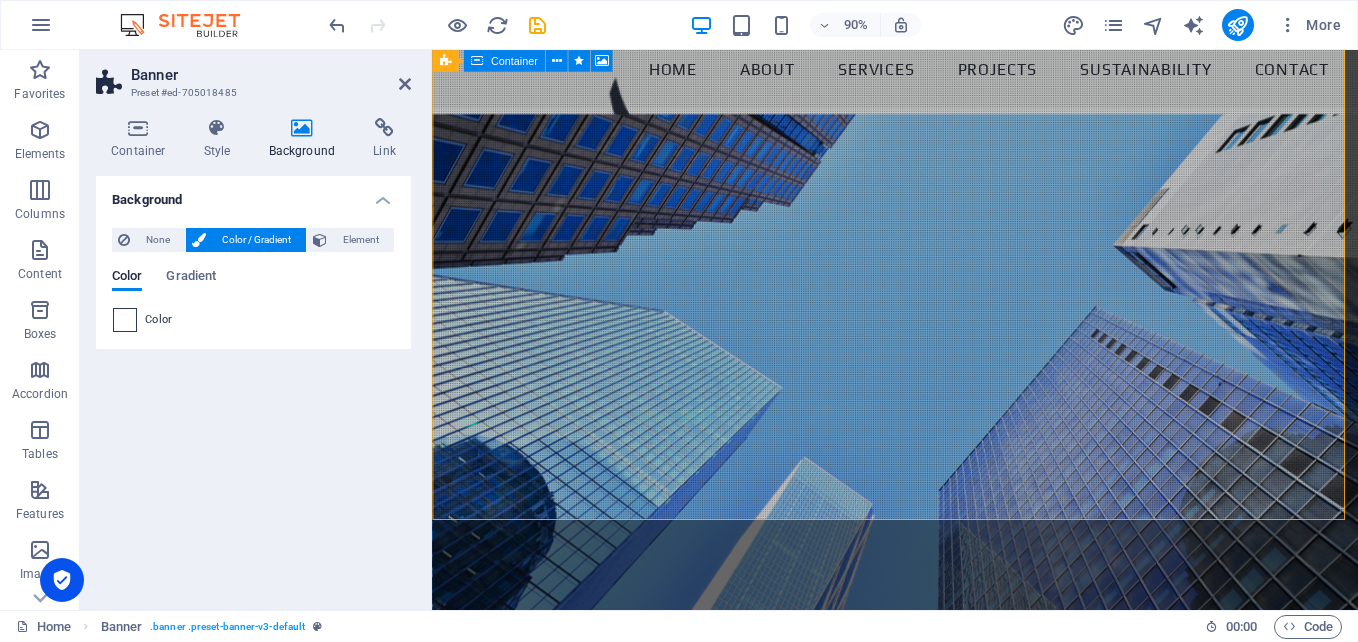 click at bounding box center (125, 320) 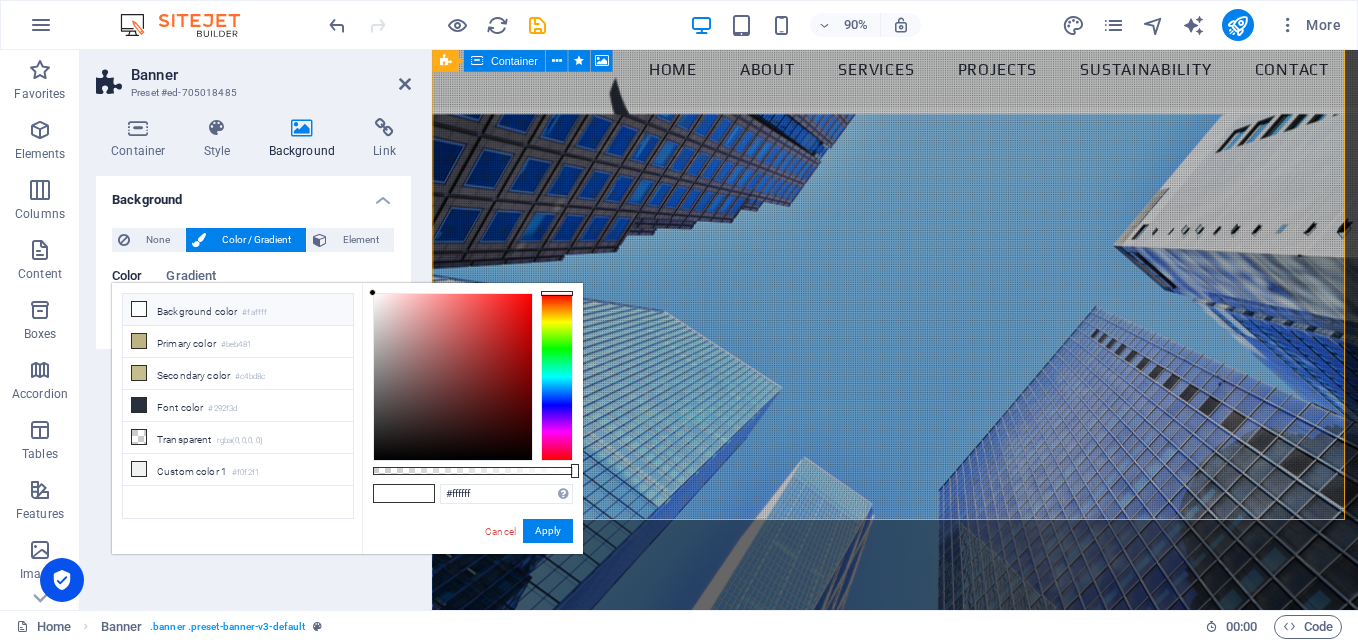 click on "Background color
#faffff" at bounding box center (238, 310) 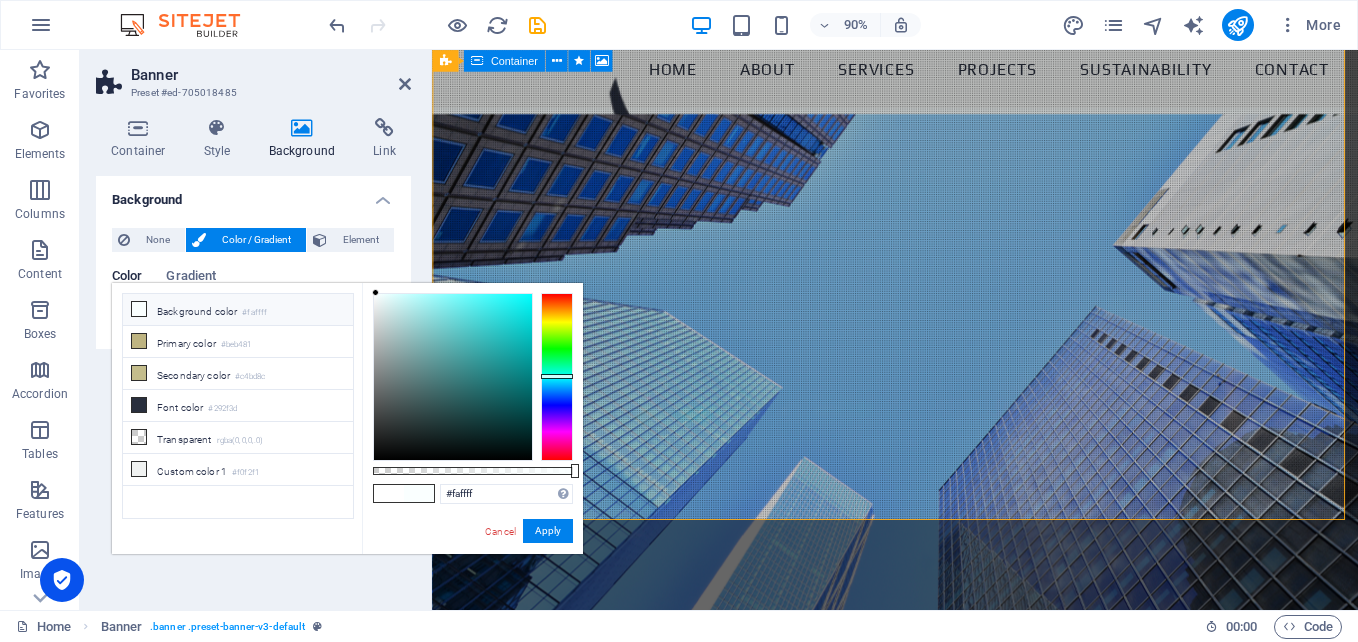 click on "Background color
#faffff" at bounding box center (238, 310) 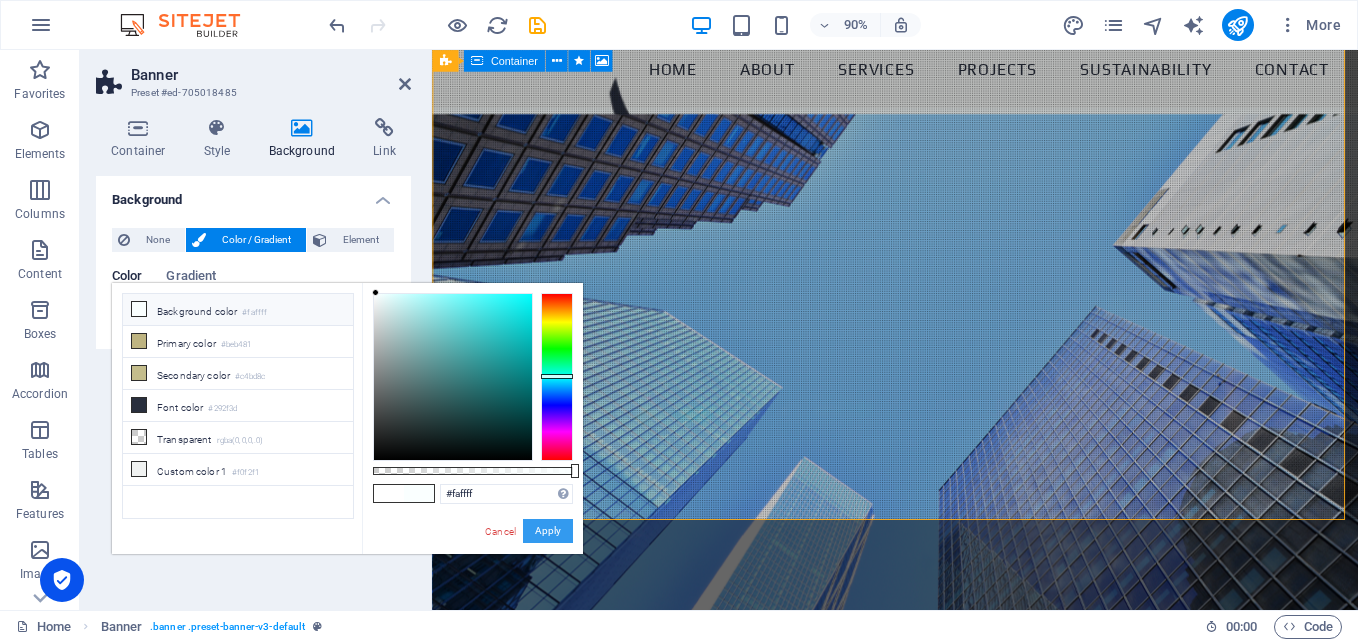 click on "Apply" at bounding box center (548, 531) 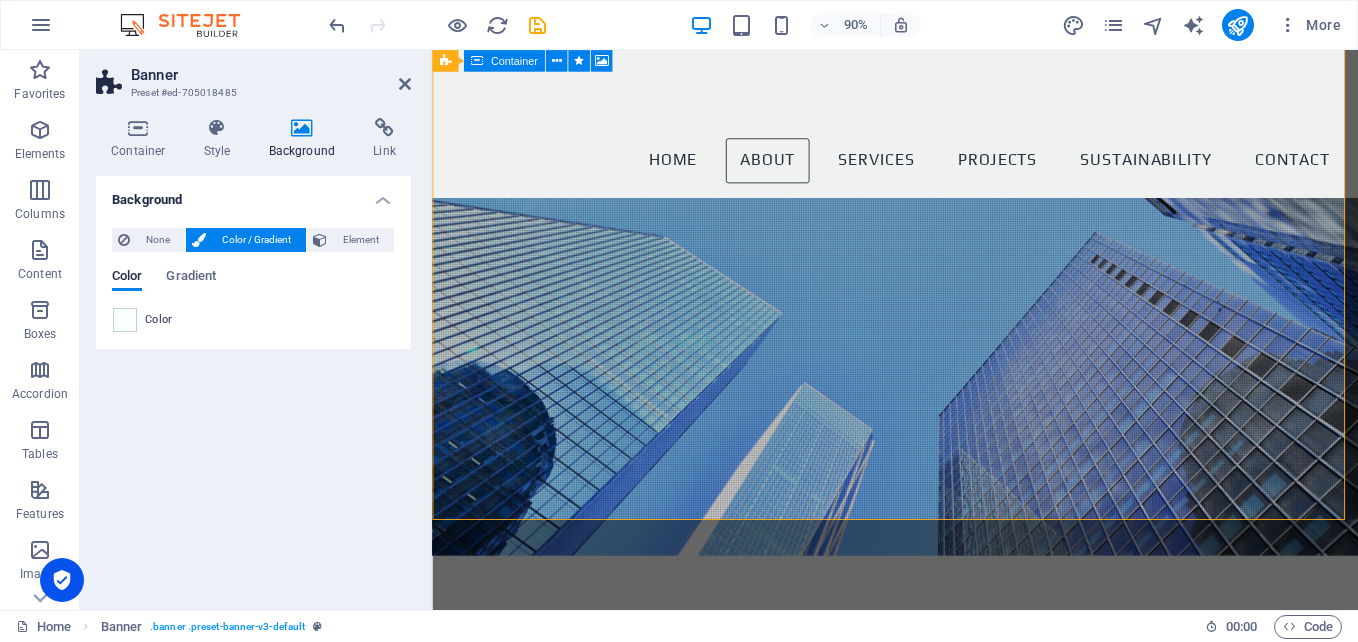 scroll, scrollTop: 0, scrollLeft: 0, axis: both 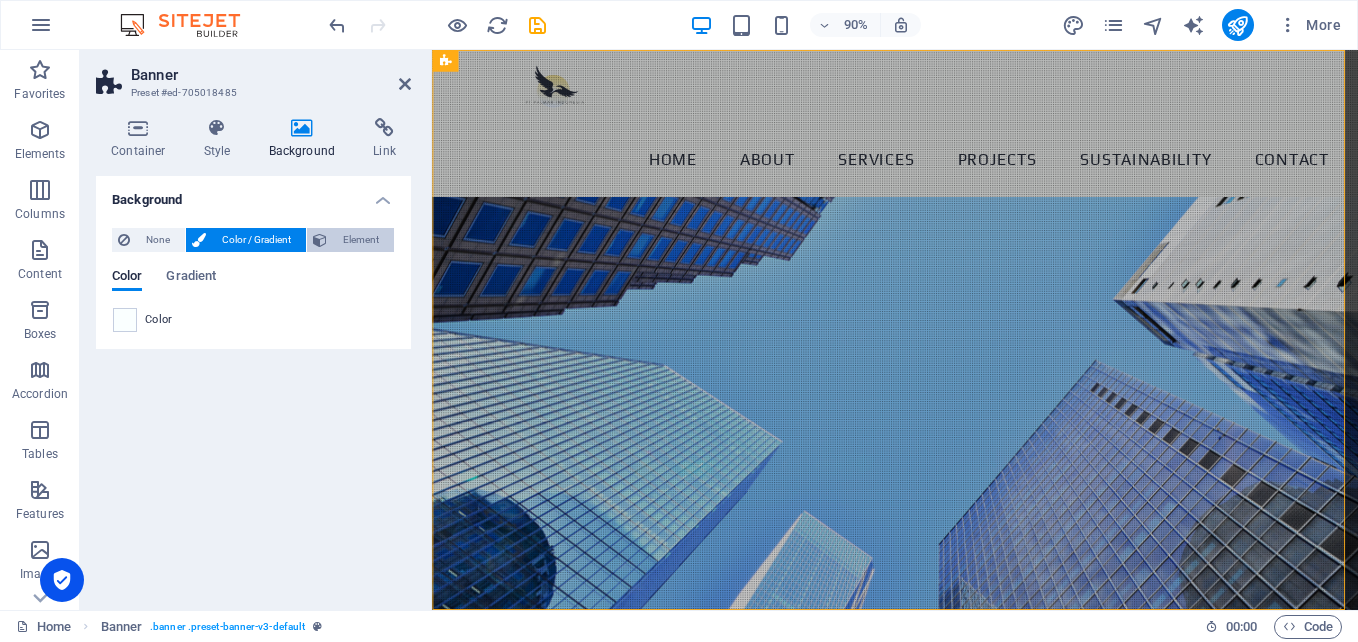 click on "Element" at bounding box center [360, 240] 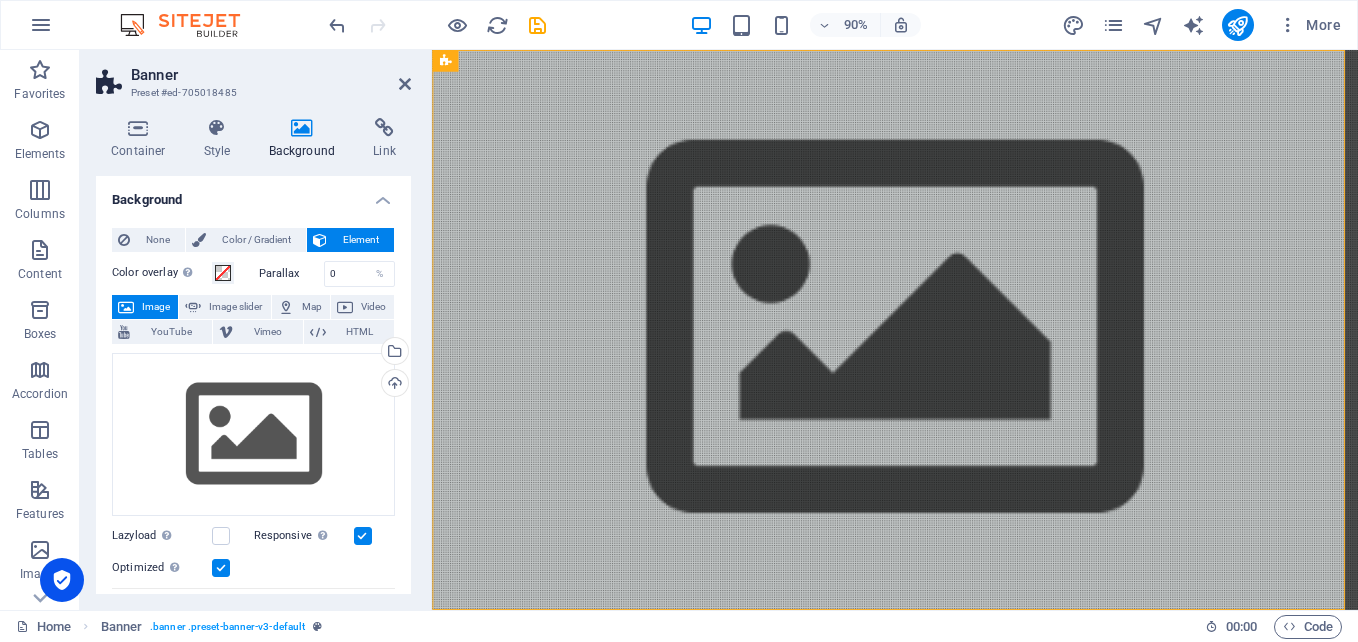 click at bounding box center [946, 1089] 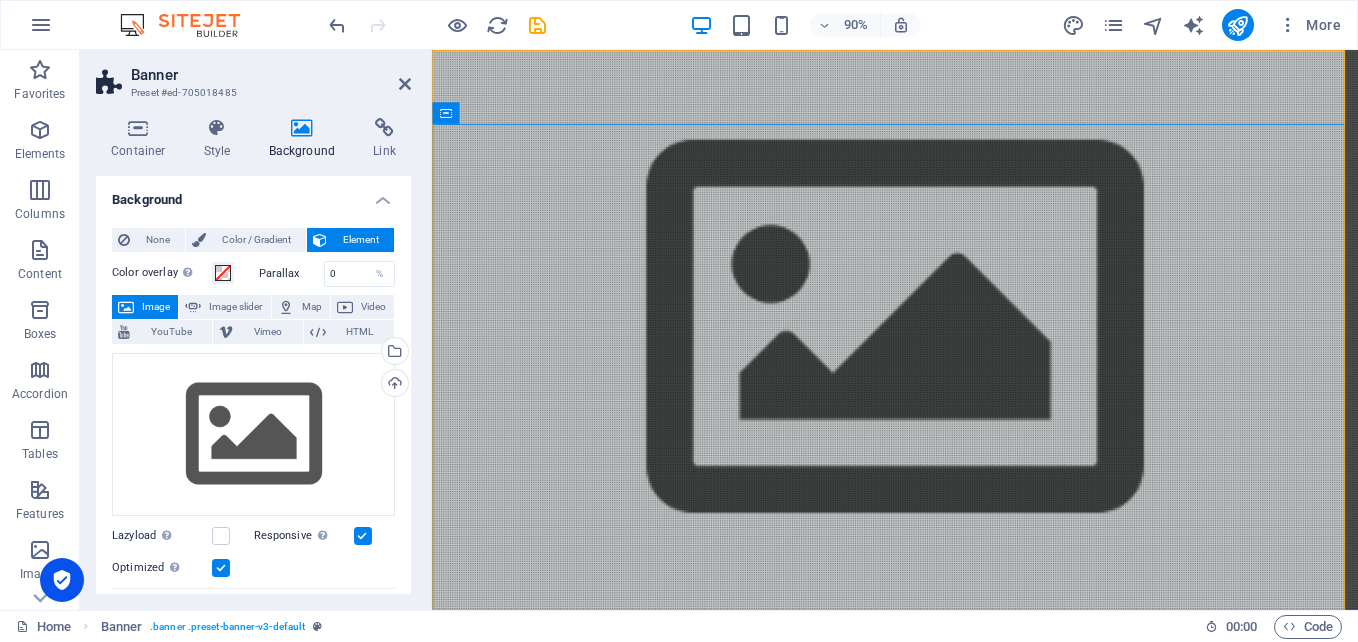 click at bounding box center (946, 1089) 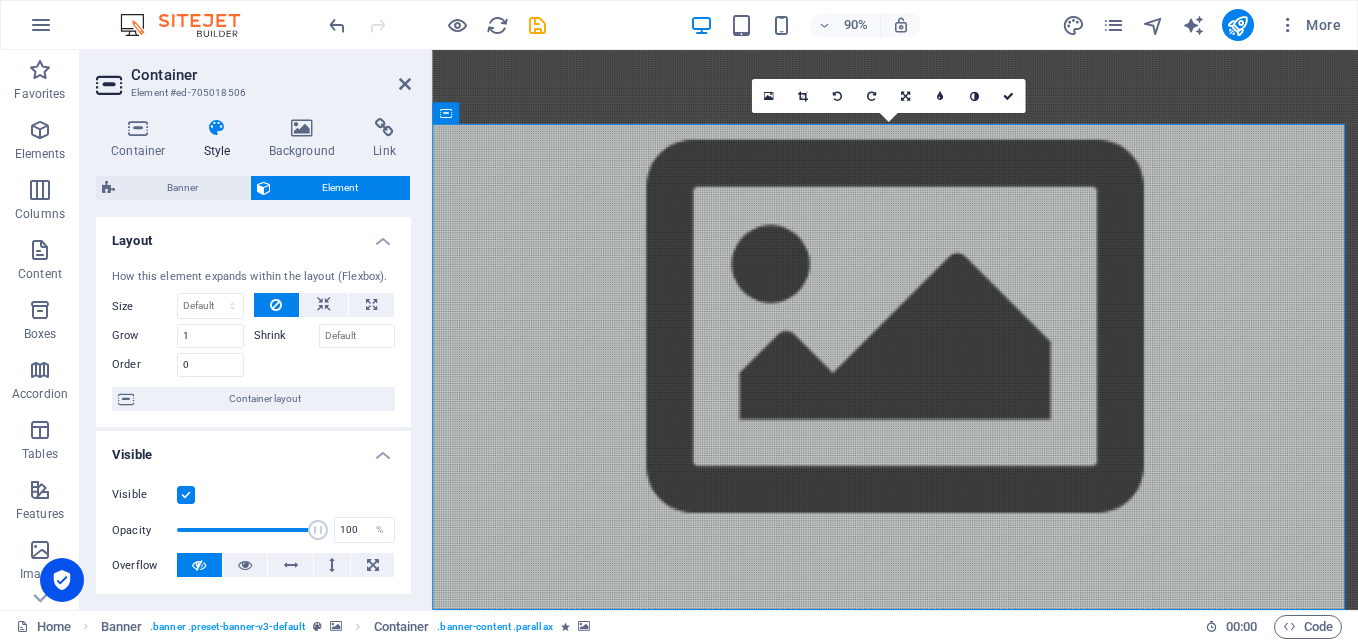 click on "Style" at bounding box center (221, 139) 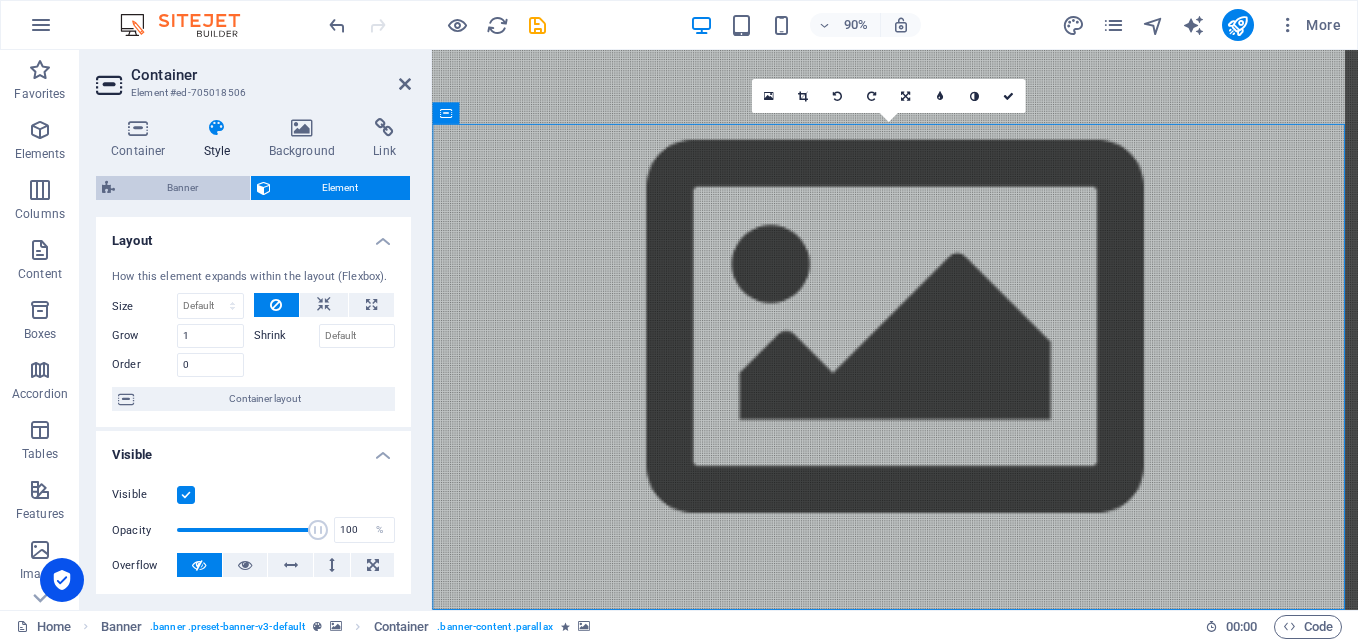 click on "Banner" at bounding box center (182, 188) 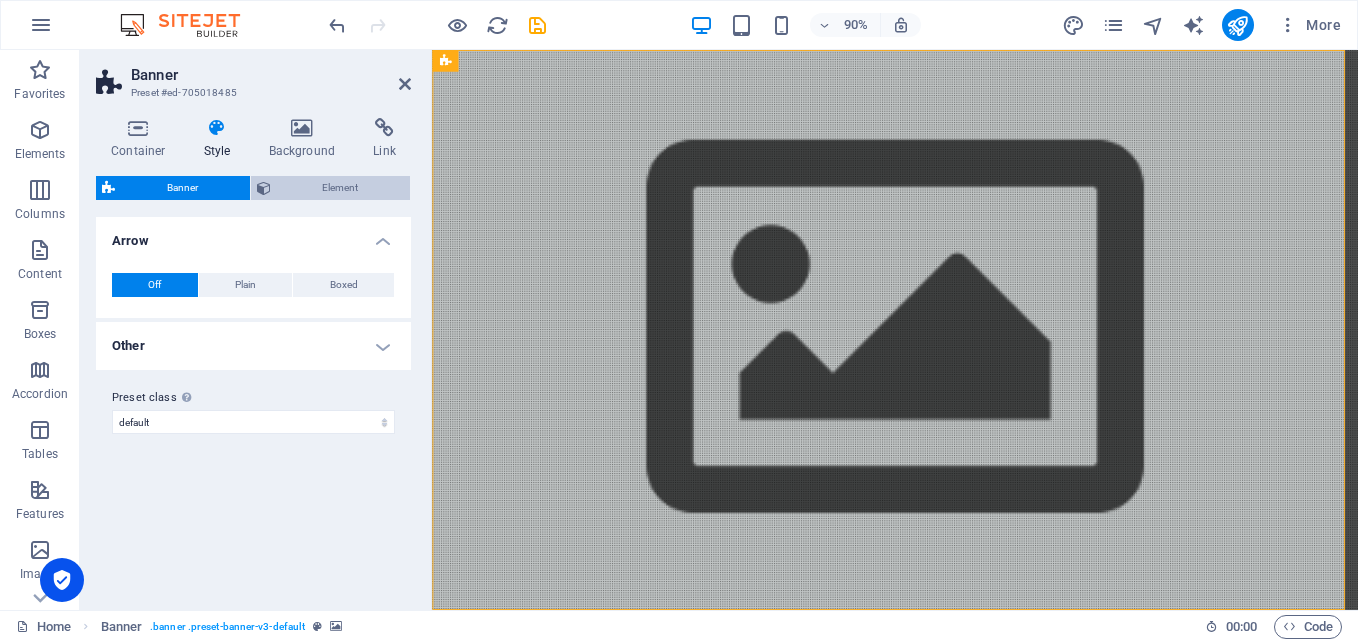 click on "Element" at bounding box center [341, 188] 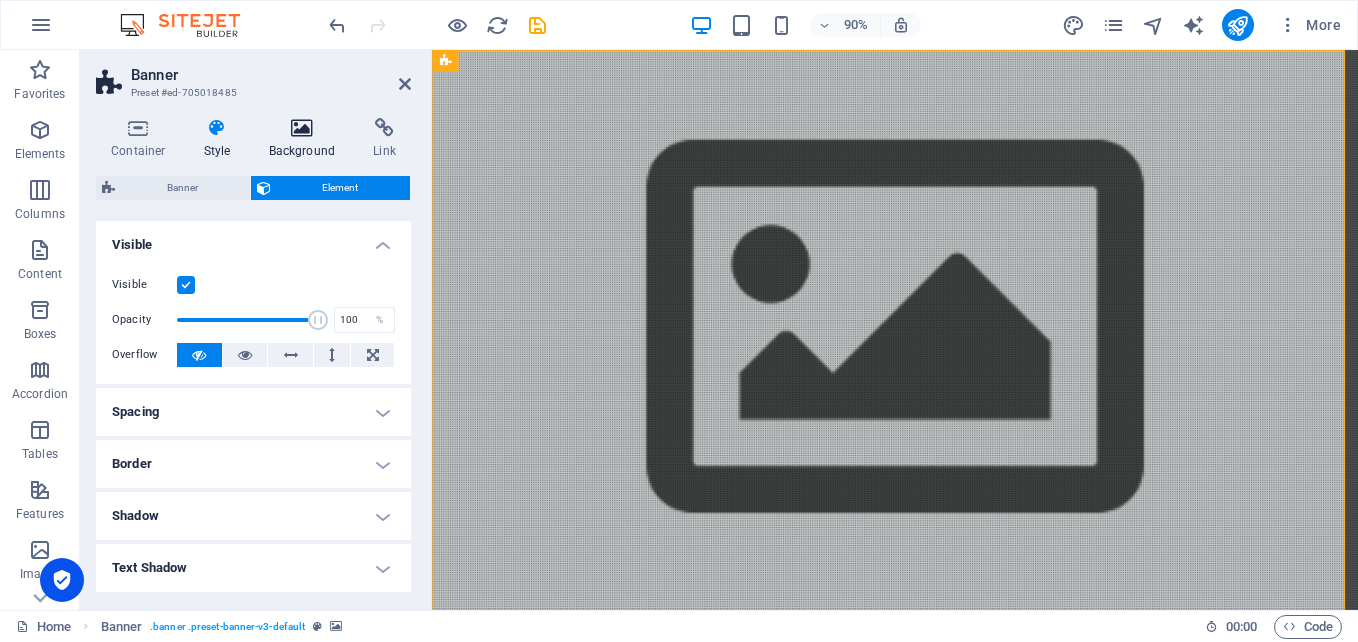 click on "Background" at bounding box center (306, 139) 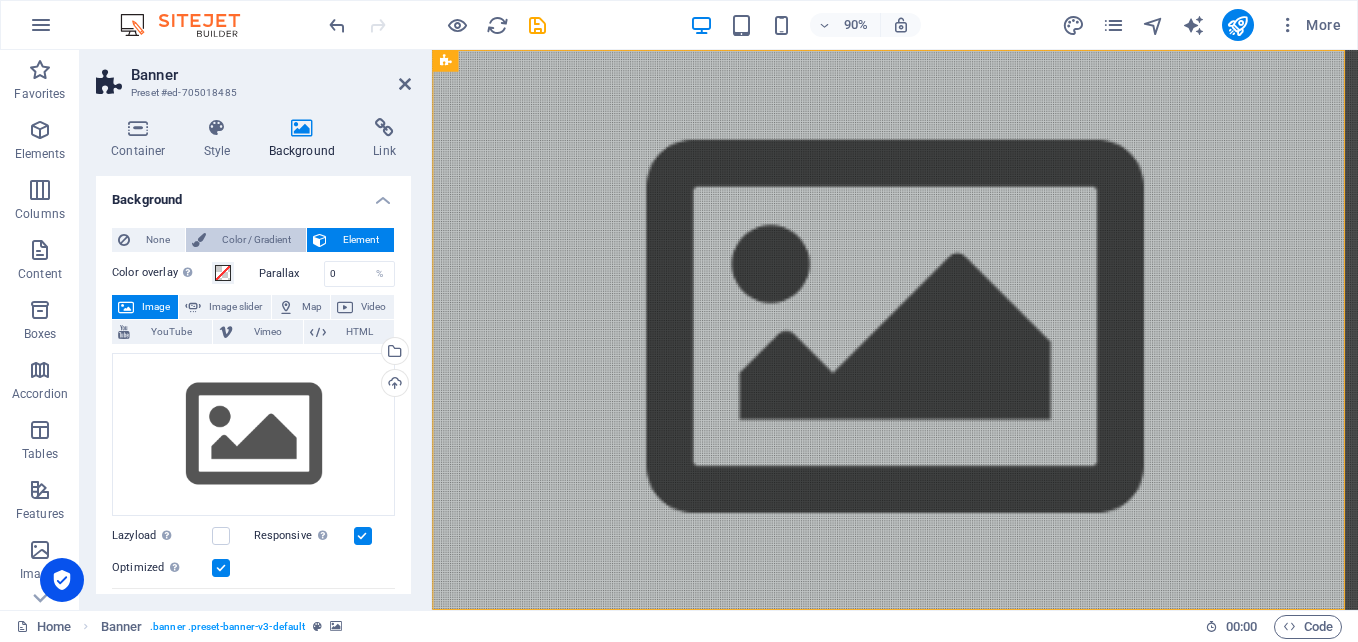 click on "Color / Gradient" at bounding box center (256, 240) 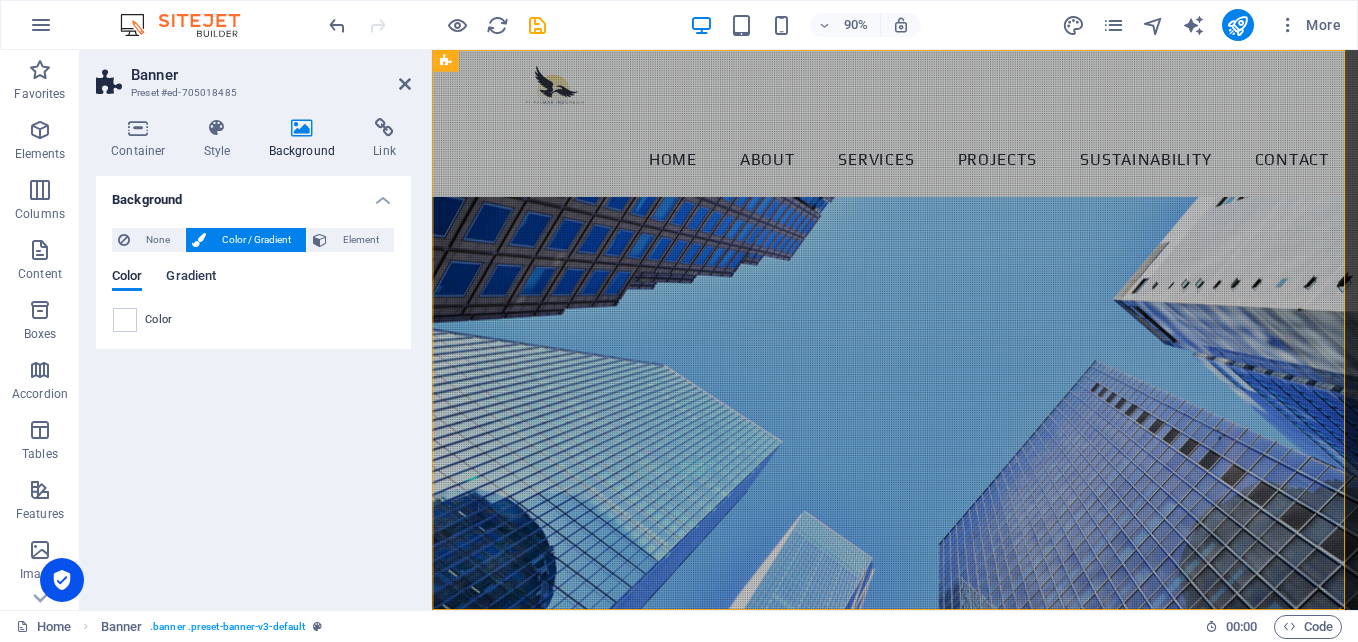 click on "Gradient" at bounding box center [191, 278] 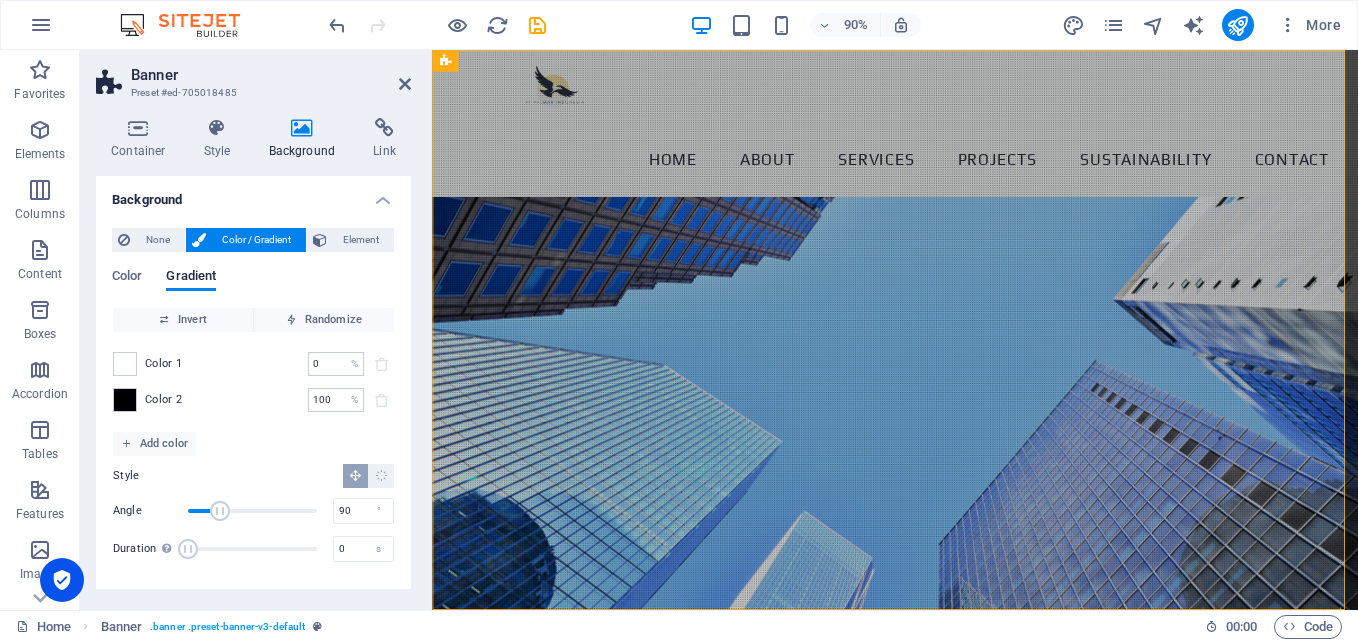 click at bounding box center (946, 467) 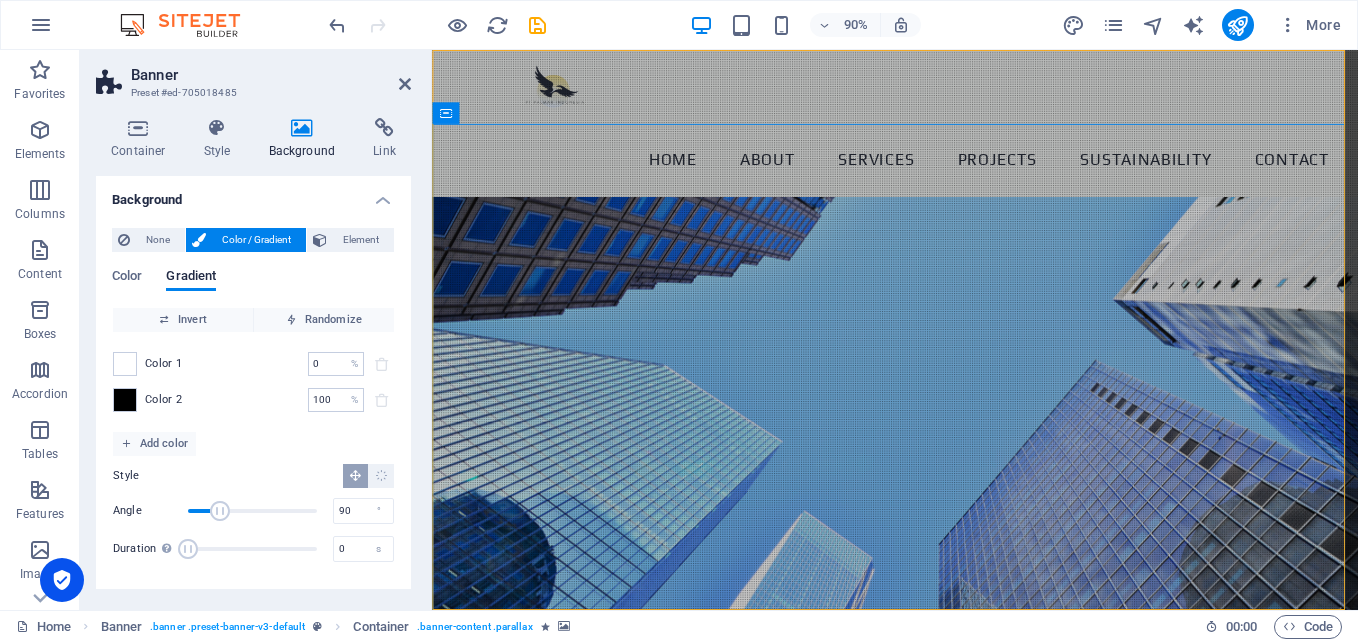 click at bounding box center (946, 467) 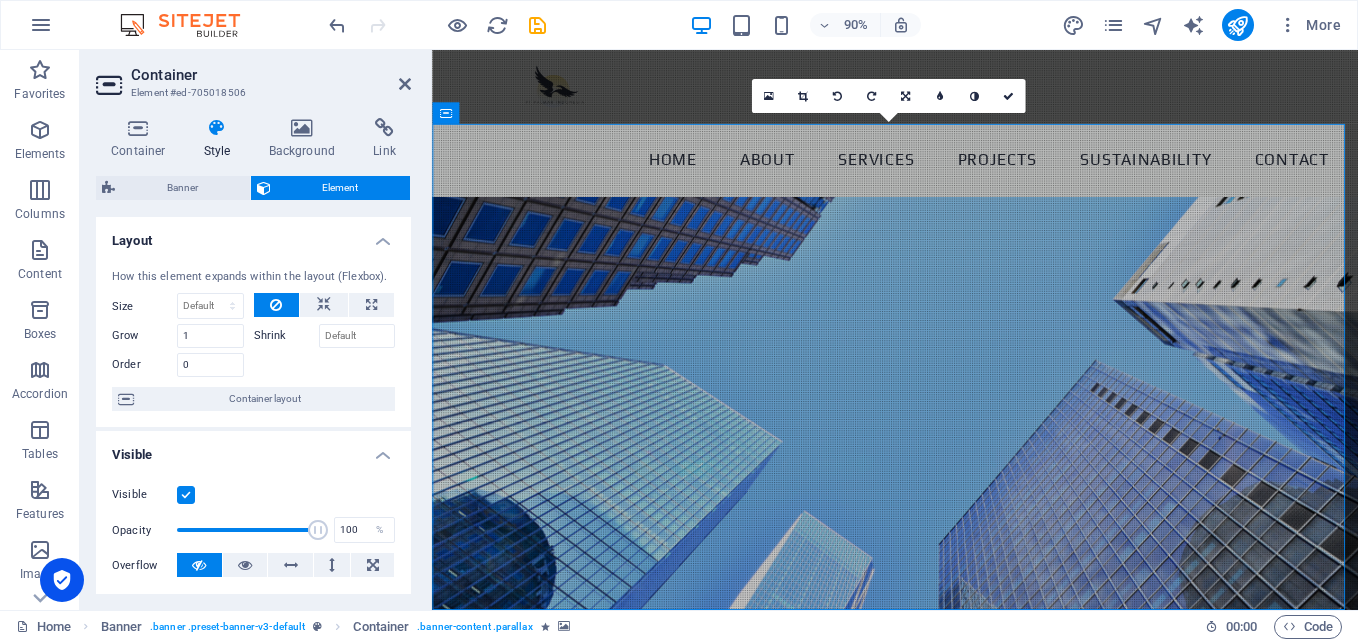 click at bounding box center (946, 467) 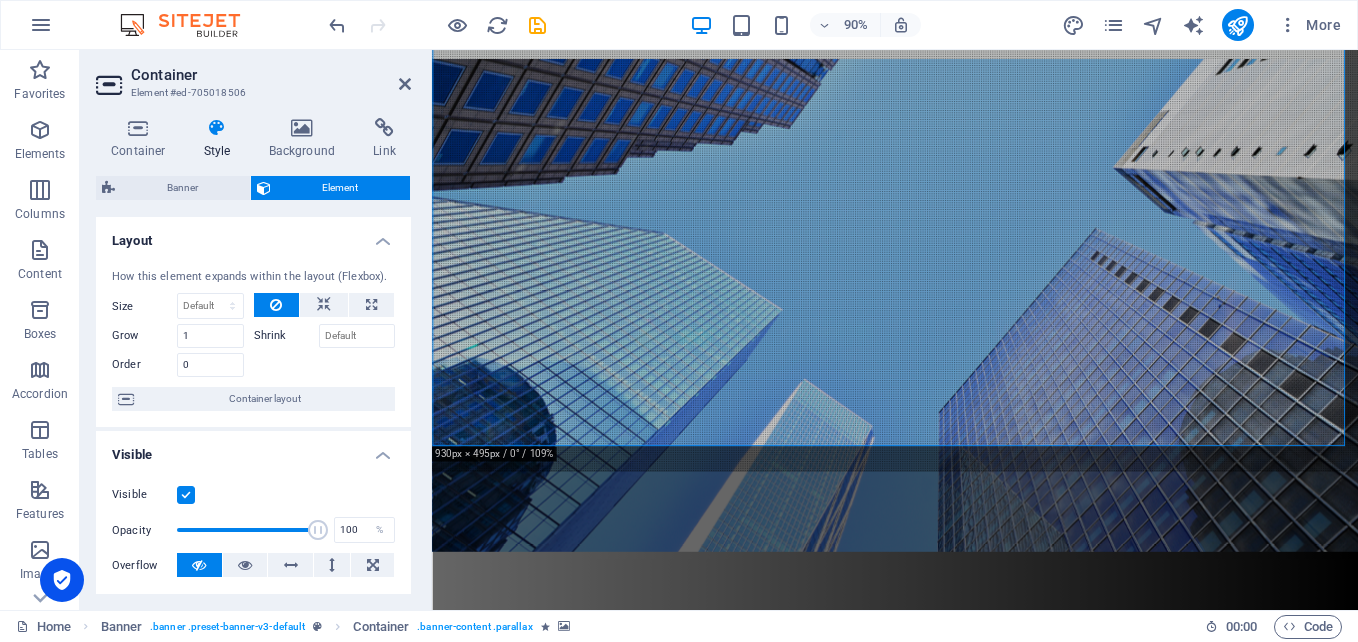 scroll, scrollTop: 0, scrollLeft: 0, axis: both 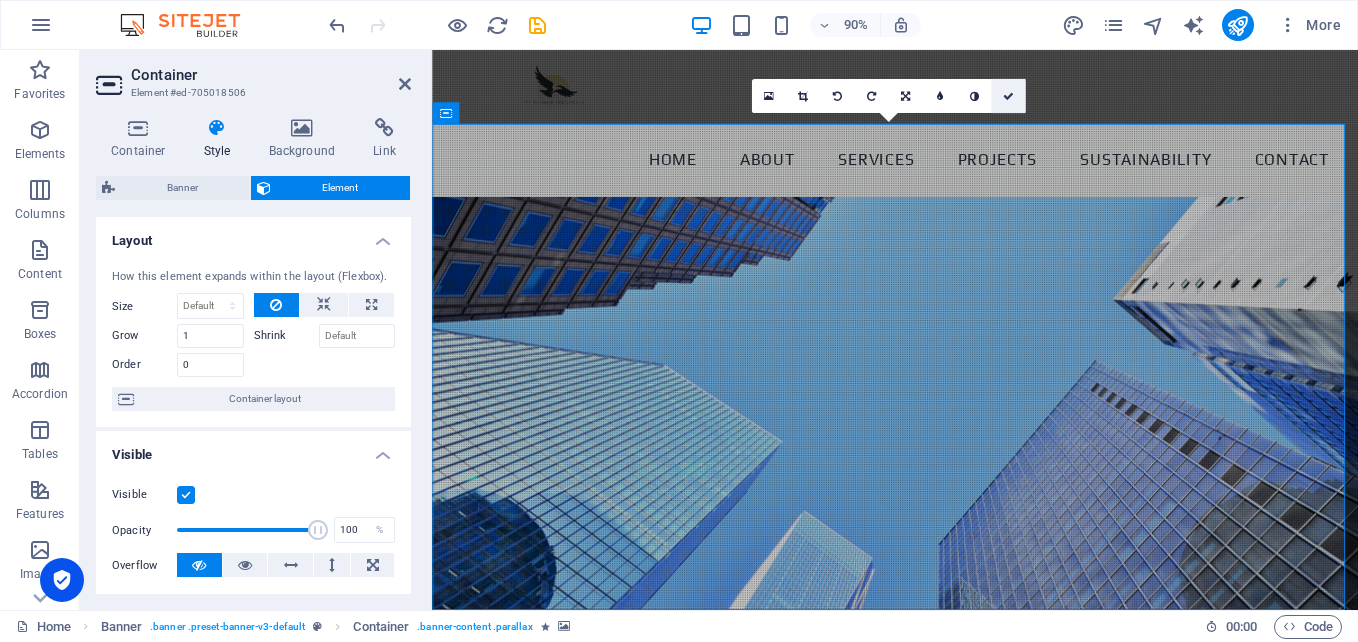click at bounding box center [1008, 95] 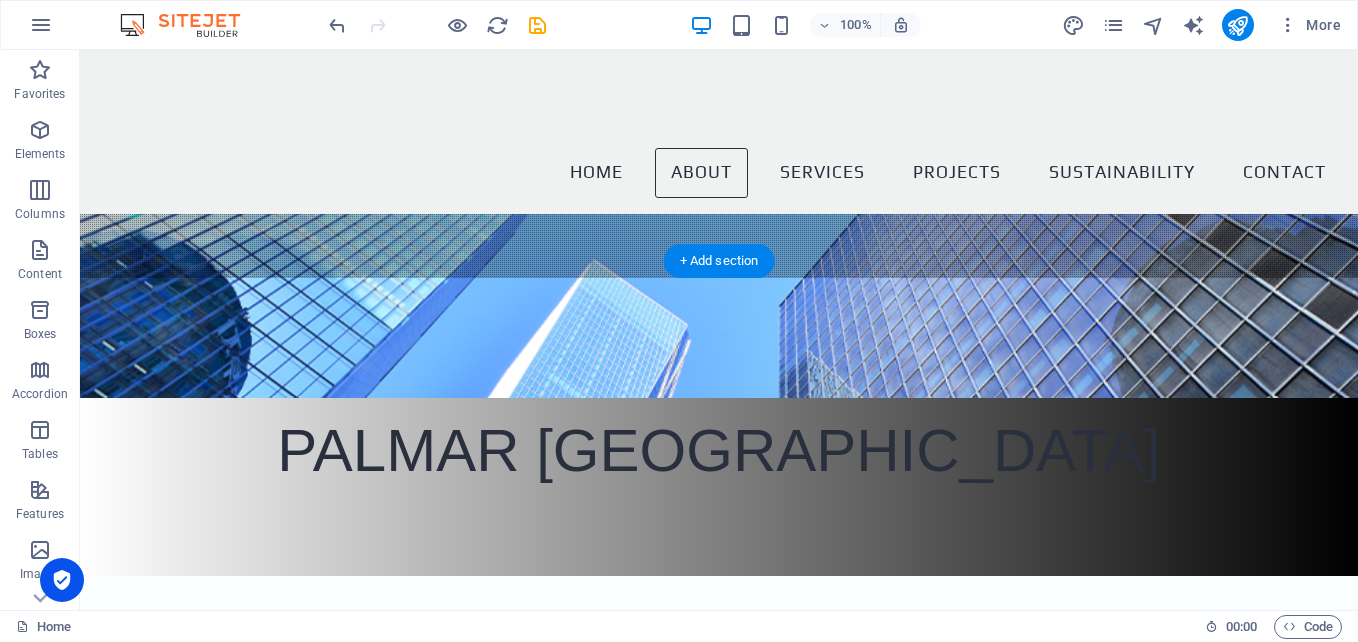 scroll, scrollTop: 300, scrollLeft: 0, axis: vertical 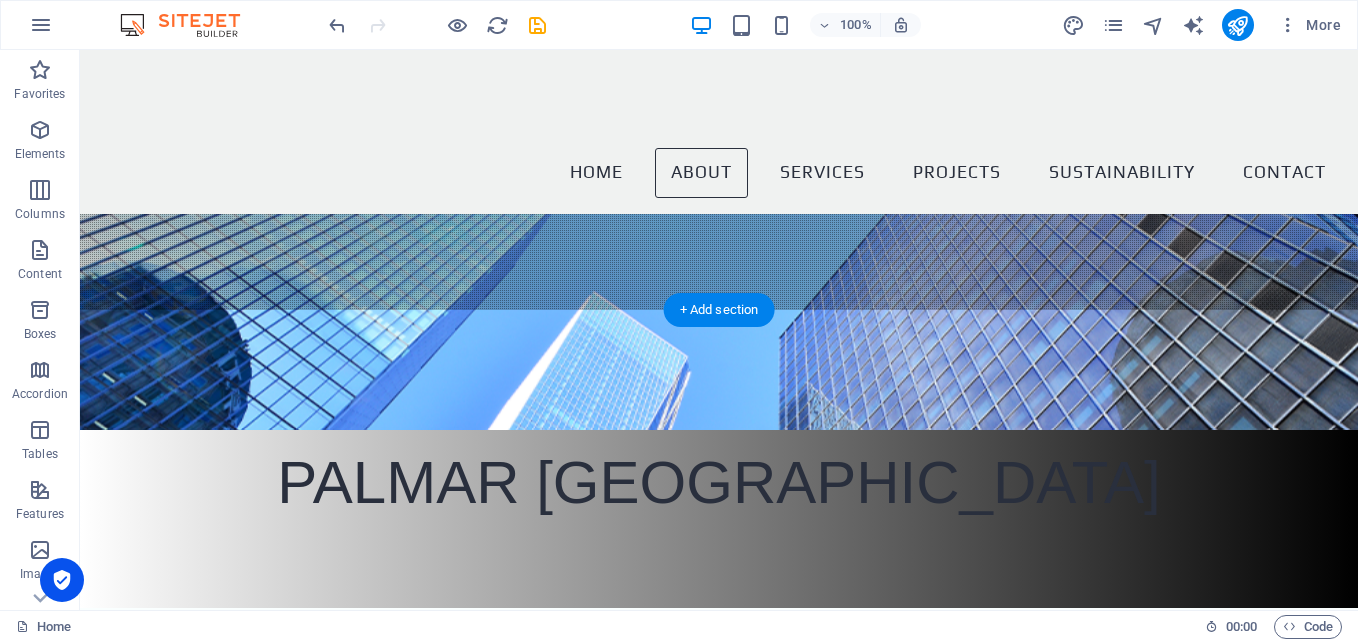 click at bounding box center [719, 174] 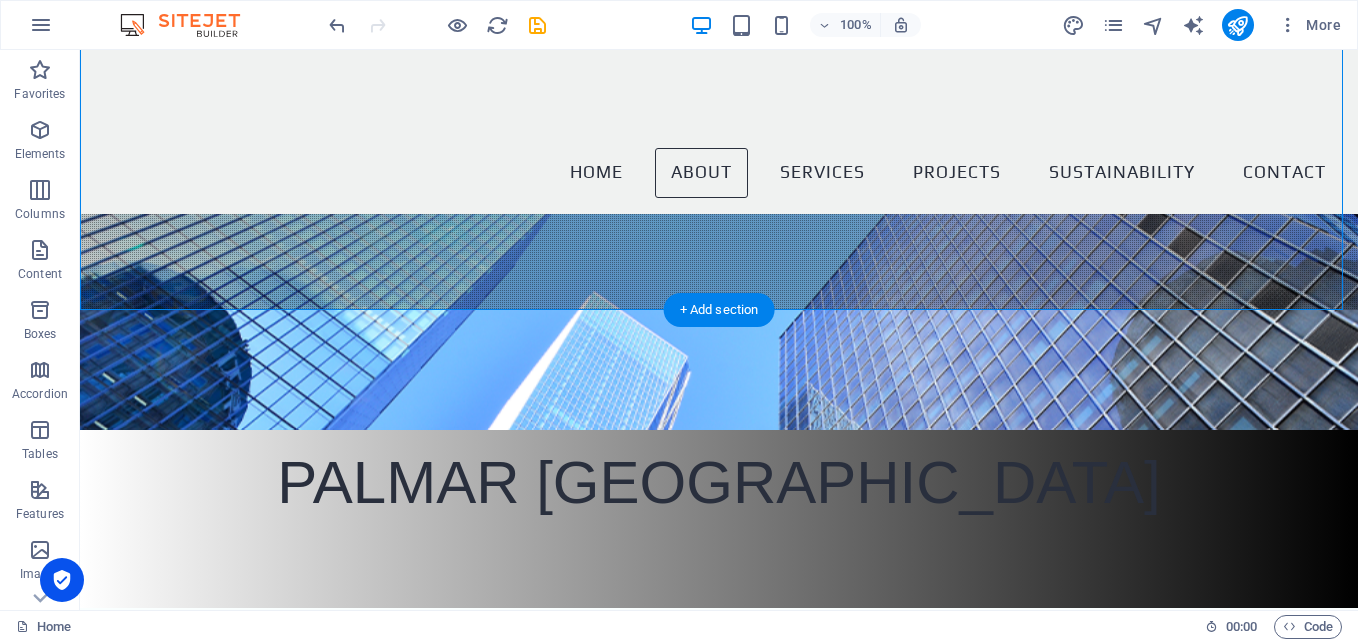 click at bounding box center (719, 174) 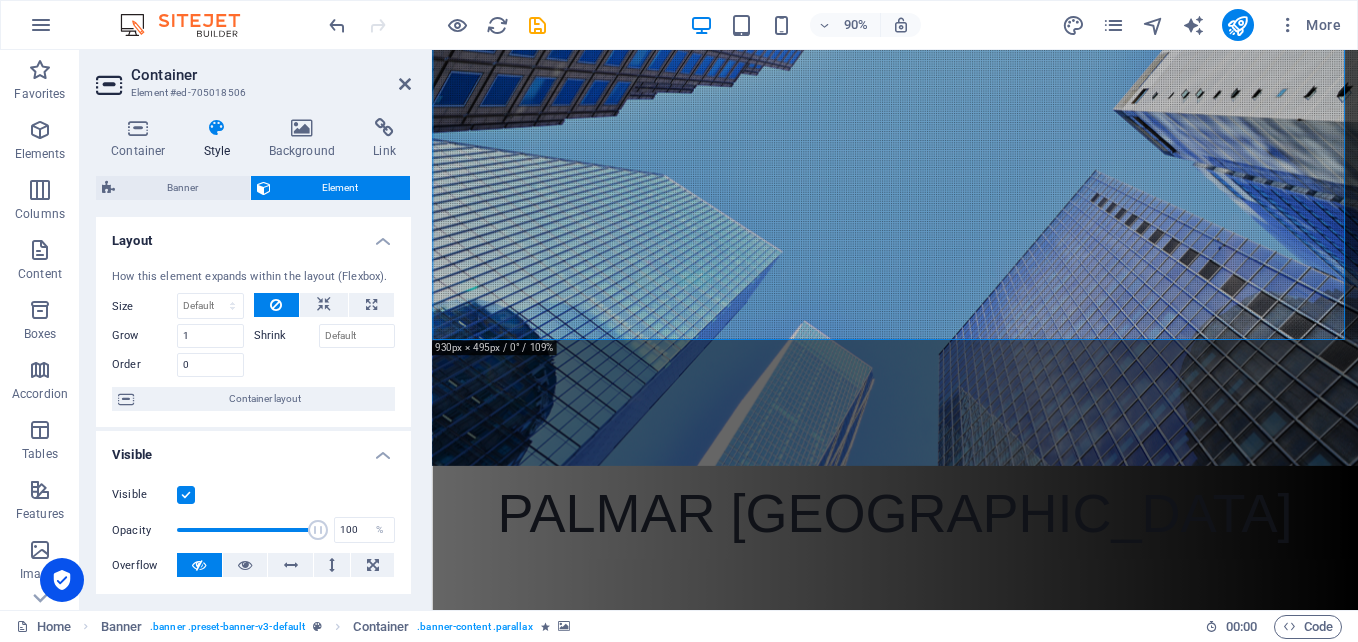 click at bounding box center [946, 256] 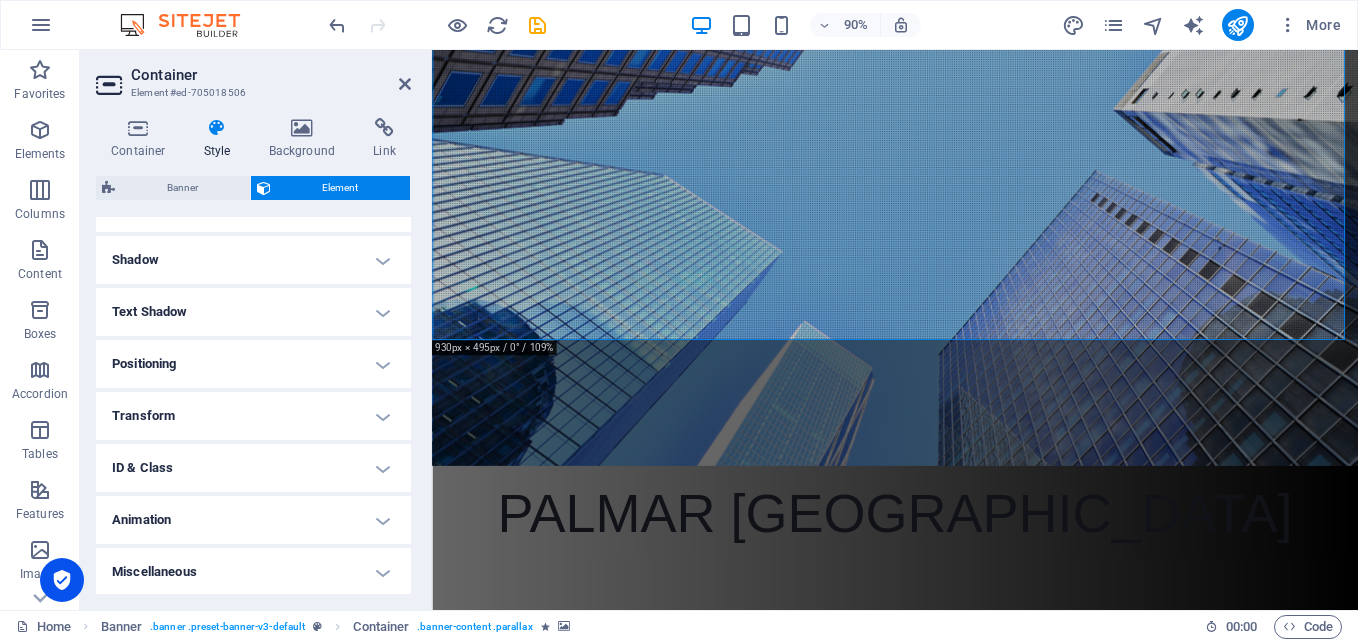 scroll, scrollTop: 468, scrollLeft: 0, axis: vertical 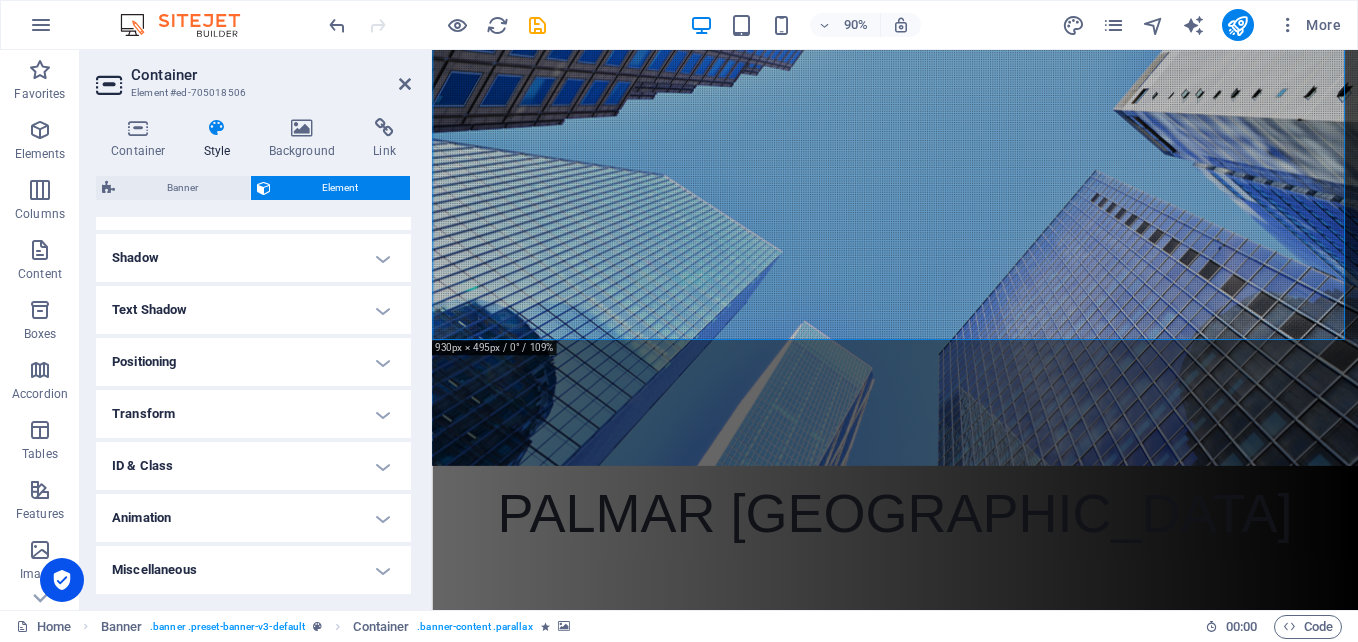 click on "Animation" at bounding box center (253, 518) 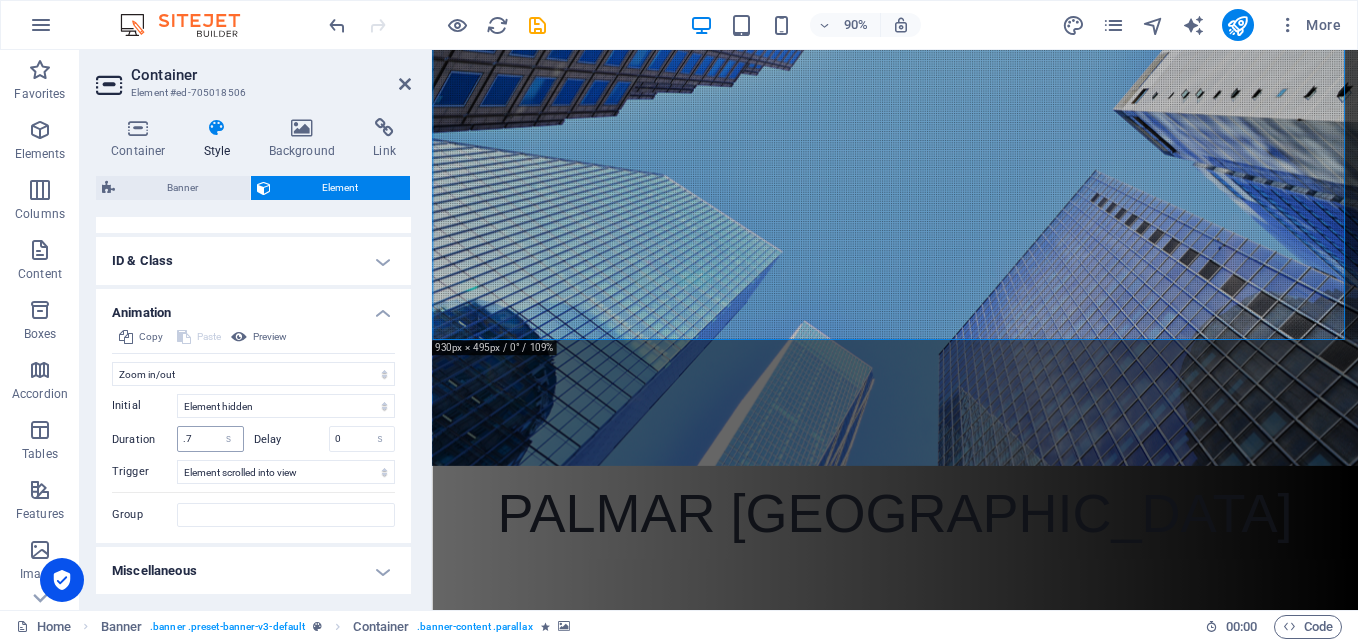 scroll, scrollTop: 674, scrollLeft: 0, axis: vertical 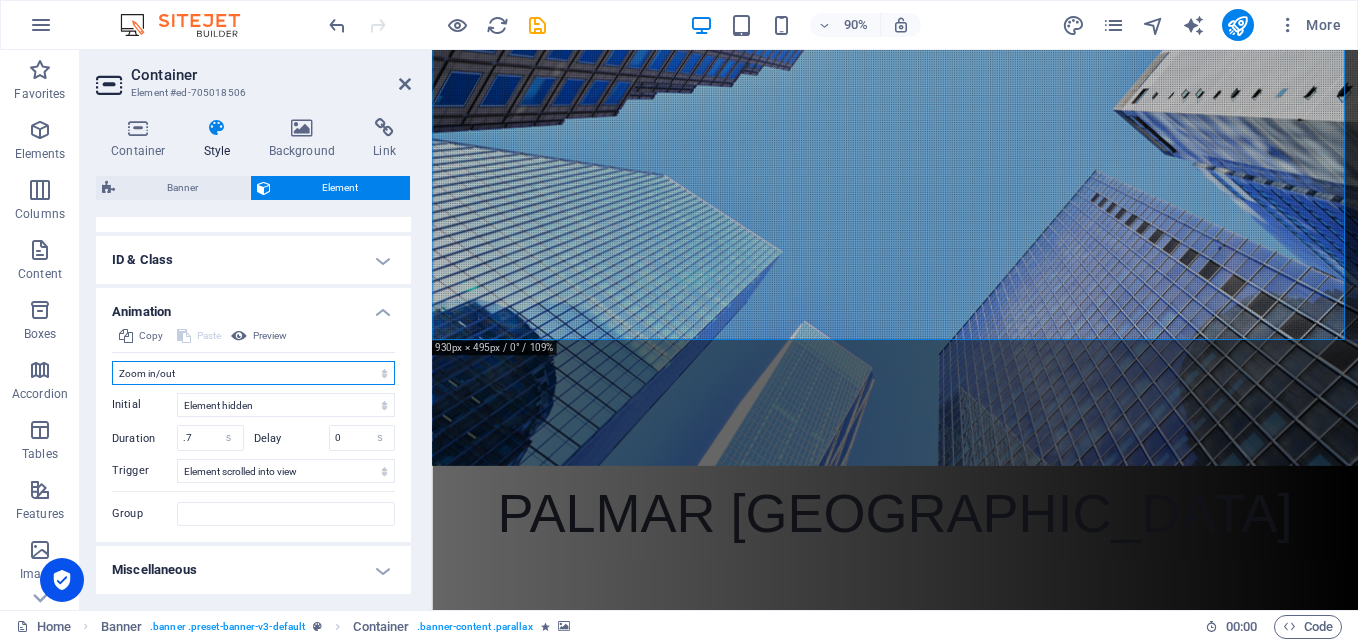 click on "Don't animate Show / Hide Slide up/down Zoom in/out Slide left to right Slide right to left Slide top to bottom Slide bottom to top Pulse Blink Open as overlay" at bounding box center [253, 373] 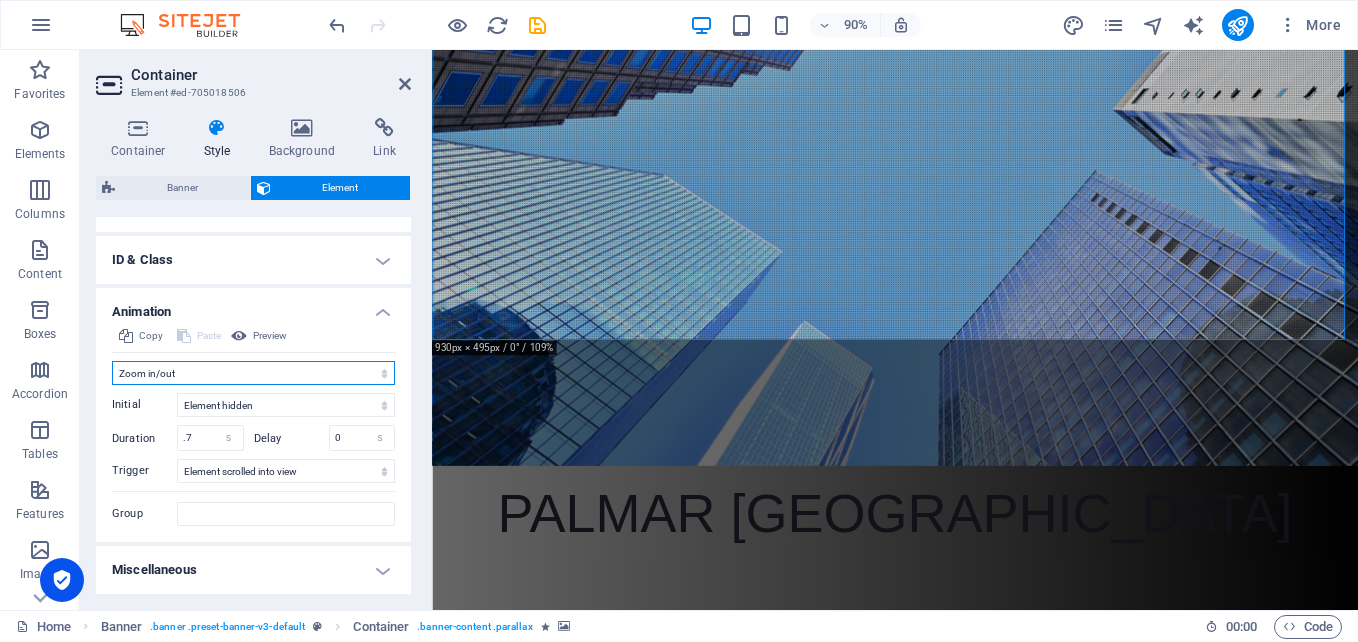 select on "fade" 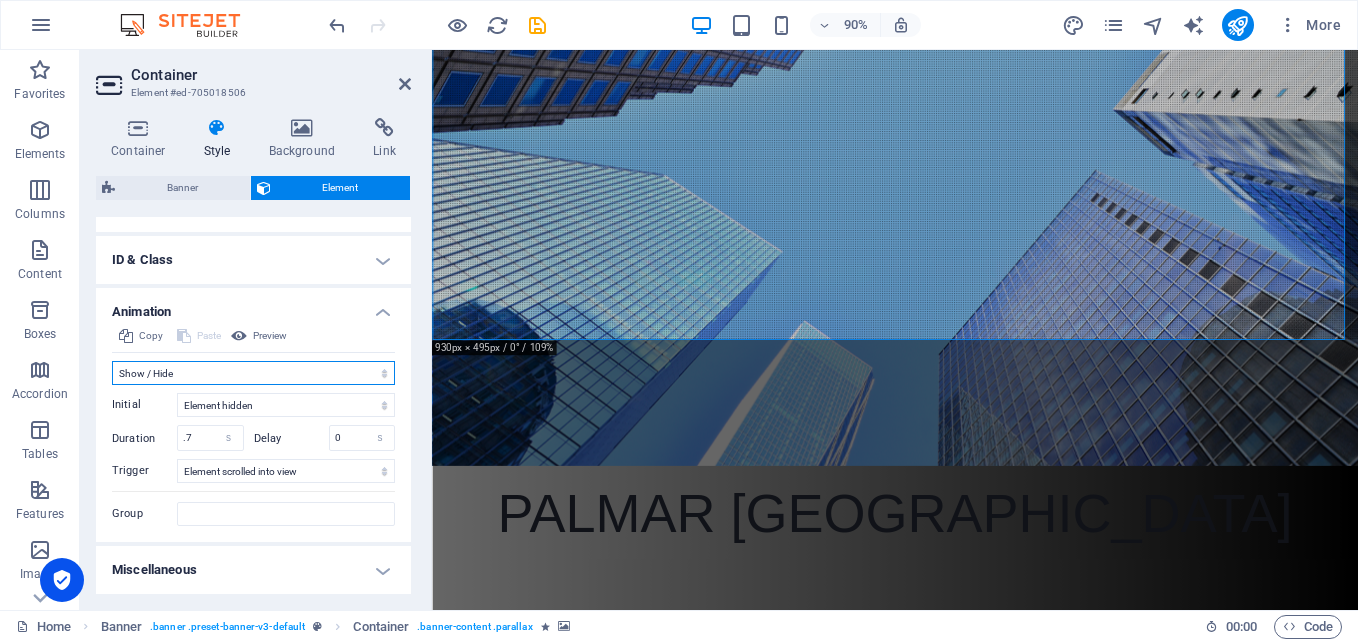 click on "Don't animate Show / Hide Slide up/down Zoom in/out Slide left to right Slide right to left Slide top to bottom Slide bottom to top Pulse Blink Open as overlay" at bounding box center [253, 373] 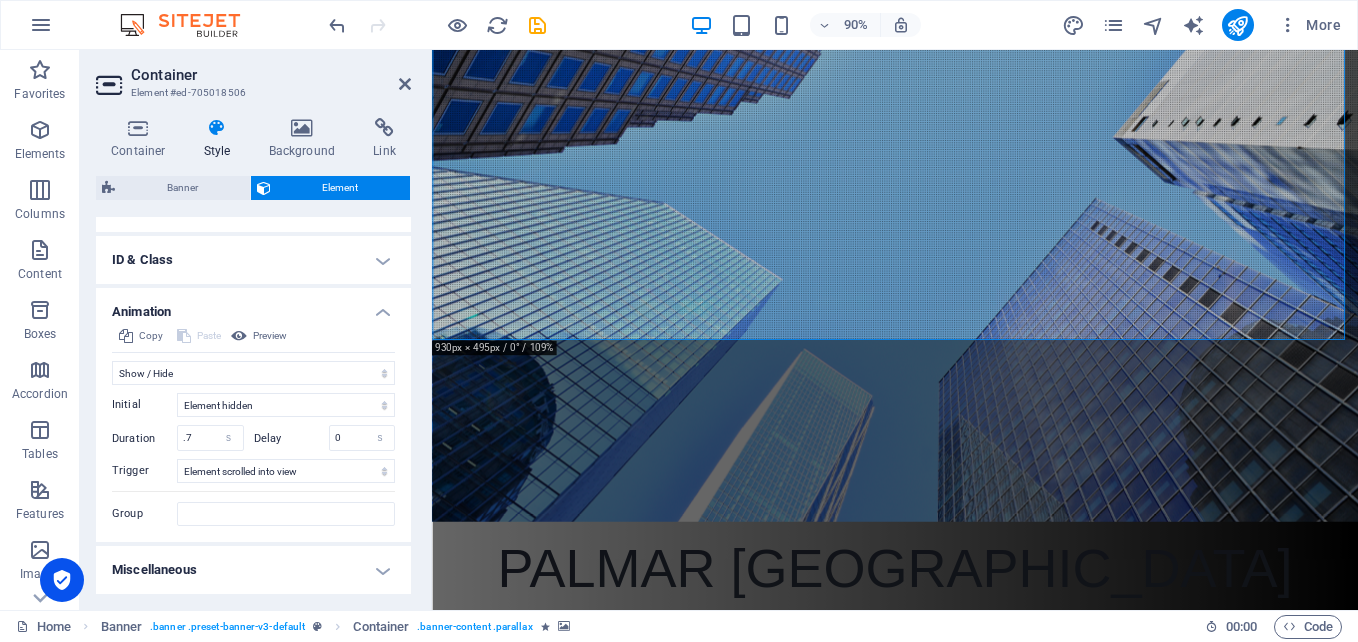 scroll, scrollTop: 200, scrollLeft: 0, axis: vertical 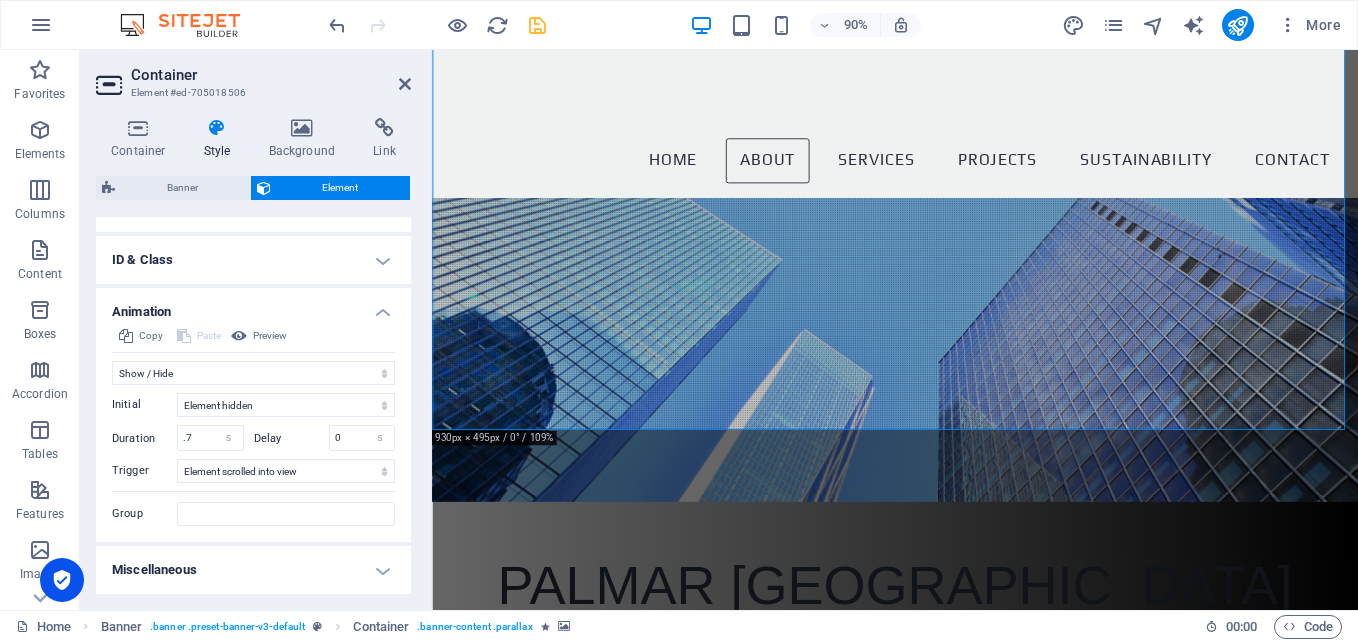 click at bounding box center [537, 25] 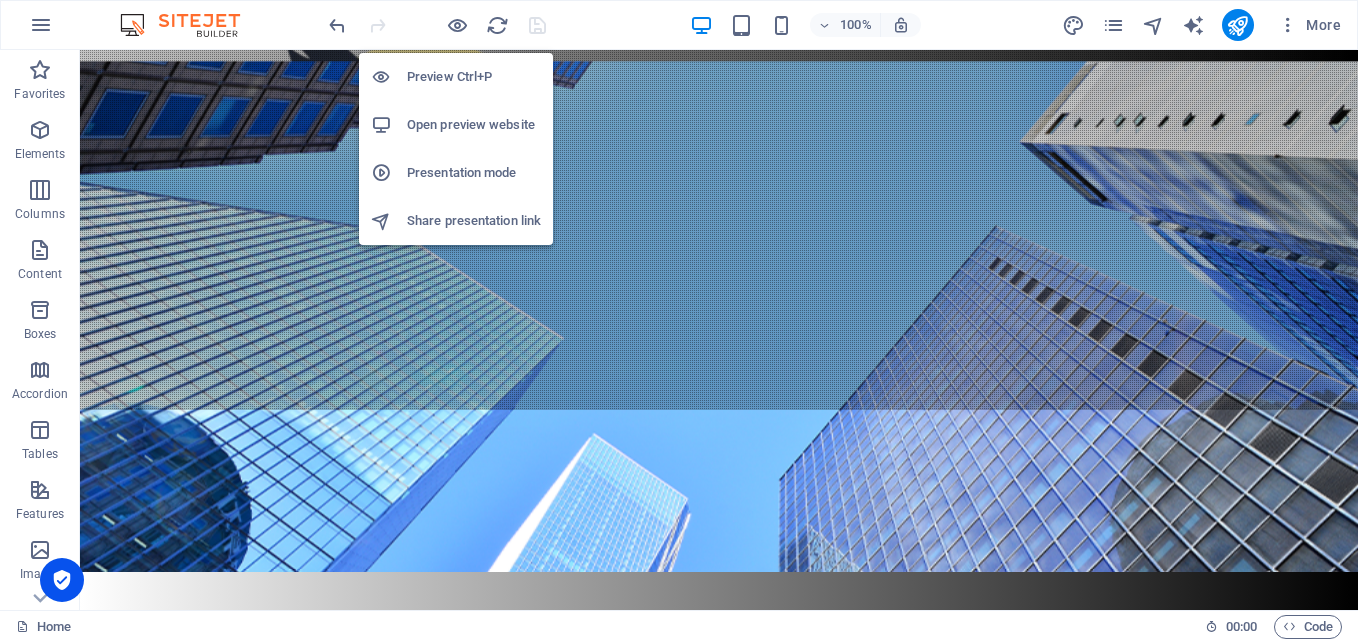 click on "Open preview website" at bounding box center [474, 125] 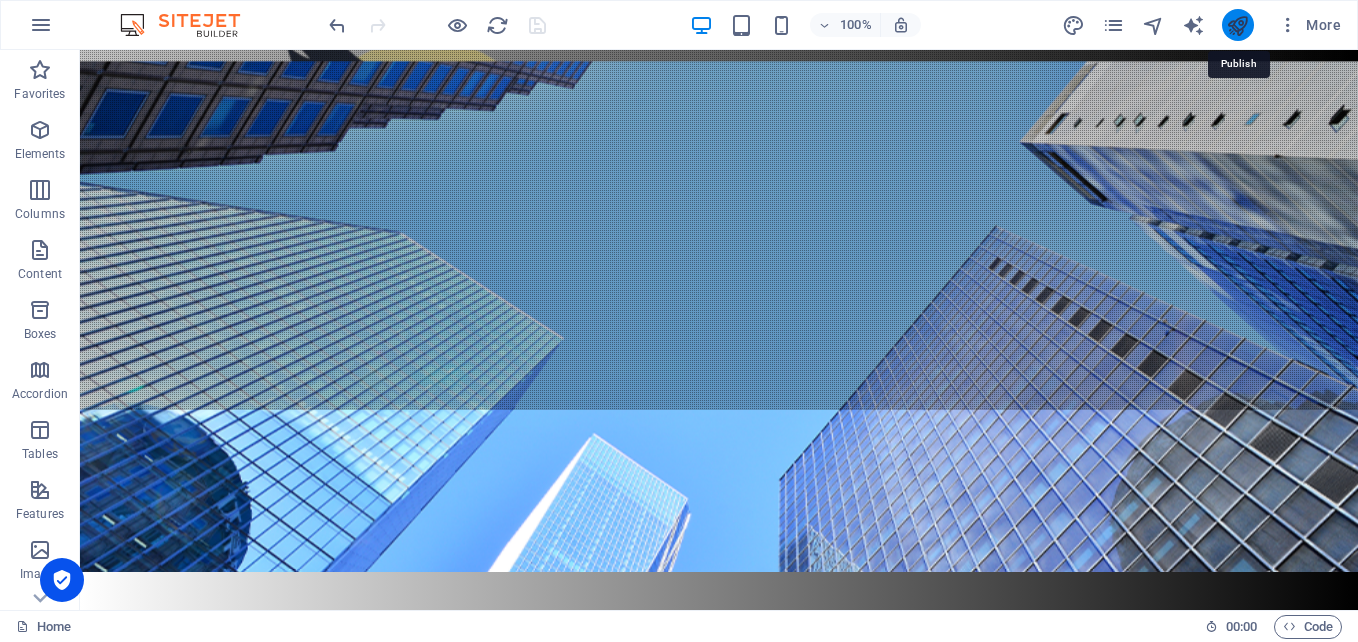 click at bounding box center (1237, 25) 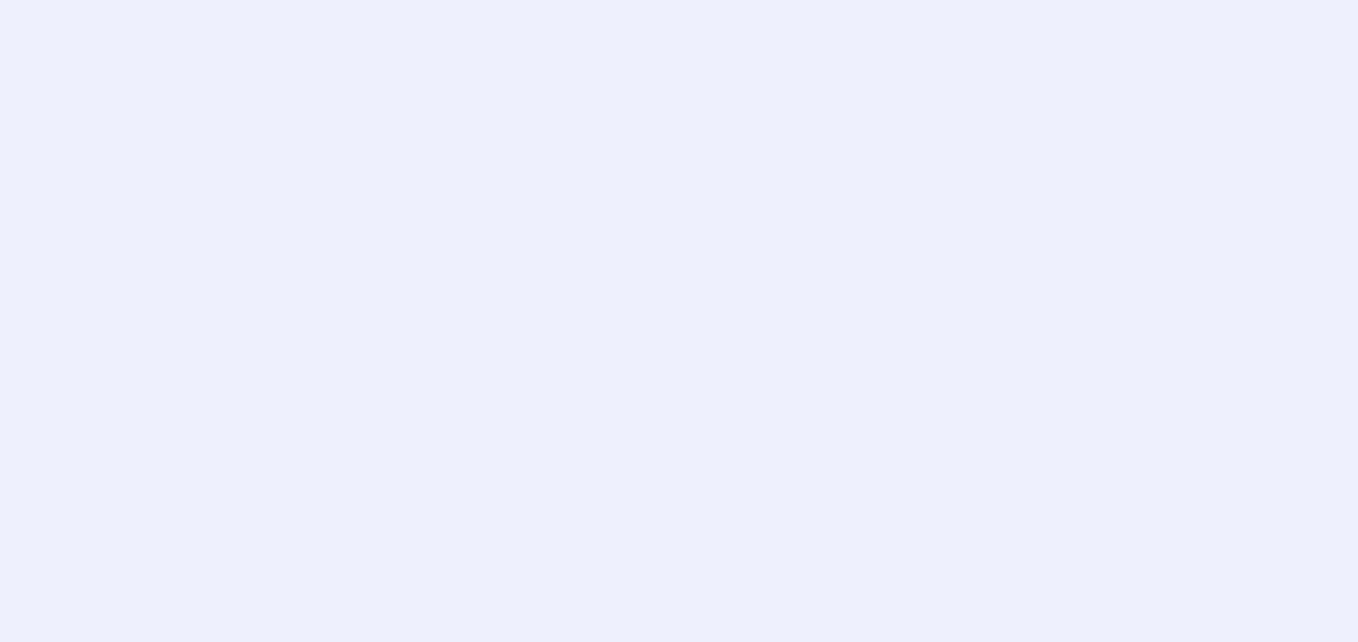 scroll, scrollTop: 0, scrollLeft: 0, axis: both 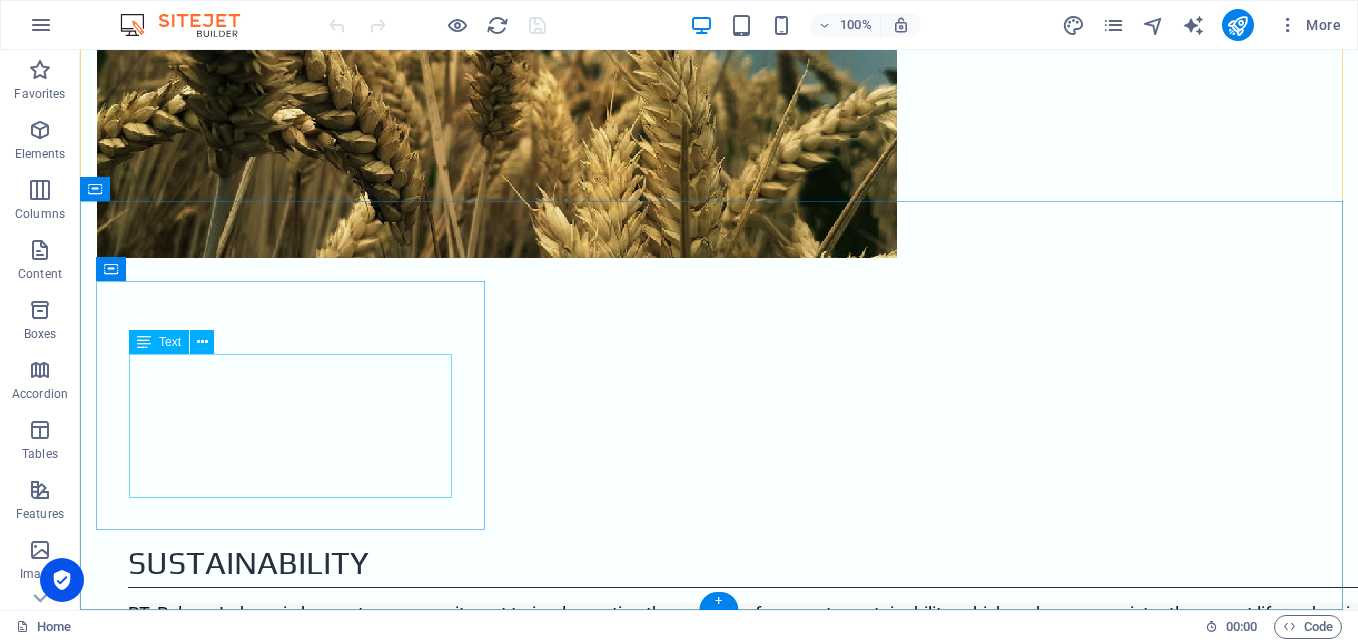 click on "[GEOGRAPHIC_DATA] [GEOGRAPHIC_DATA] 30th Jl. Jend. [GEOGRAPHIC_DATA] [GEOGRAPHIC_DATA] [GEOGRAPHIC_DATA] Jl. Jend. [GEOGRAPHIC_DATA] [GEOGRAPHIC_DATA] [GEOGRAPHIC_DATA] Jl. Jend. Sudirman [GEOGRAPHIC_DATA]" at bounding box center [719, 2586] 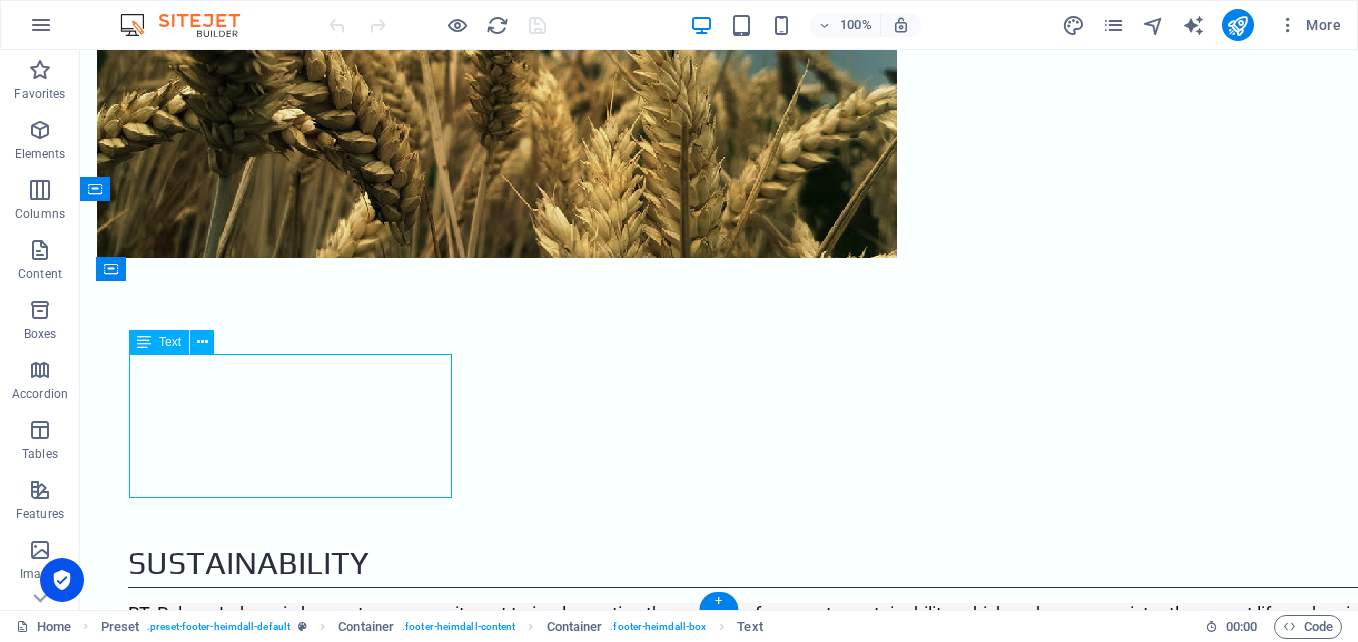click on "[GEOGRAPHIC_DATA] [GEOGRAPHIC_DATA] 30th Jl. Jend. [GEOGRAPHIC_DATA] [GEOGRAPHIC_DATA] [GEOGRAPHIC_DATA] Jl. Jend. [GEOGRAPHIC_DATA] [GEOGRAPHIC_DATA] [GEOGRAPHIC_DATA] Jl. Jend. Sudirman [GEOGRAPHIC_DATA]" at bounding box center [719, 2586] 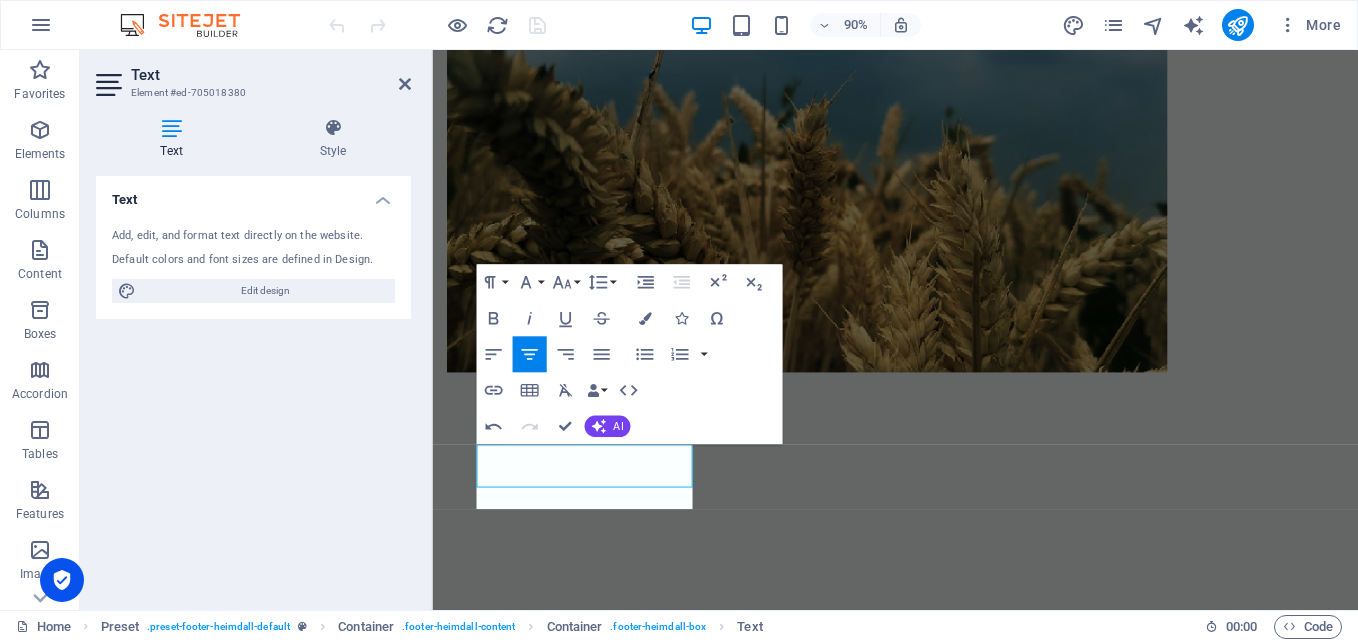 scroll, scrollTop: 4122, scrollLeft: 0, axis: vertical 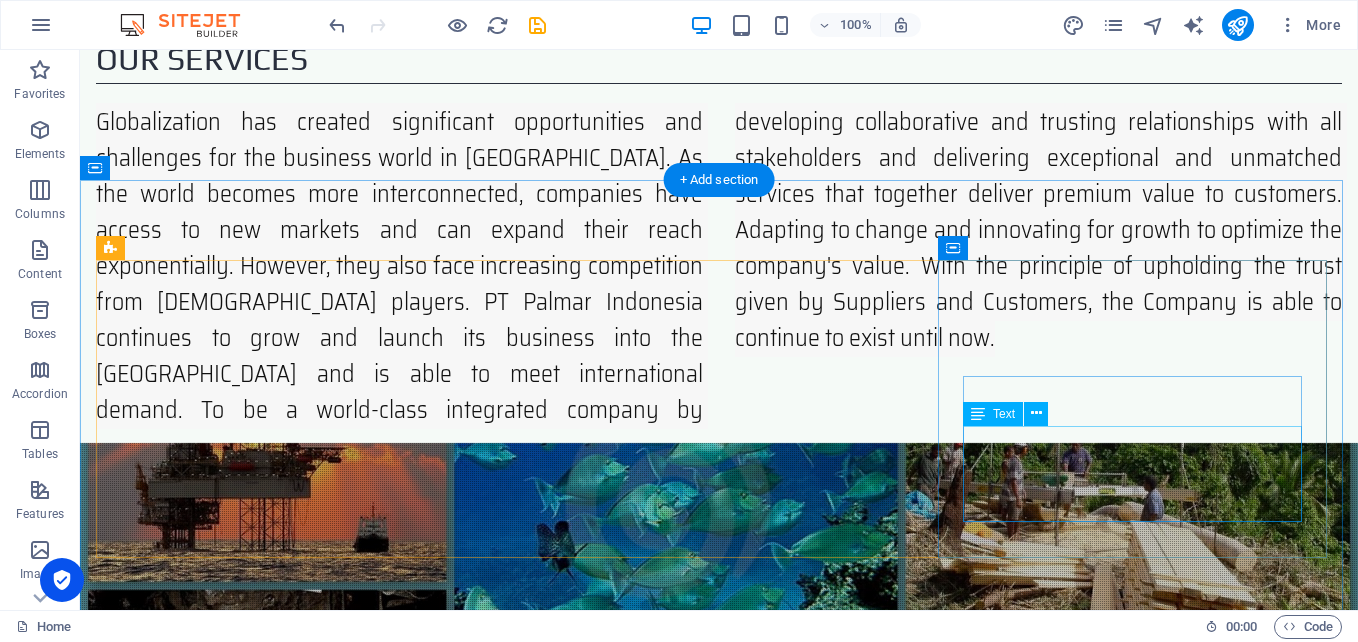click on "waste paper" at bounding box center [719, 1805] 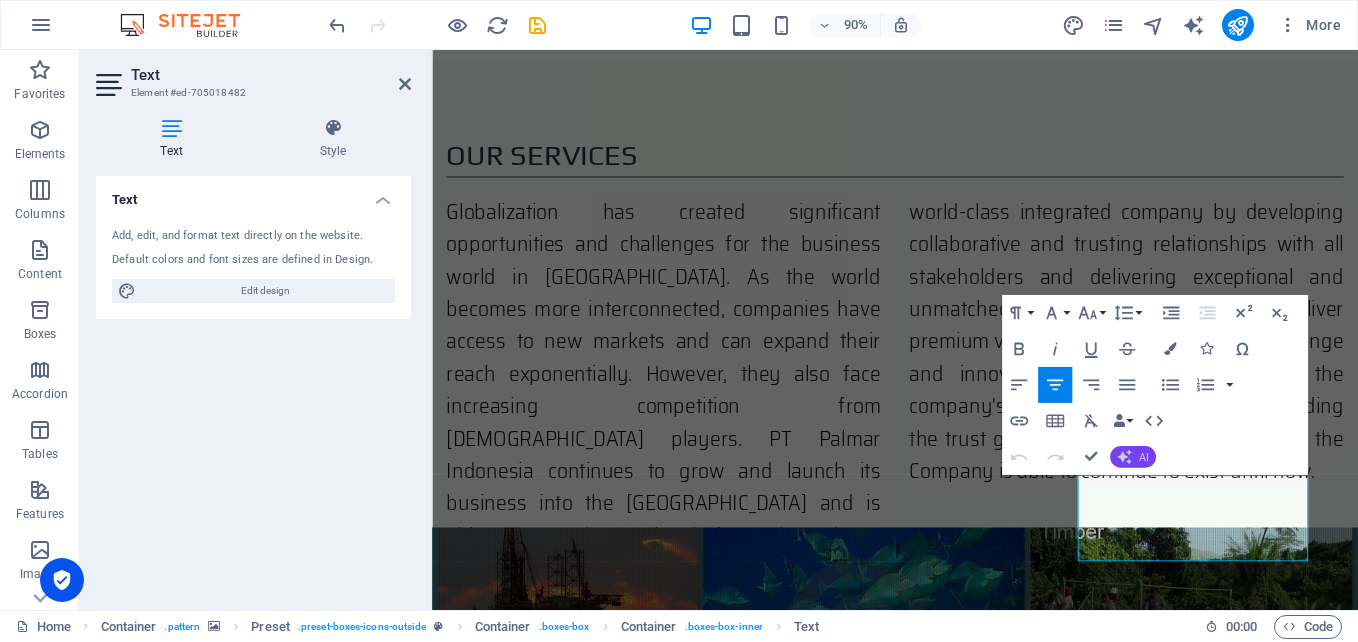 scroll, scrollTop: 1757, scrollLeft: 0, axis: vertical 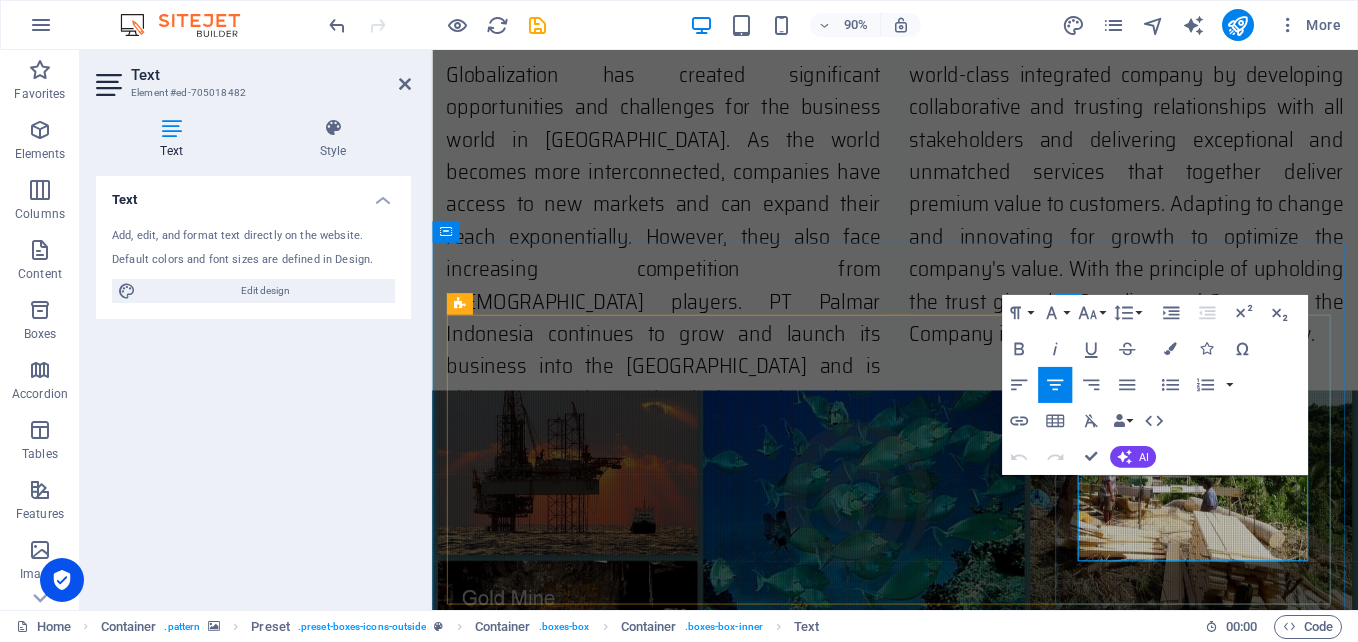 type 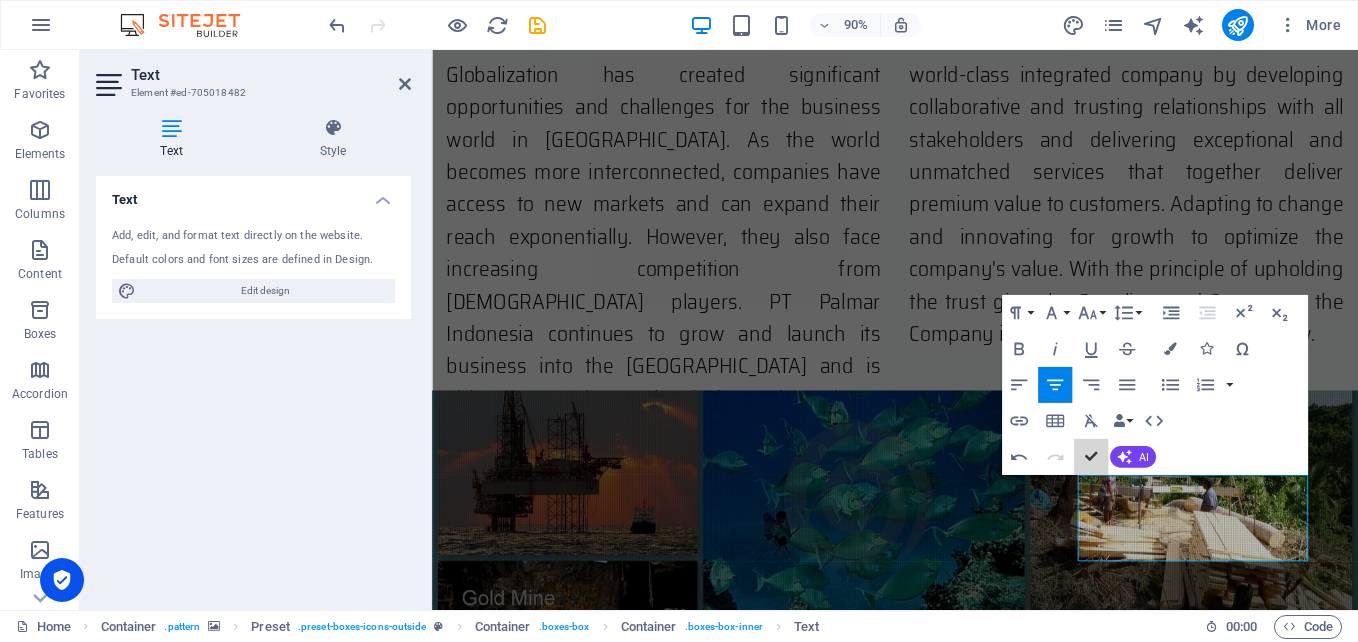 scroll, scrollTop: 1509, scrollLeft: 0, axis: vertical 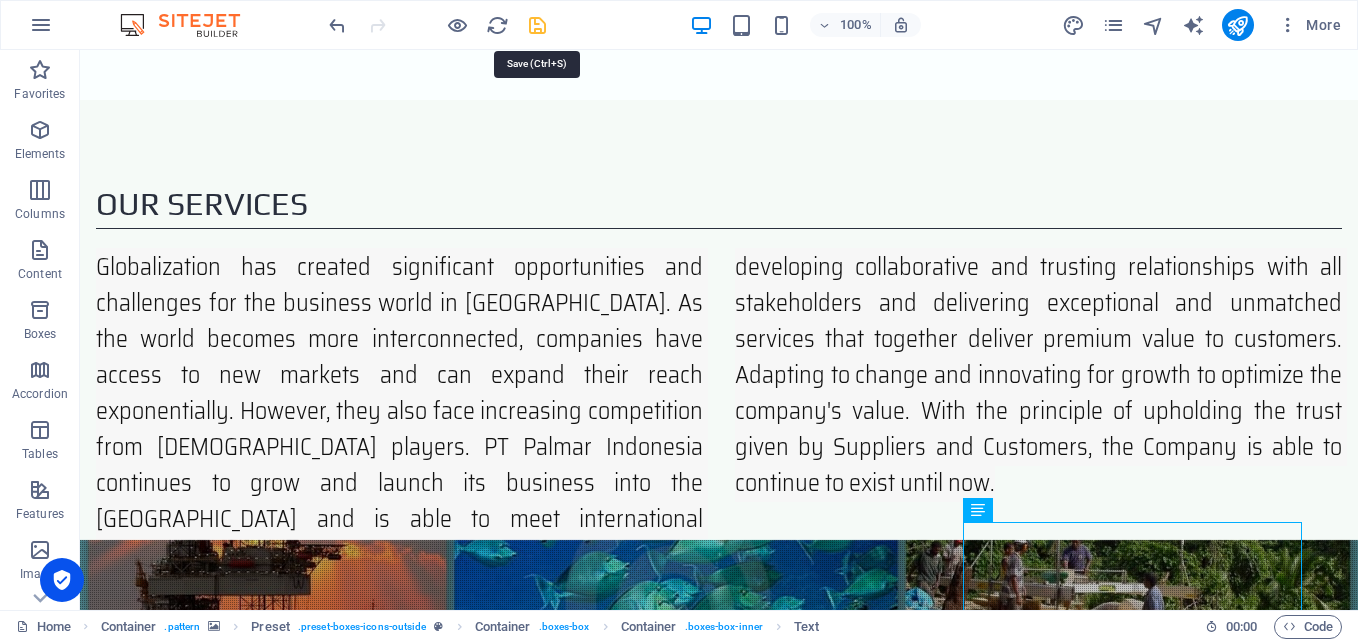click at bounding box center (537, 25) 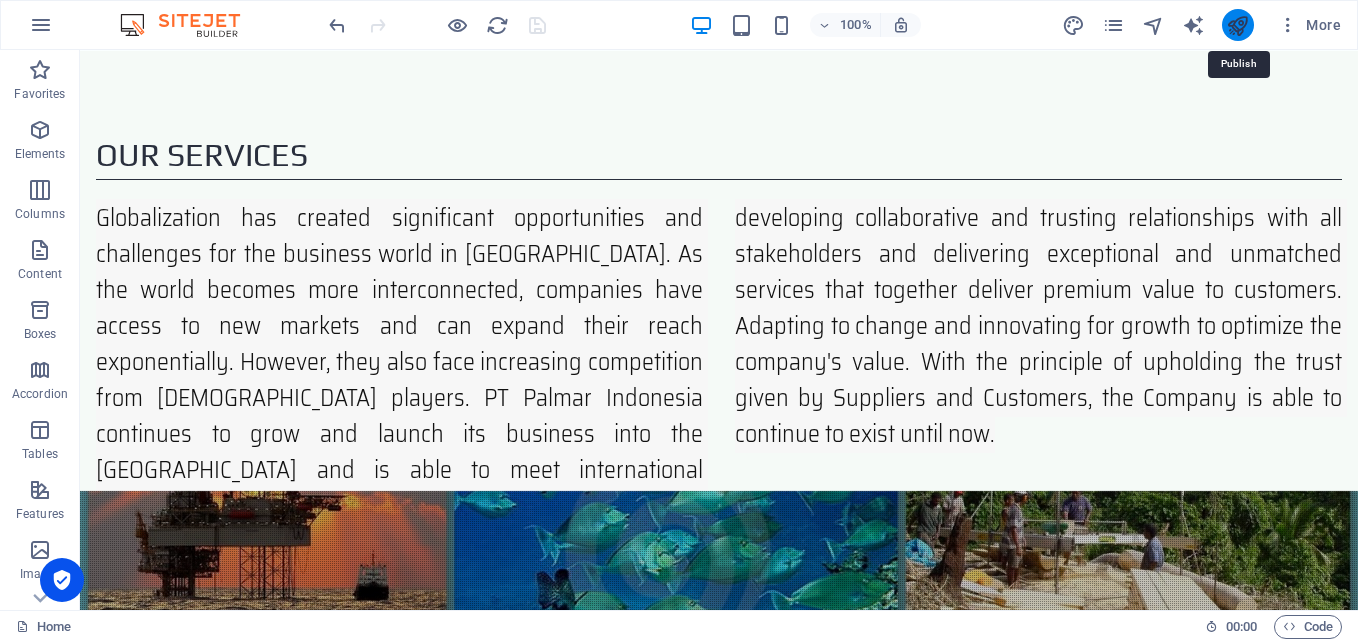 click at bounding box center [1237, 25] 